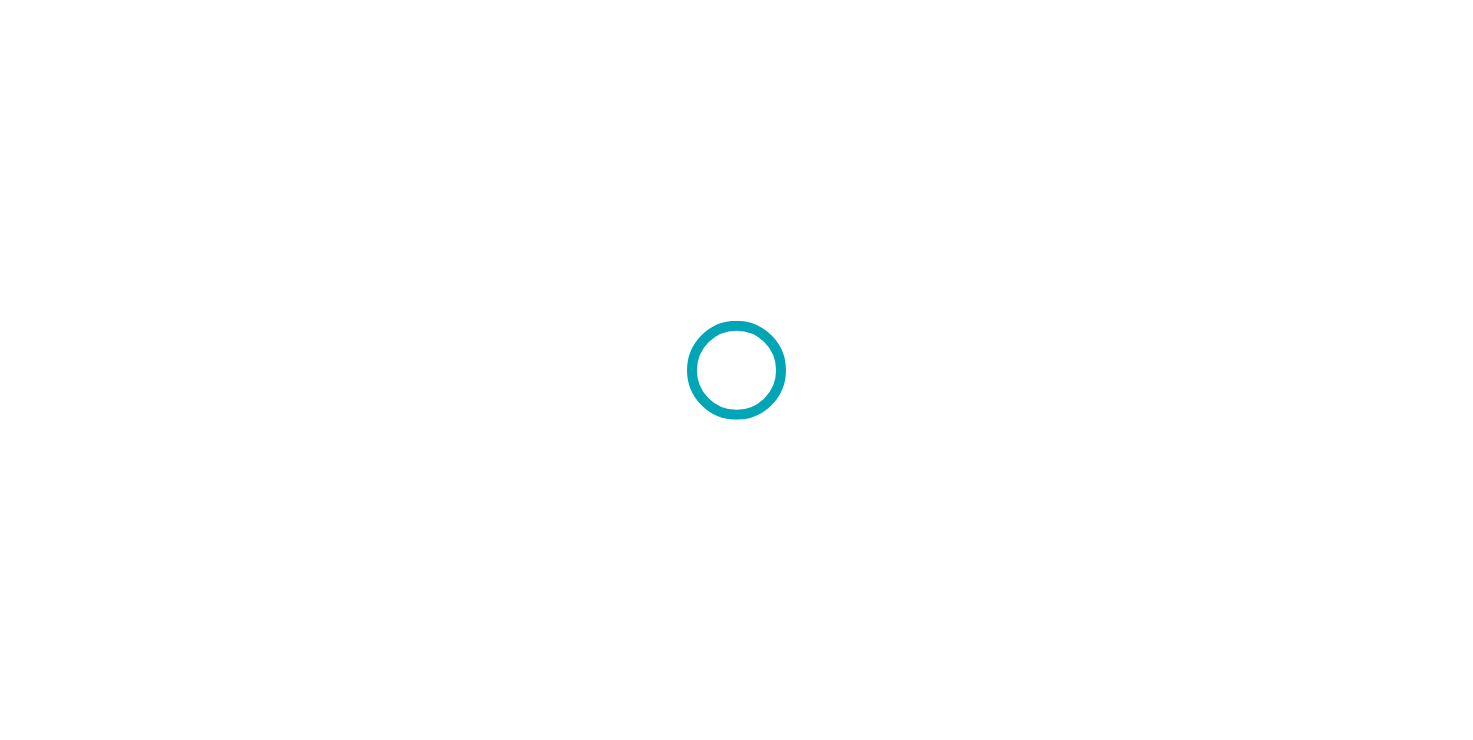scroll, scrollTop: 0, scrollLeft: 0, axis: both 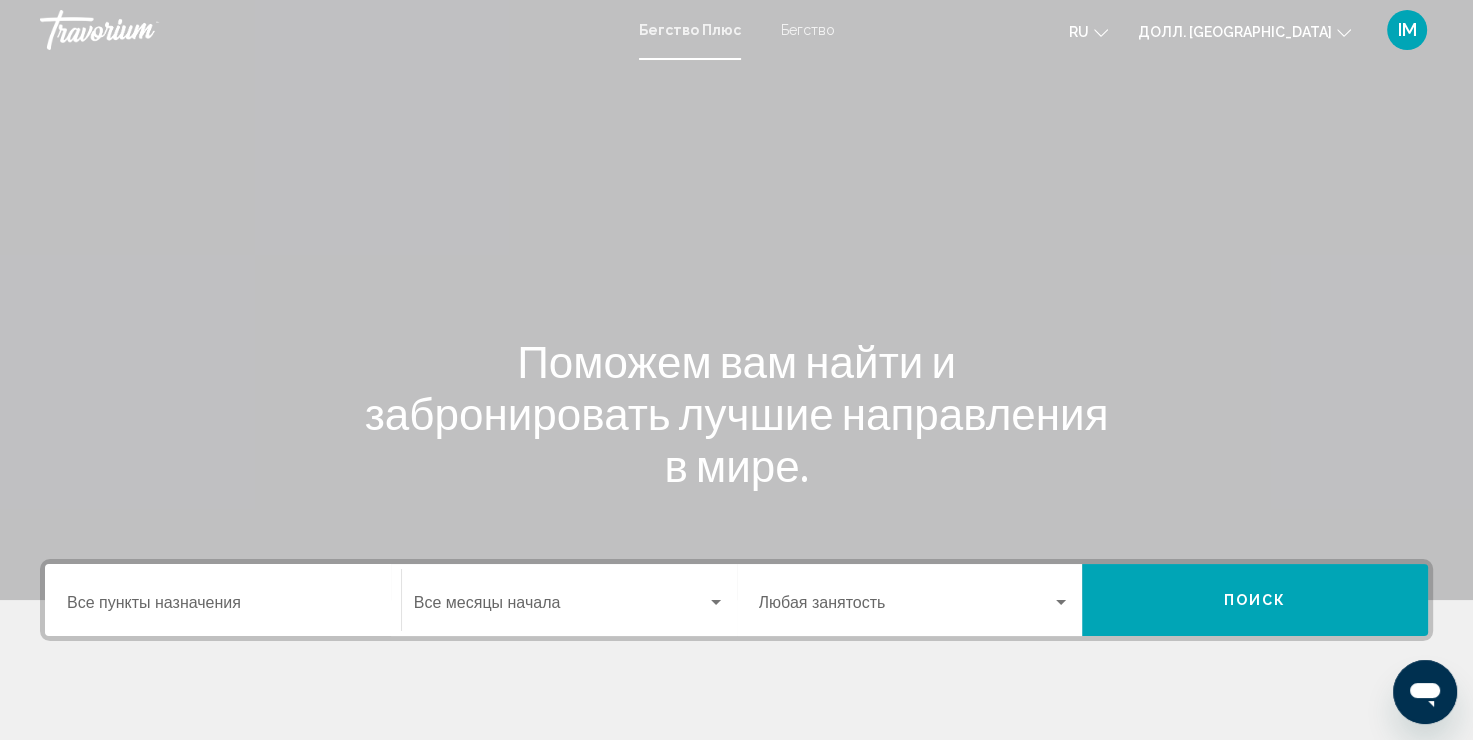 click at bounding box center [736, 300] 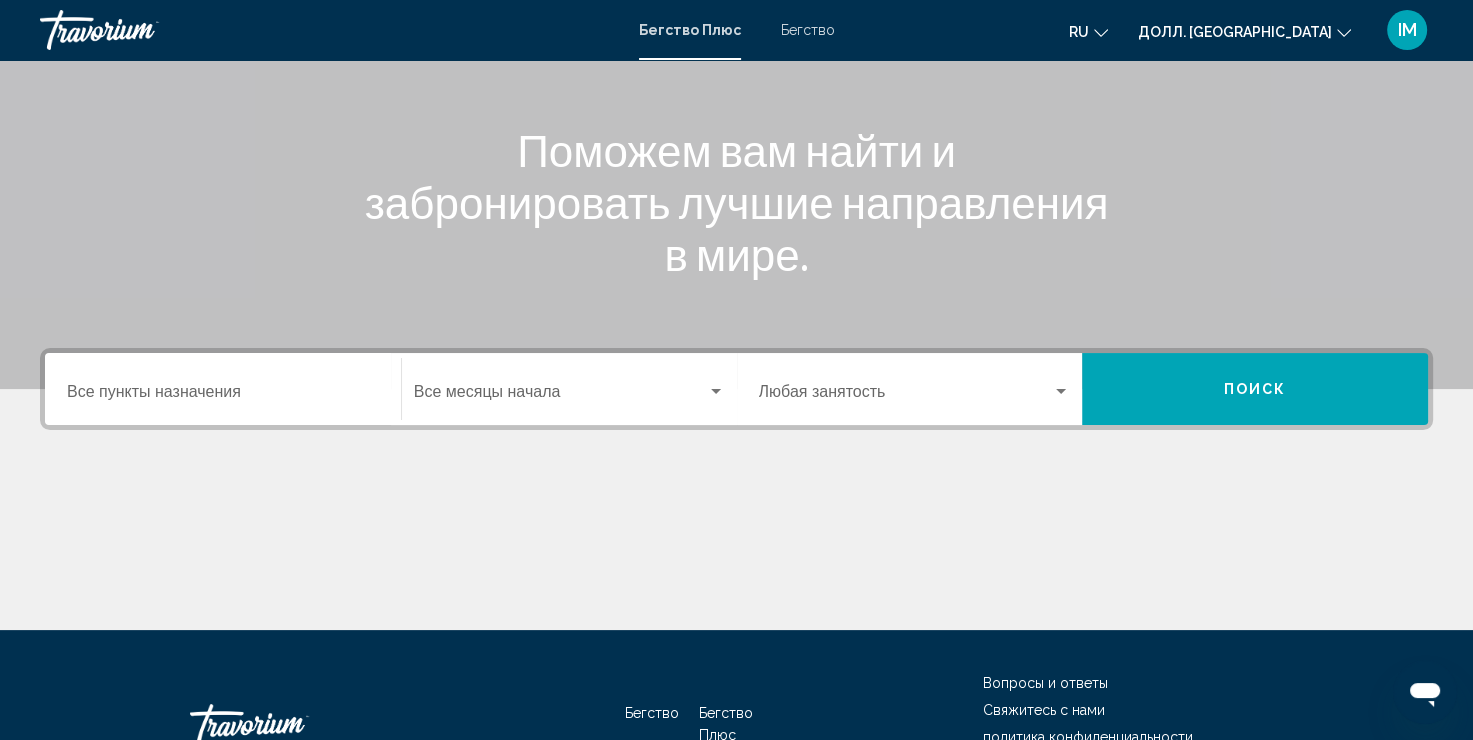scroll, scrollTop: 214, scrollLeft: 0, axis: vertical 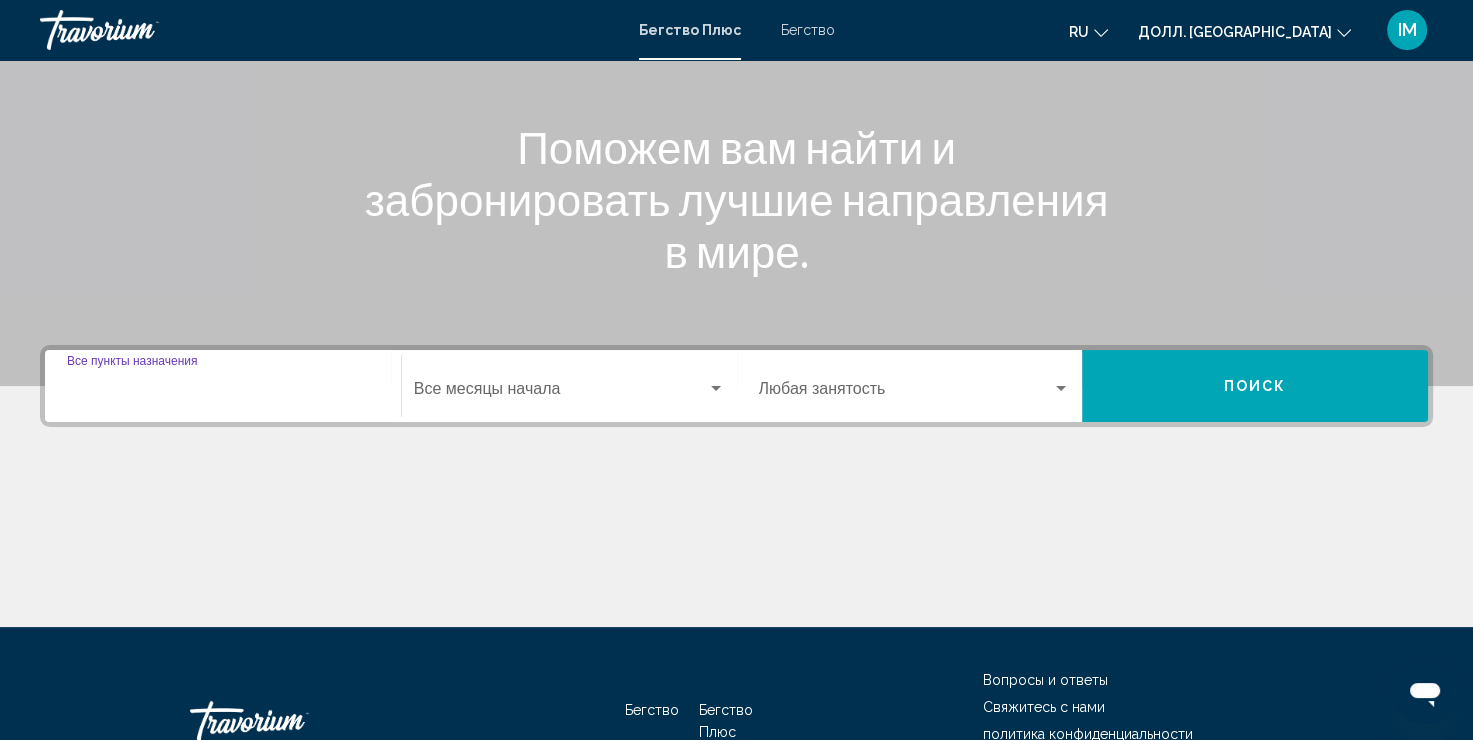 click on "Пункт назначения Все пункты назначения" at bounding box center (223, 393) 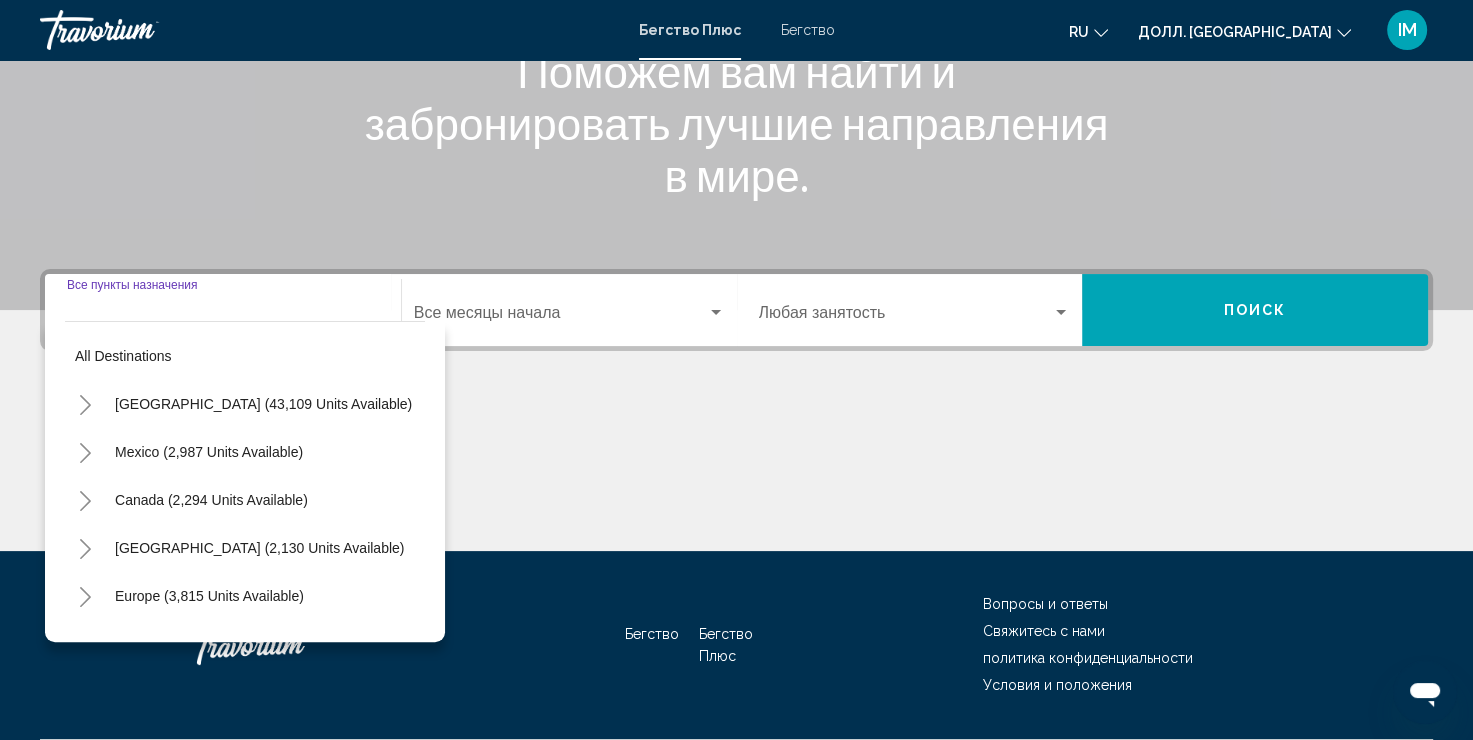 scroll, scrollTop: 345, scrollLeft: 0, axis: vertical 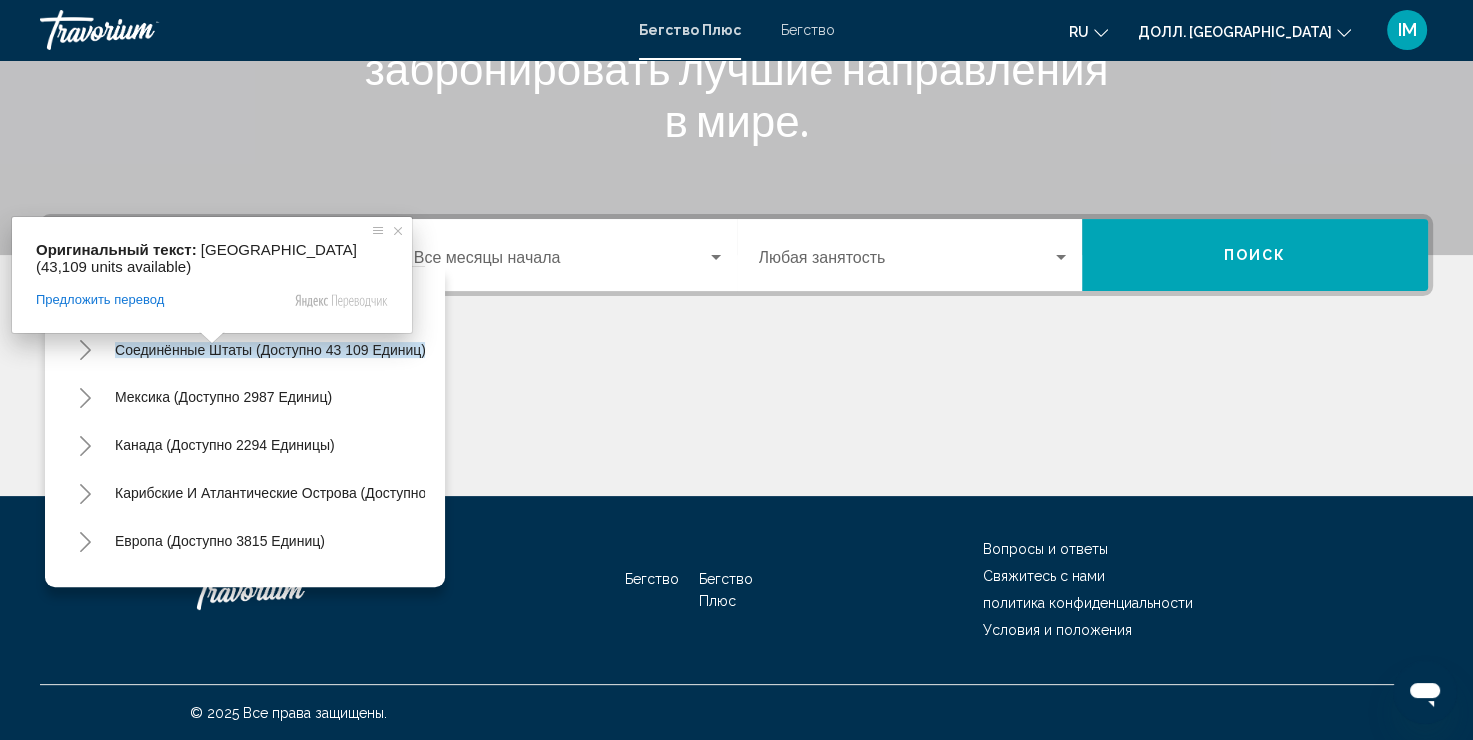 click at bounding box center (212, 338) 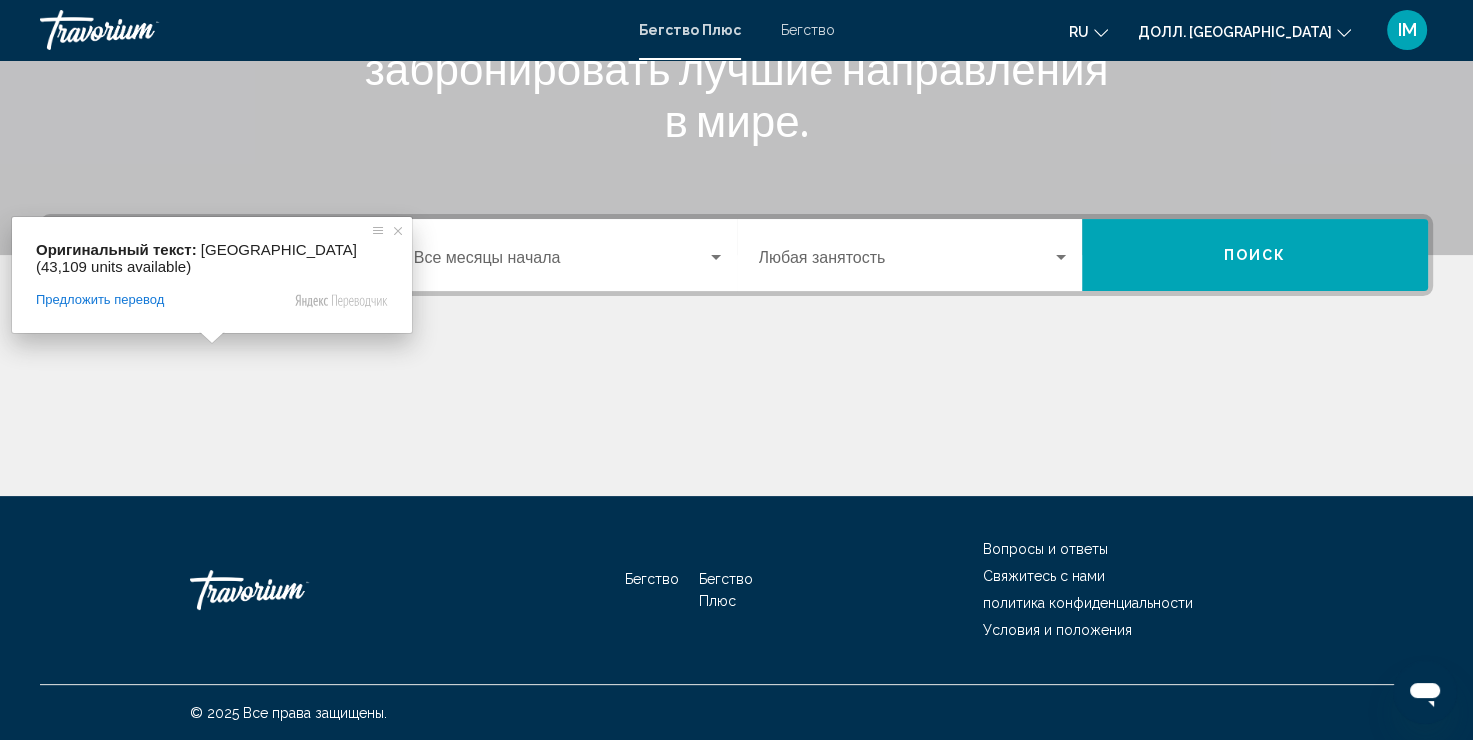 click at bounding box center (736, 421) 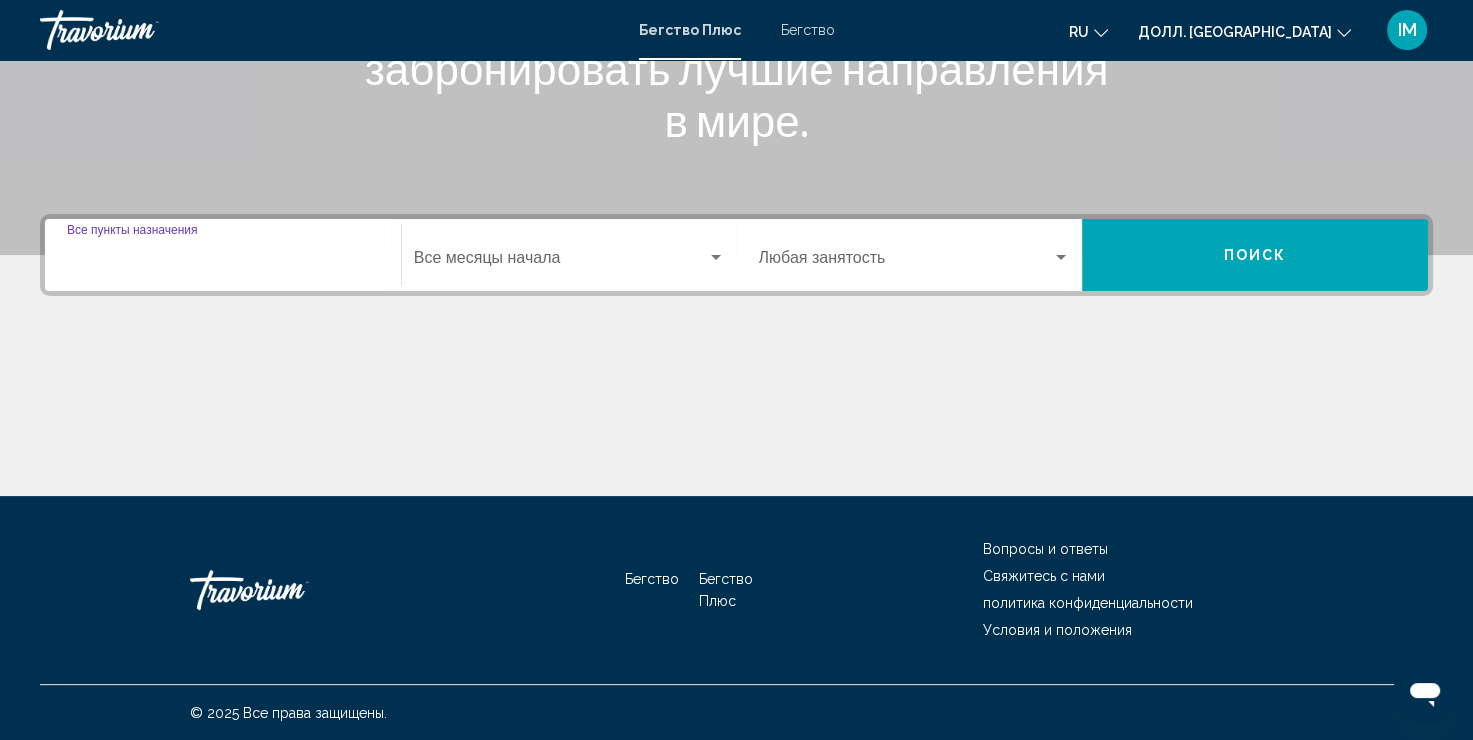 click on "Пункт назначения Все пункты назначения" at bounding box center (223, 262) 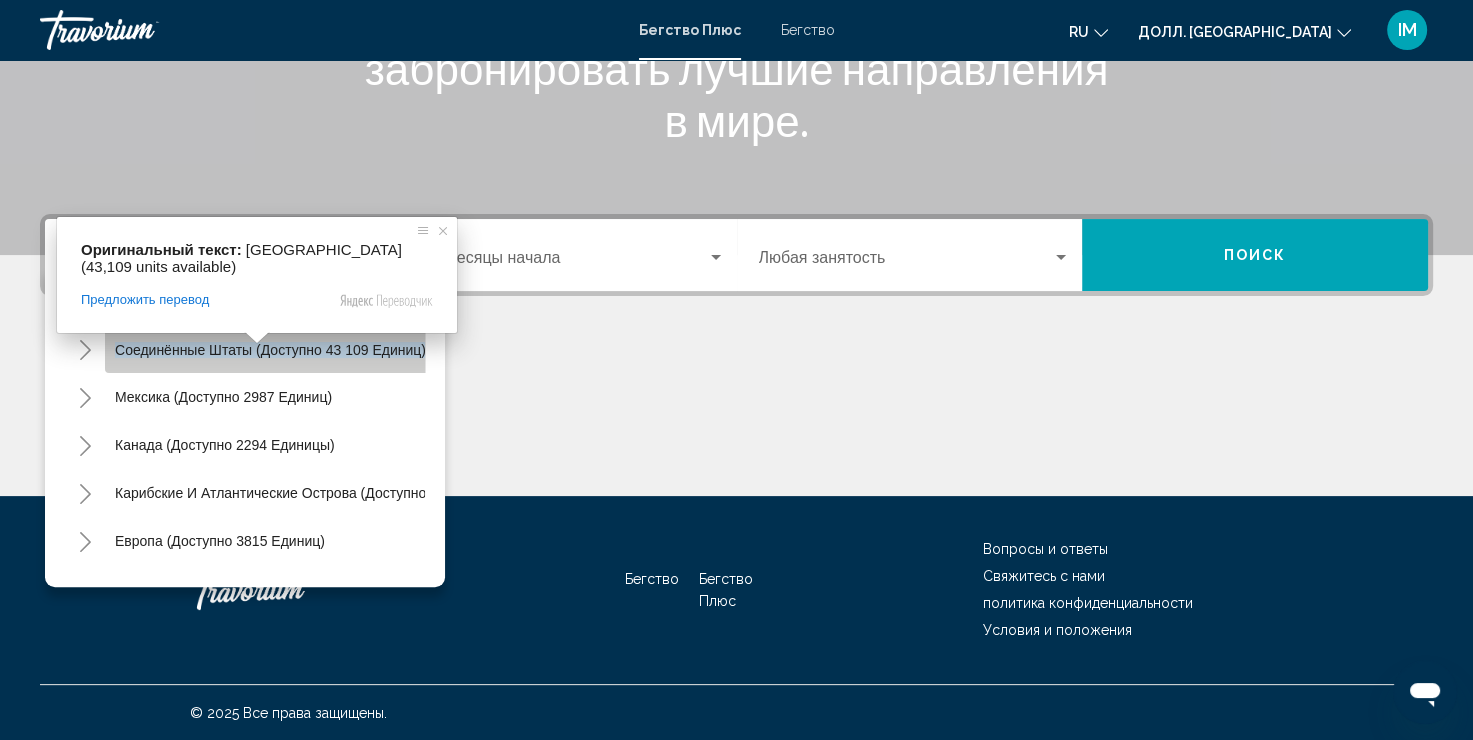 click on "Перейти к основному содержанию Бегство Плюс Бегство RU
English Español Français Italiano Português русский Долл. США
USD ($) MXN (Mex$) CAD (Can$) GBP (£) EUR (€) AUD (A$) NZD (NZ$) CNY (CN¥) IM Авторизоваться Поможем вам найти и забронировать лучшие направления в мире. Пункт назначения Все пункты назначения  Все пункты назначения
Соединённые Штаты (доступно 43 109 единиц)
Мексика (доступно 2987 единиц)
Канада (доступно 2294 единицы)
Карибские и атлантические острова (доступно 2130 объектов)
Европа (доступно 3815 единиц)" at bounding box center (736, 25) 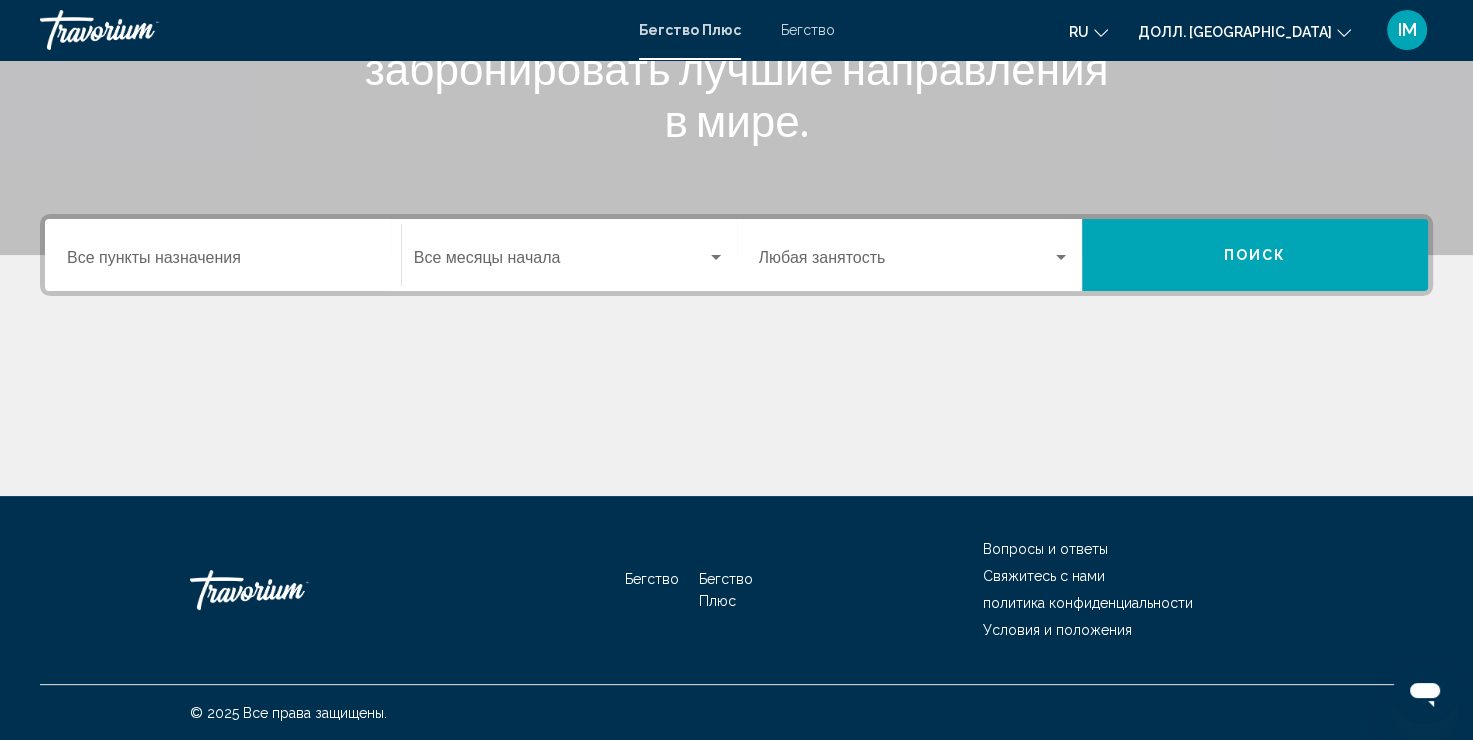 click on "Пункт назначения Все пункты назначения" at bounding box center [223, 255] 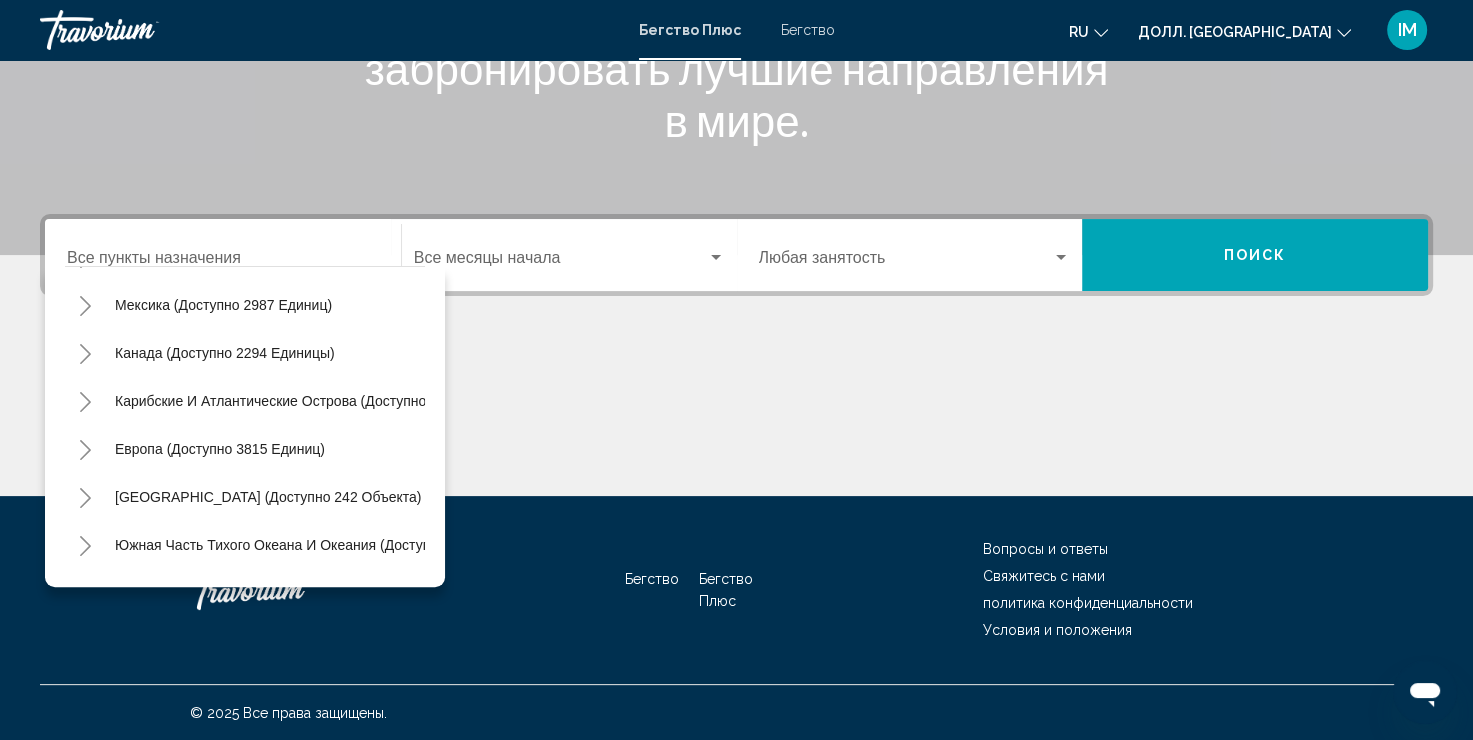 scroll, scrollTop: 39, scrollLeft: 0, axis: vertical 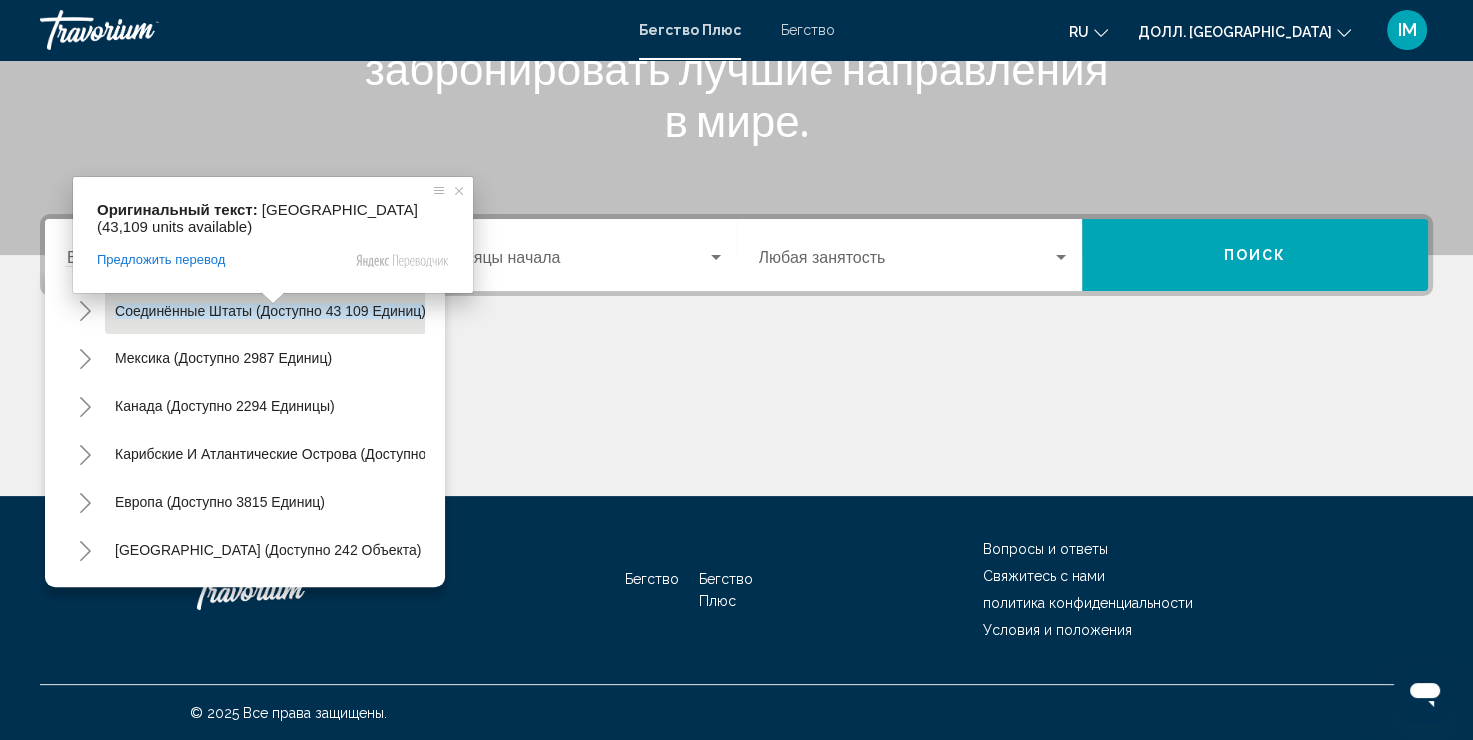 click at bounding box center (273, 298) 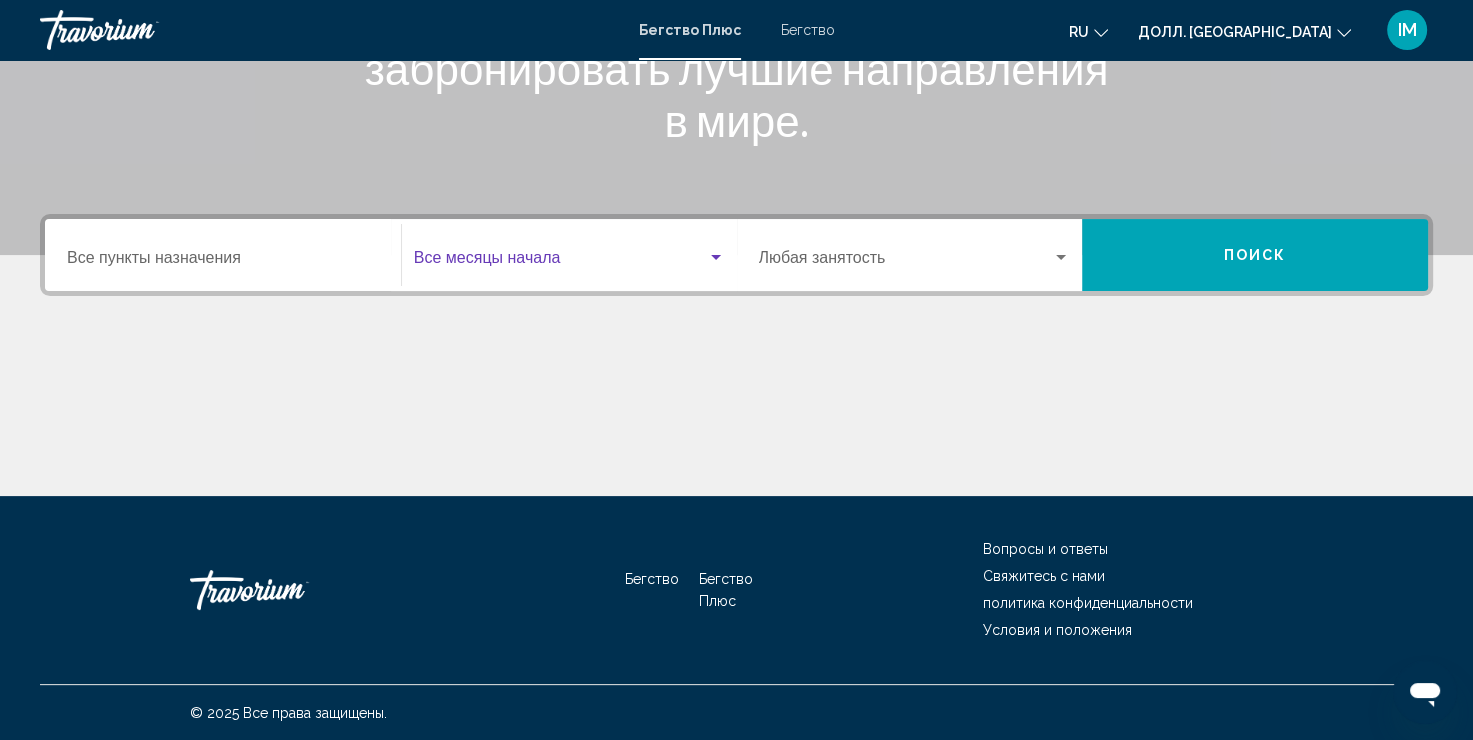 click at bounding box center [560, 262] 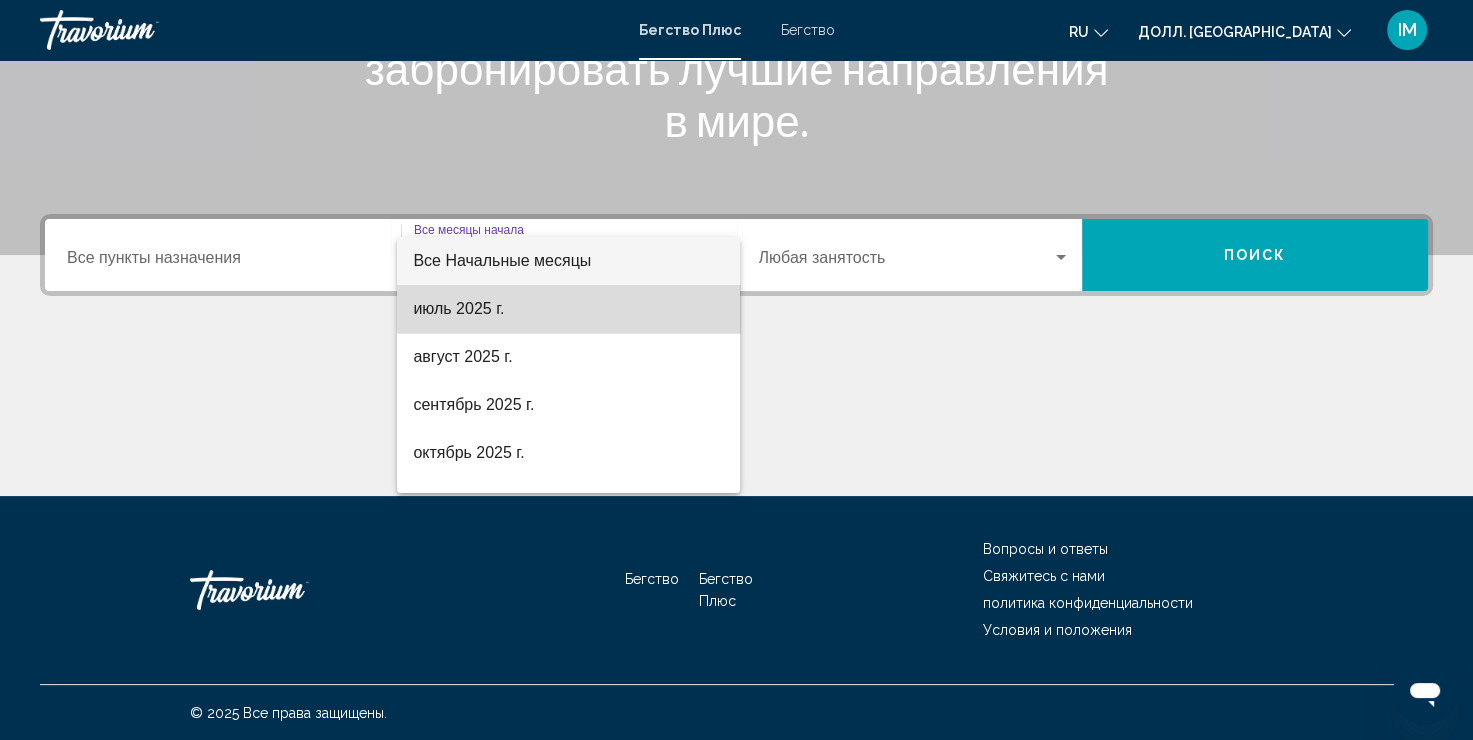 click on "июль 2025 г." at bounding box center (568, 309) 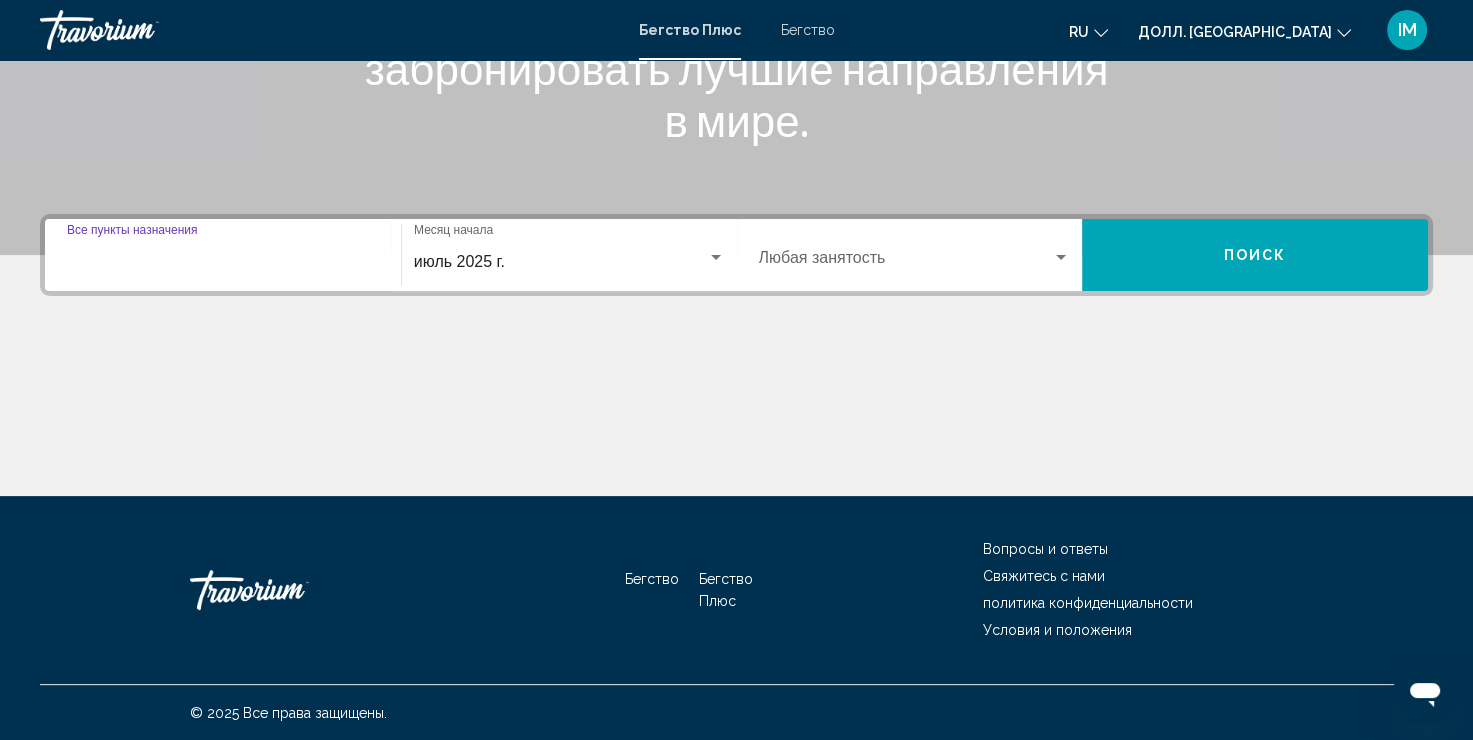 click on "Пункт назначения Все пункты назначения" at bounding box center [223, 262] 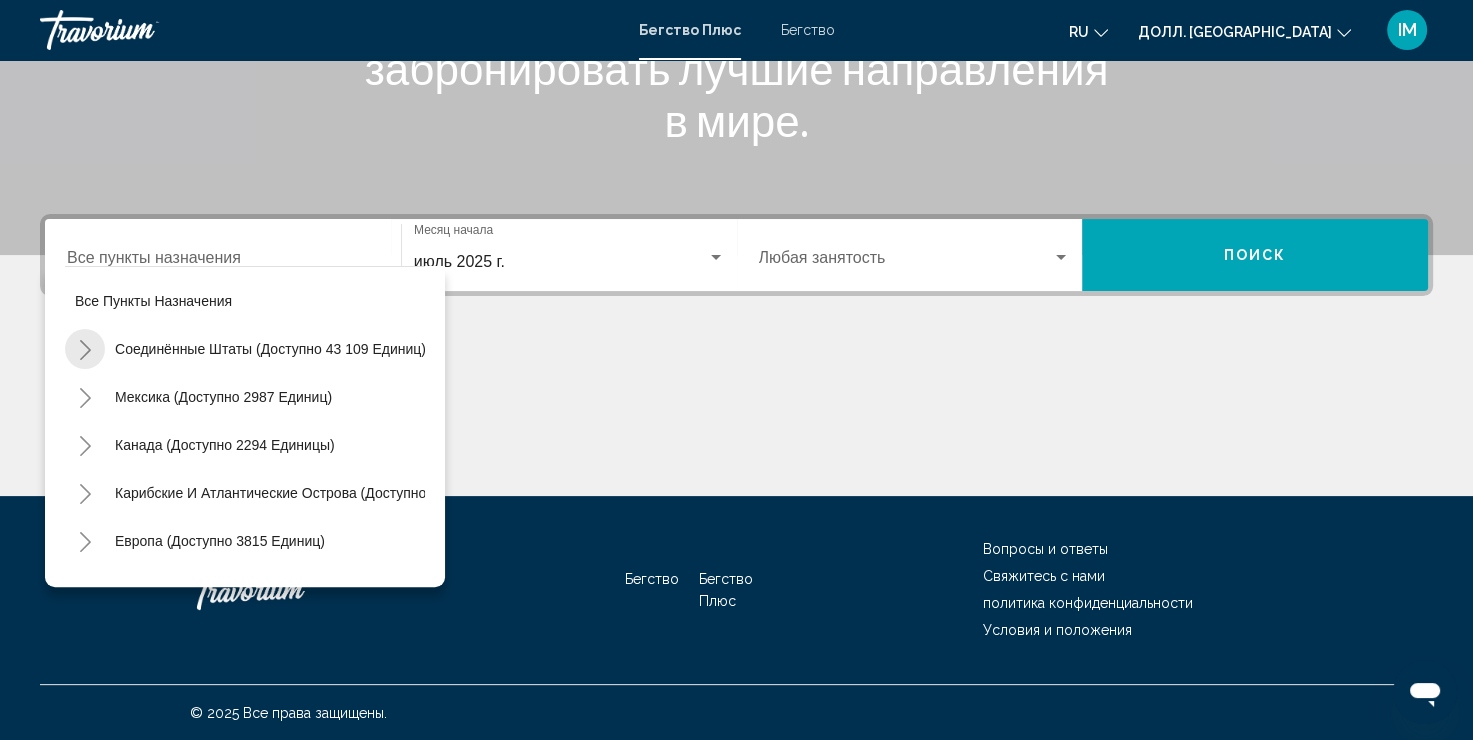 click 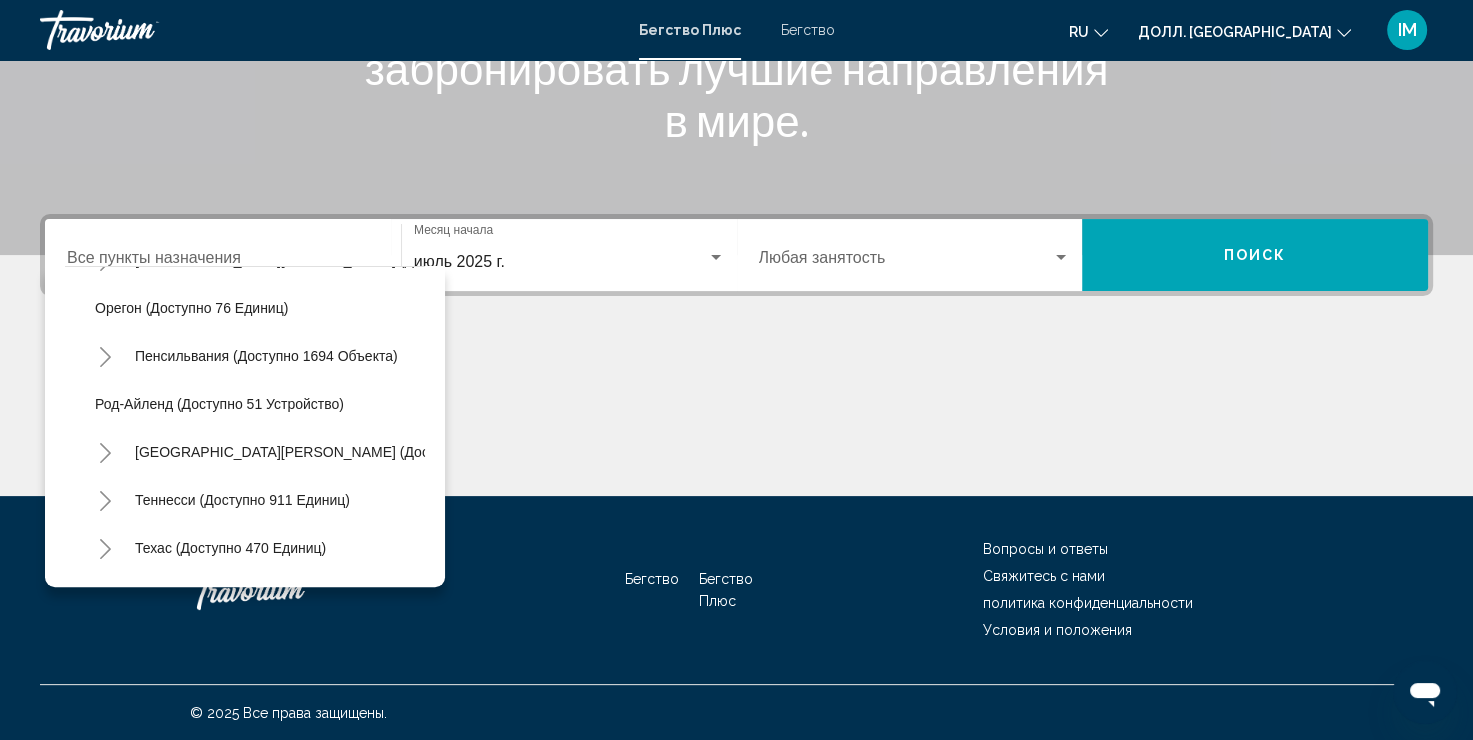 scroll, scrollTop: 1284, scrollLeft: 0, axis: vertical 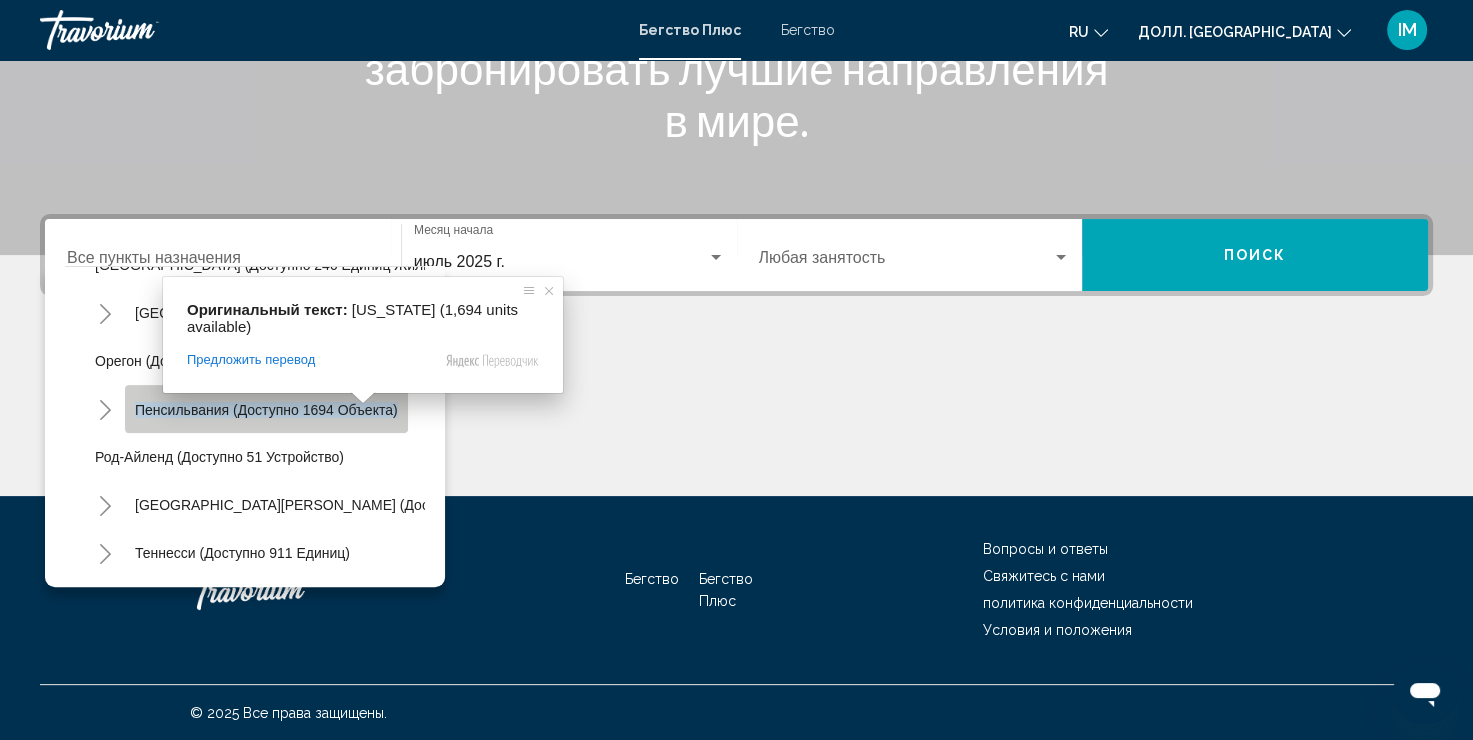 click on "Пенсильвания (доступно 1694 объекта)" 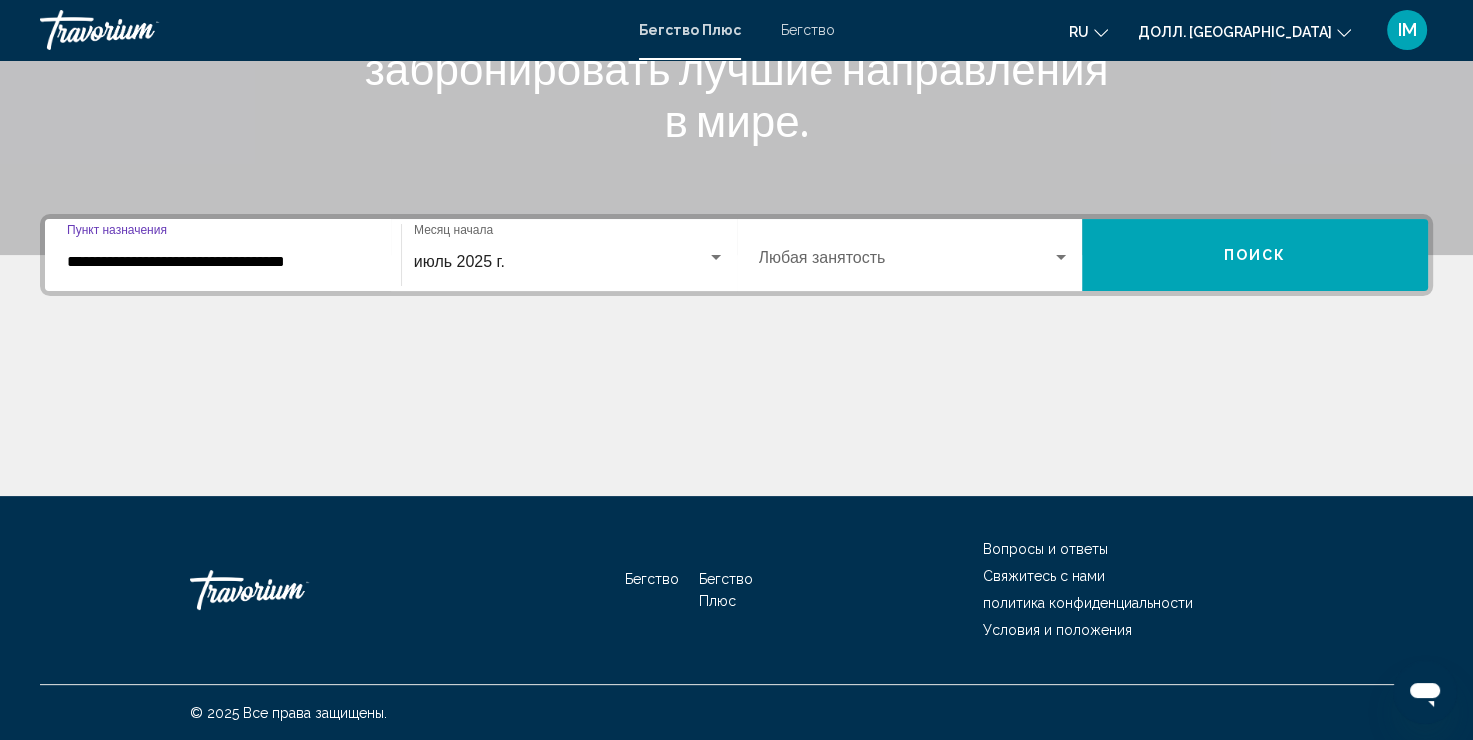 click on "Поиск" at bounding box center [1255, 255] 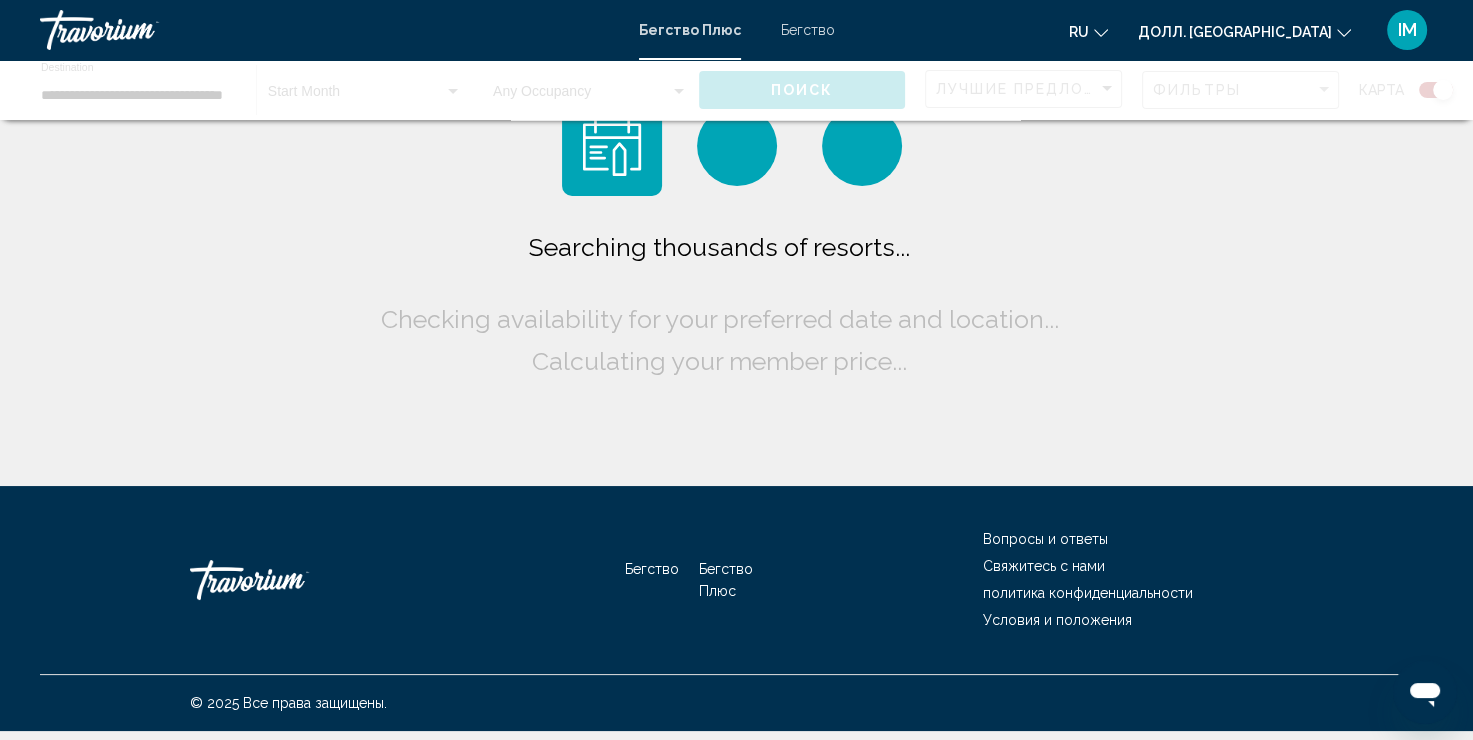 scroll, scrollTop: 0, scrollLeft: 0, axis: both 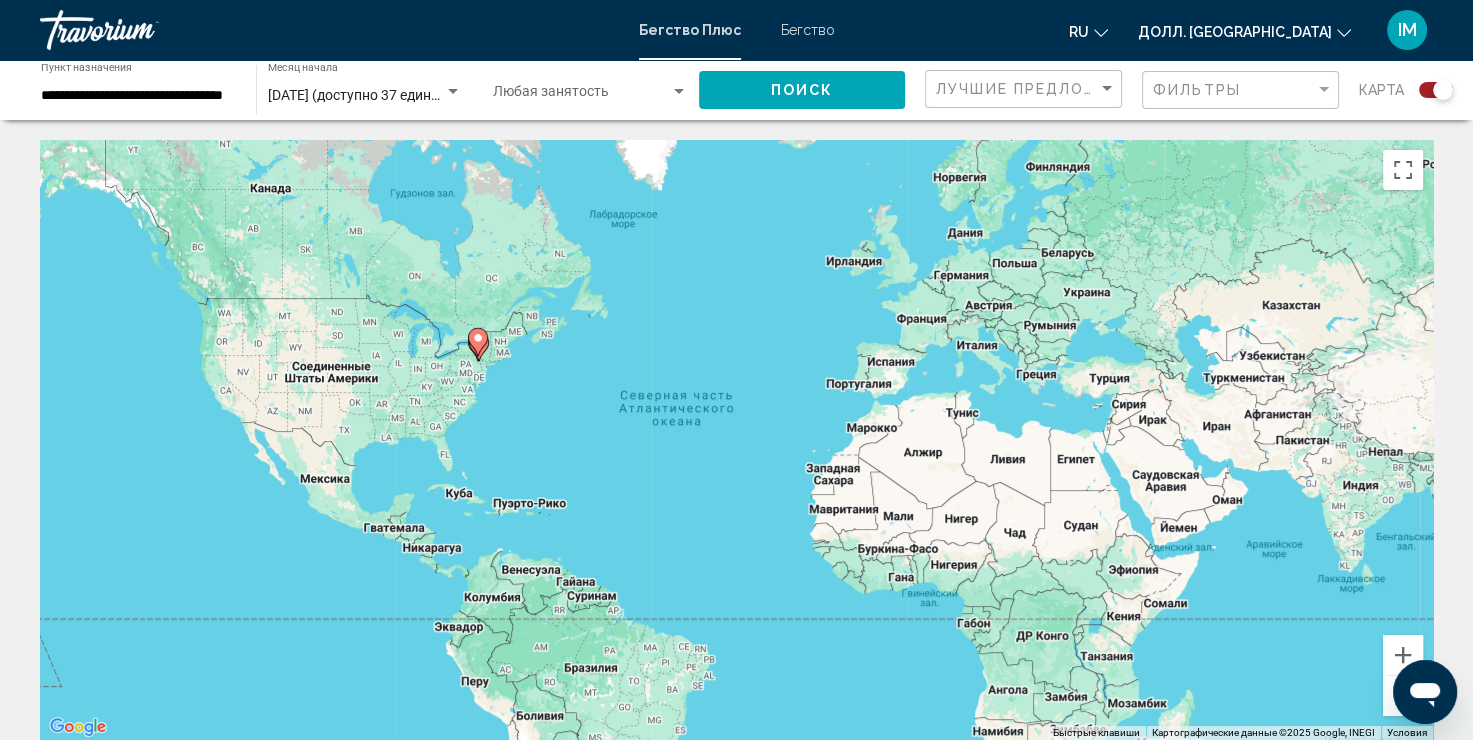 click 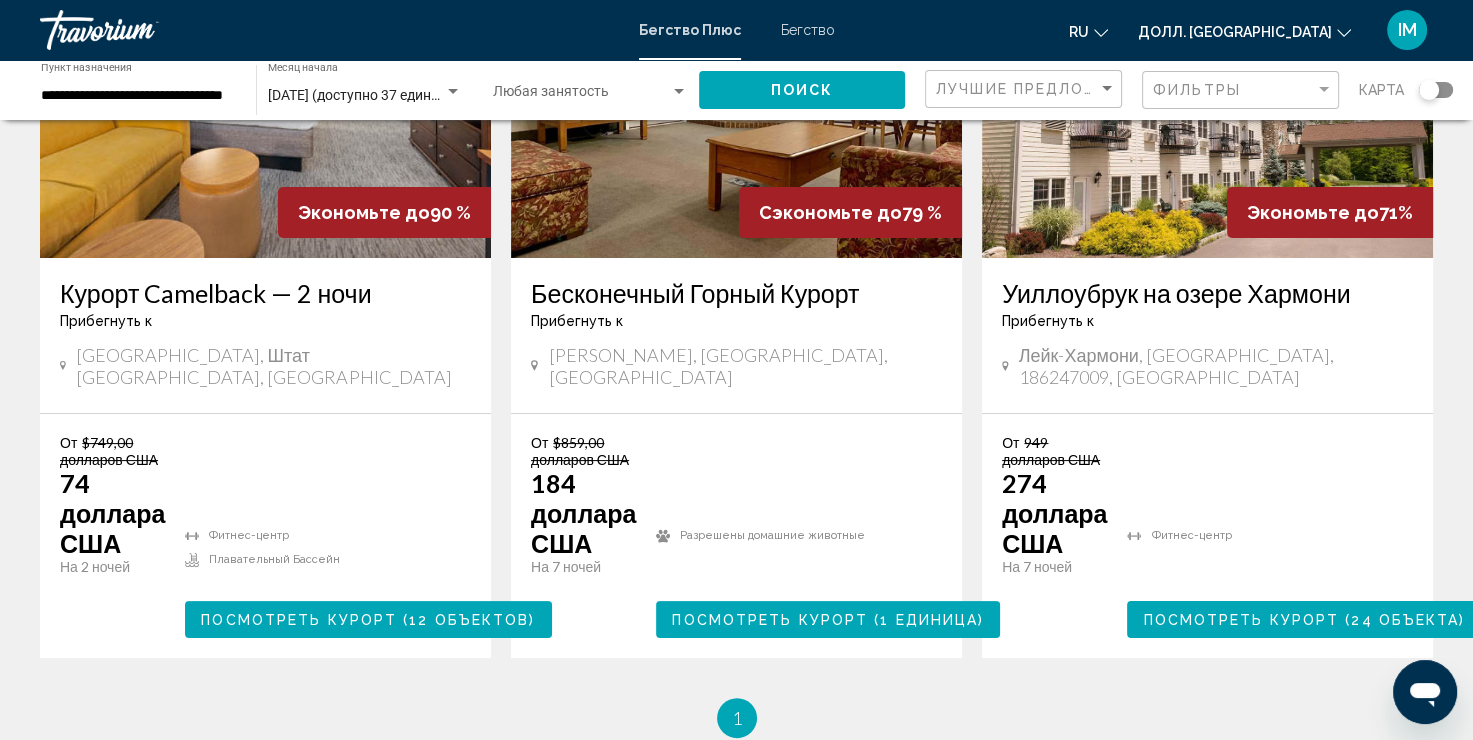 scroll, scrollTop: 343, scrollLeft: 0, axis: vertical 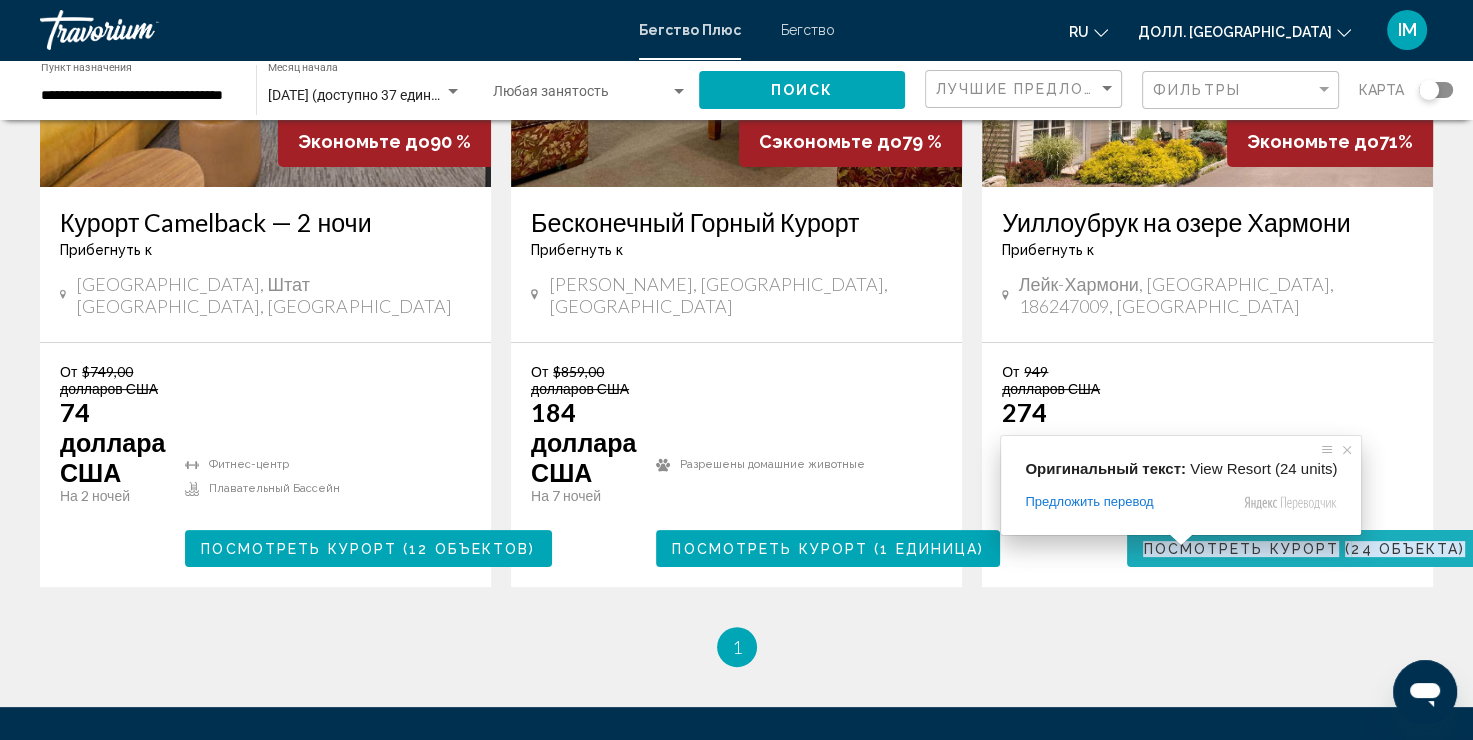 click on "24 объекта" at bounding box center (1405, 549) 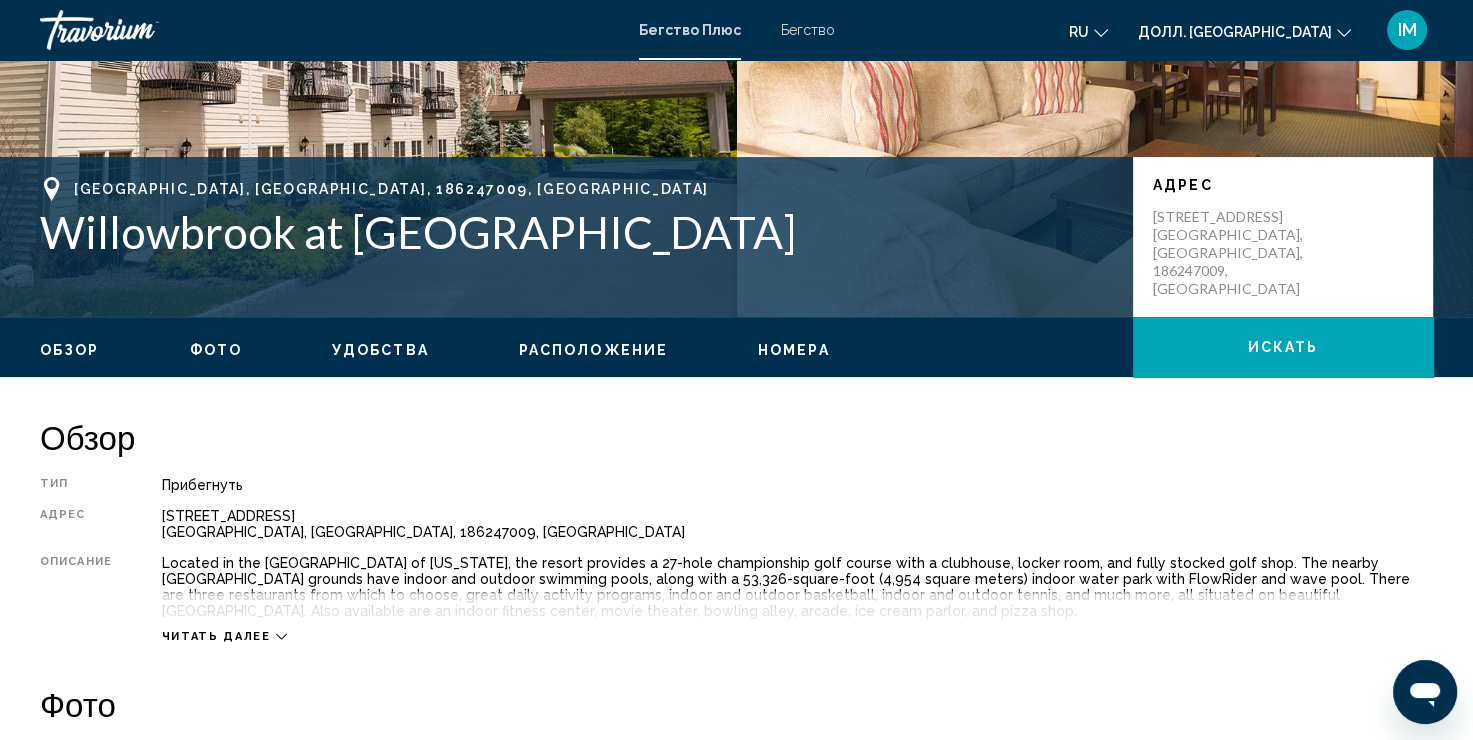 scroll, scrollTop: 0, scrollLeft: 0, axis: both 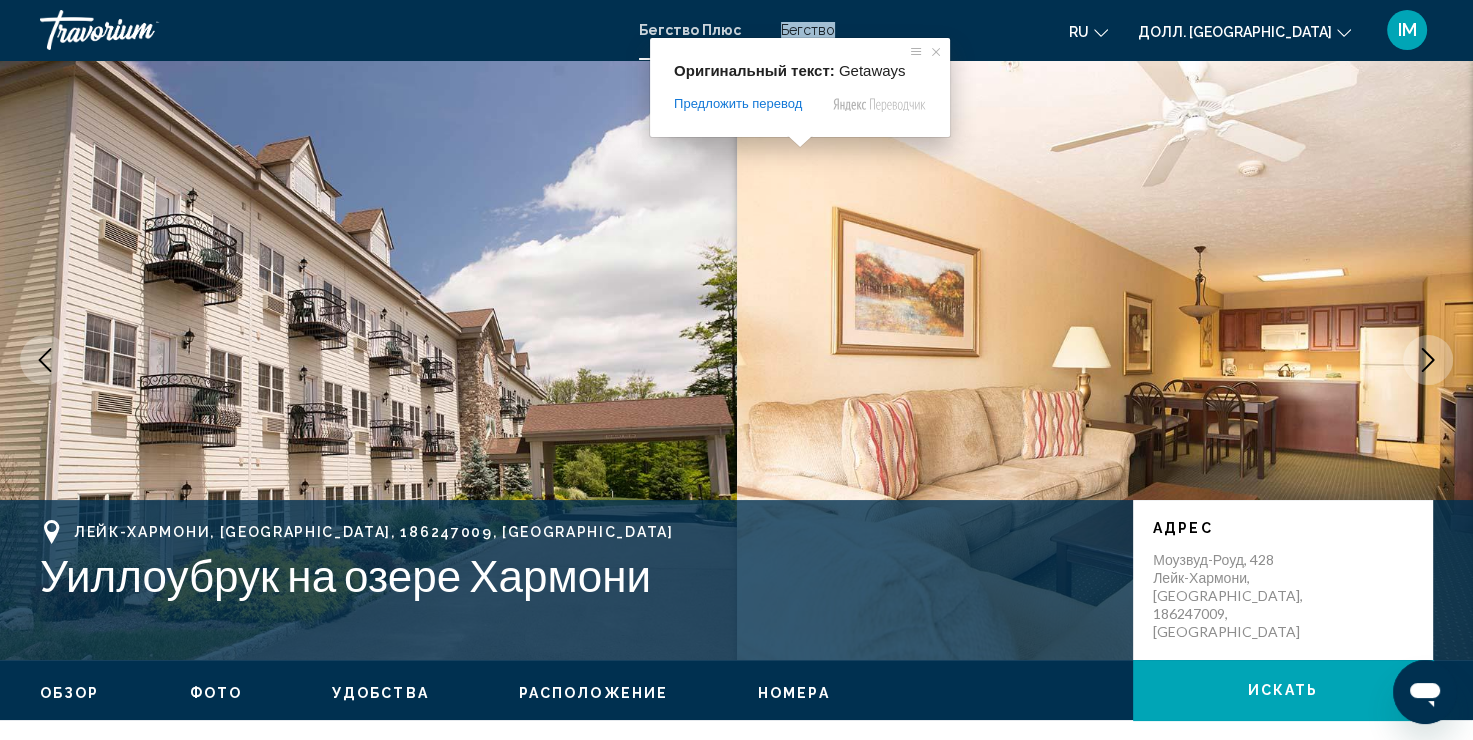 click on "Бегство" at bounding box center [808, 30] 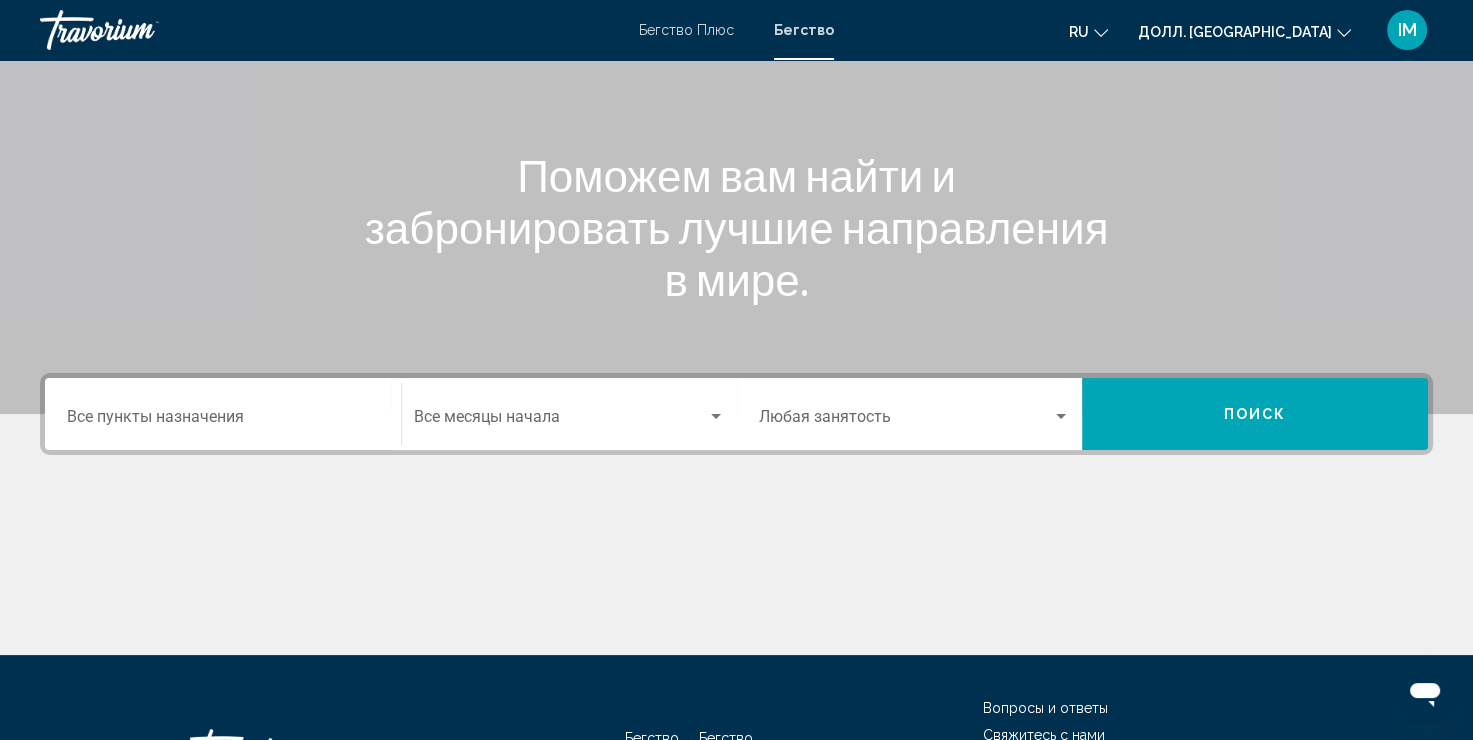 scroll, scrollTop: 188, scrollLeft: 0, axis: vertical 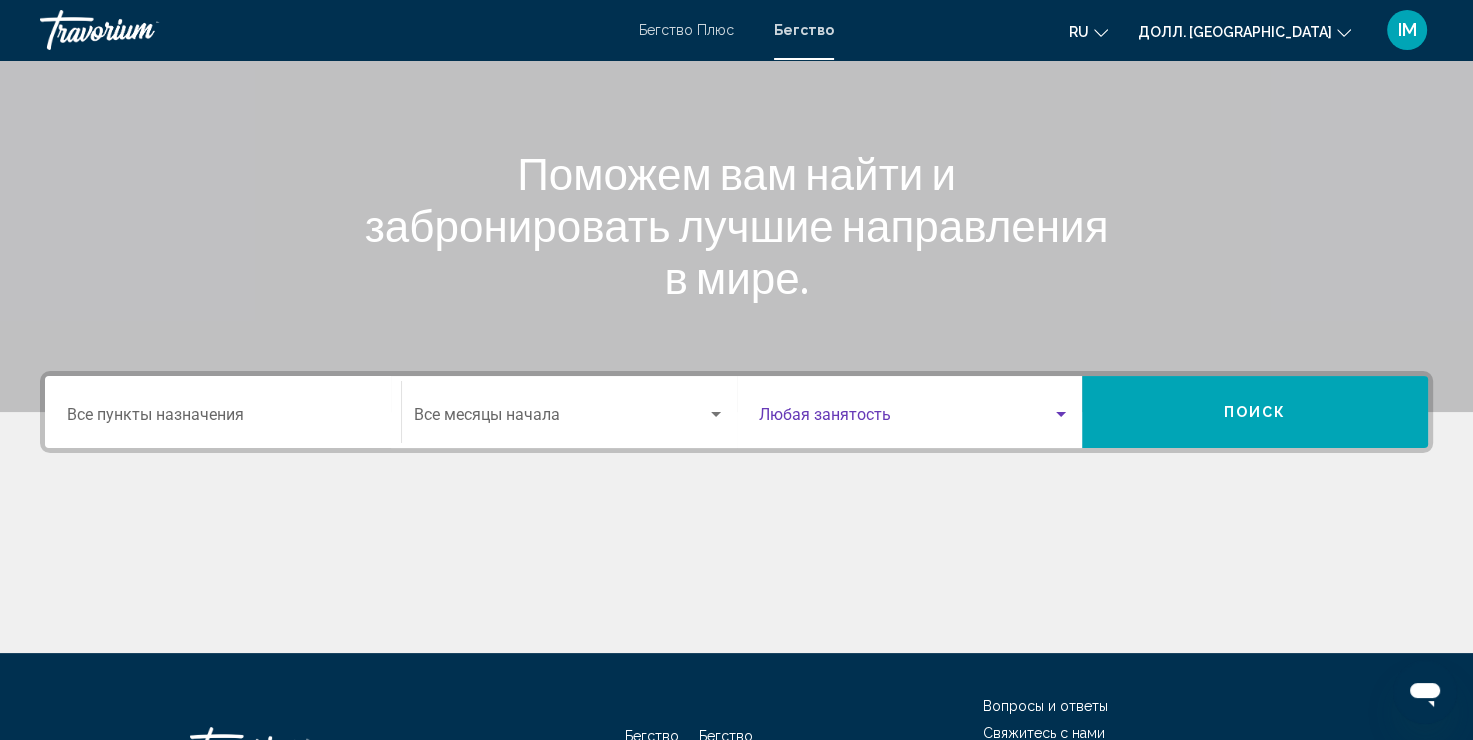 click at bounding box center [1061, 414] 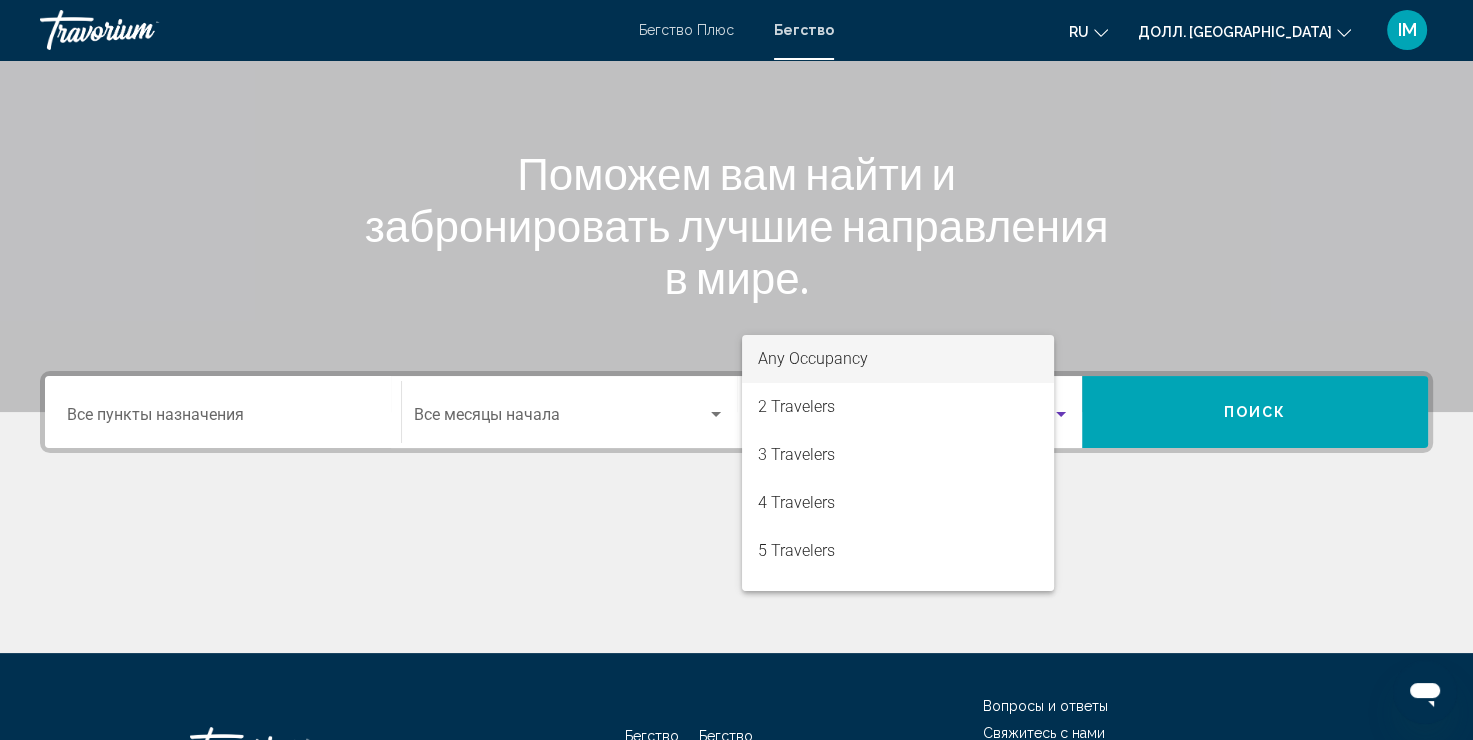 scroll, scrollTop: 345, scrollLeft: 0, axis: vertical 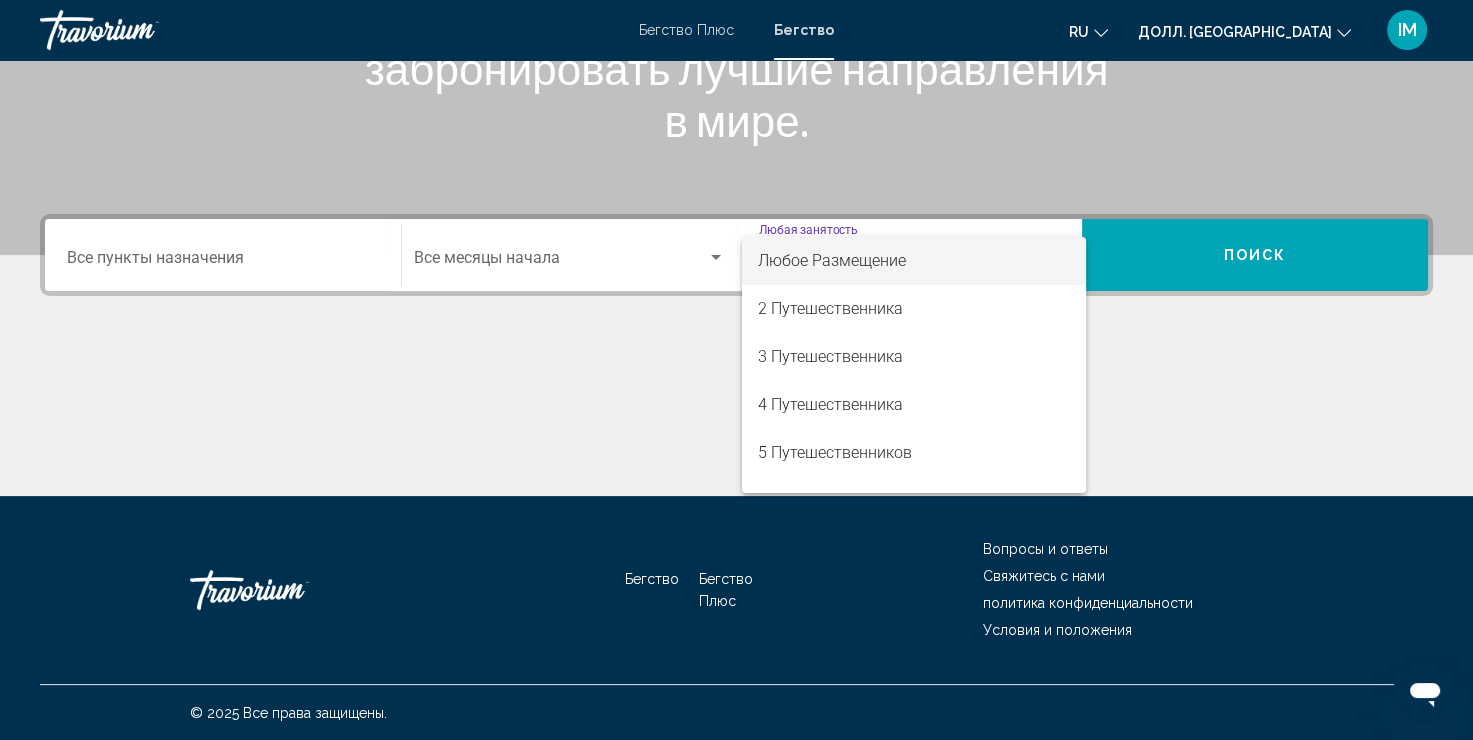 click at bounding box center [736, 370] 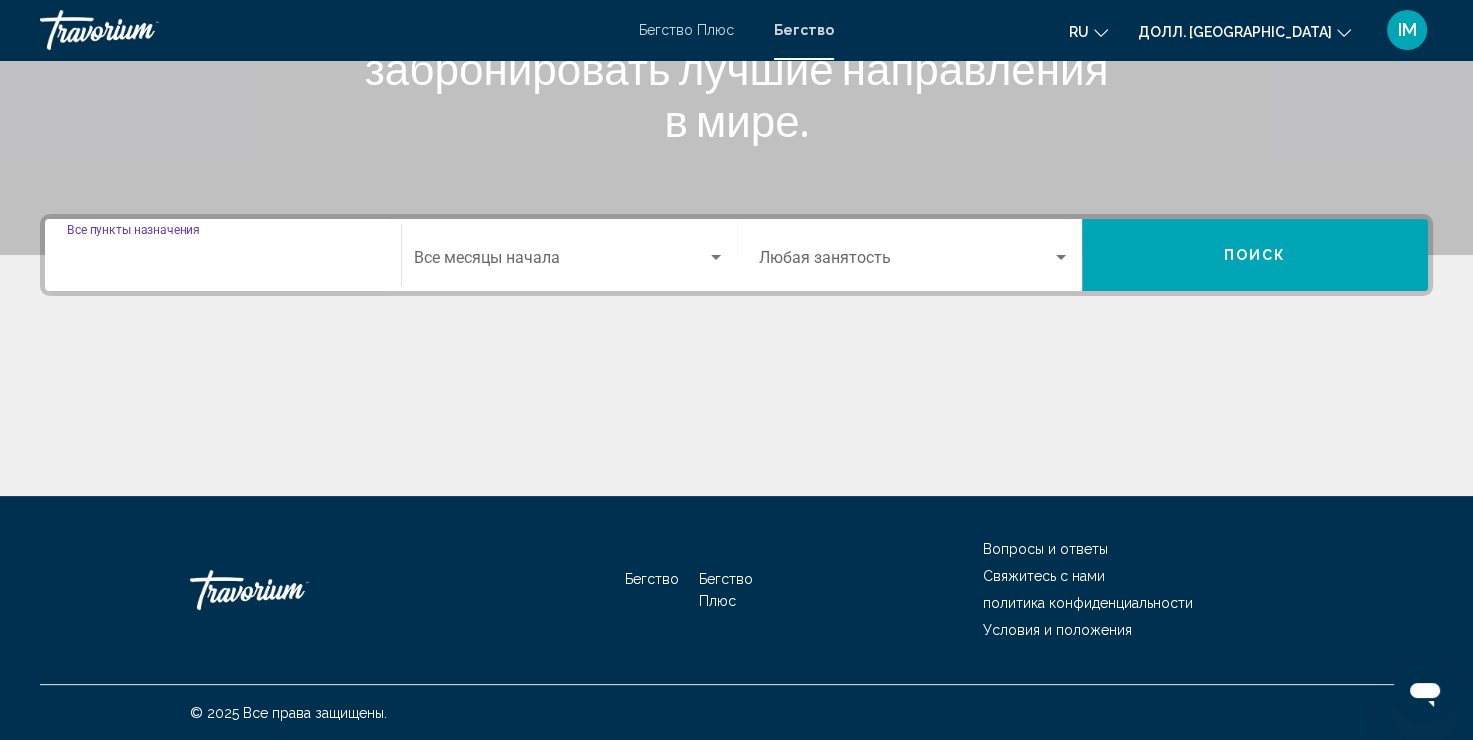 click on "Пункт назначения Все пункты назначения" at bounding box center (223, 262) 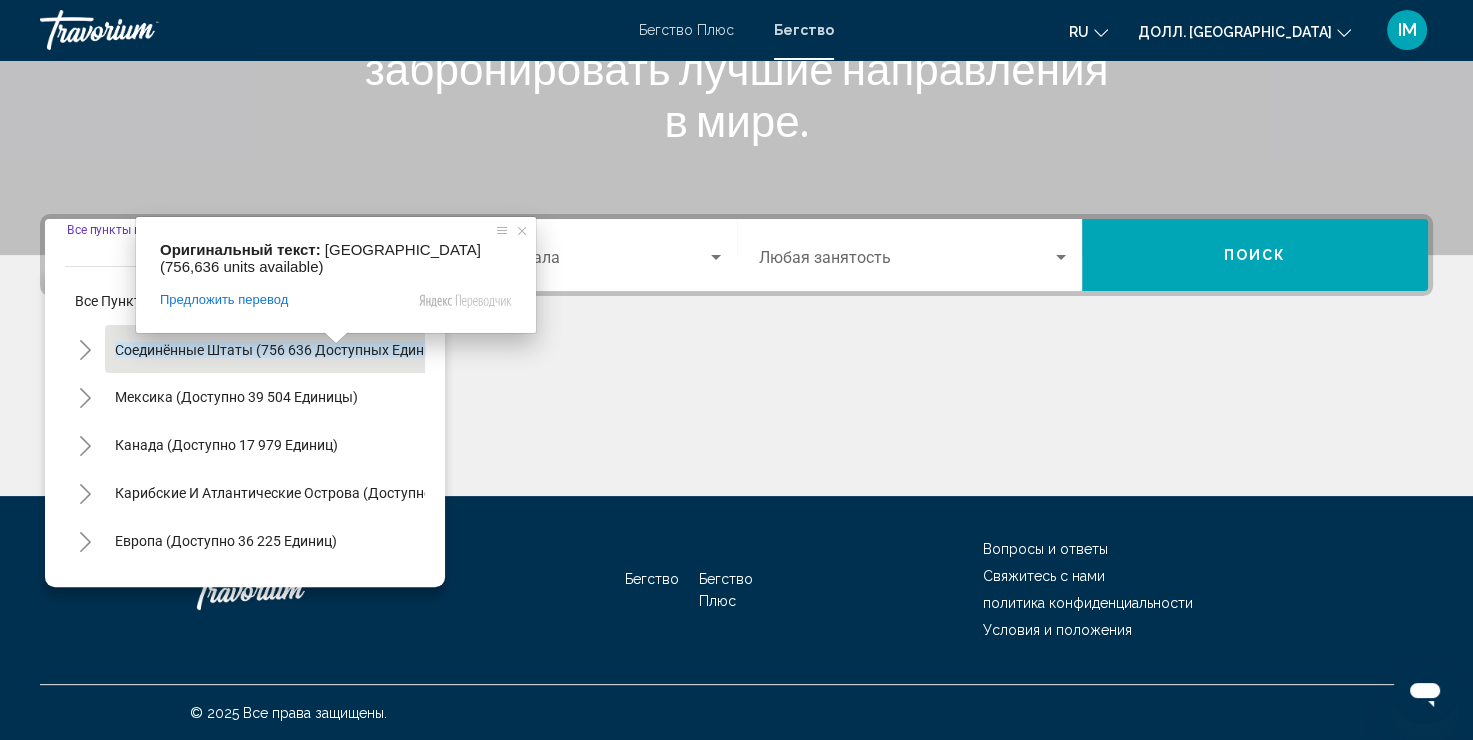 click on "Соединённые Штаты (756 636 доступных единиц)" 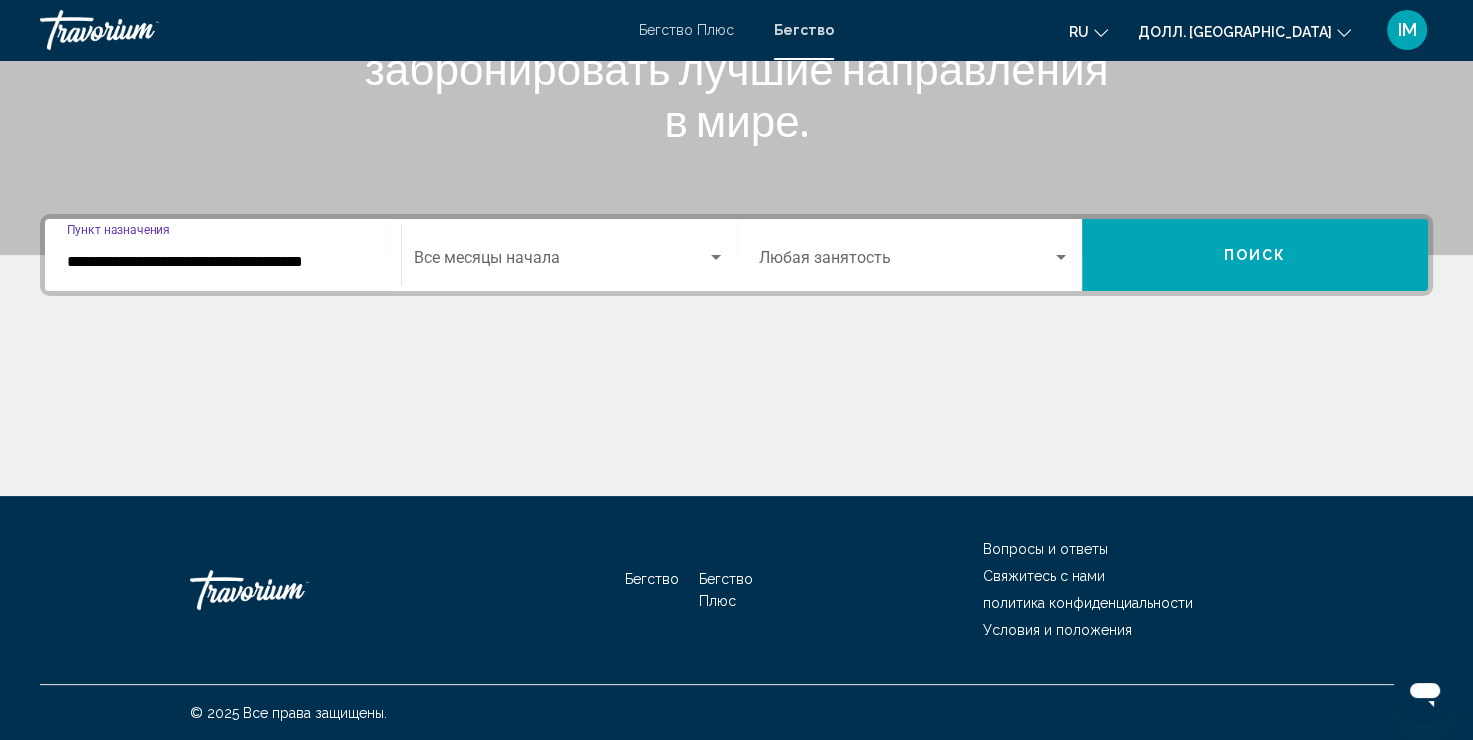 click on "**********" at bounding box center [223, 262] 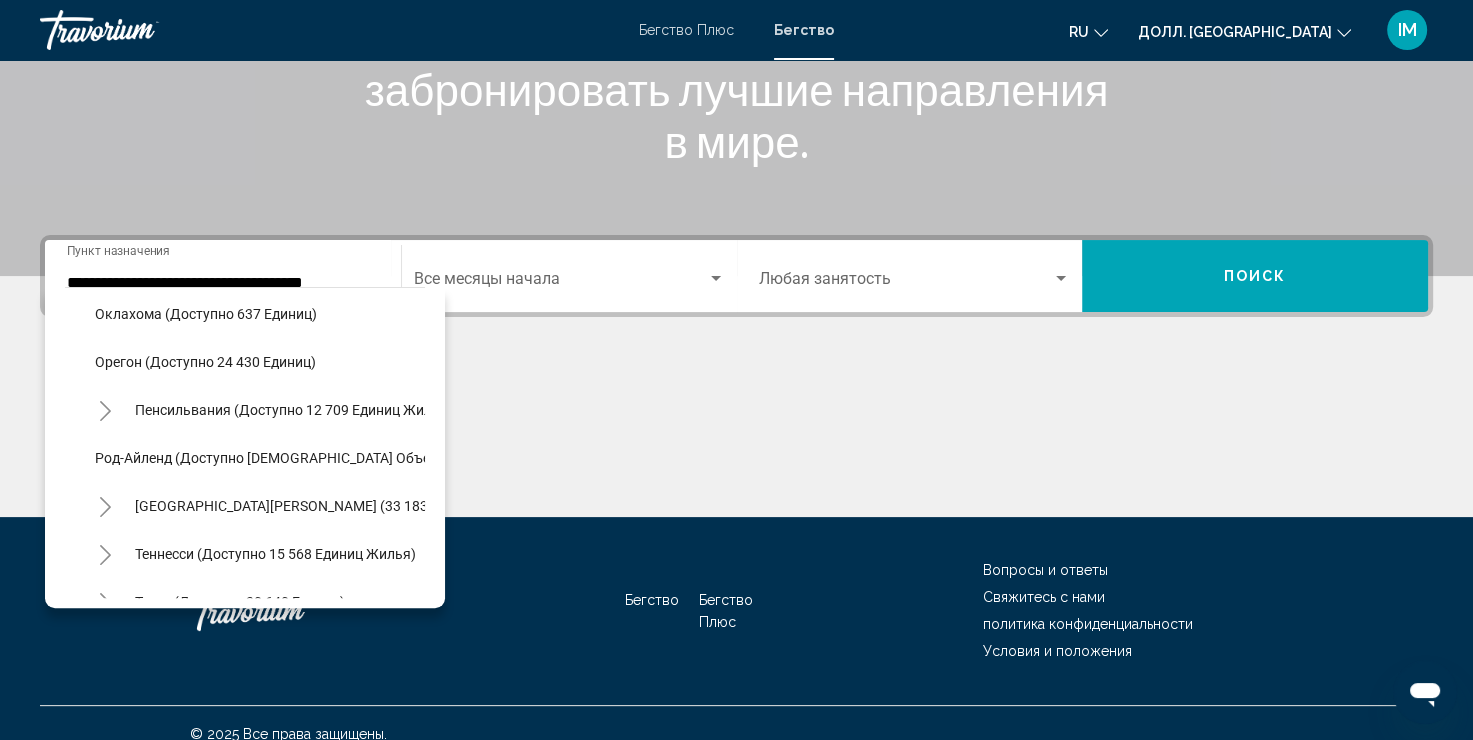 scroll, scrollTop: 1683, scrollLeft: 0, axis: vertical 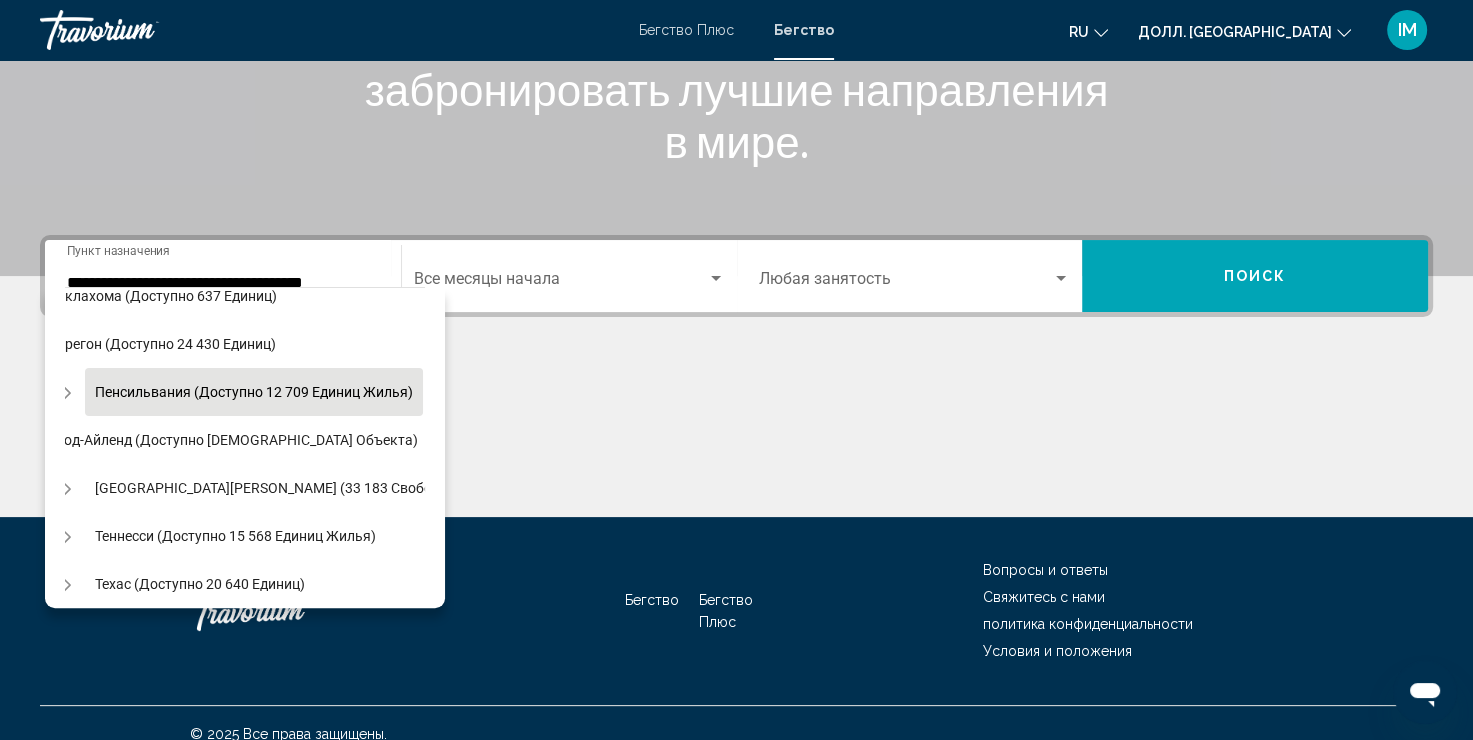 click on "Пенсильвания (доступно 12 709 единиц жилья)" 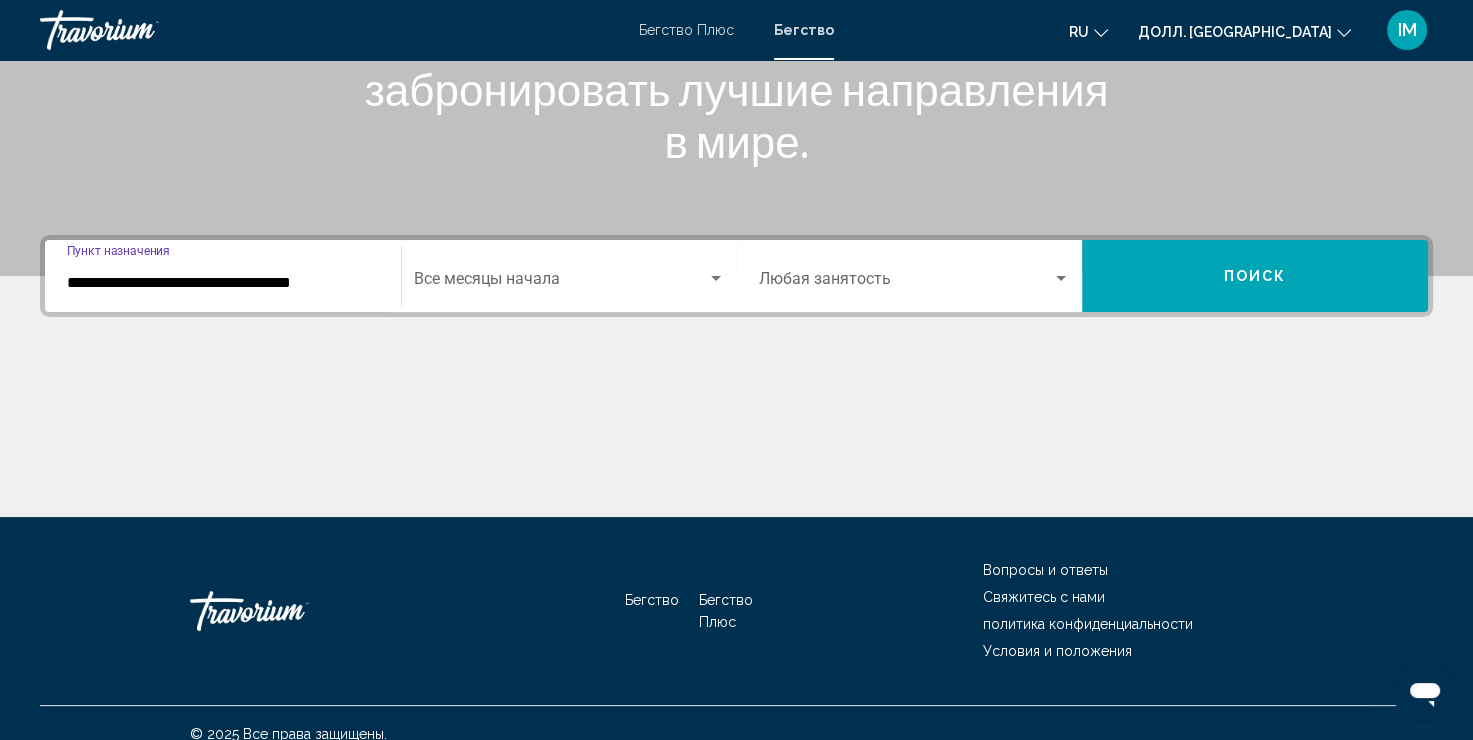 scroll, scrollTop: 345, scrollLeft: 0, axis: vertical 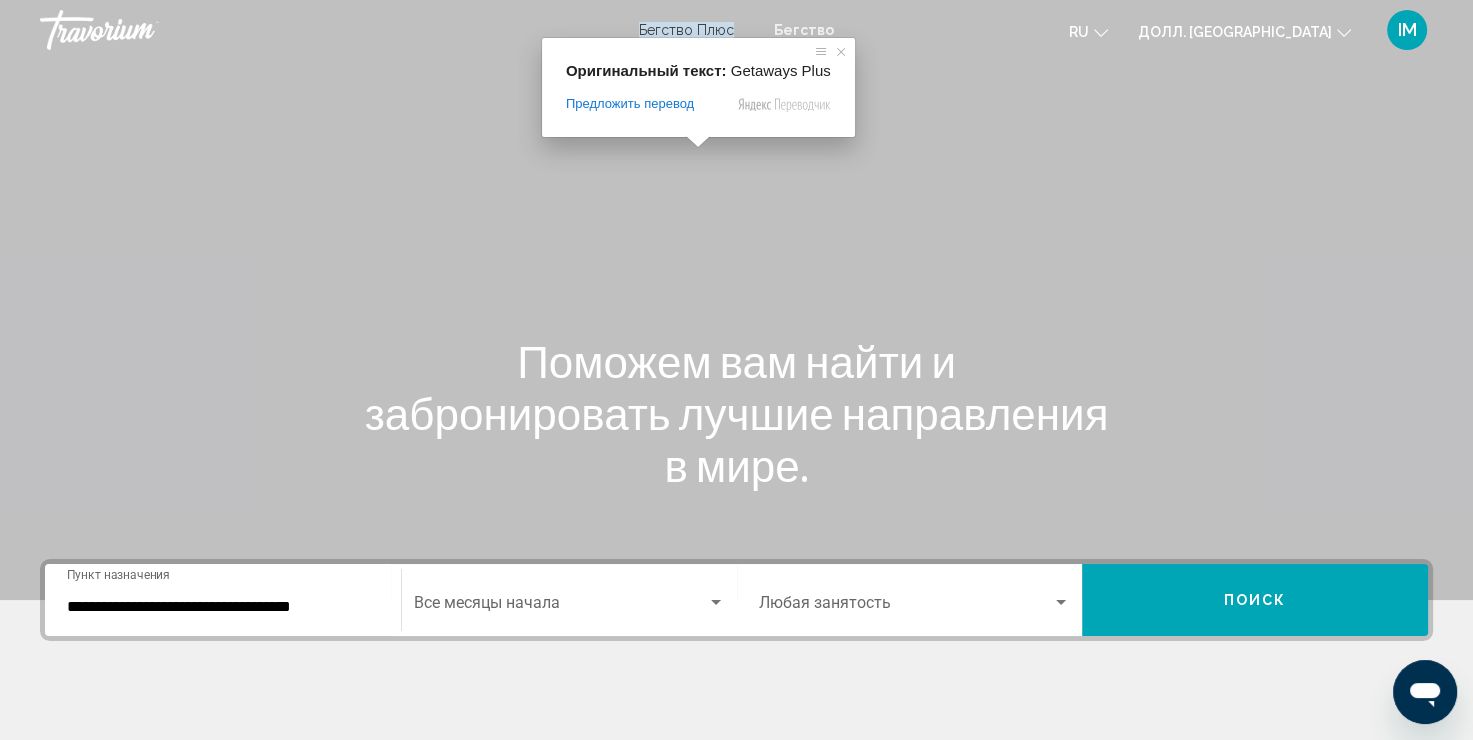 click on "Бегство Плюс" at bounding box center [686, 30] 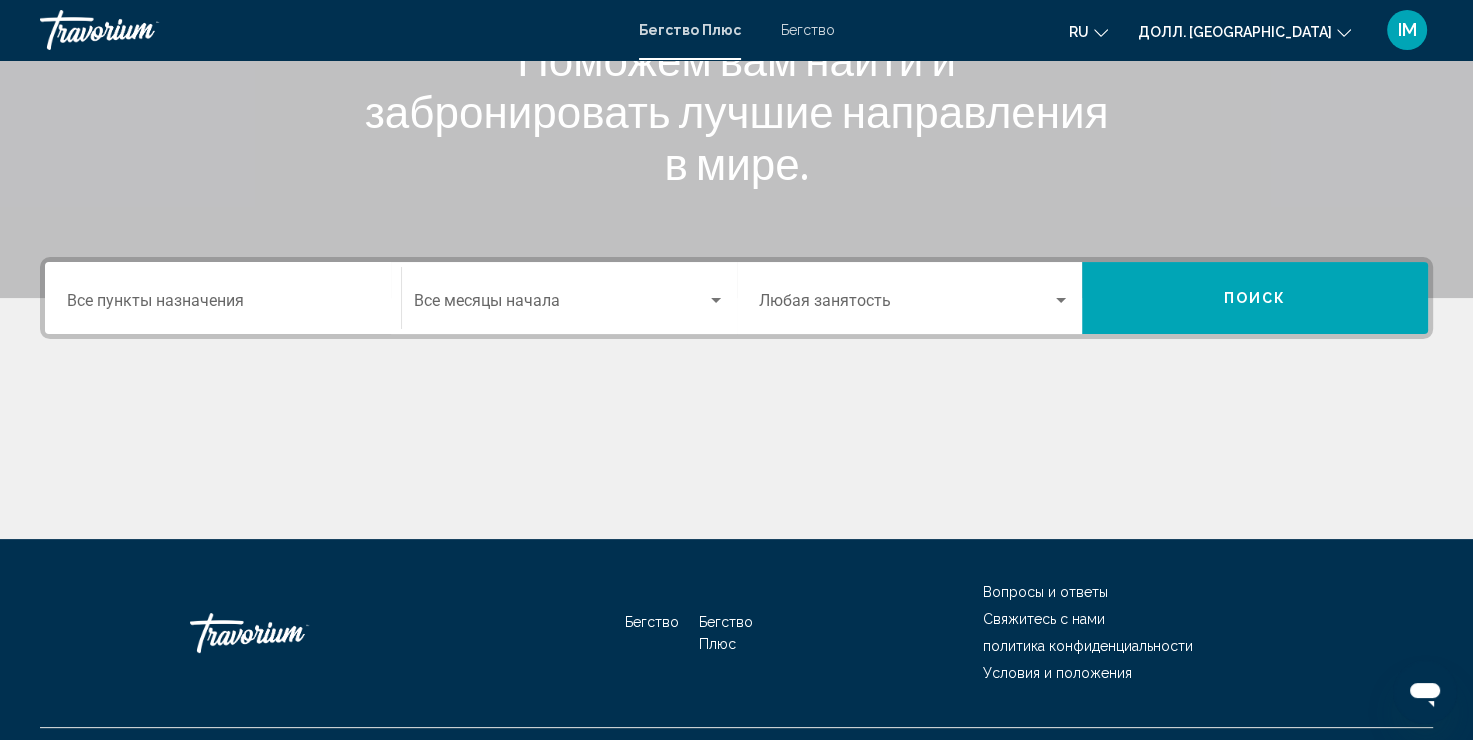 scroll, scrollTop: 345, scrollLeft: 0, axis: vertical 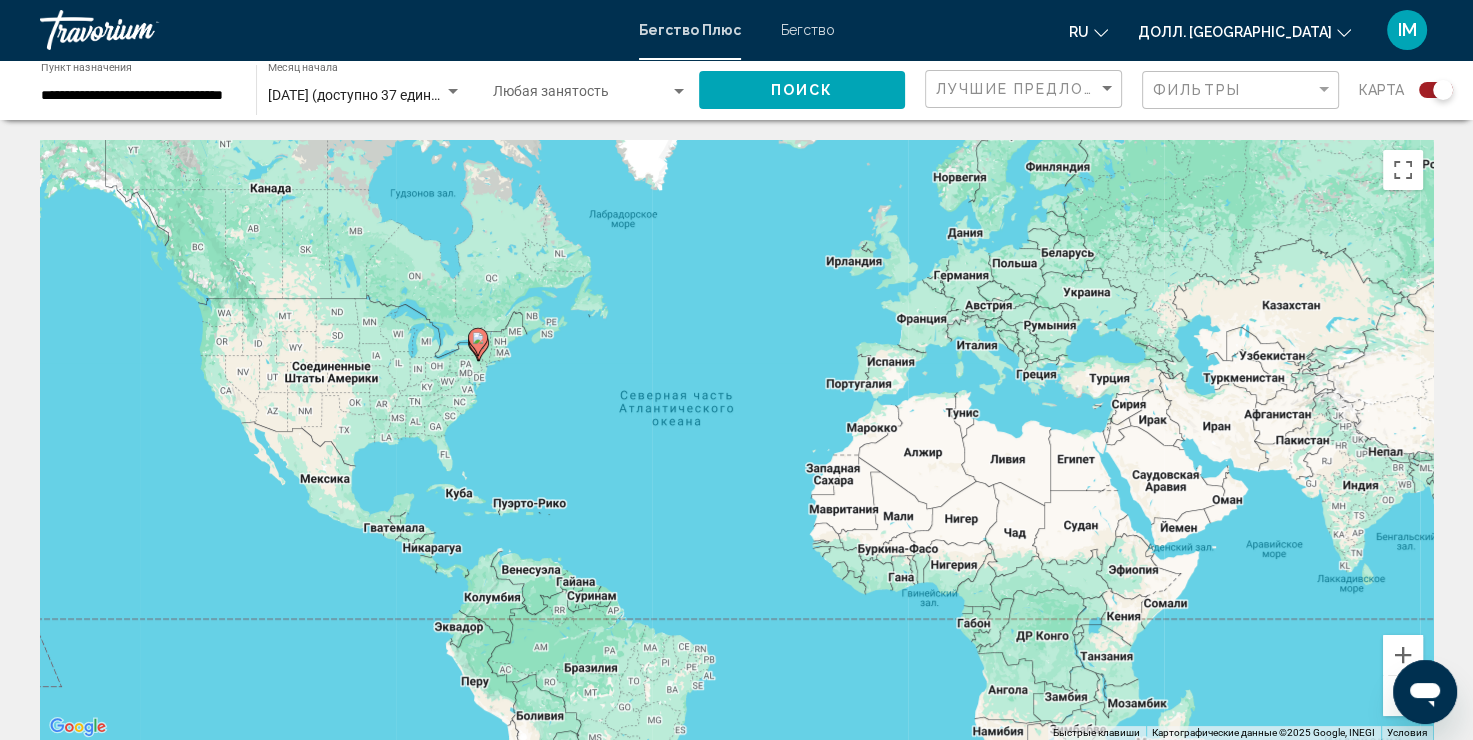 click on "карта" 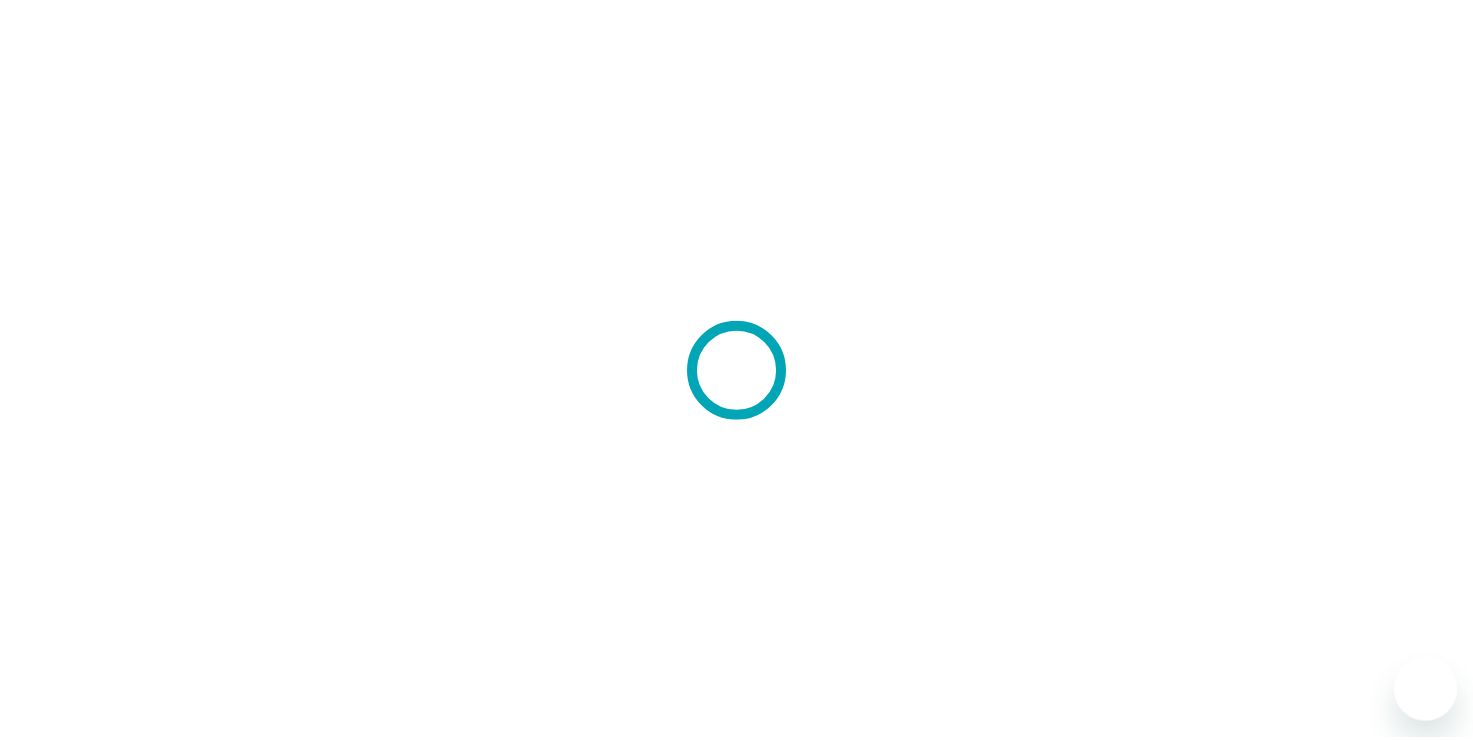 scroll, scrollTop: 0, scrollLeft: 0, axis: both 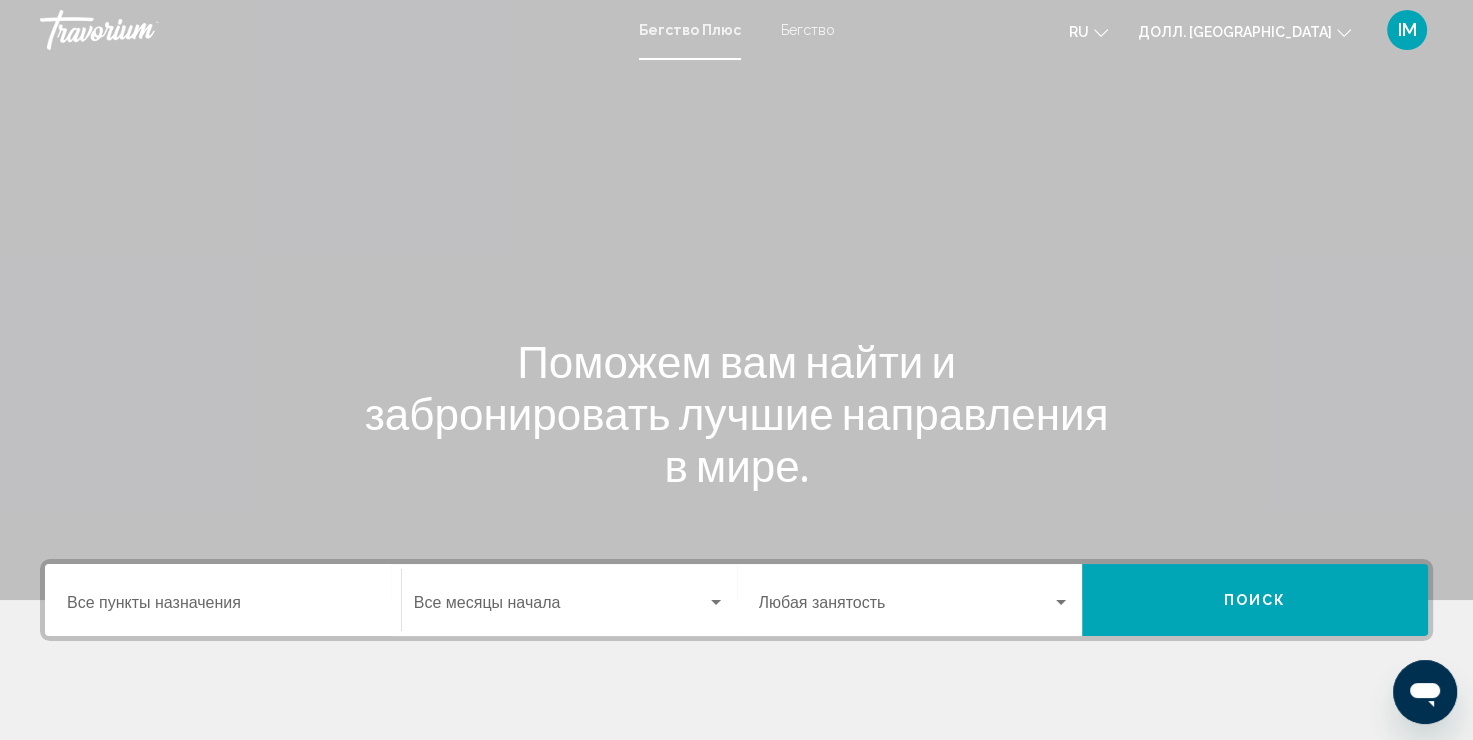 click on "Пункт назначения Все пункты назначения" at bounding box center (223, 607) 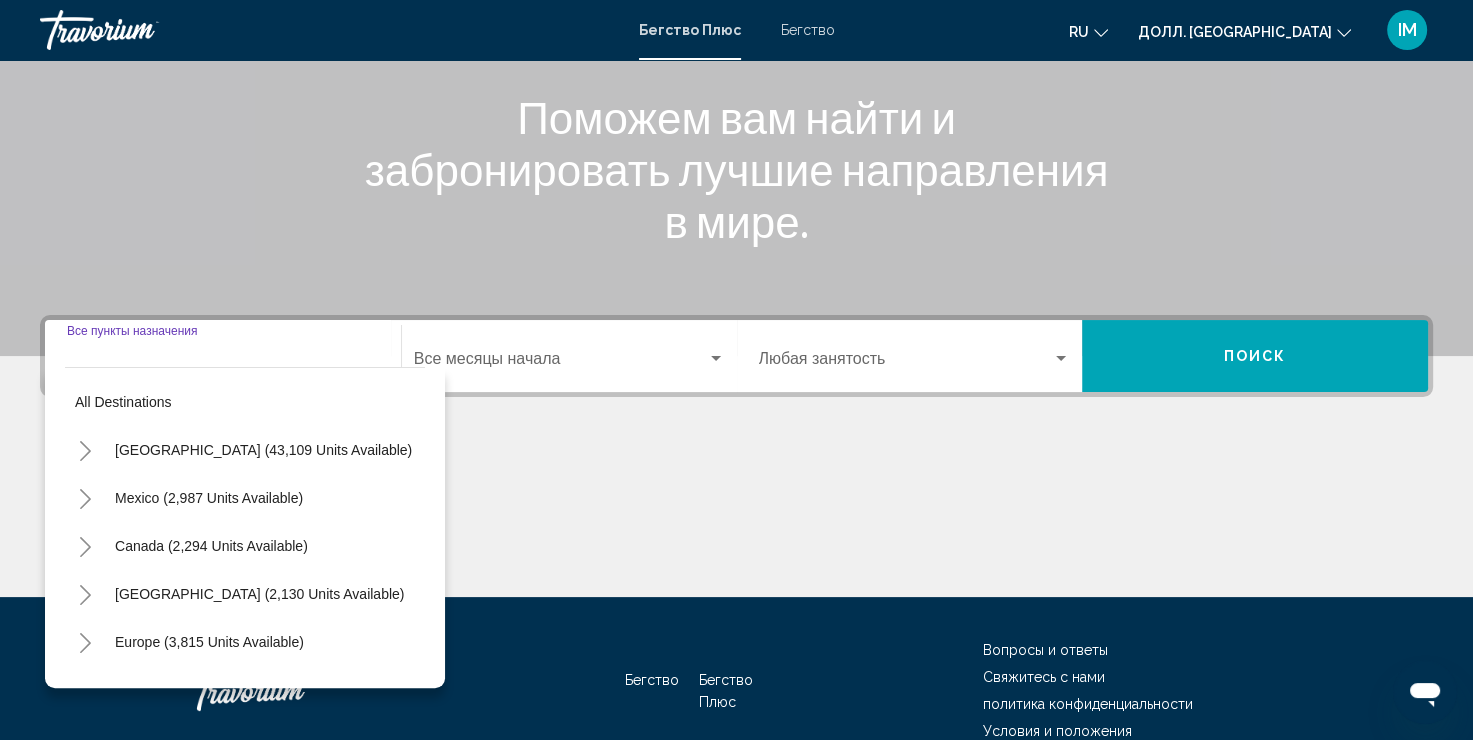 scroll, scrollTop: 345, scrollLeft: 0, axis: vertical 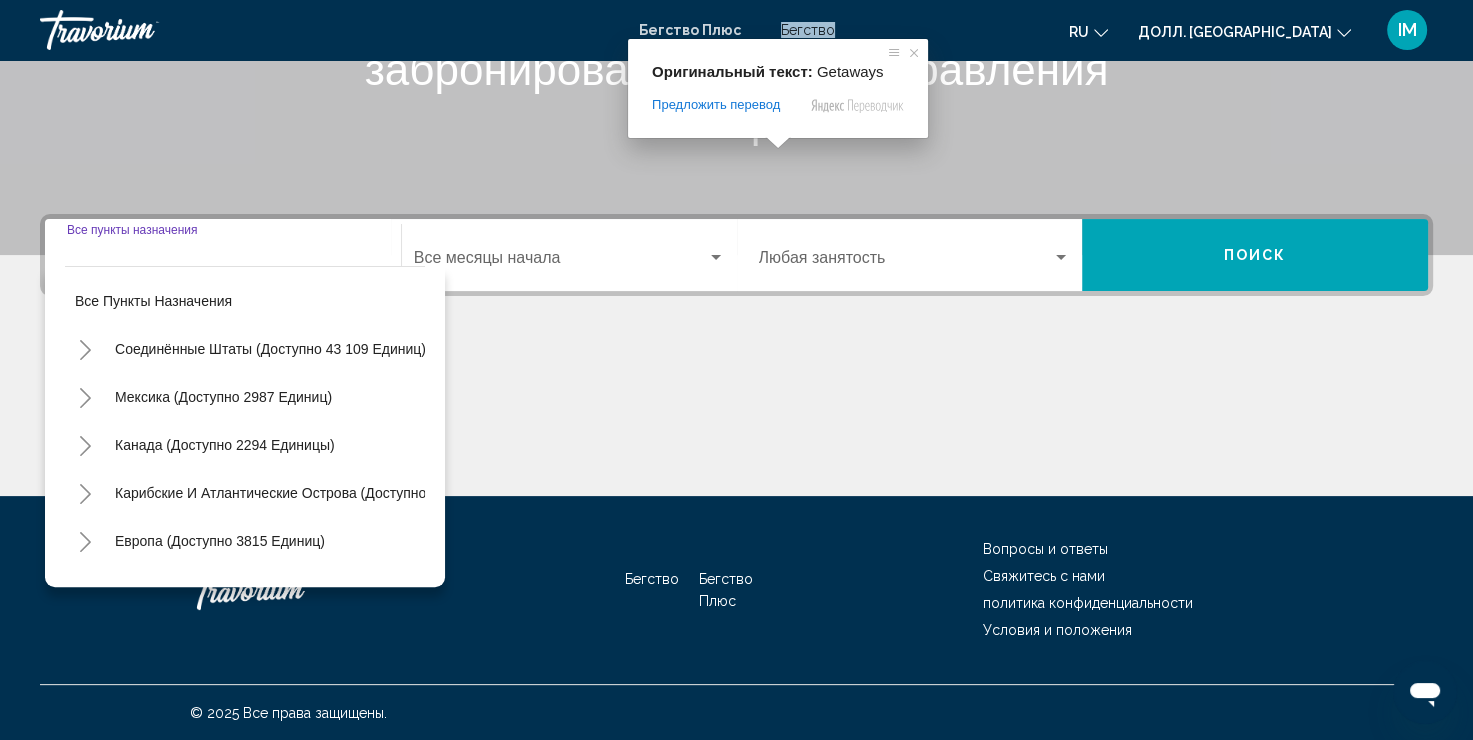 click on "Бегство" at bounding box center [808, 30] 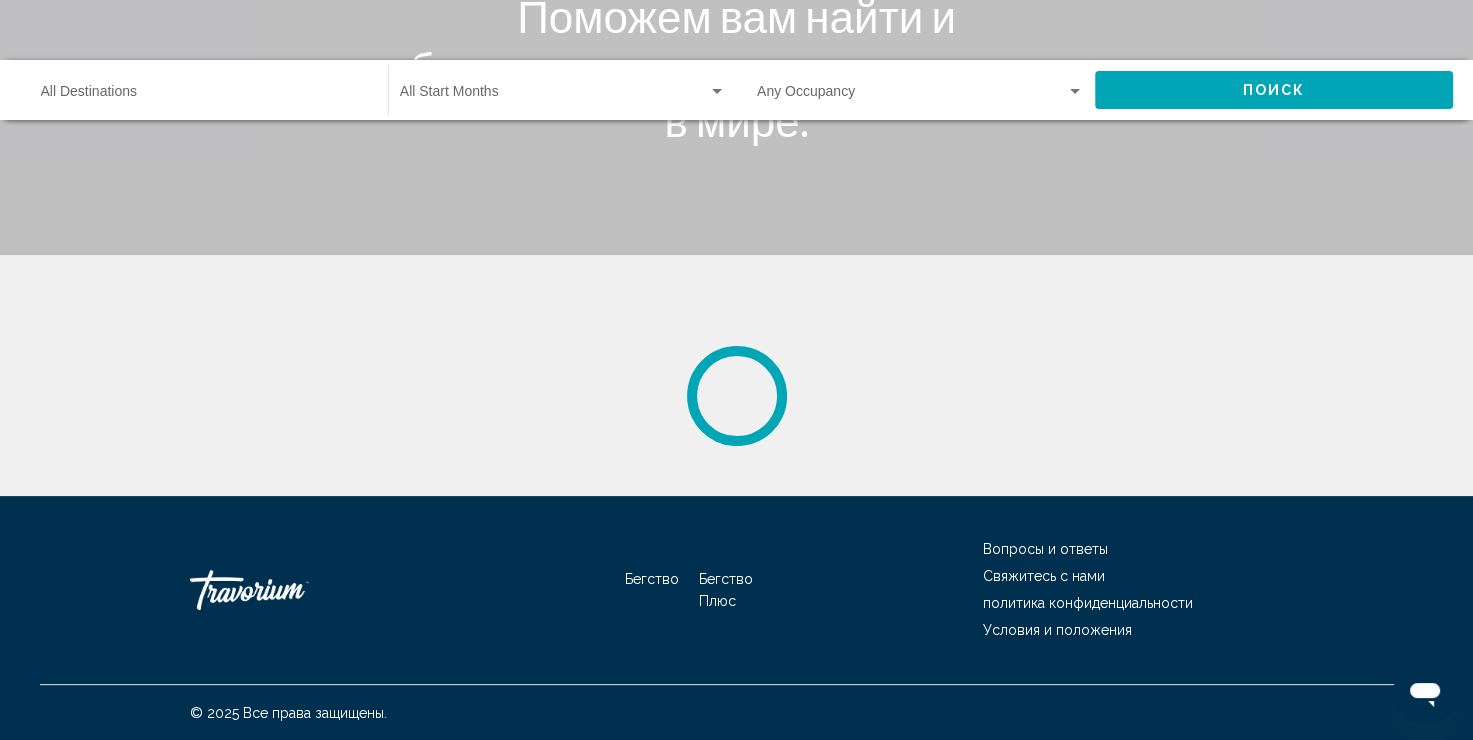 scroll, scrollTop: 0, scrollLeft: 0, axis: both 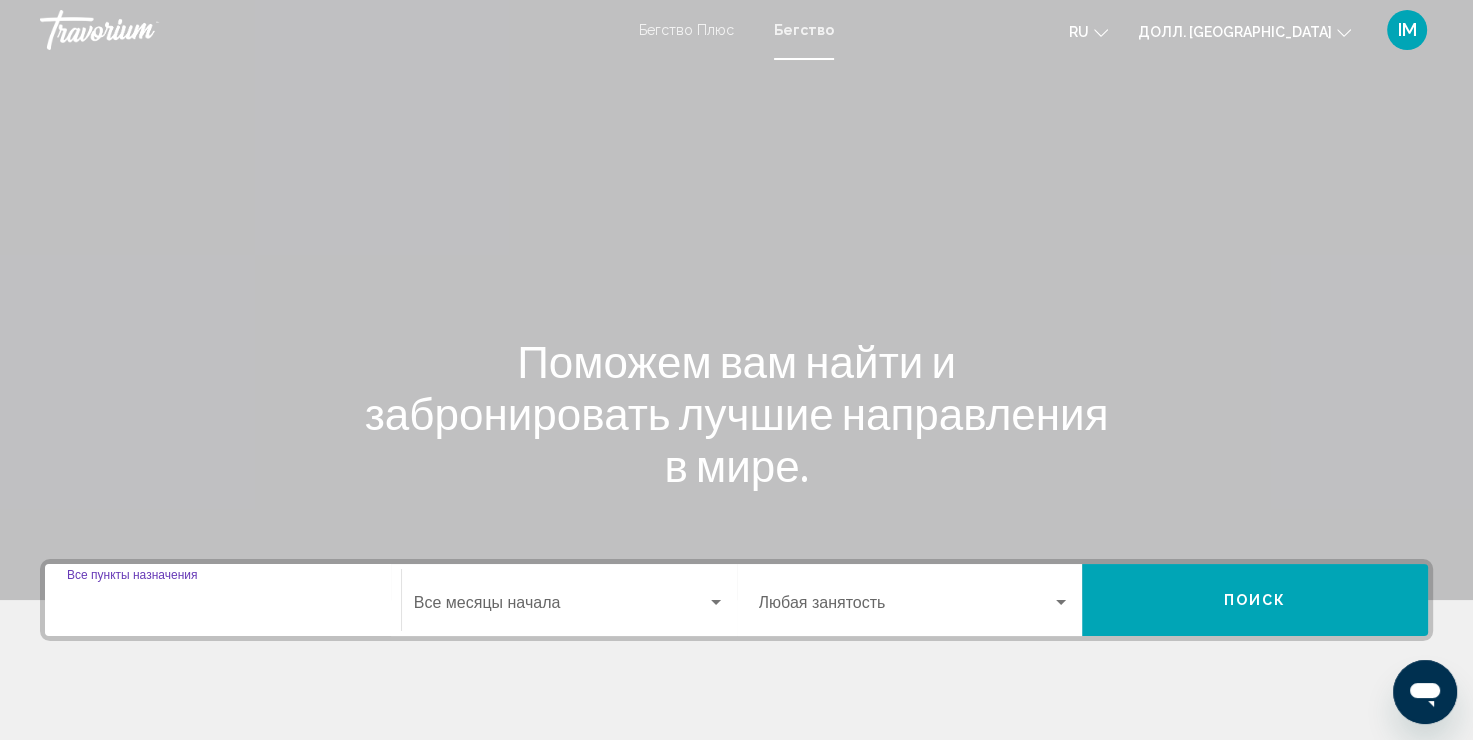 click on "Пункт назначения Все пункты назначения" at bounding box center [223, 607] 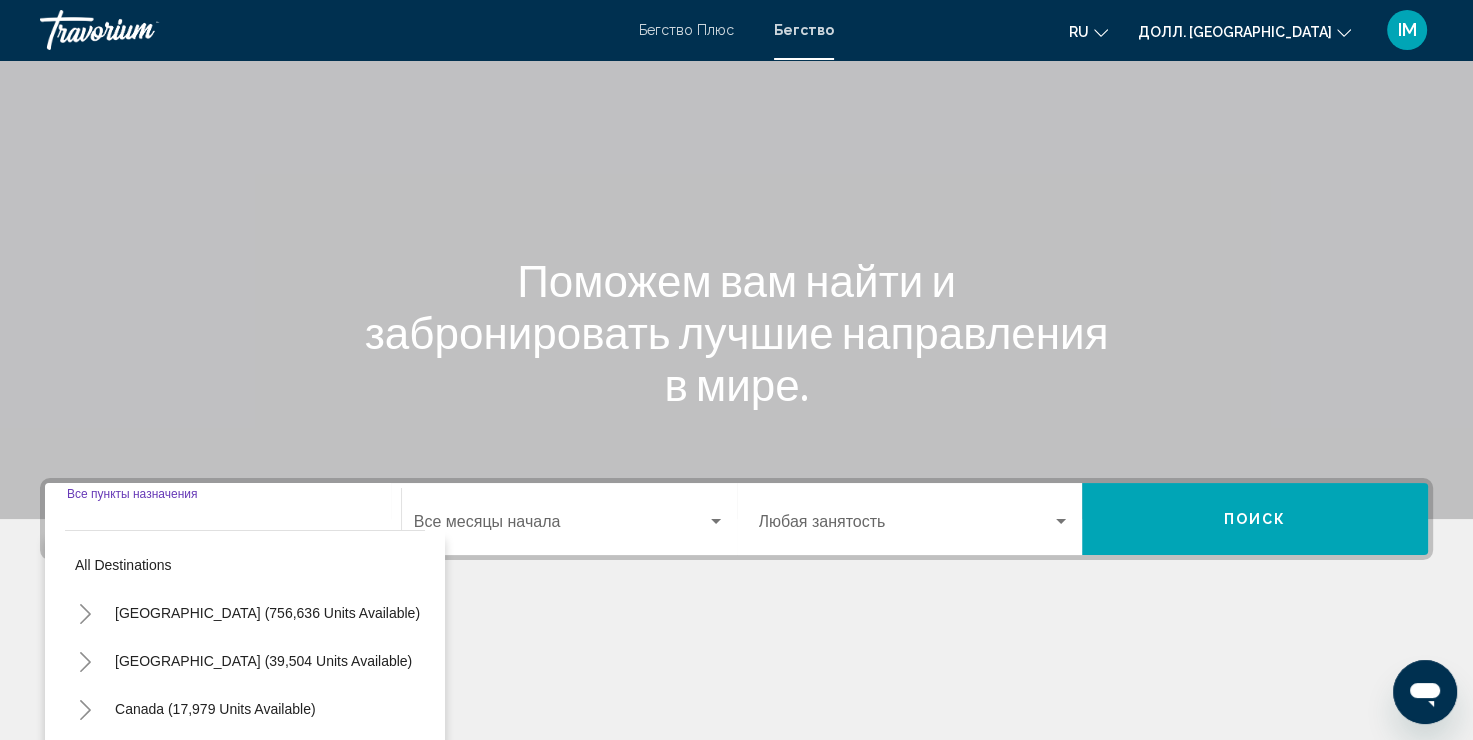 scroll, scrollTop: 345, scrollLeft: 0, axis: vertical 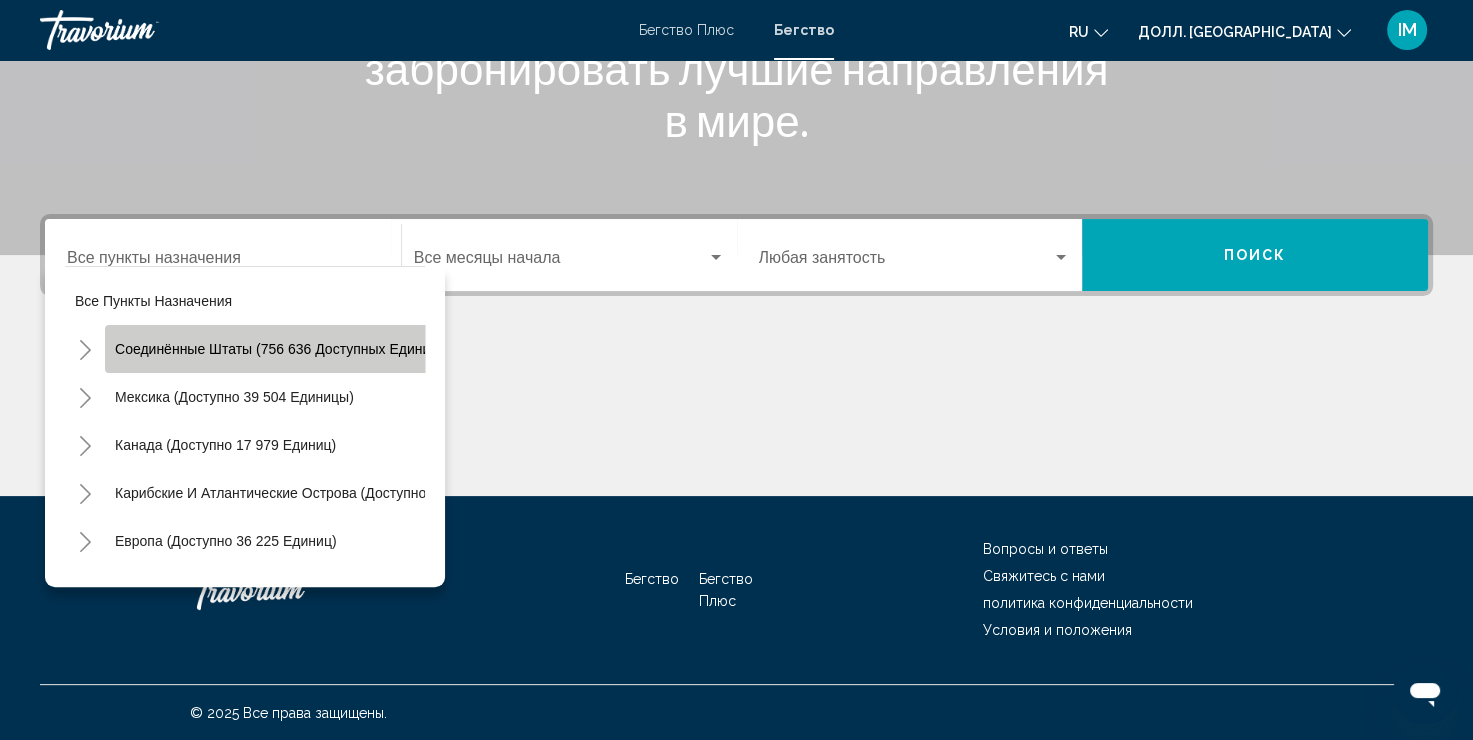 click on "Соединённые Штаты (756 636 доступных единиц)" 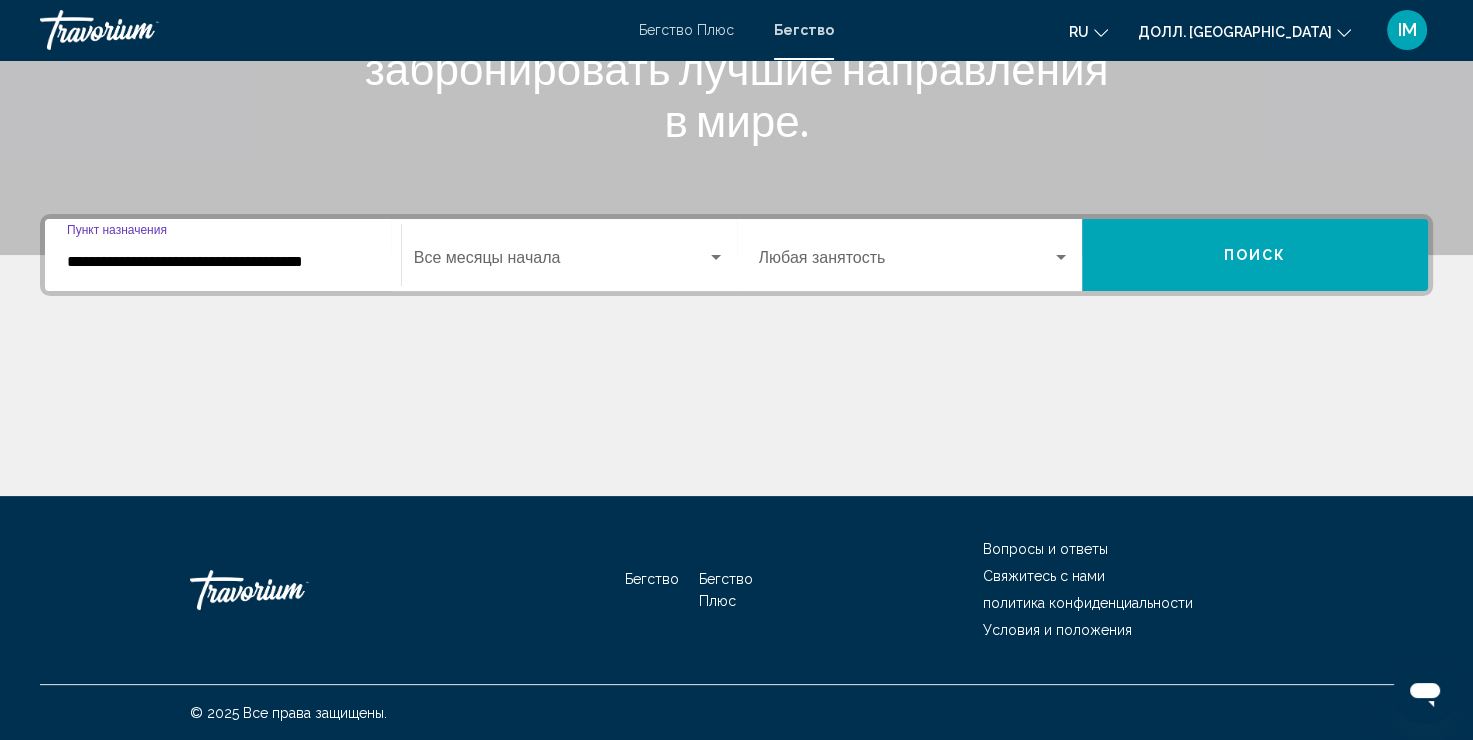 click on "**********" at bounding box center (223, 262) 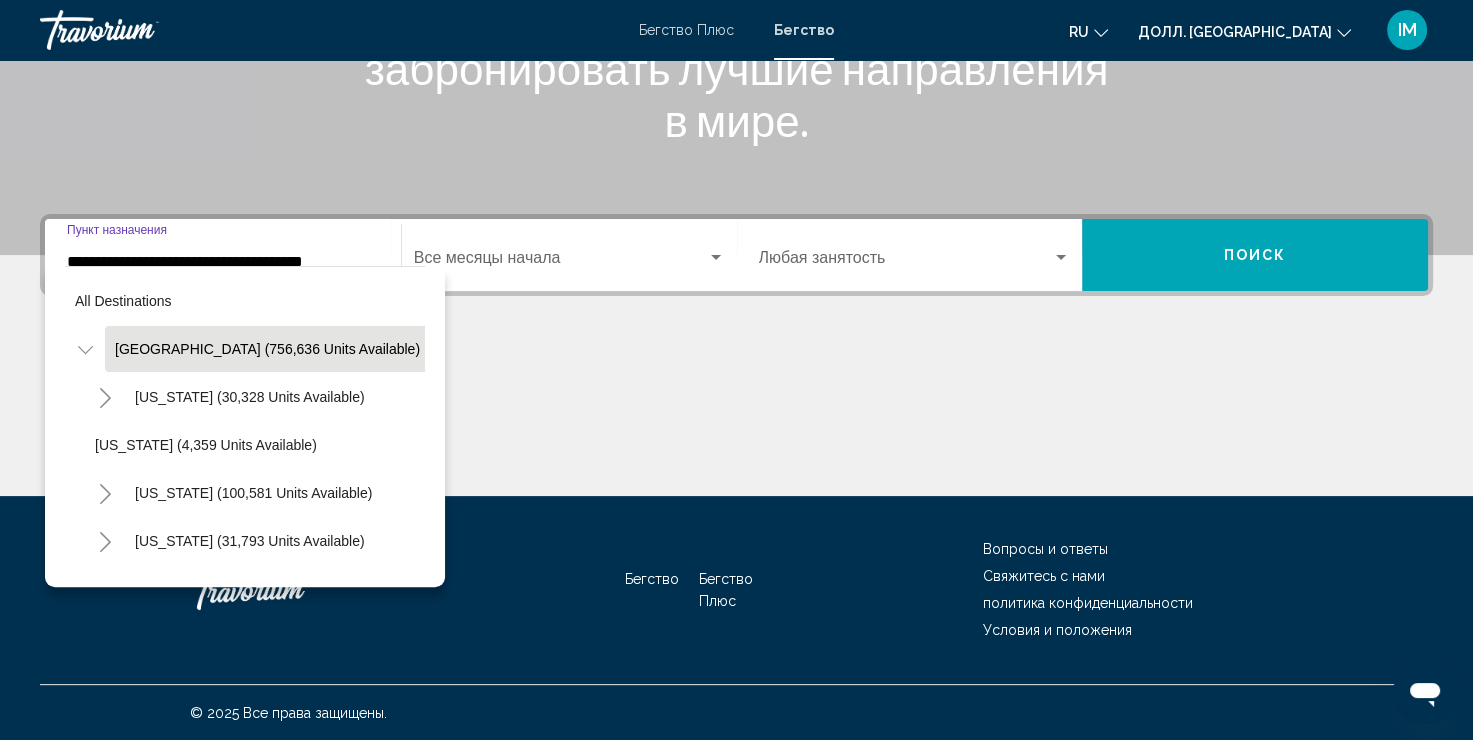 scroll, scrollTop: 324, scrollLeft: 0, axis: vertical 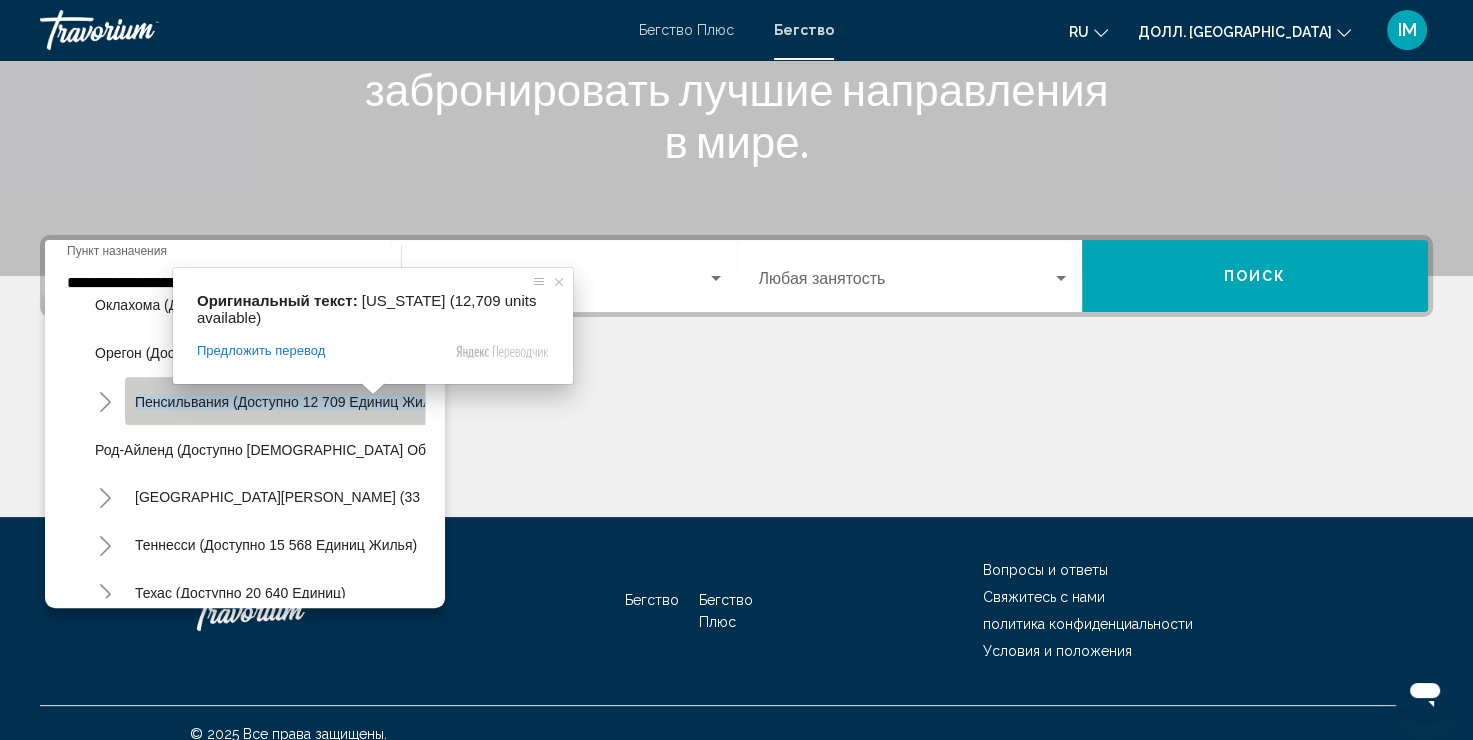 click on "Пенсильвания (доступно 12 709 единиц жилья)" 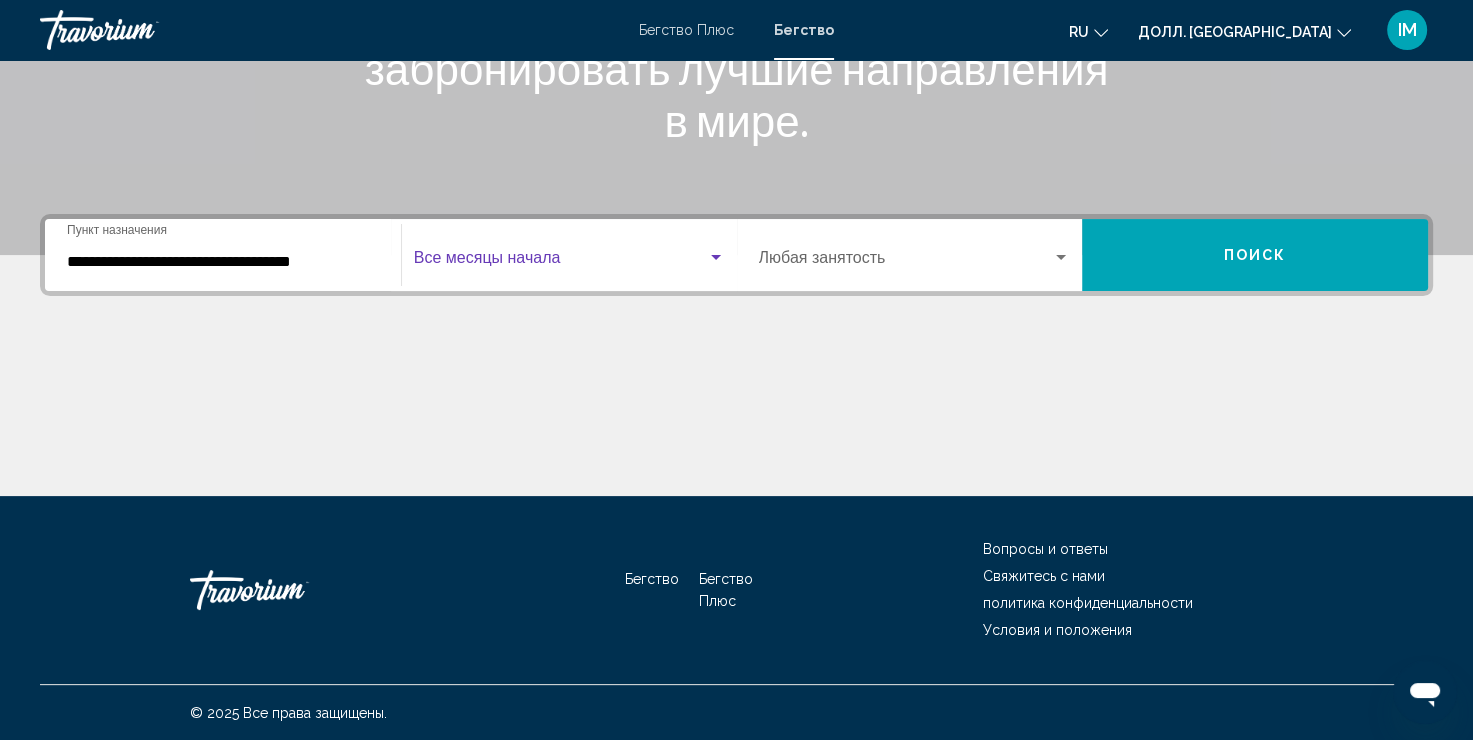 click at bounding box center (560, 262) 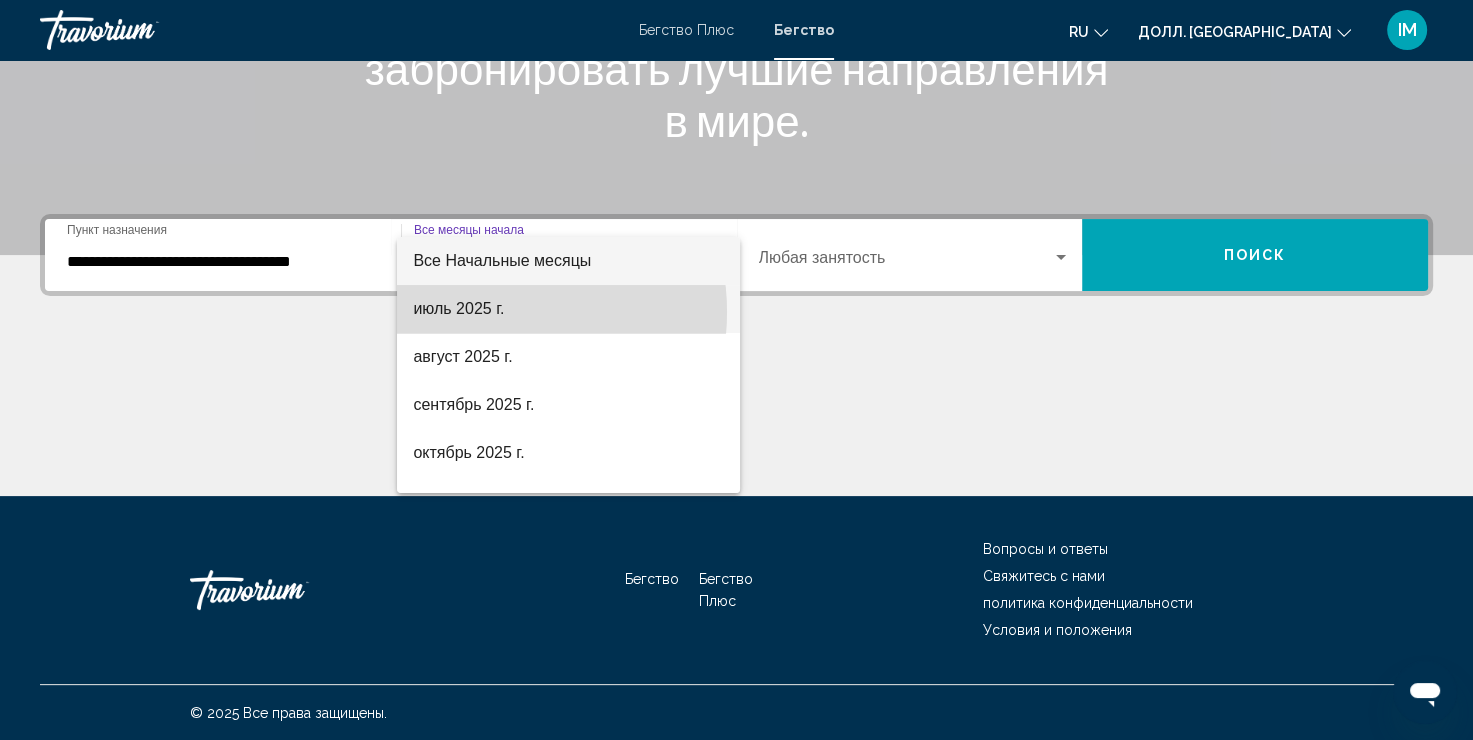 click on "июль 2025 г." at bounding box center [458, 308] 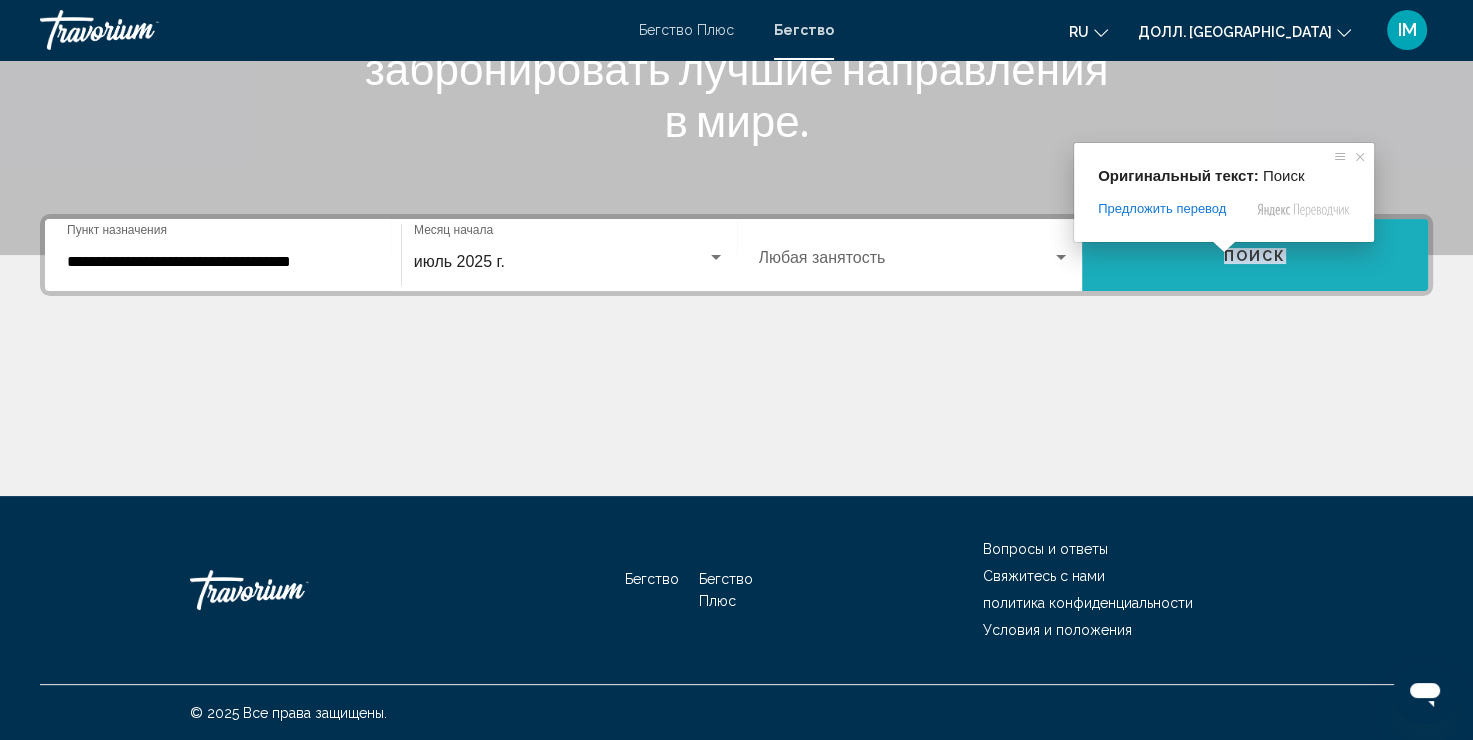 click on "Поиск" at bounding box center (1255, 256) 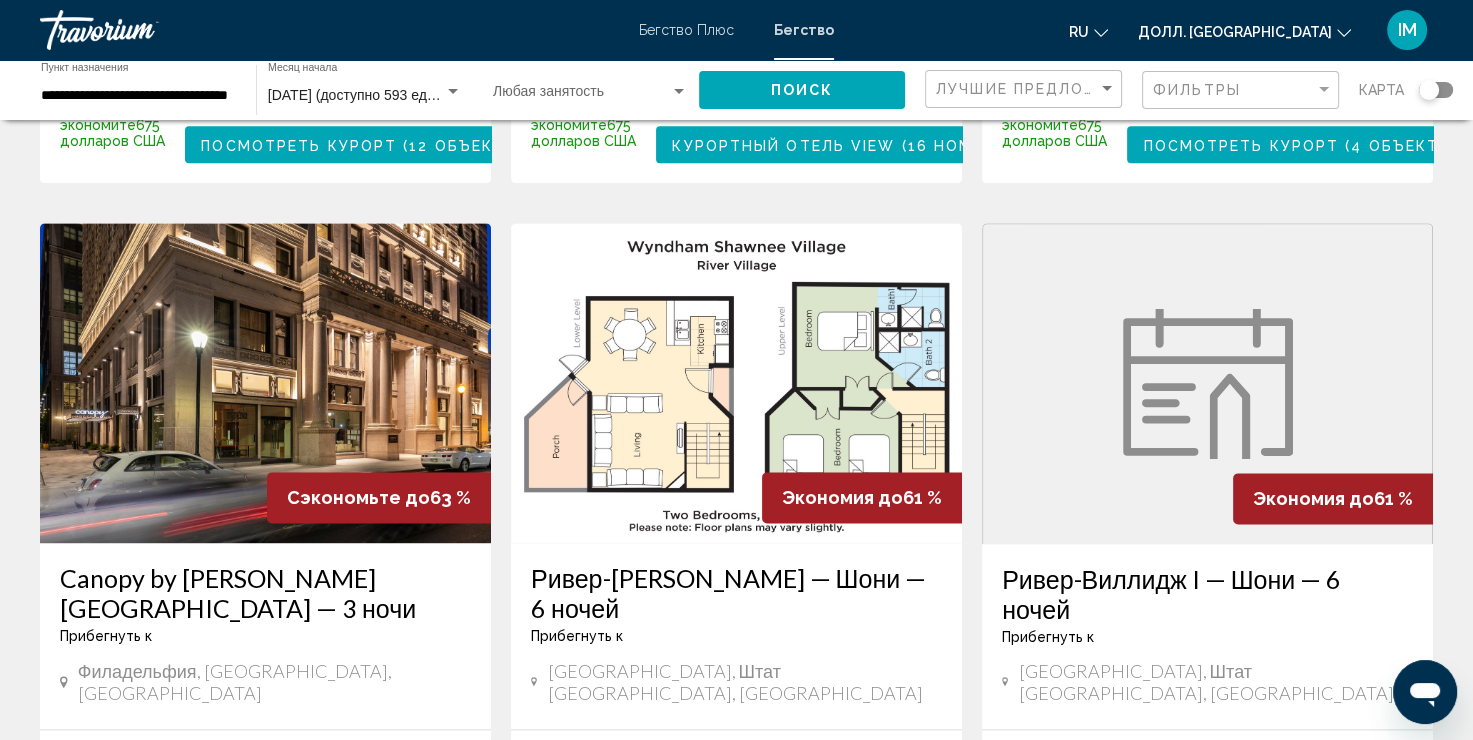 scroll, scrollTop: 2318, scrollLeft: 0, axis: vertical 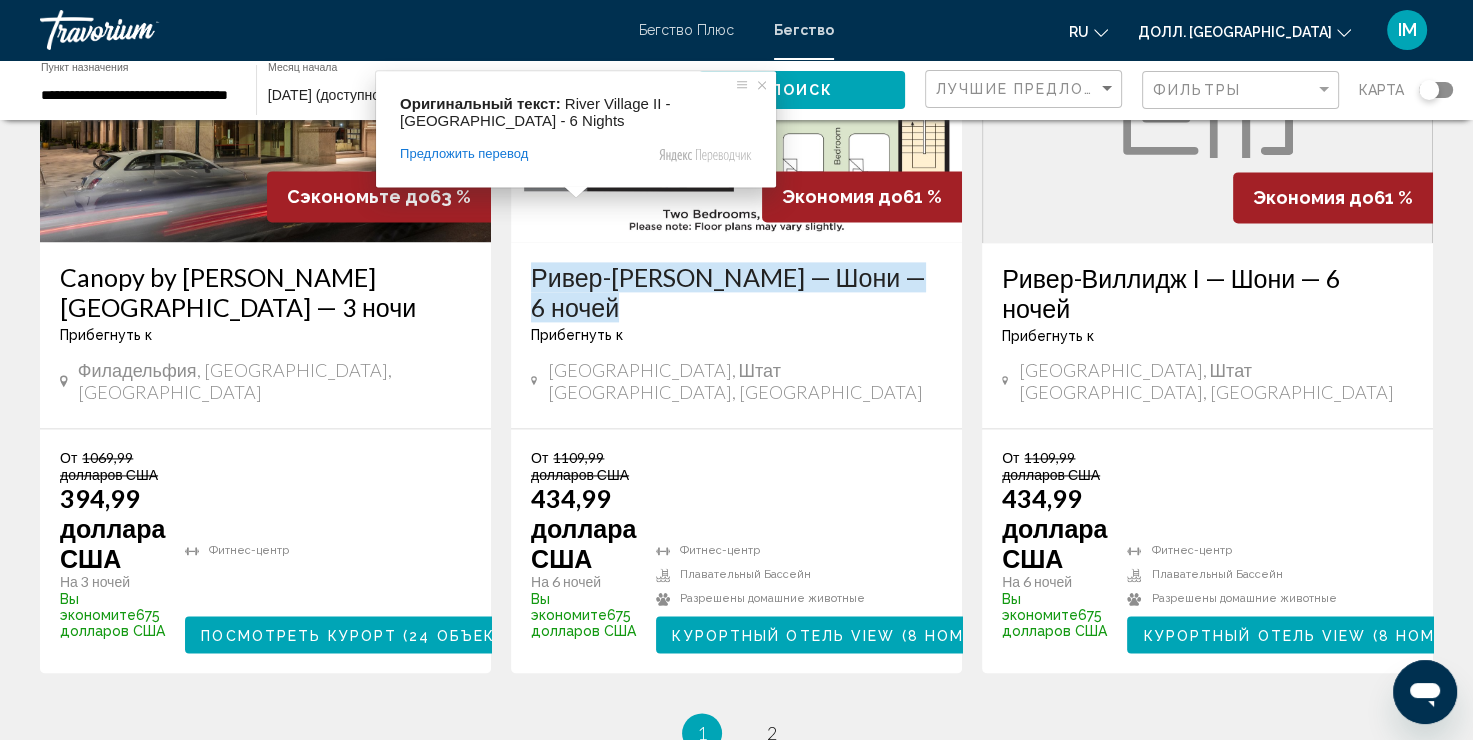 click on "Ривер-Виллидж II — Шони — 6 ночей" at bounding box center (728, 292) 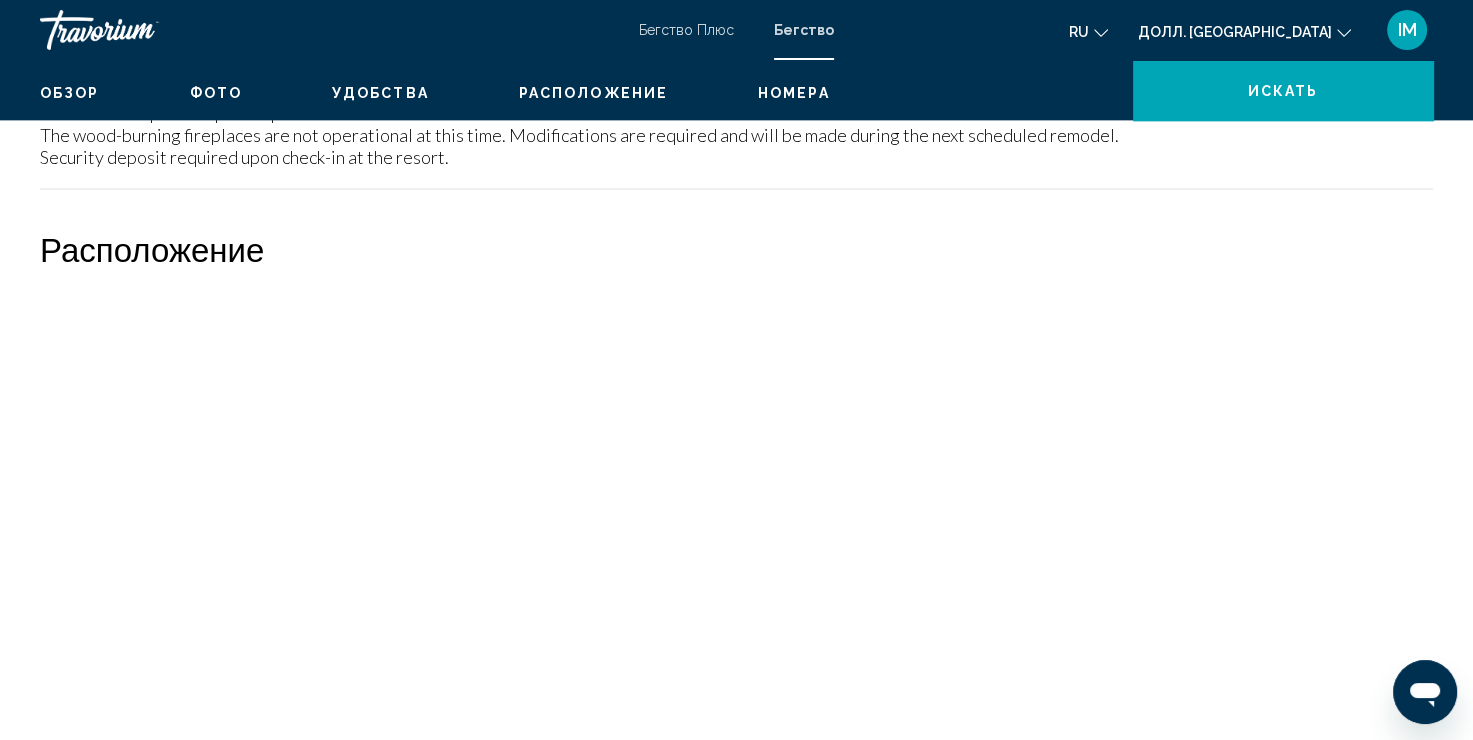 scroll, scrollTop: 0, scrollLeft: 0, axis: both 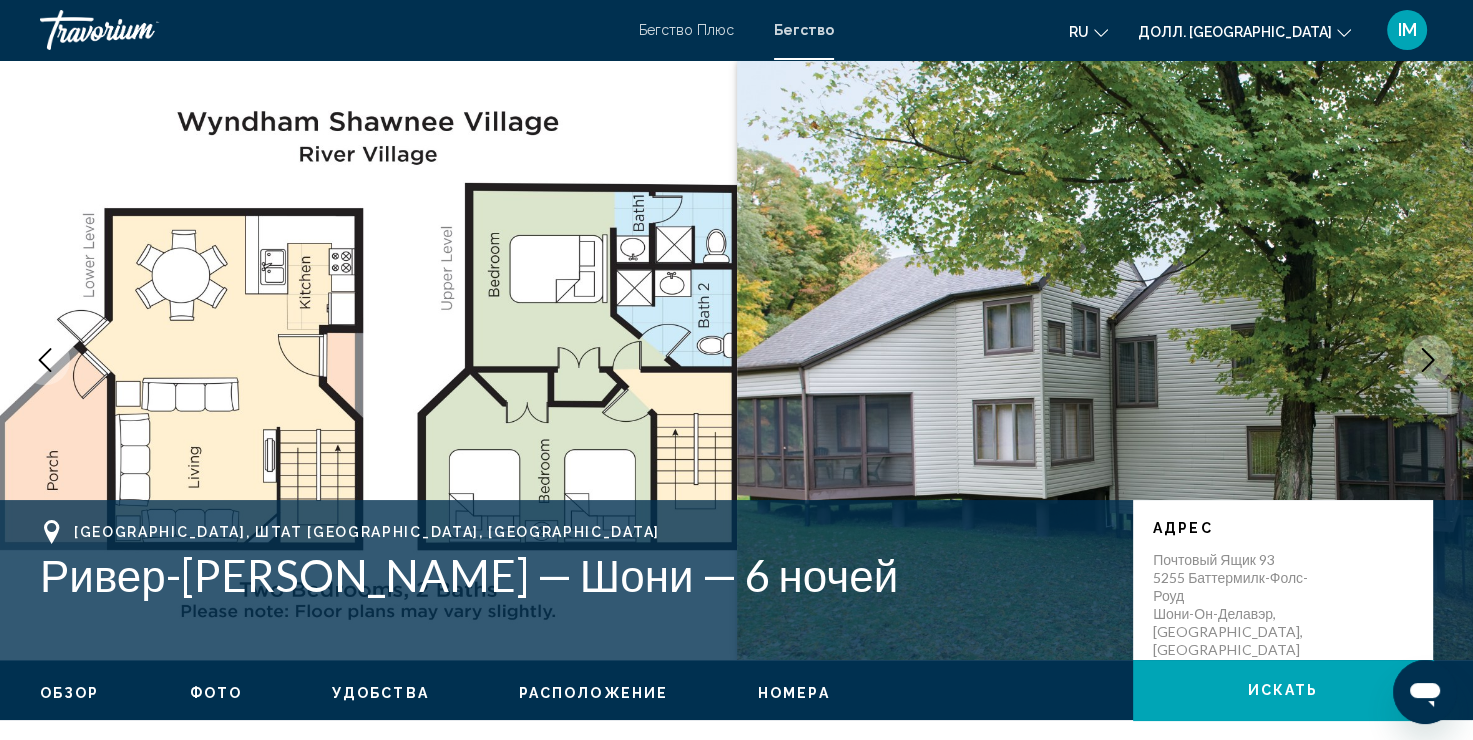 click on "Перейти к основному содержанию Бегство Плюс Бегство RU
English Español Français Italiano Português русский Долл. США
USD ($) MXN (Mex$) CAD (Can$) GBP (£) EUR (€) AUD (A$) NZD (NZ$) CNY (CN¥) IM Авторизоваться
Шони-он-Делавэр, штат Пенсильвания, США Ривер-Виллидж II — Шони — 6 ночей Адрес Почтовый ящик 93 5255 Баттермилк-Фолс-роуд Шони-он-Делавэр, Пенсильвания, США Обзор
Фото
Удобства
Расположение
Номера
искать искать Обзор Тип Прибегнуть Все включено Нет «все включено» Адрес Описание gym +" at bounding box center (736, 370) 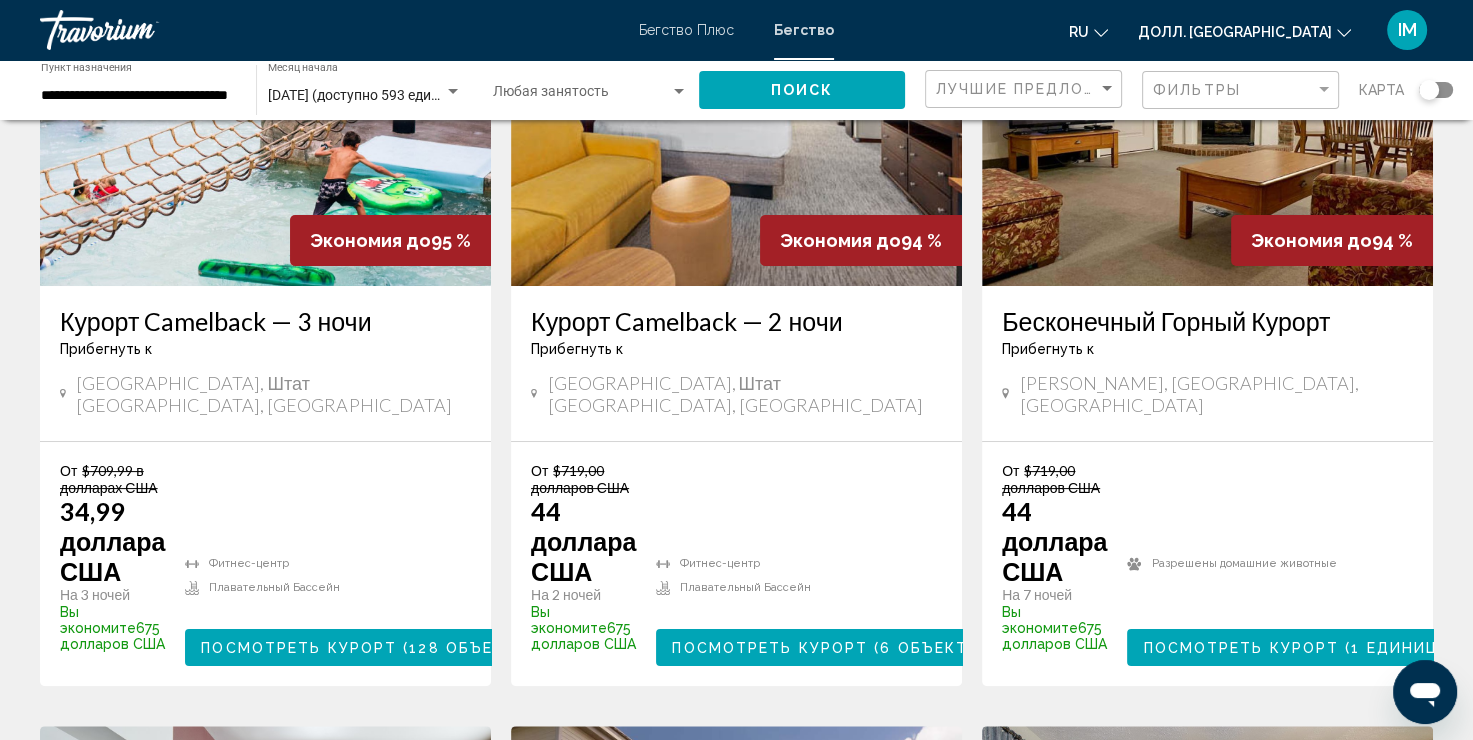 scroll, scrollTop: 248, scrollLeft: 0, axis: vertical 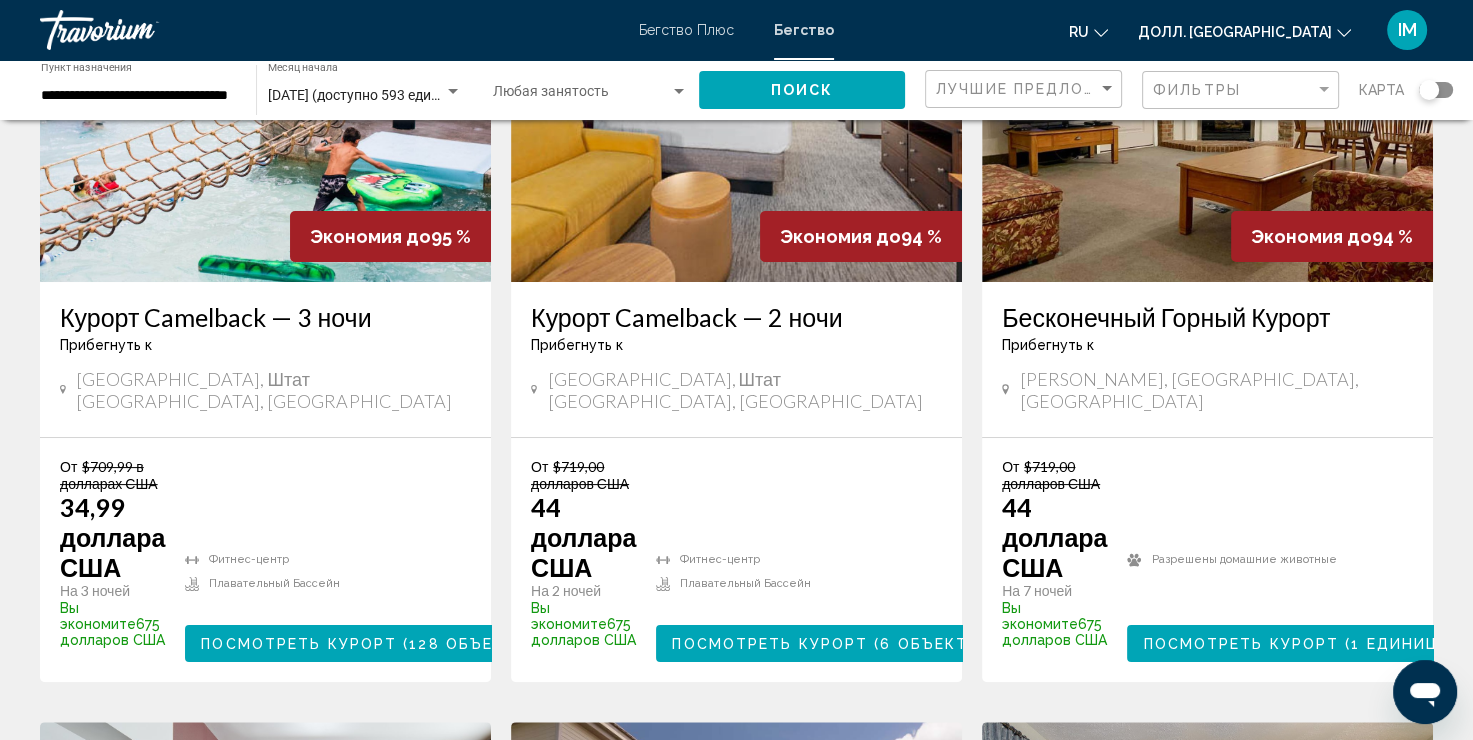 click at bounding box center (1207, 122) 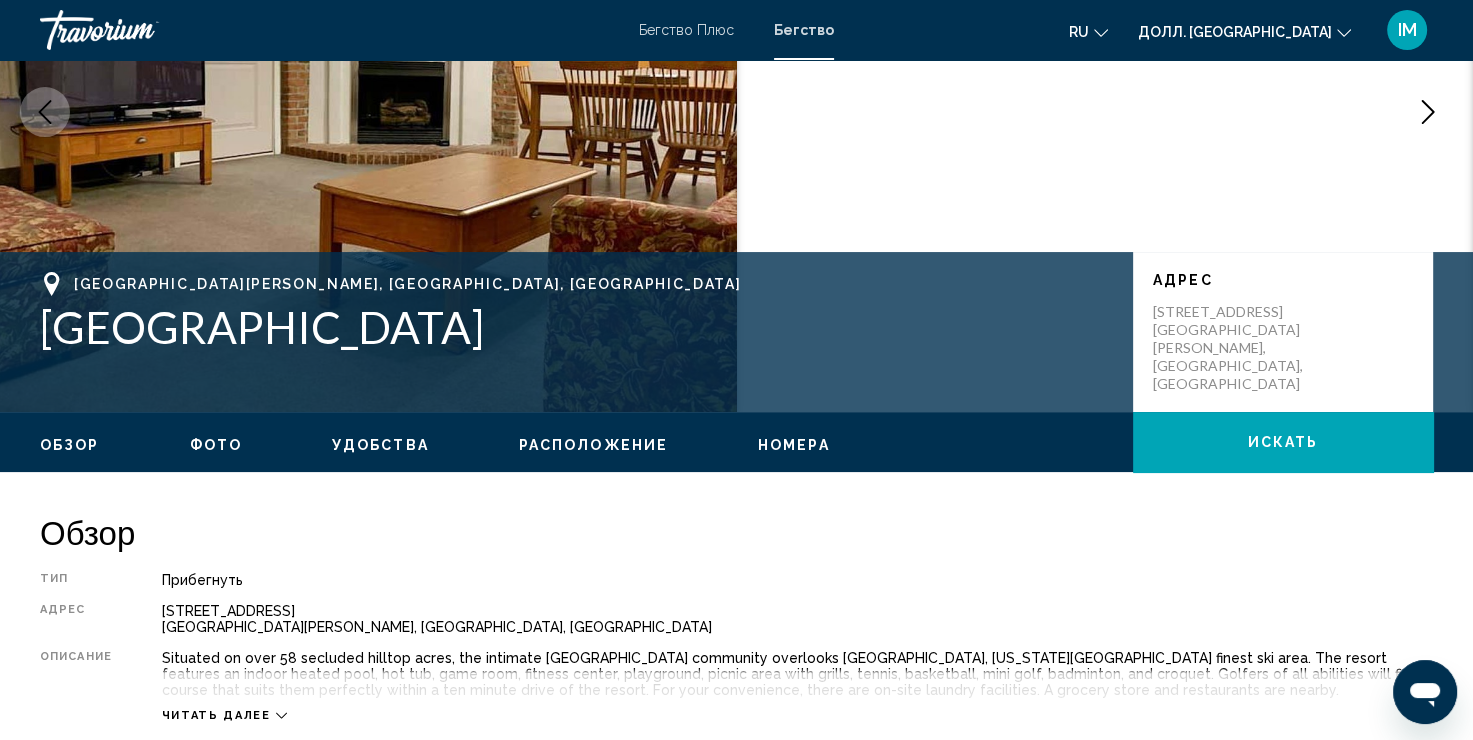 scroll, scrollTop: 0, scrollLeft: 0, axis: both 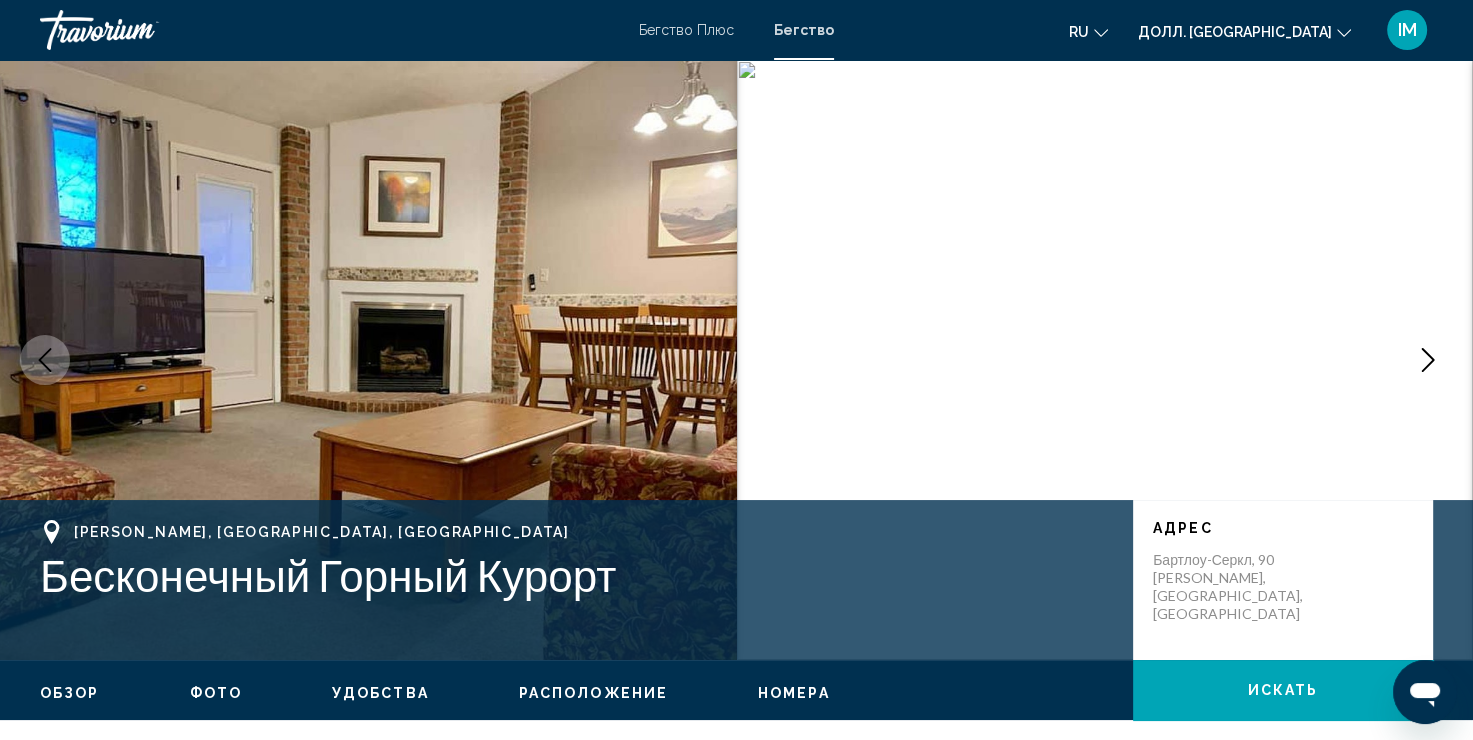 click 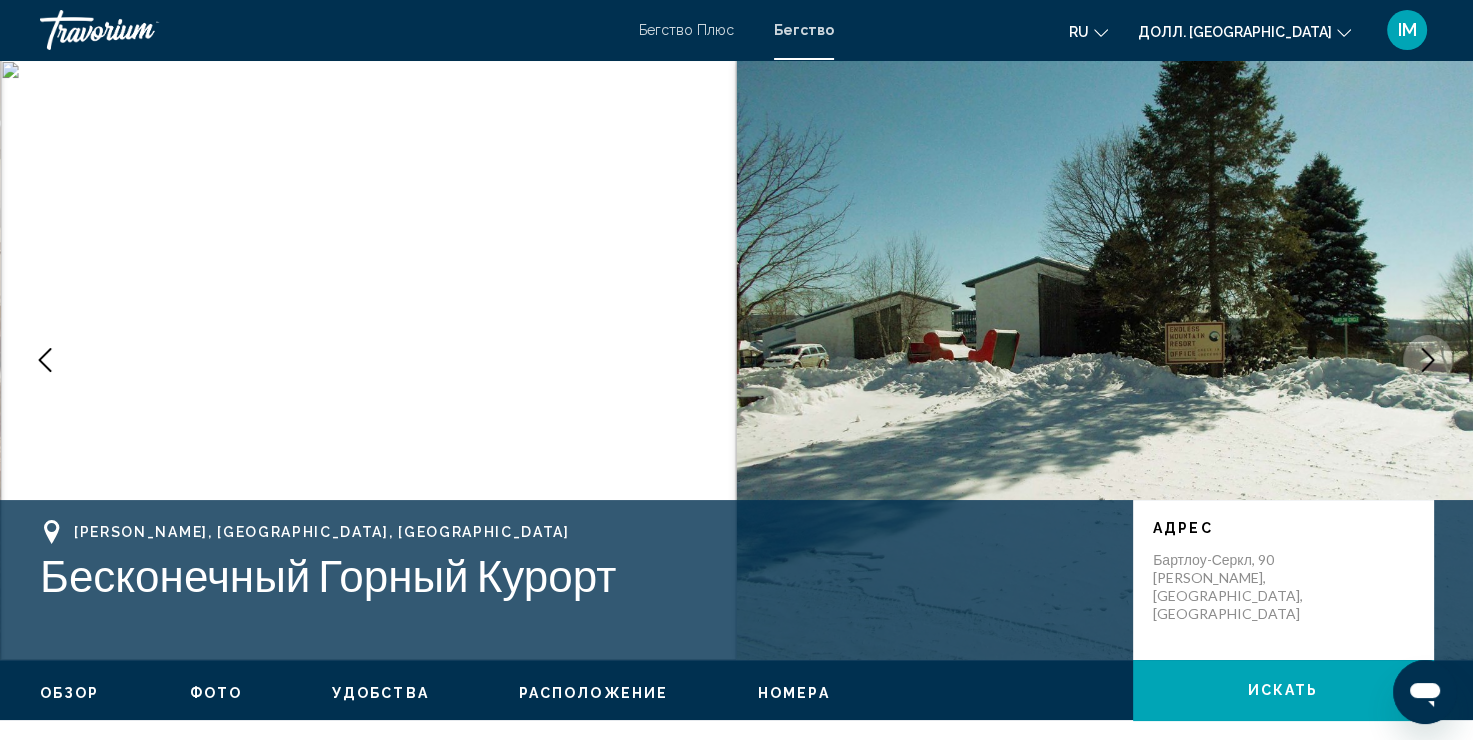 click 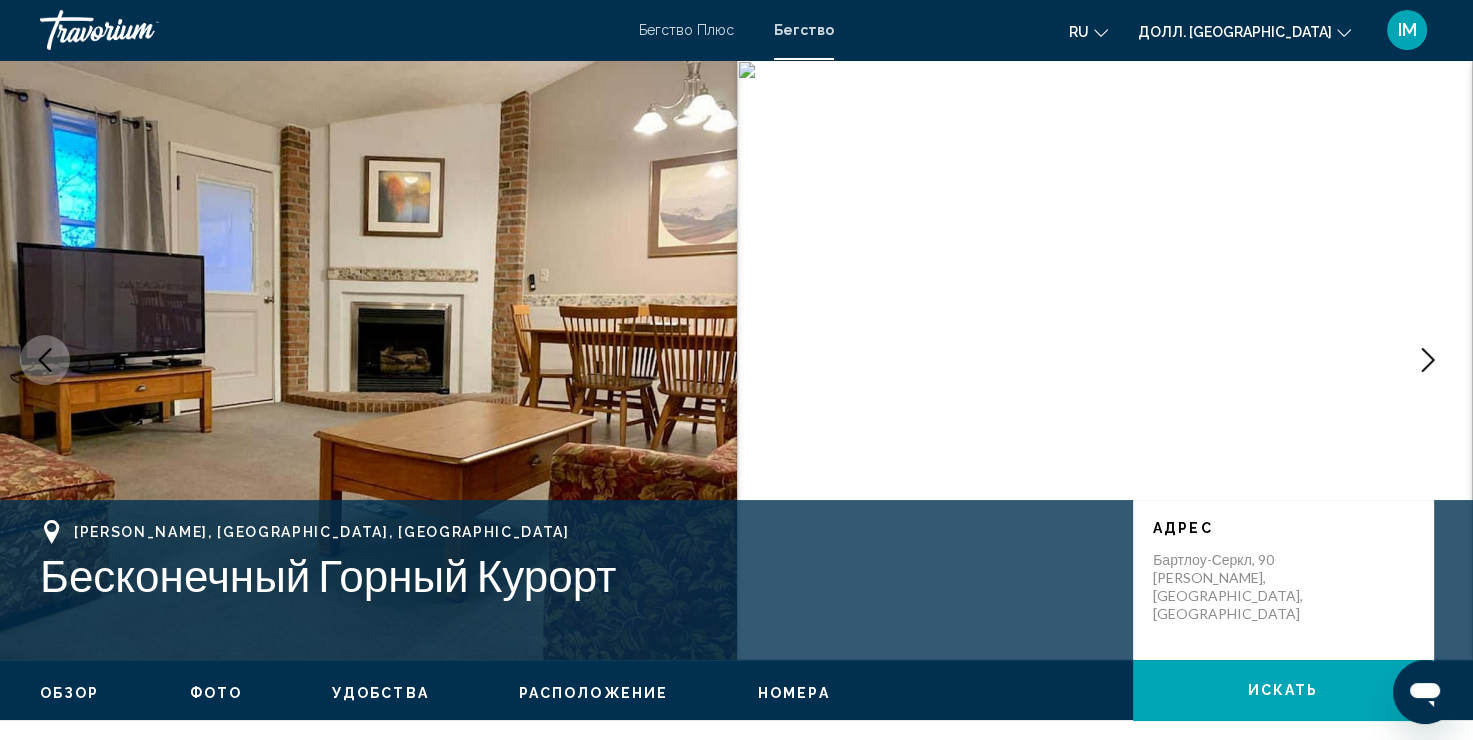 click 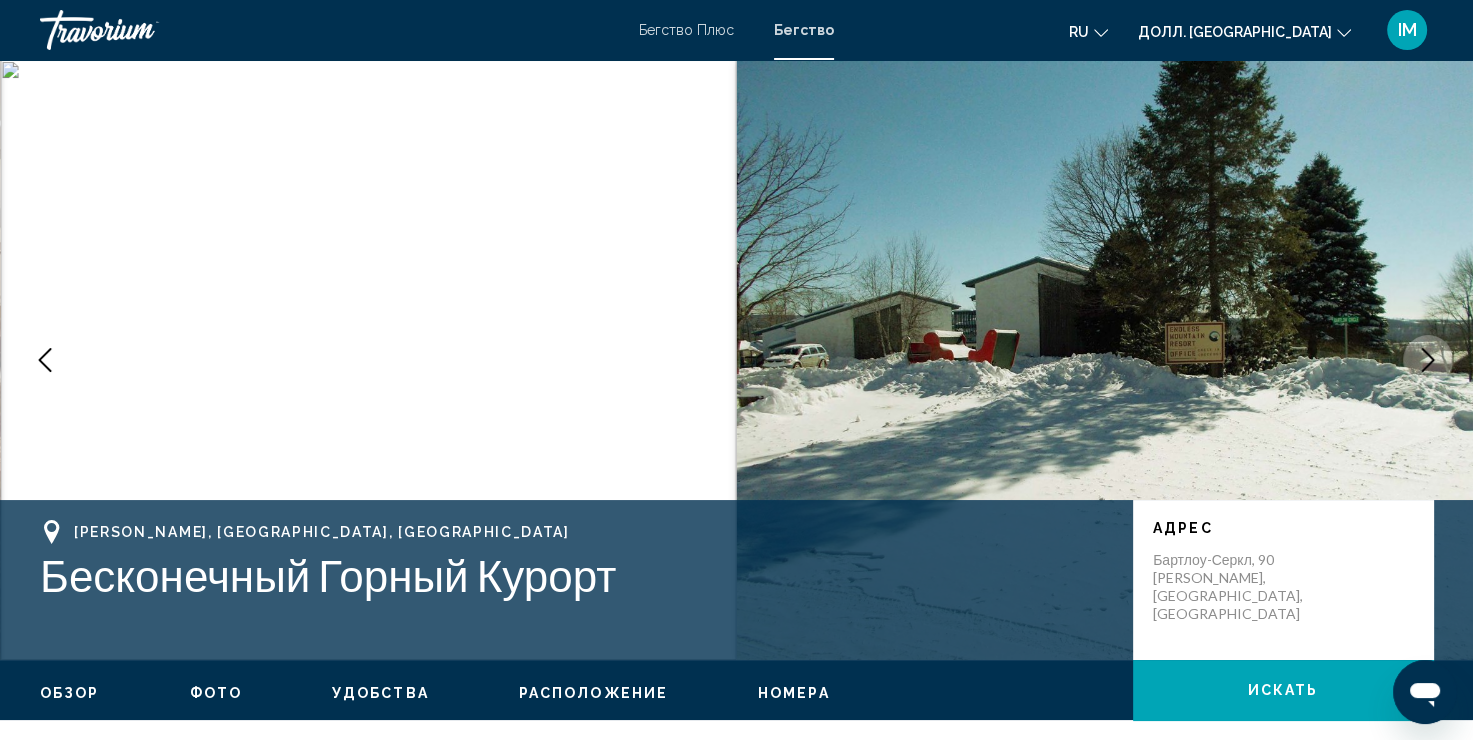 click 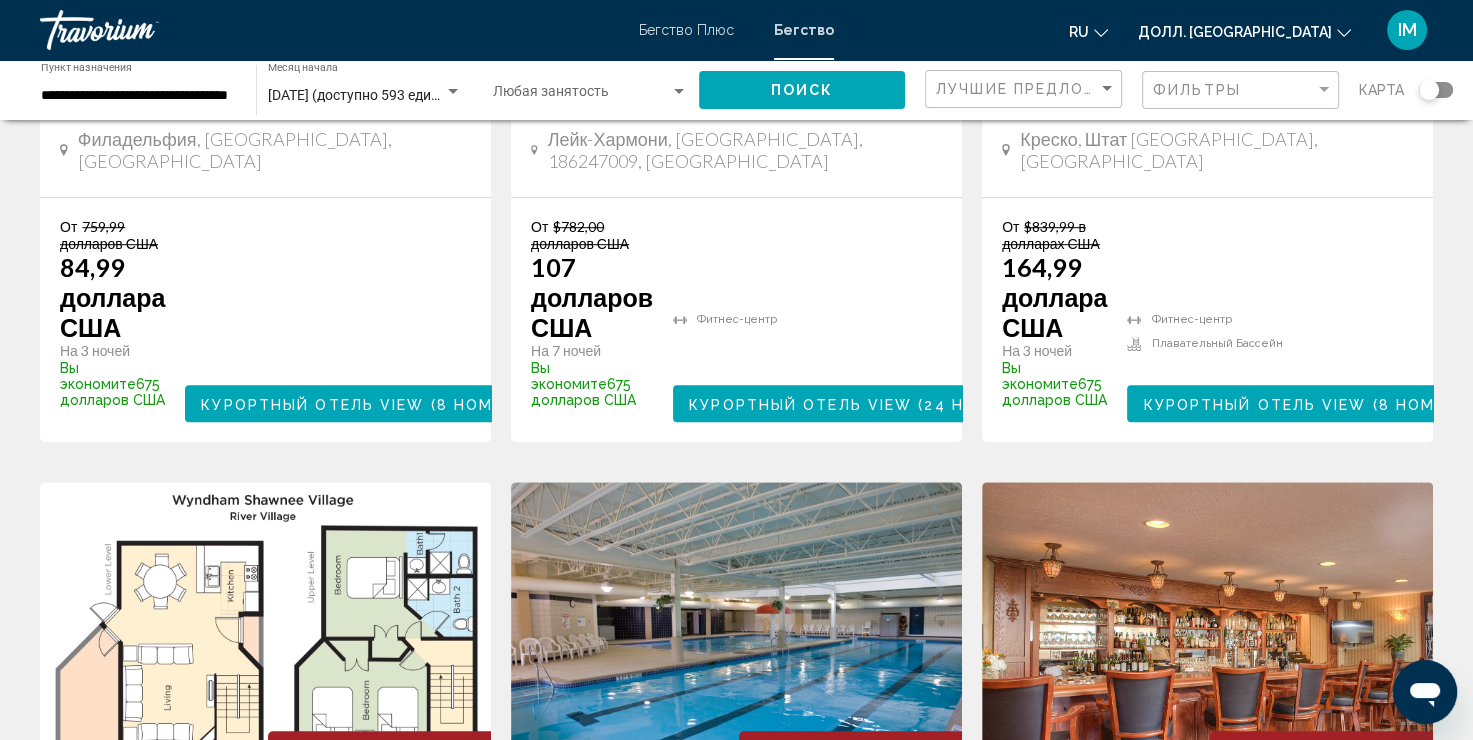 scroll, scrollTop: 1282, scrollLeft: 0, axis: vertical 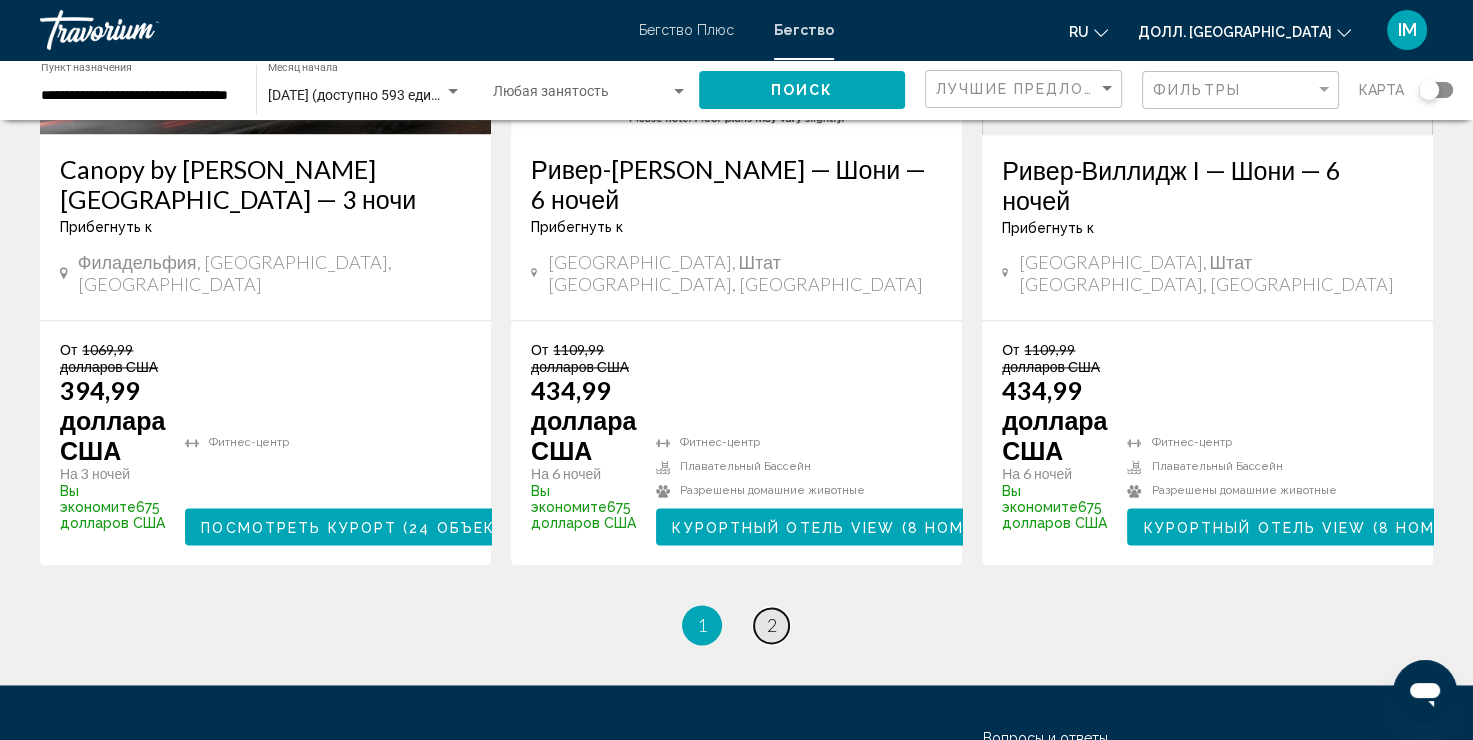 click on "2" at bounding box center [772, 625] 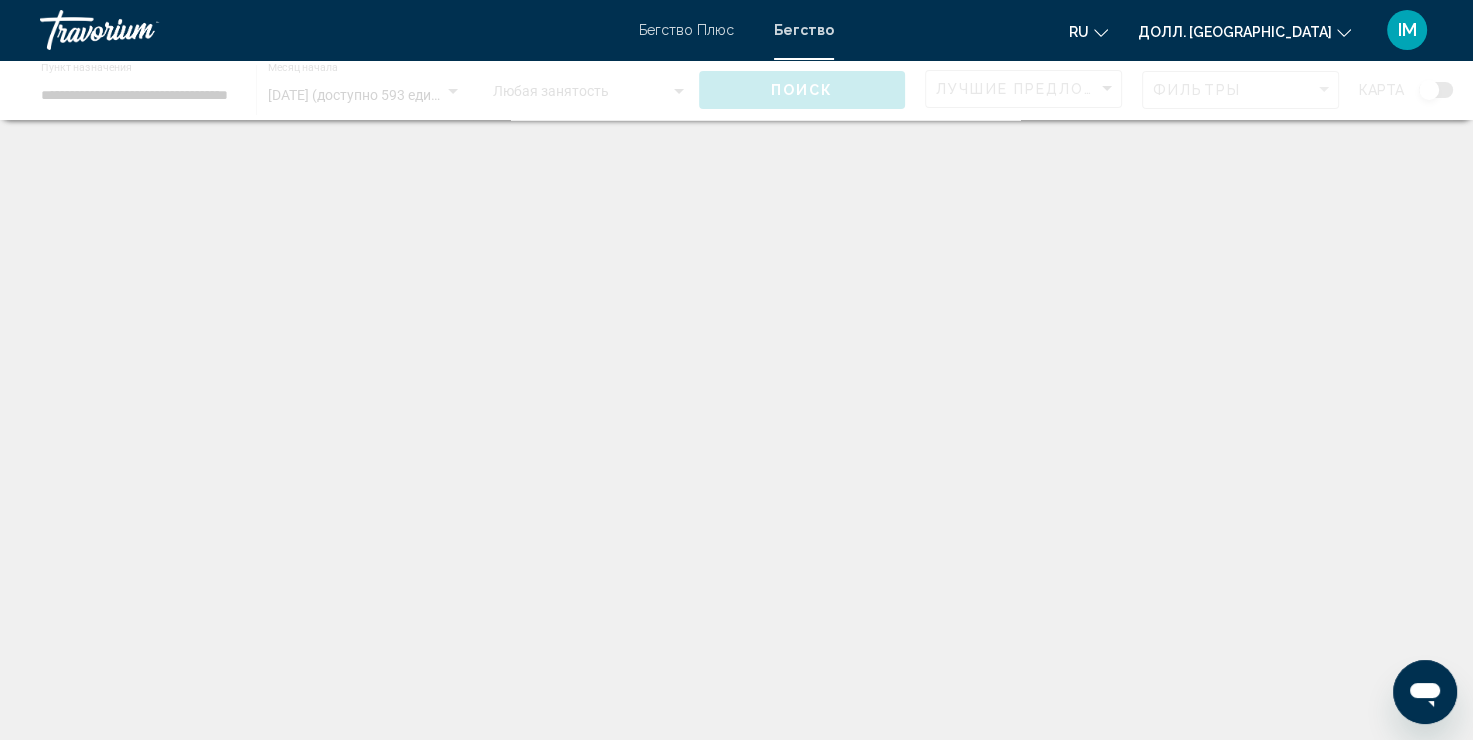 scroll, scrollTop: 0, scrollLeft: 0, axis: both 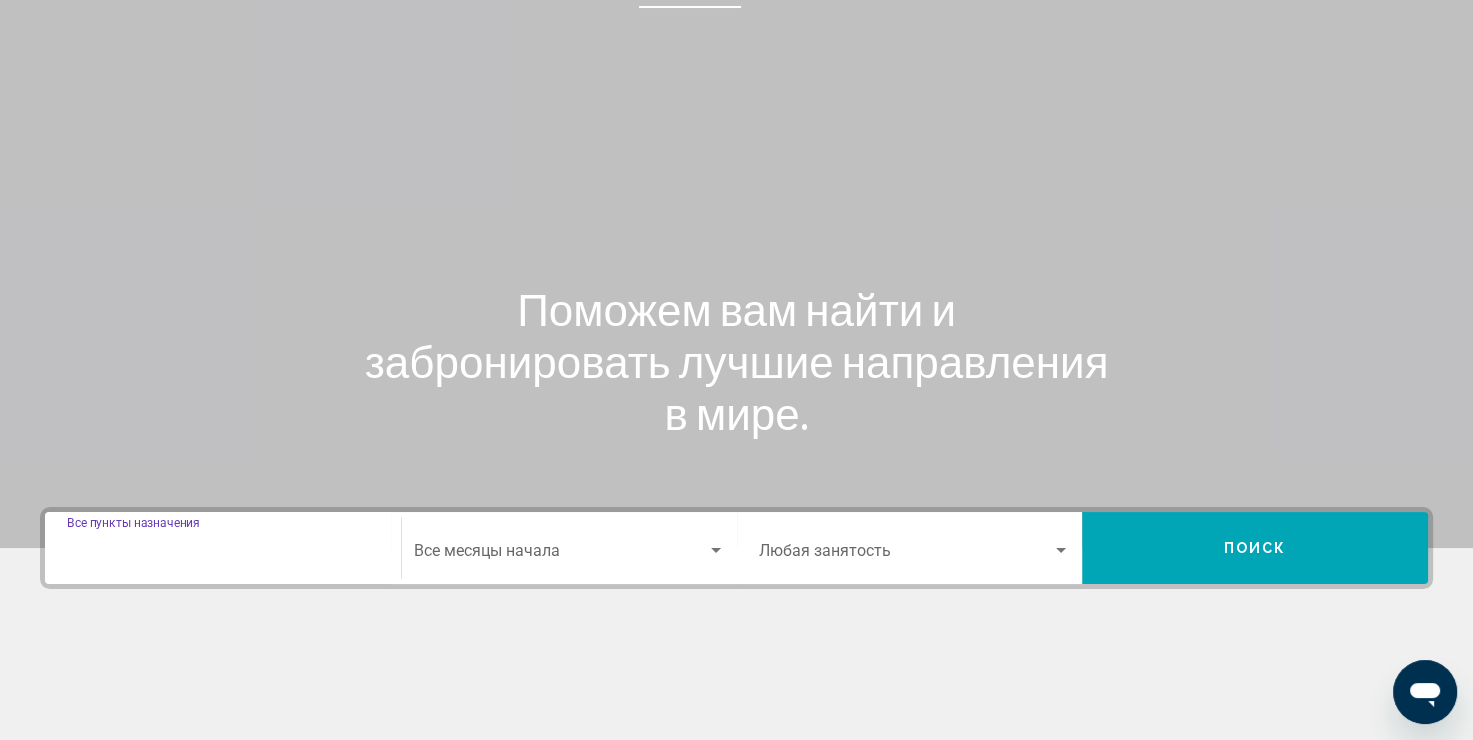 click on "Пункт назначения Все пункты назначения" at bounding box center (223, 555) 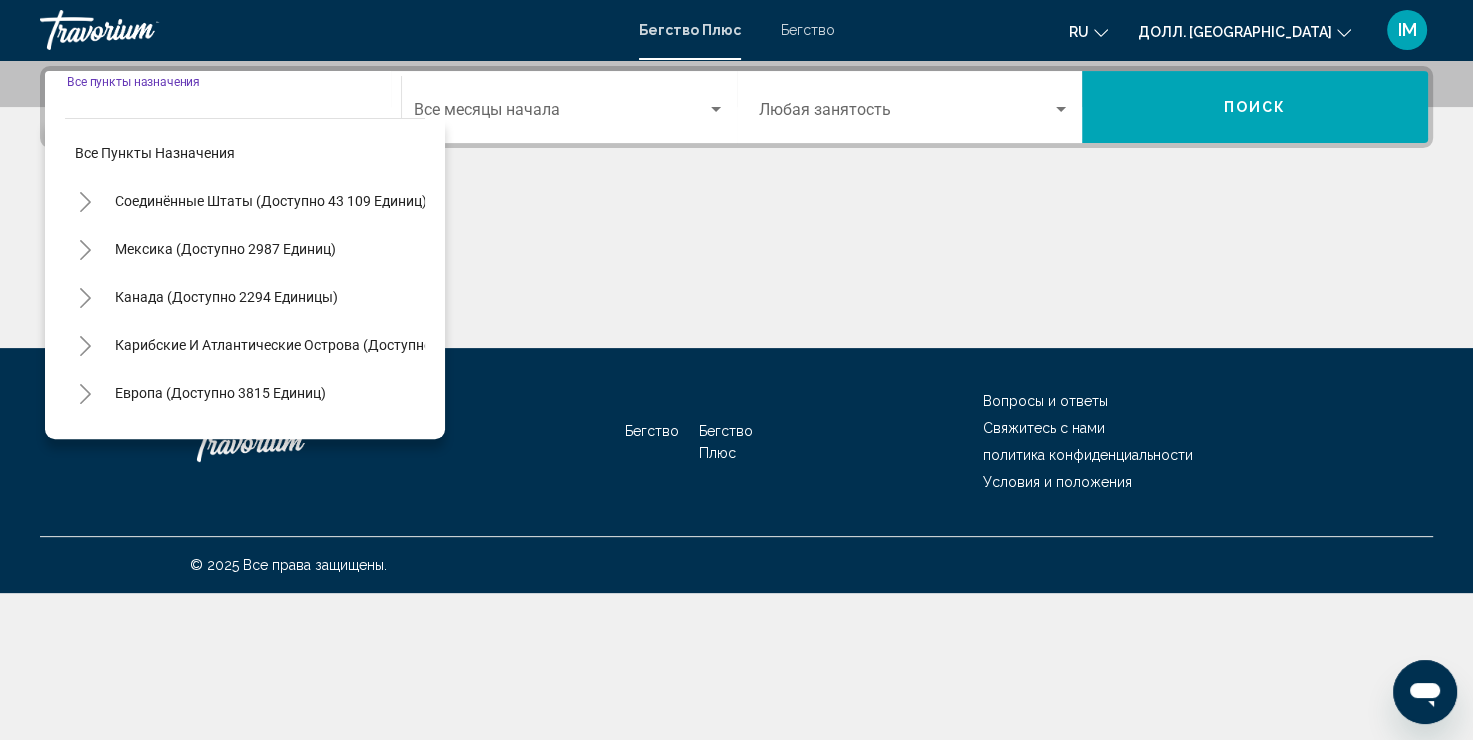 scroll, scrollTop: 345, scrollLeft: 0, axis: vertical 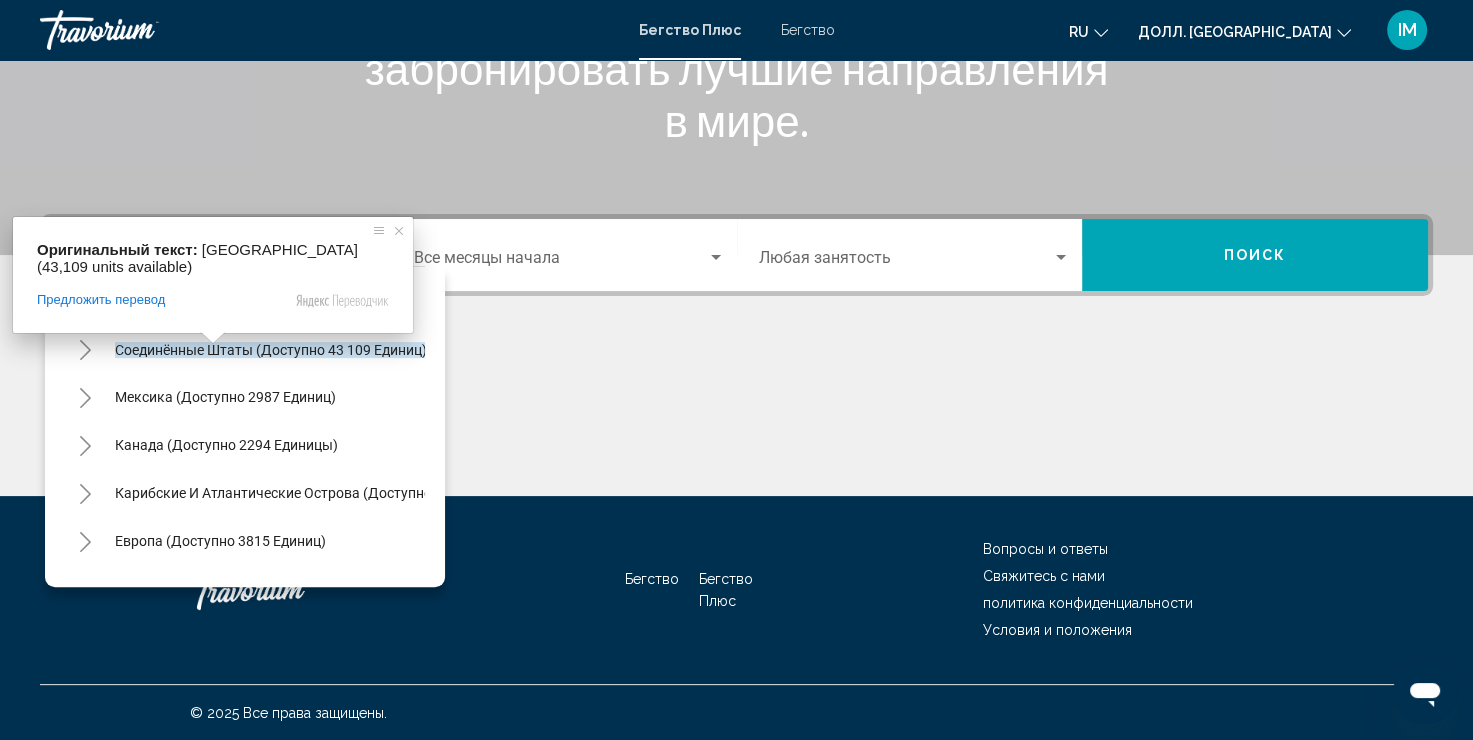 click at bounding box center [736, -45] 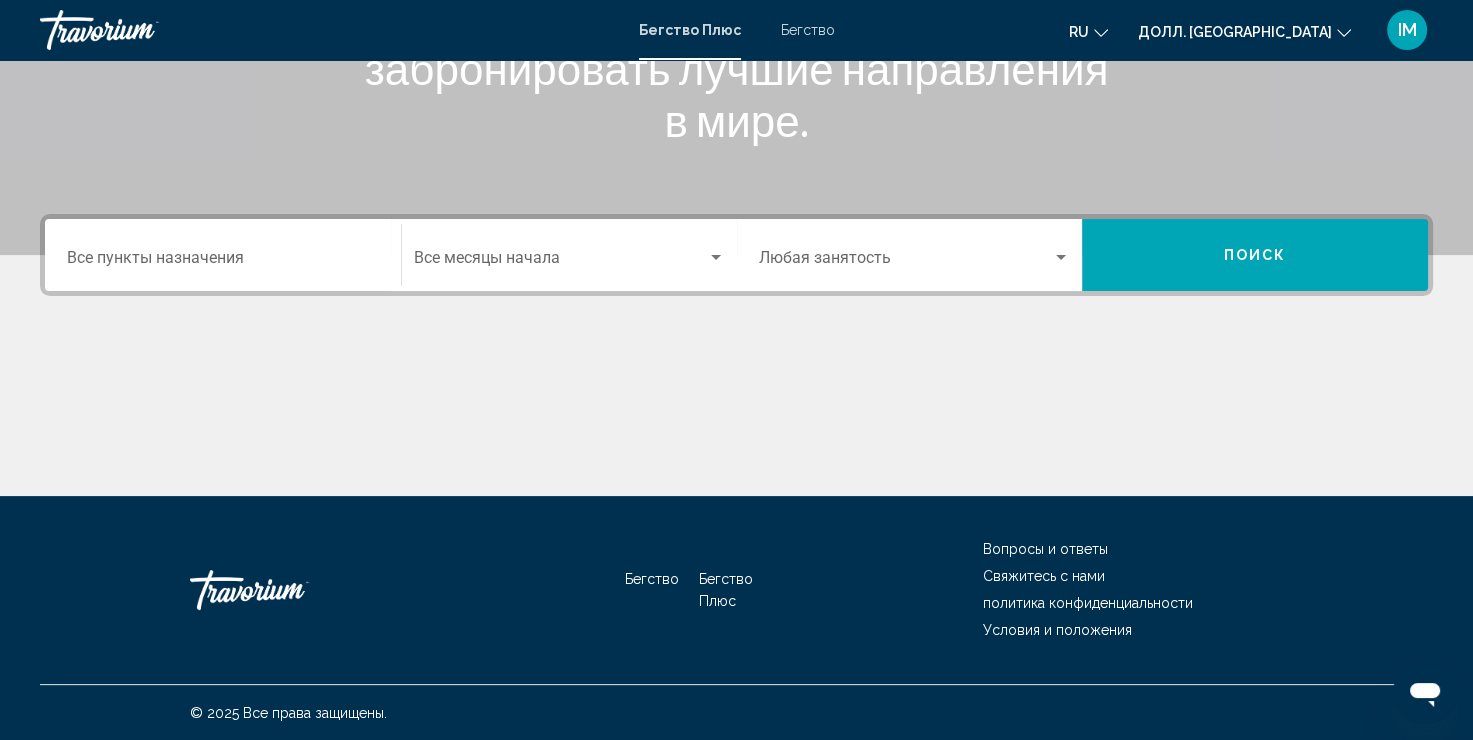 click on "Пункт назначения Все пункты назначения" at bounding box center [223, 262] 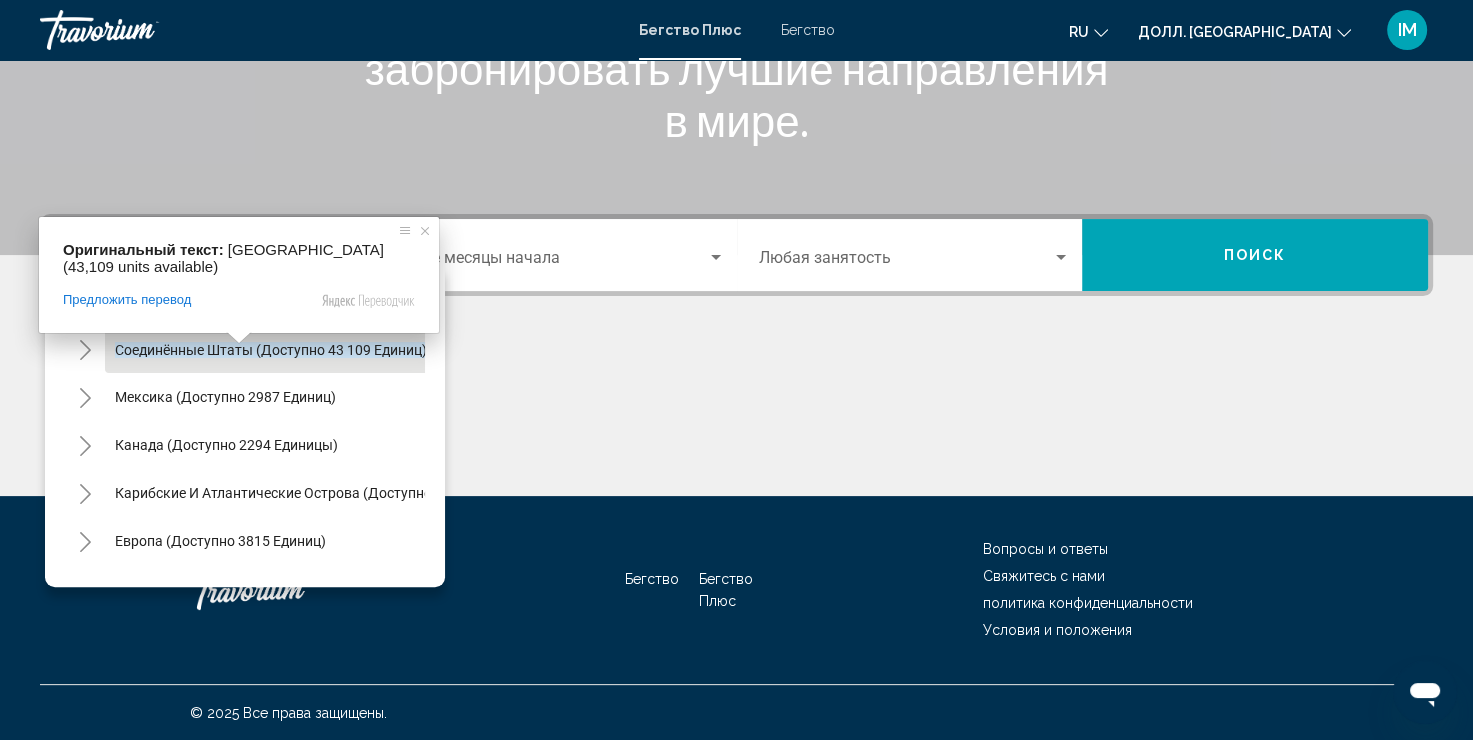click at bounding box center [239, 338] 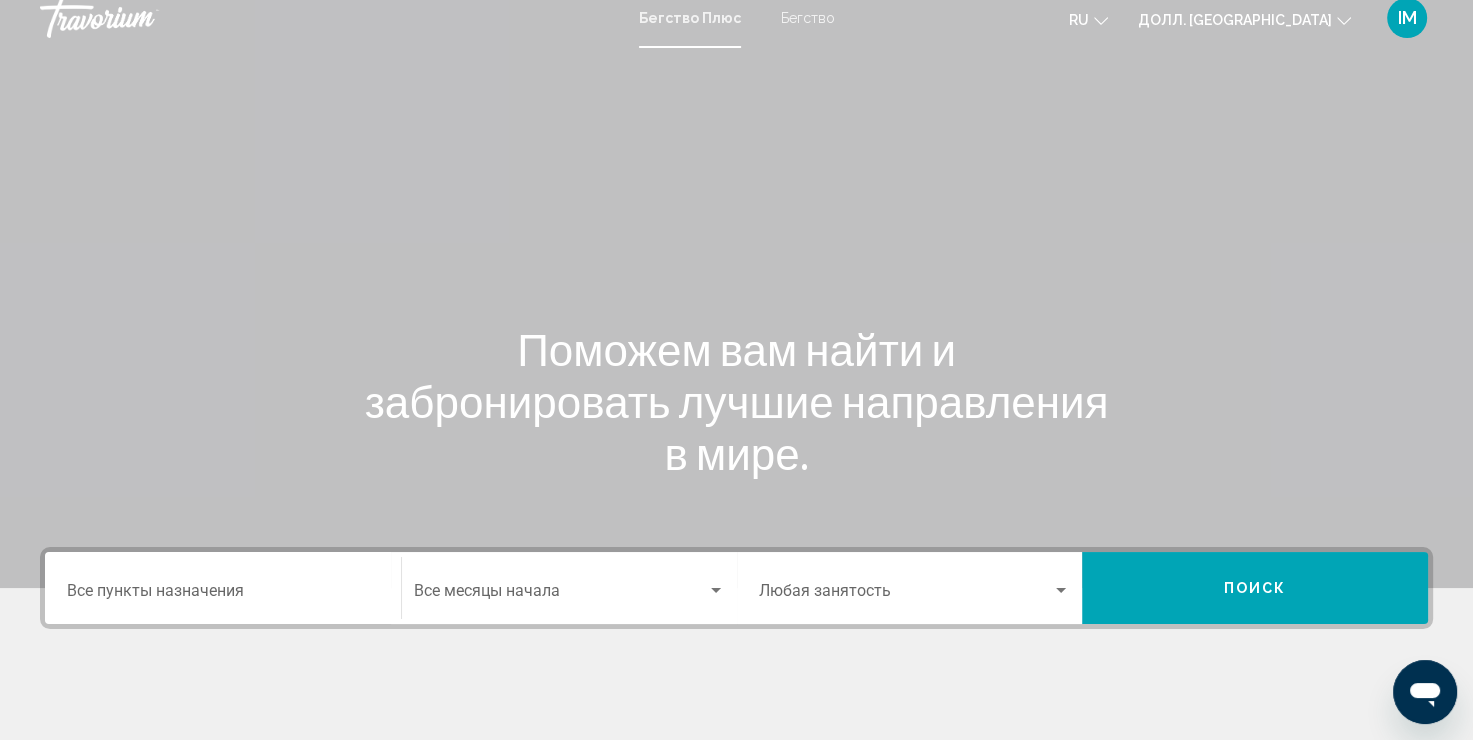 scroll, scrollTop: 0, scrollLeft: 0, axis: both 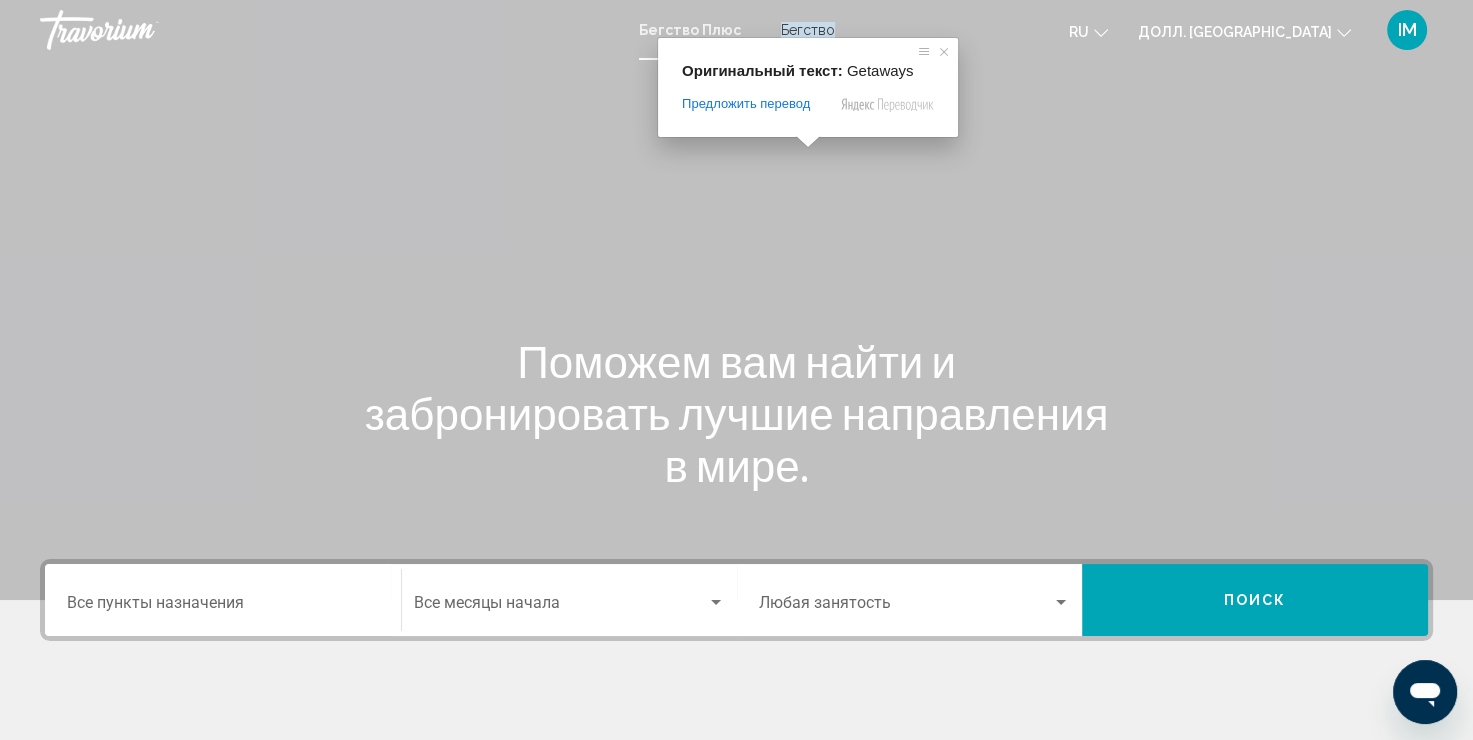 click on "Бегство" at bounding box center (808, 30) 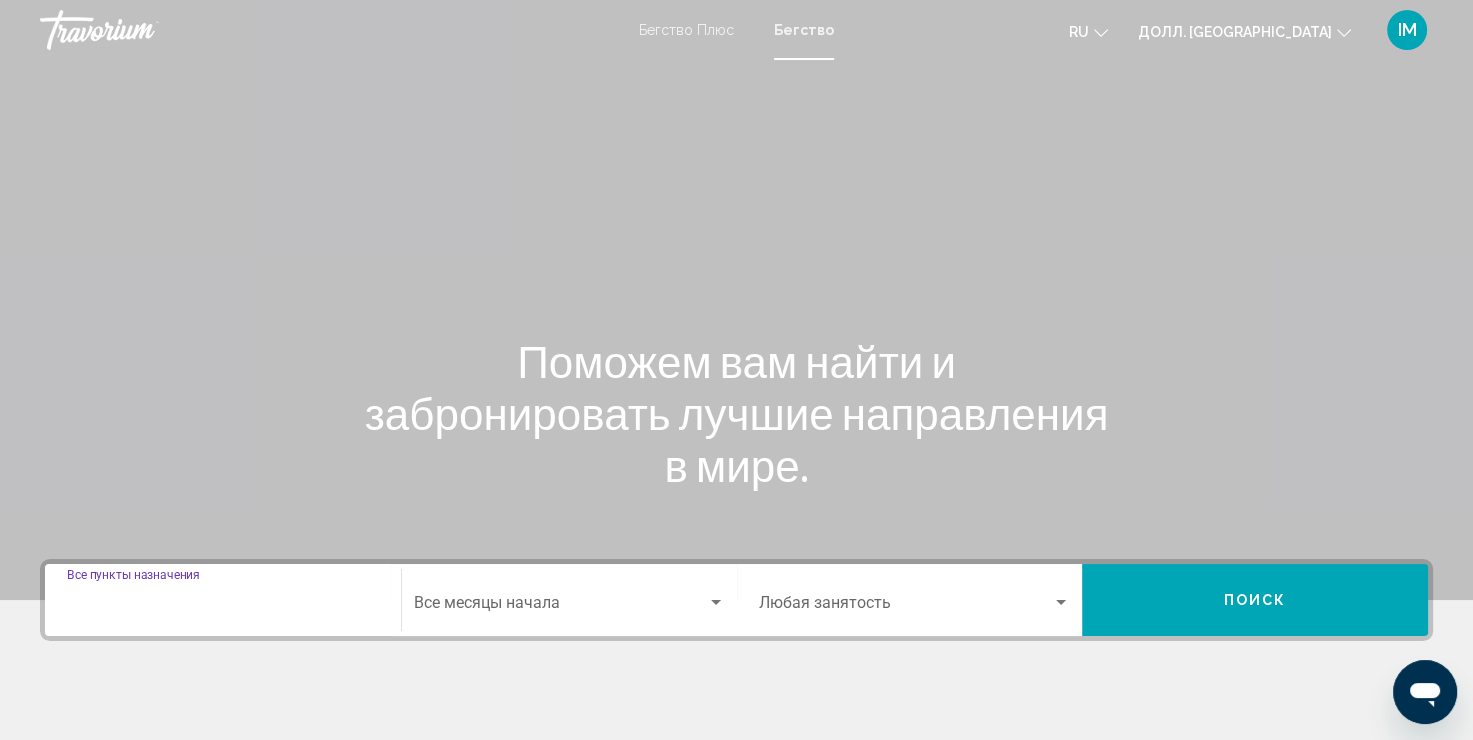 click on "Пункт назначения Все пункты назначения" at bounding box center (223, 607) 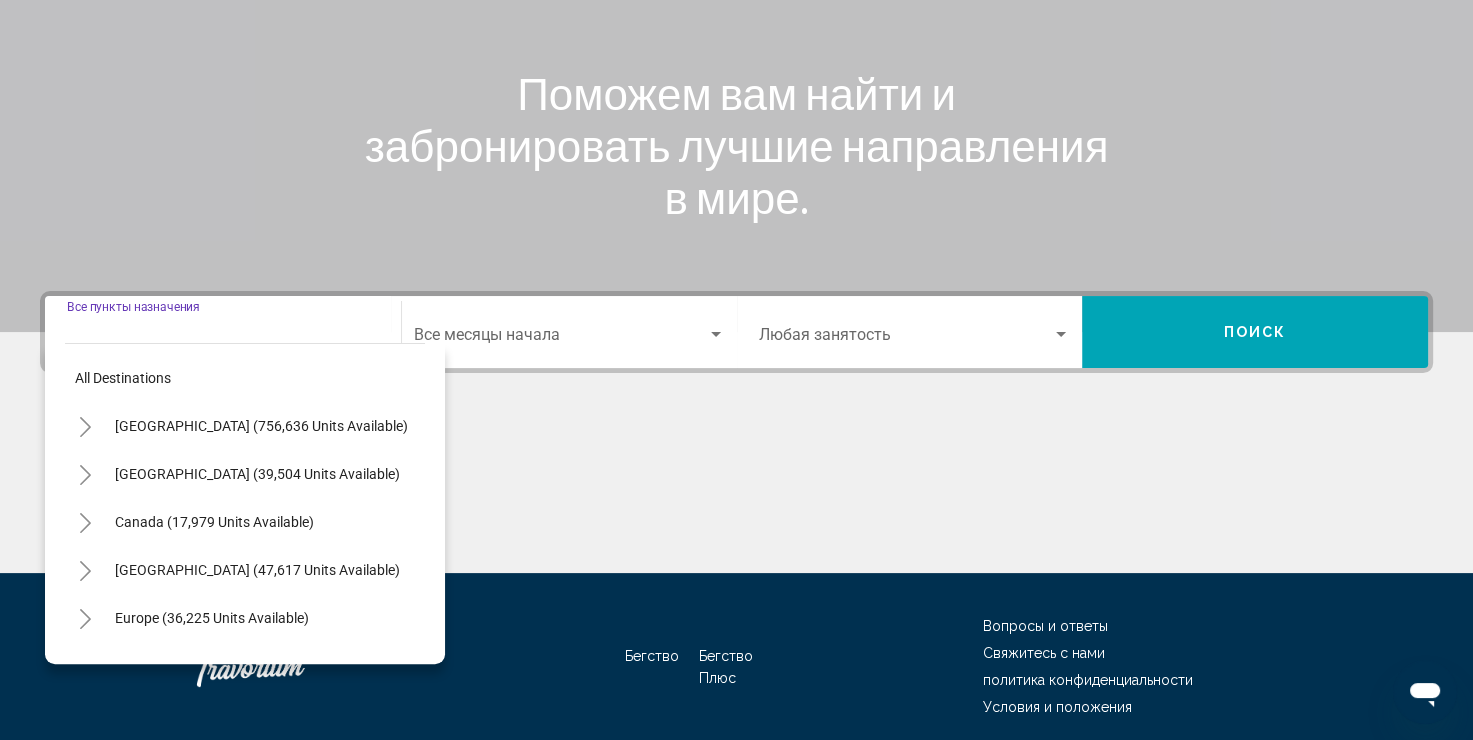 scroll, scrollTop: 345, scrollLeft: 0, axis: vertical 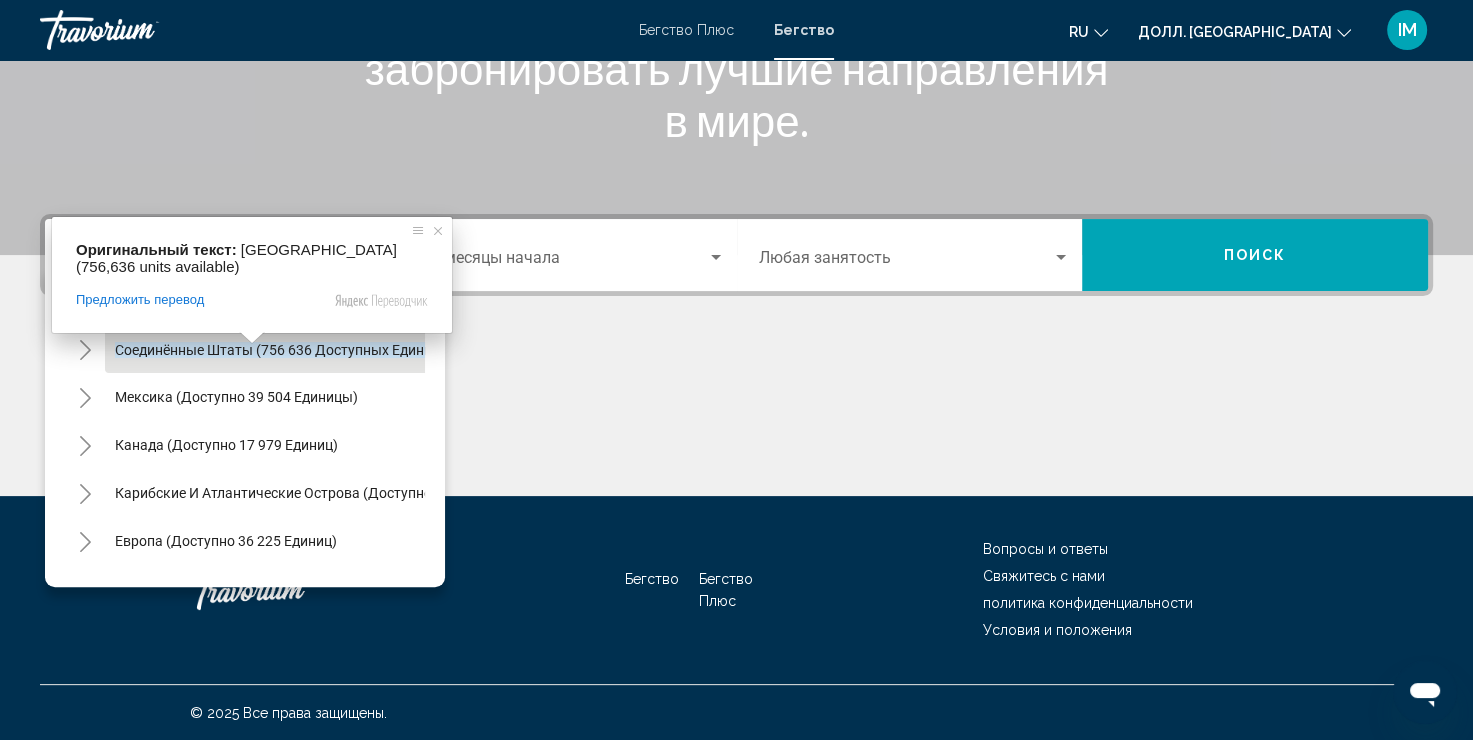 click at bounding box center [252, 338] 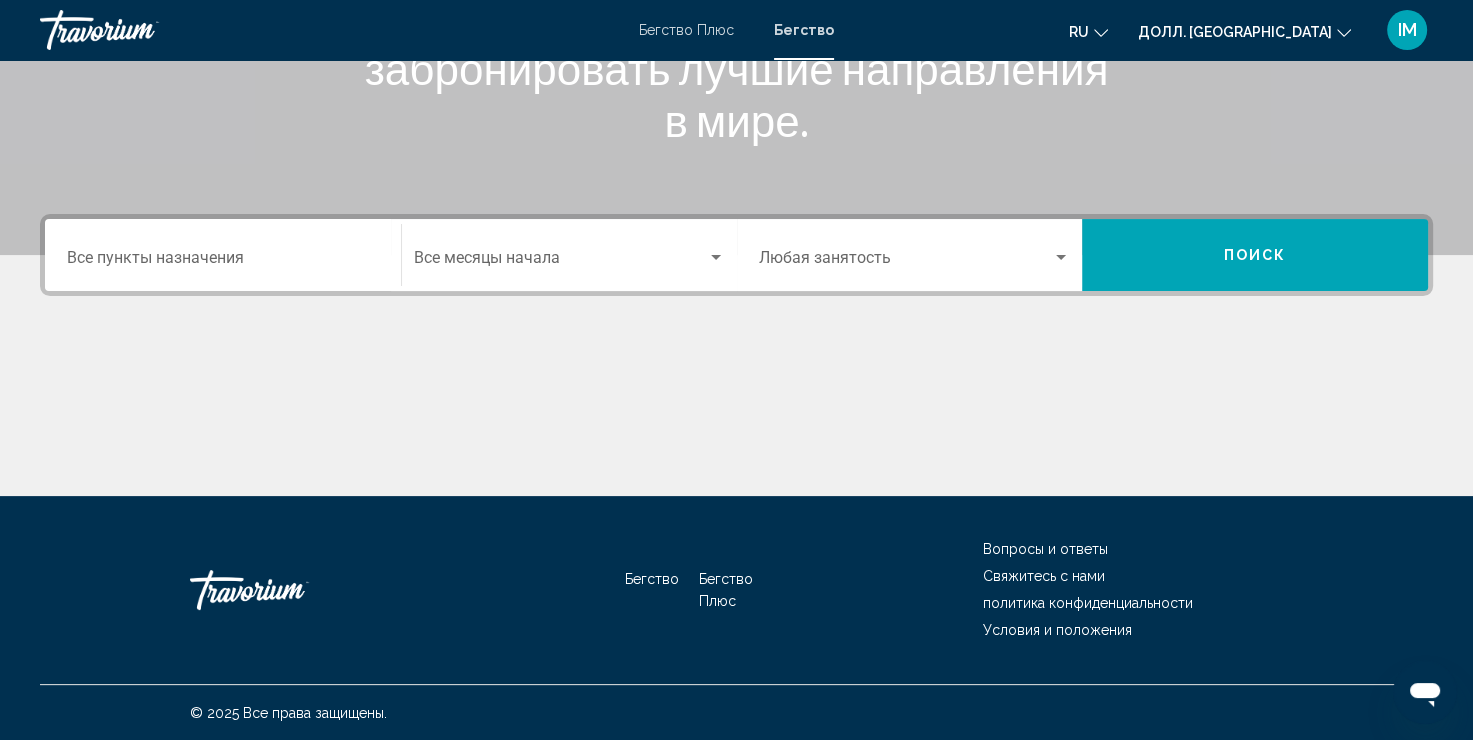 click at bounding box center (736, 421) 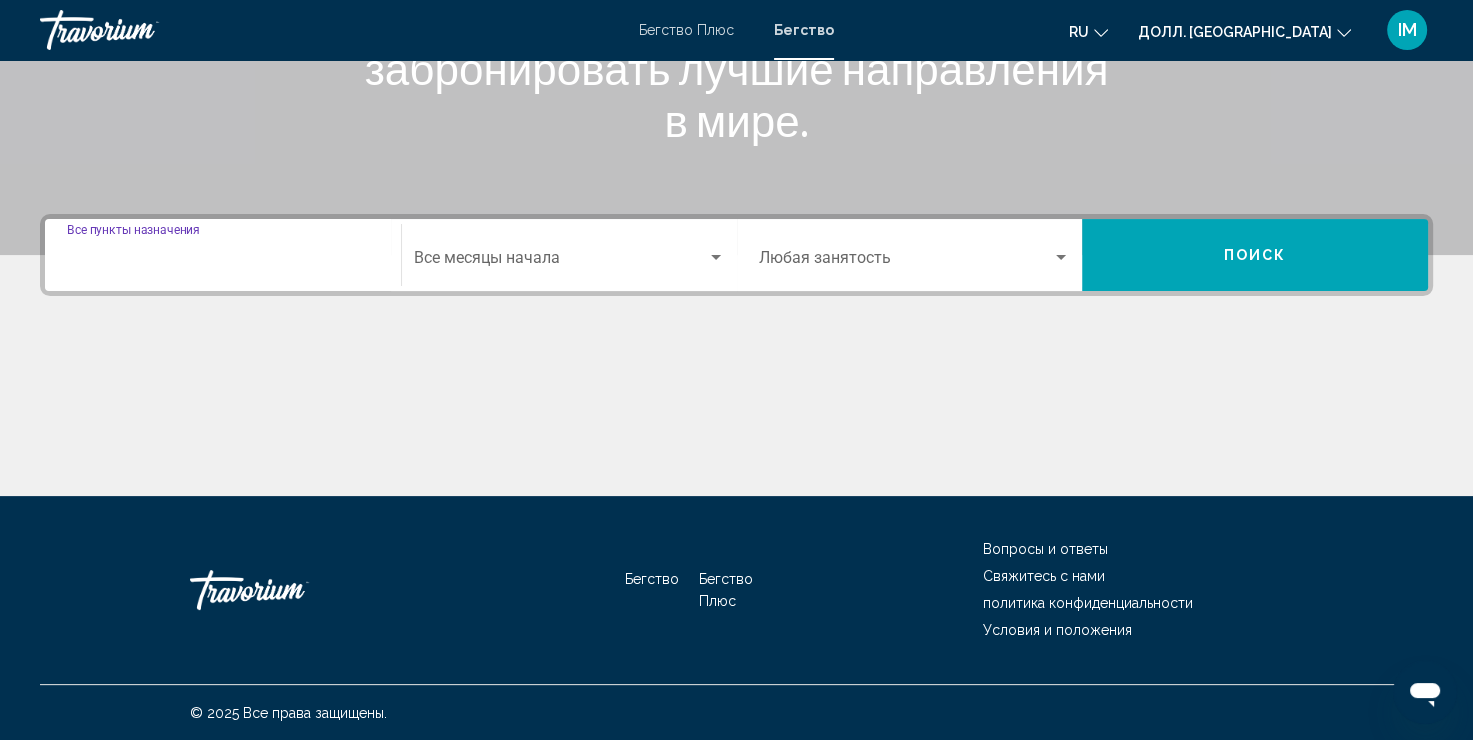 click on "Пункт назначения Все пункты назначения" at bounding box center (223, 262) 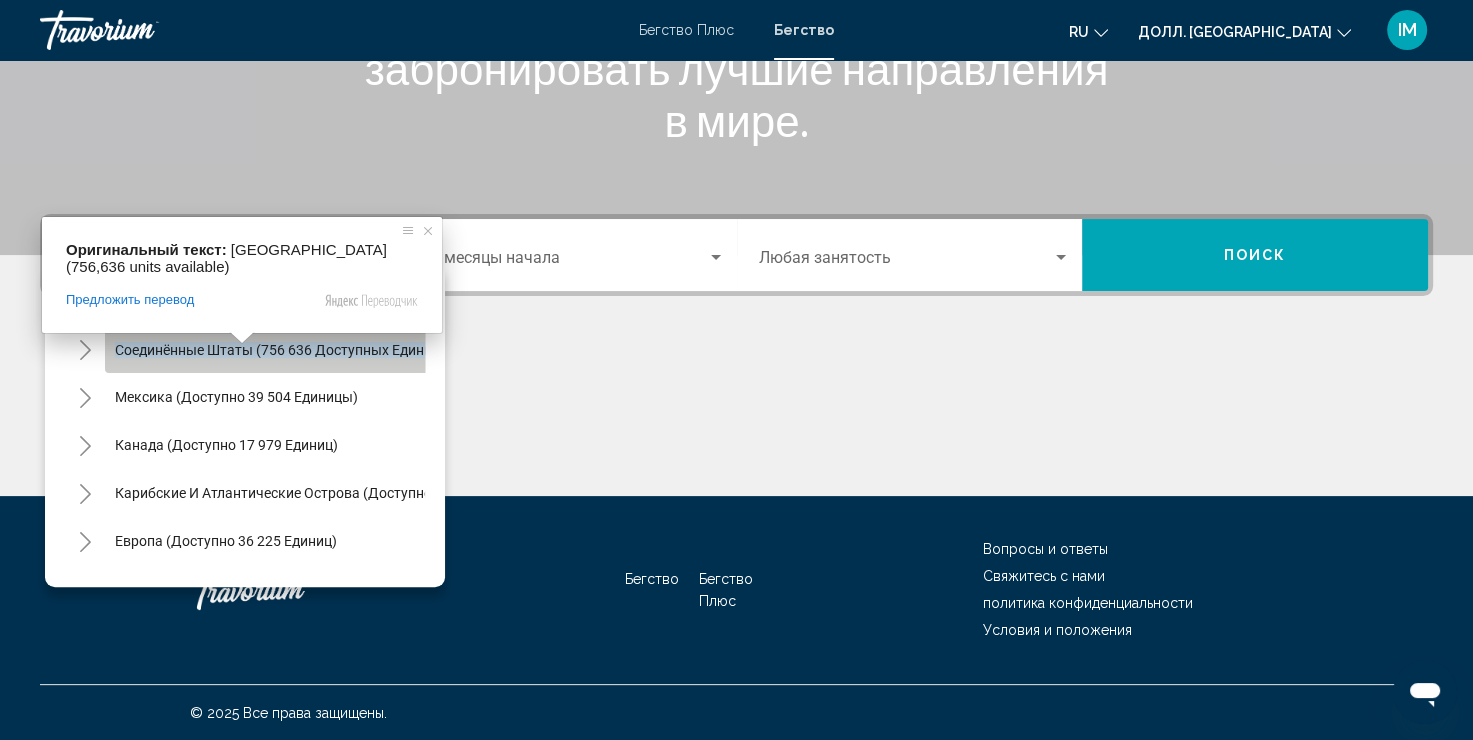click on "Соединённые Штаты (756 636 доступных единиц)" 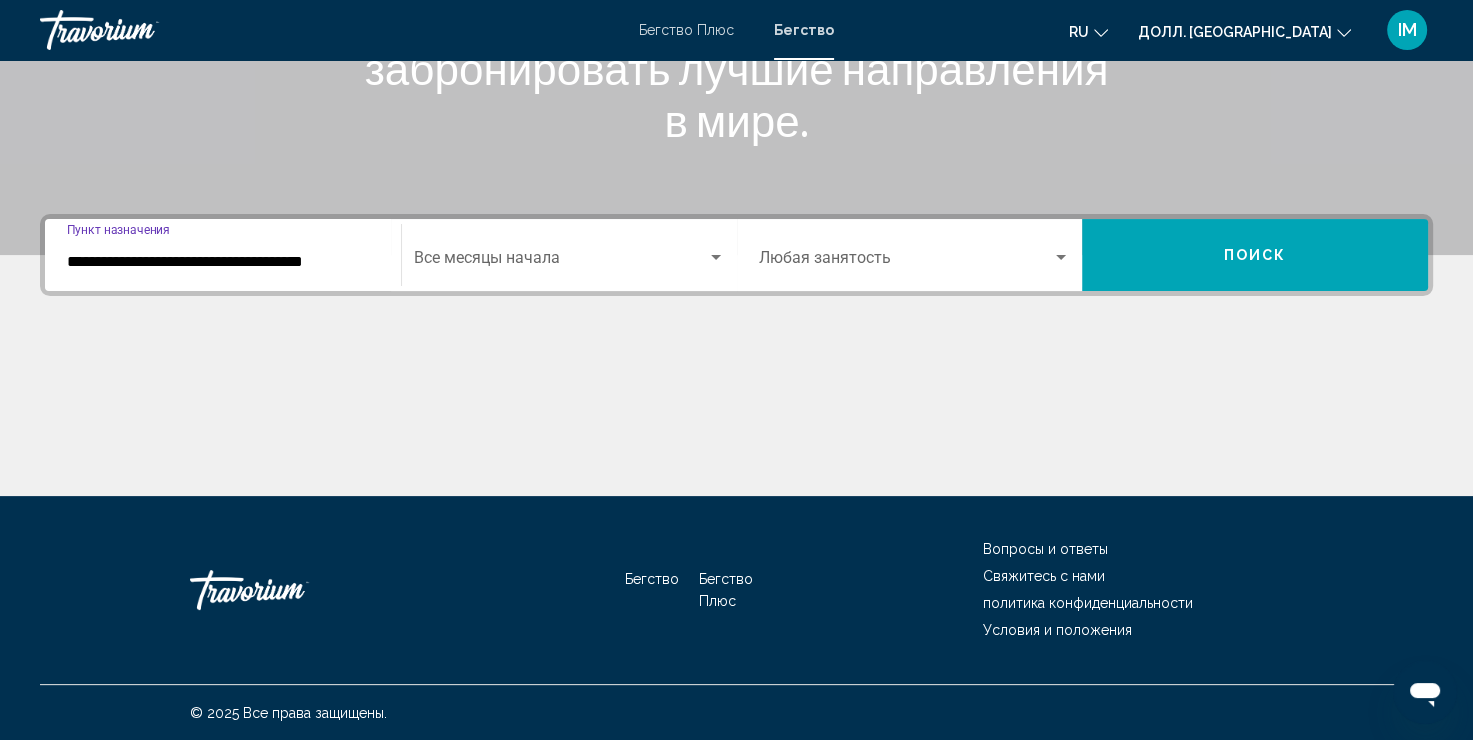 click on "**********" at bounding box center [223, 262] 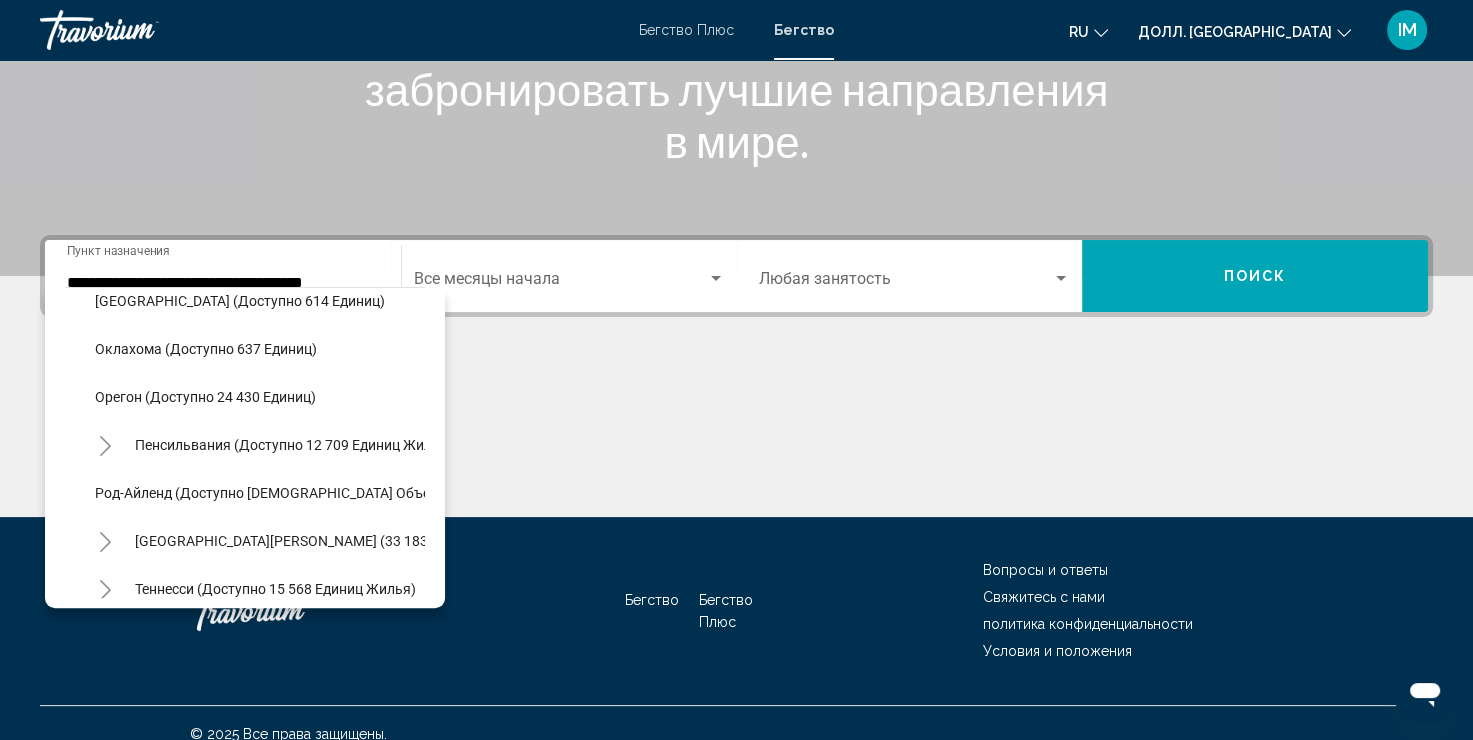 scroll, scrollTop: 1553, scrollLeft: 0, axis: vertical 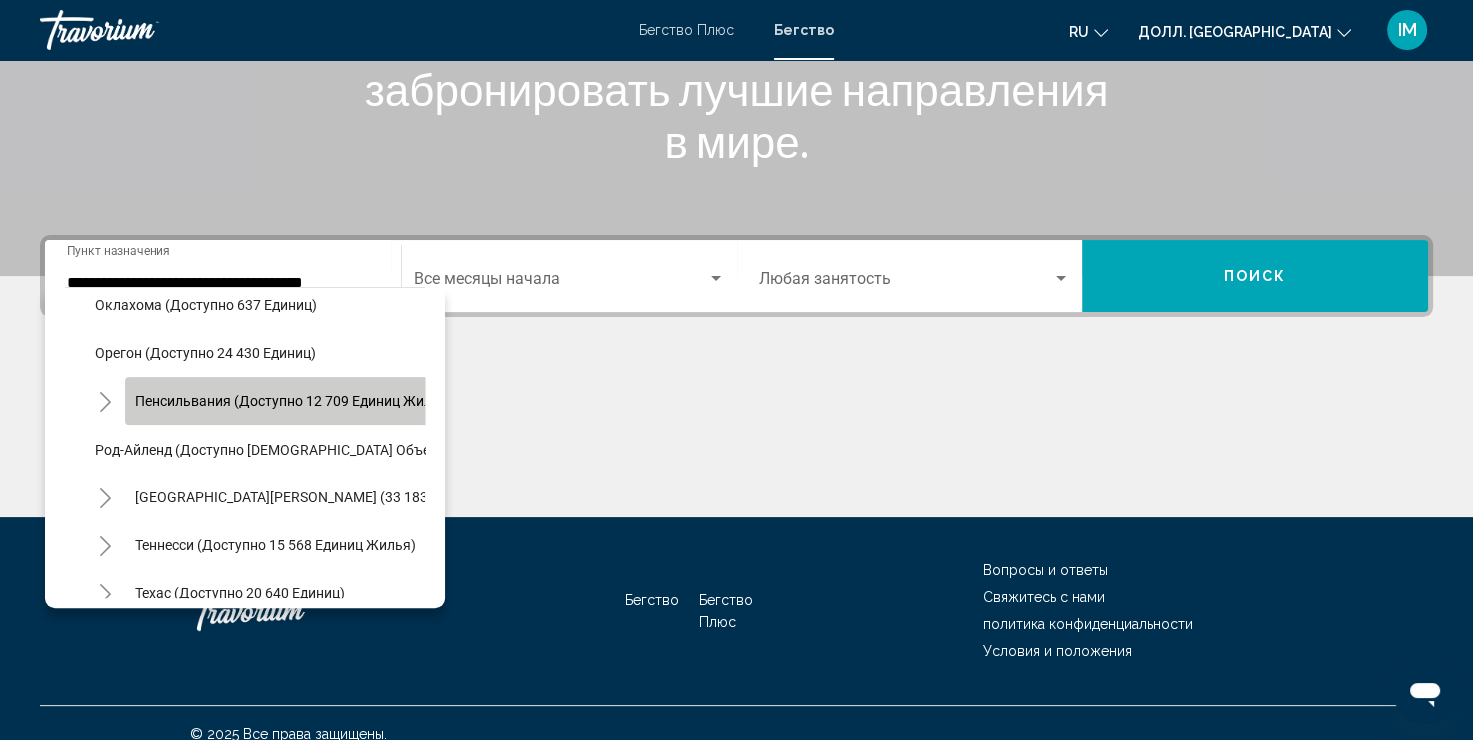 click on "Пенсильвания (доступно 12 709 единиц жилья)" 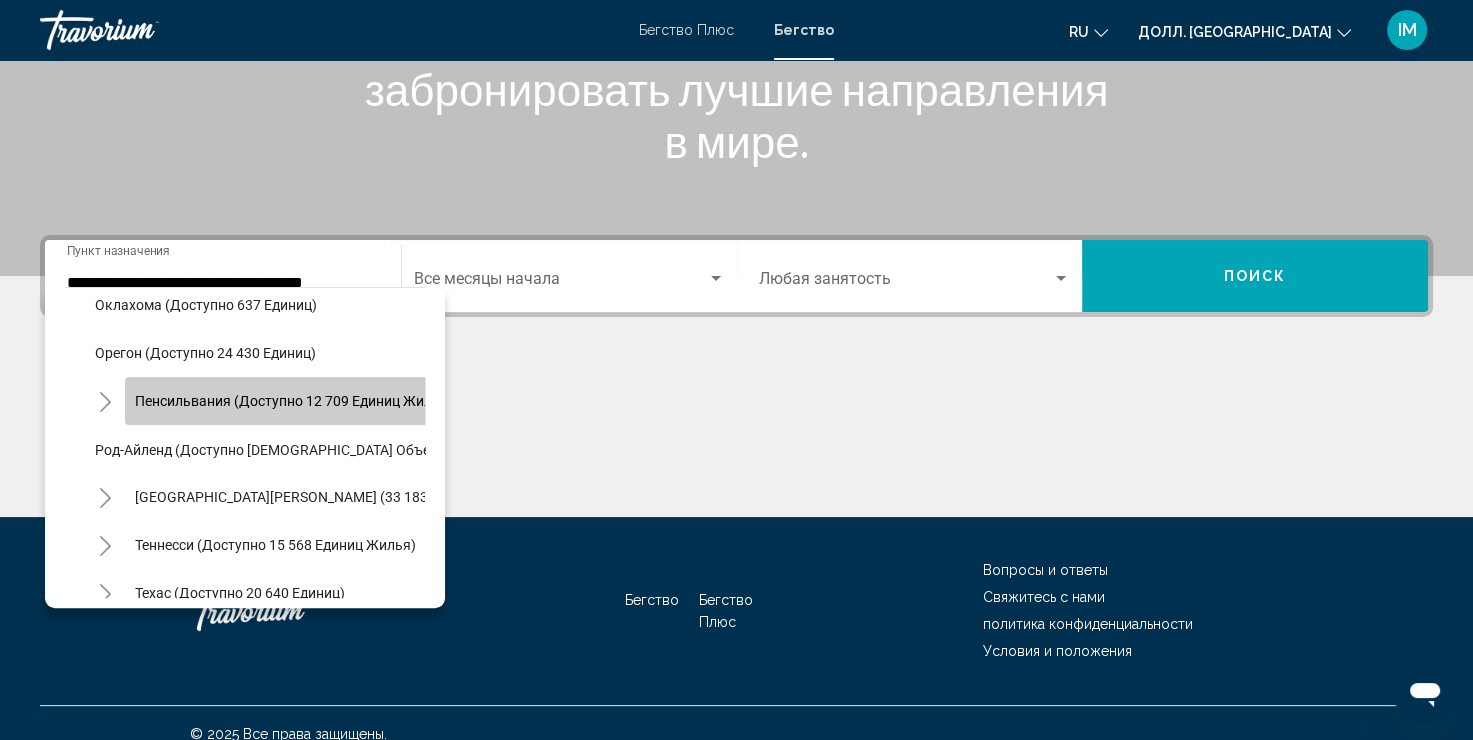 type on "**********" 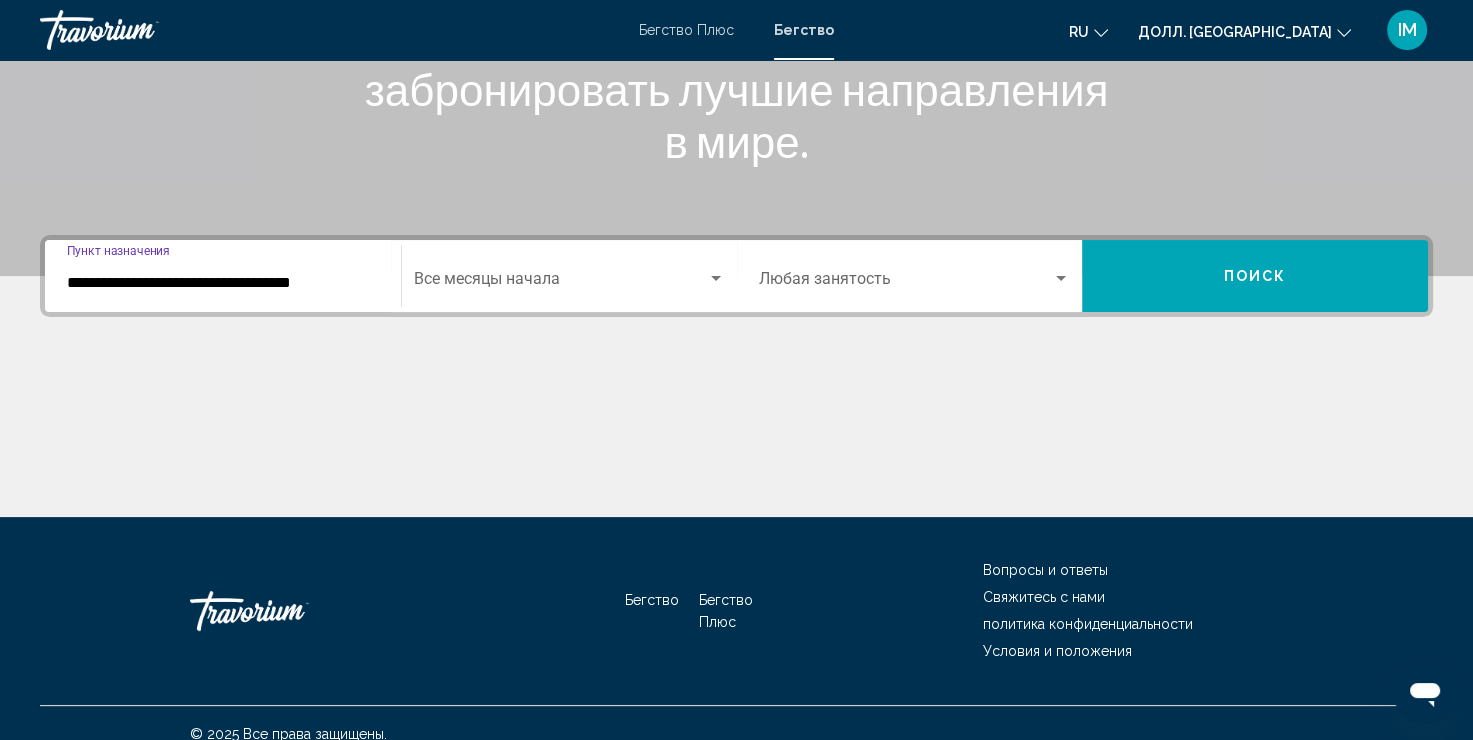 scroll, scrollTop: 345, scrollLeft: 0, axis: vertical 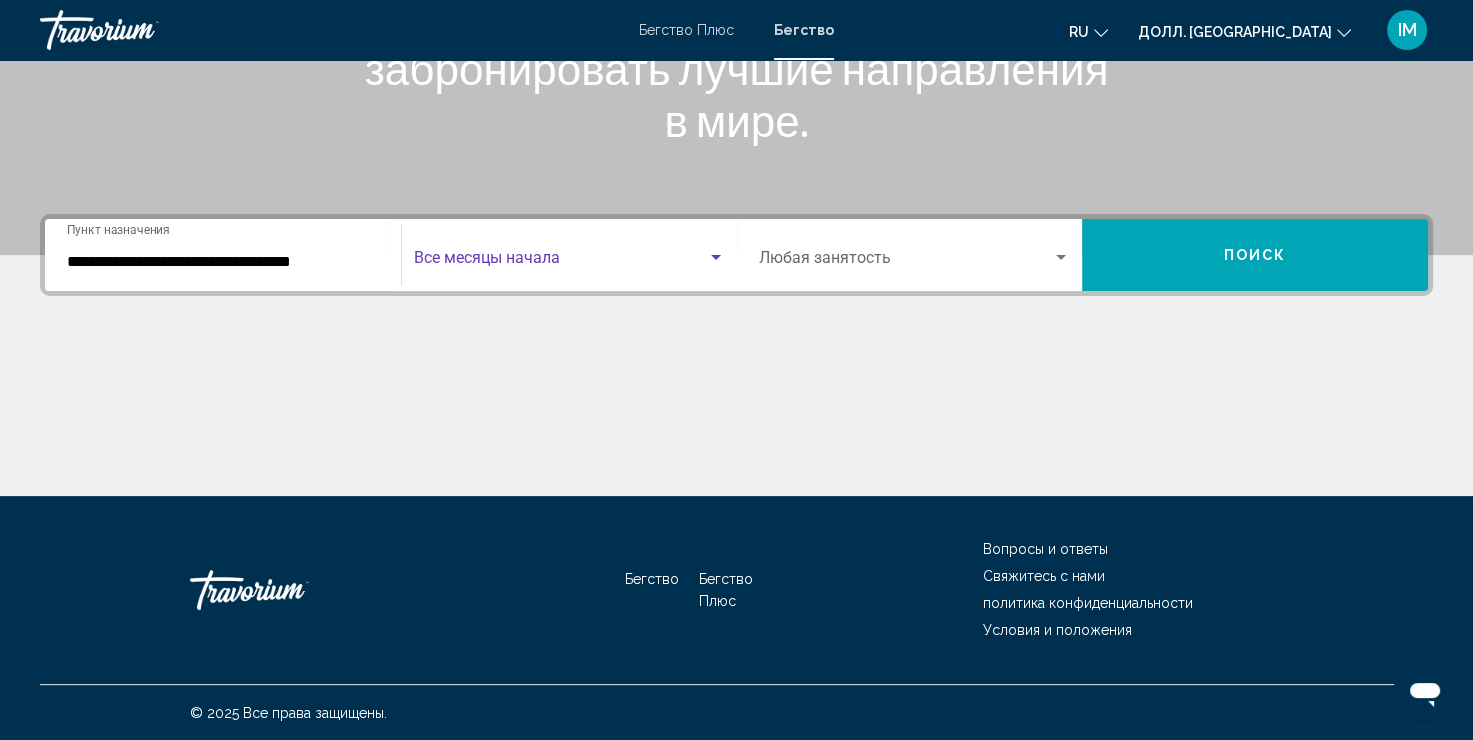 click at bounding box center (560, 262) 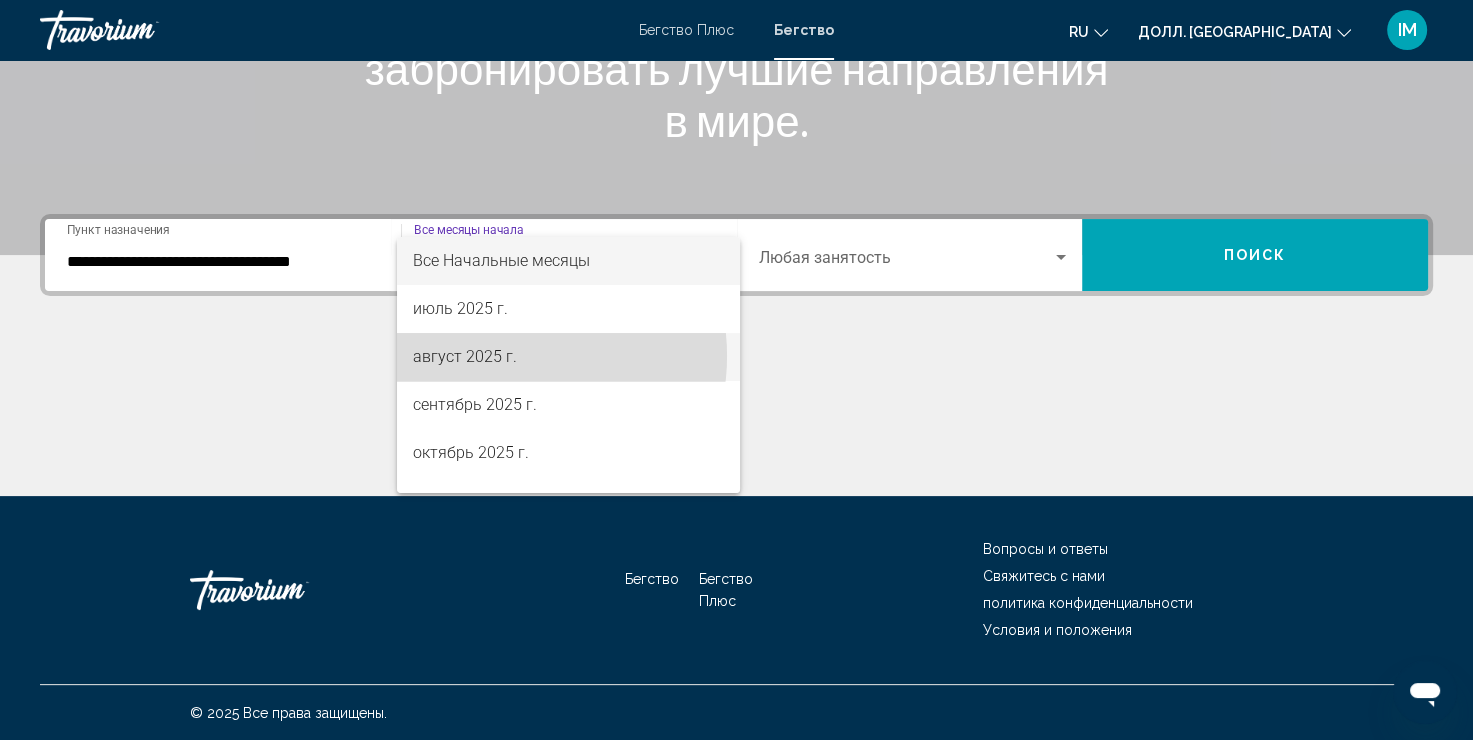click on "**********" at bounding box center [736, 25] 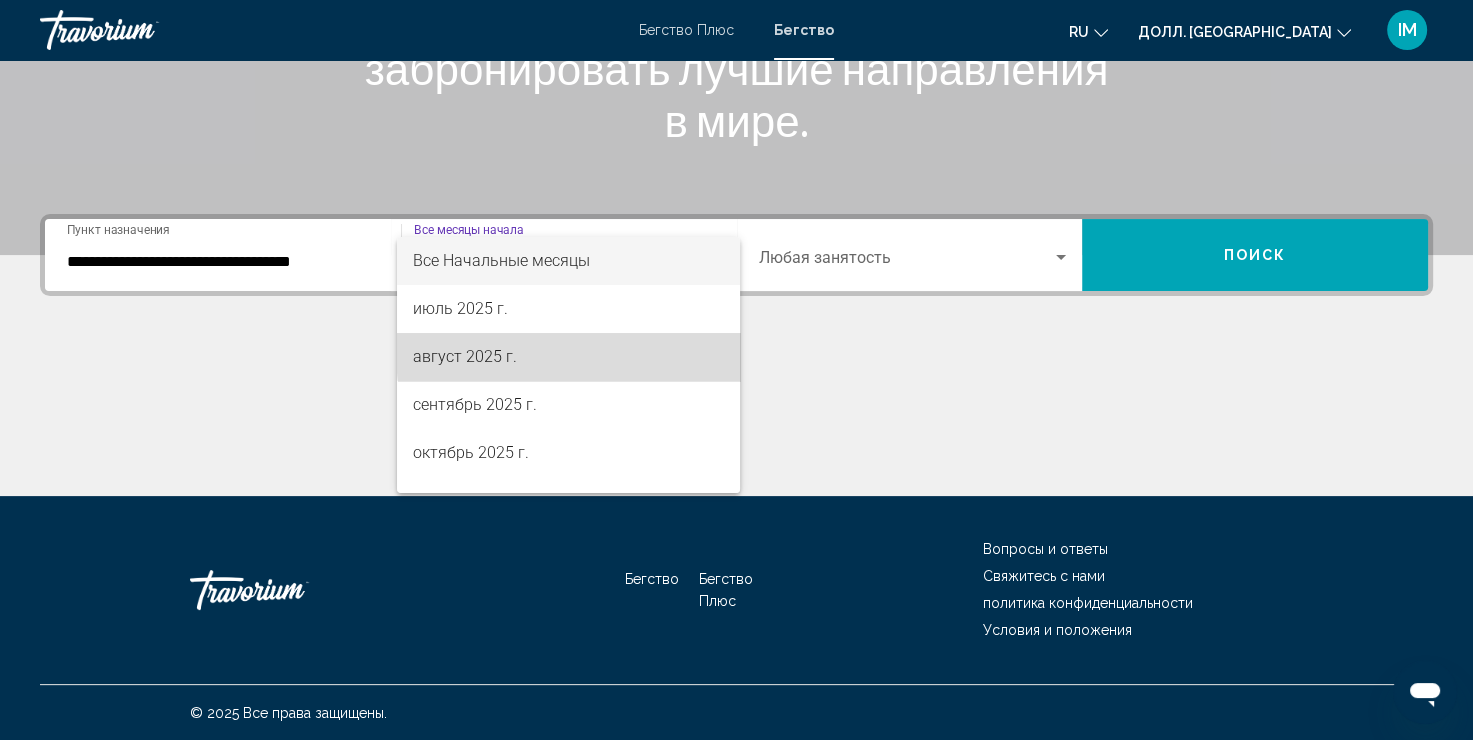 click on "август 2025 г." at bounding box center [568, 357] 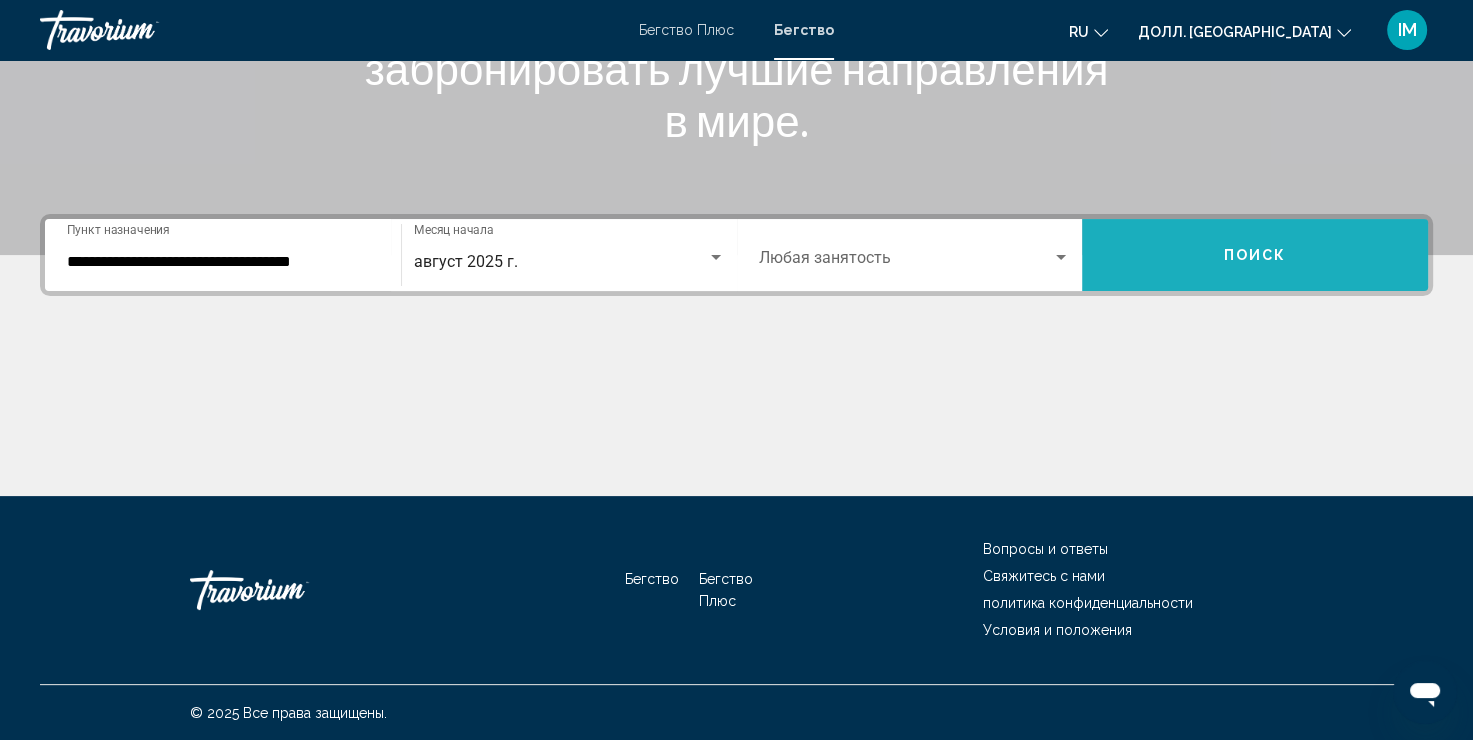 click on "Поиск" at bounding box center (1255, 255) 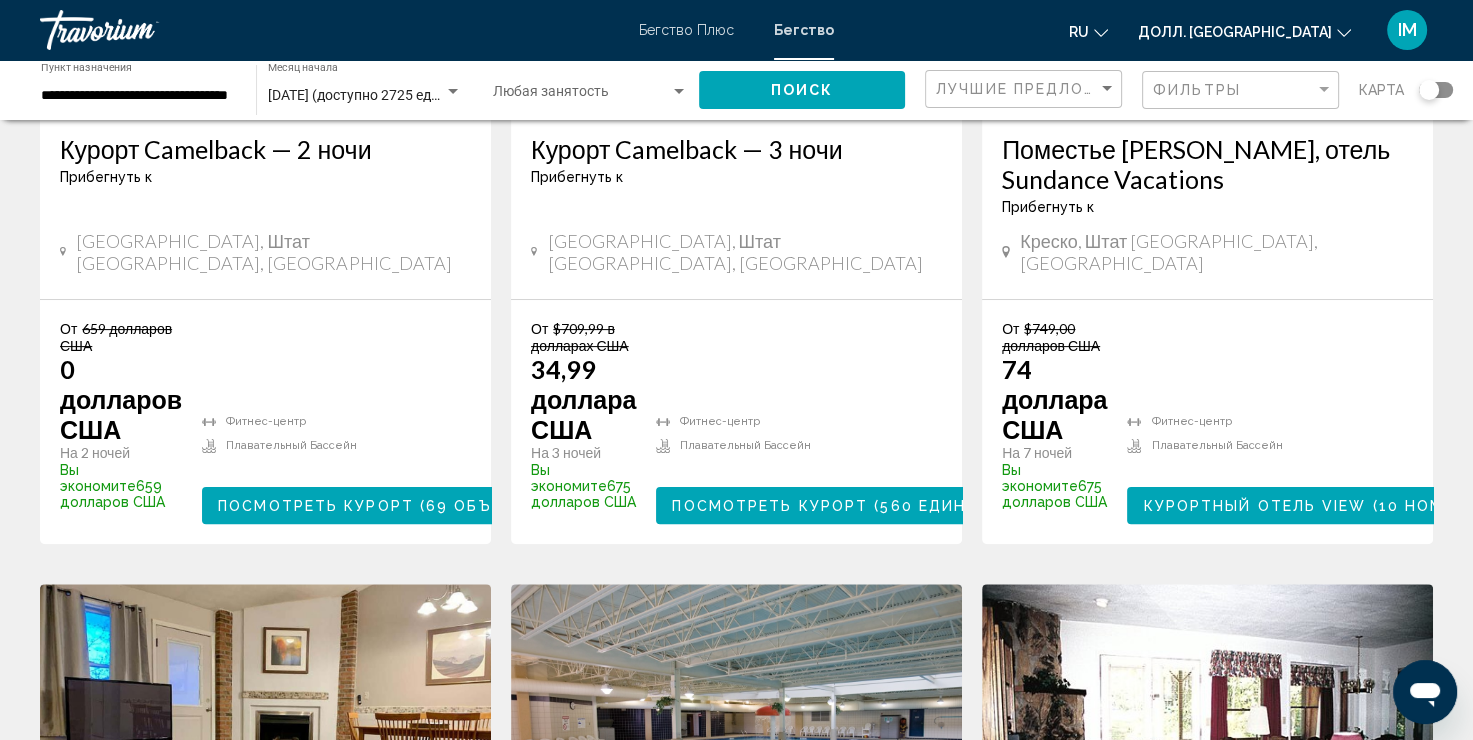 scroll, scrollTop: 443, scrollLeft: 0, axis: vertical 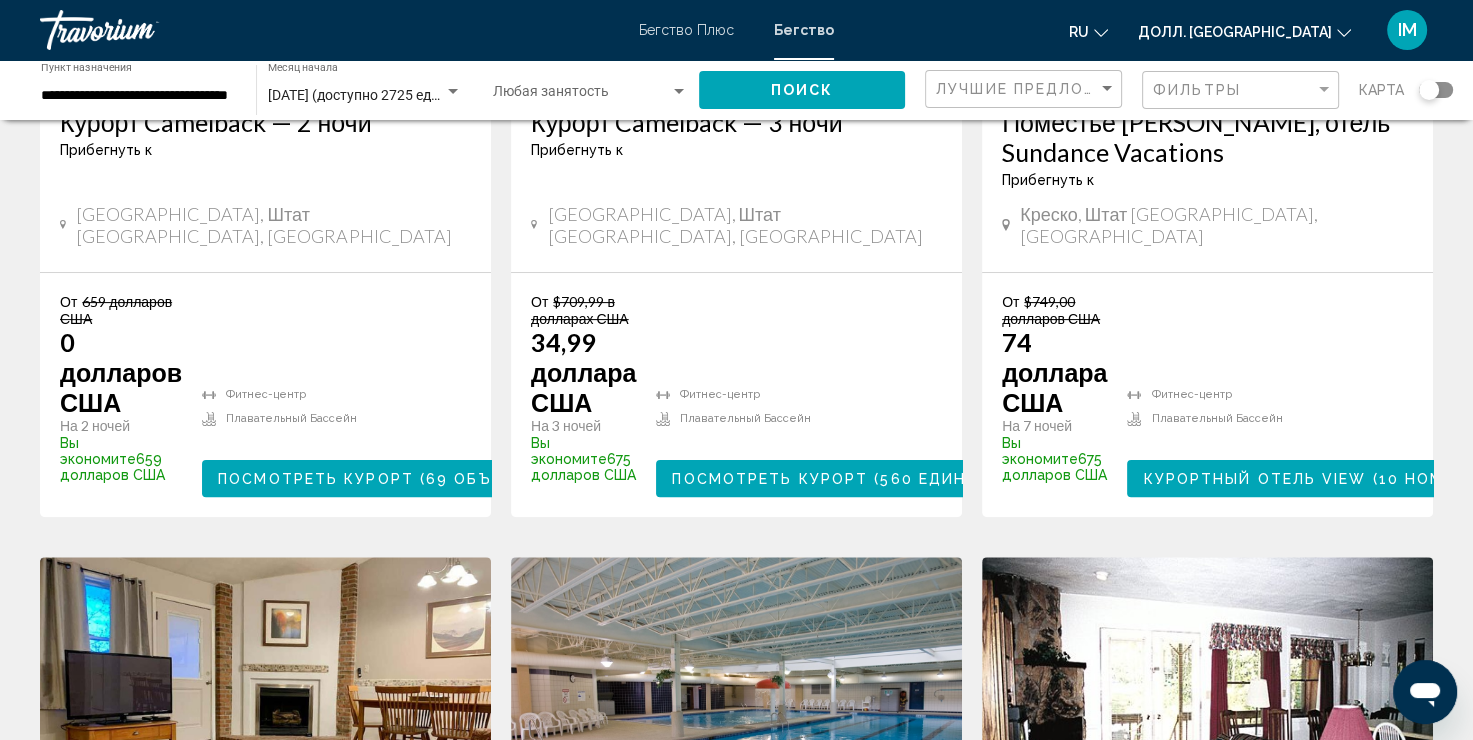 click on "Посмотреть курорт    ( 69 объектов )" at bounding box center [386, 478] 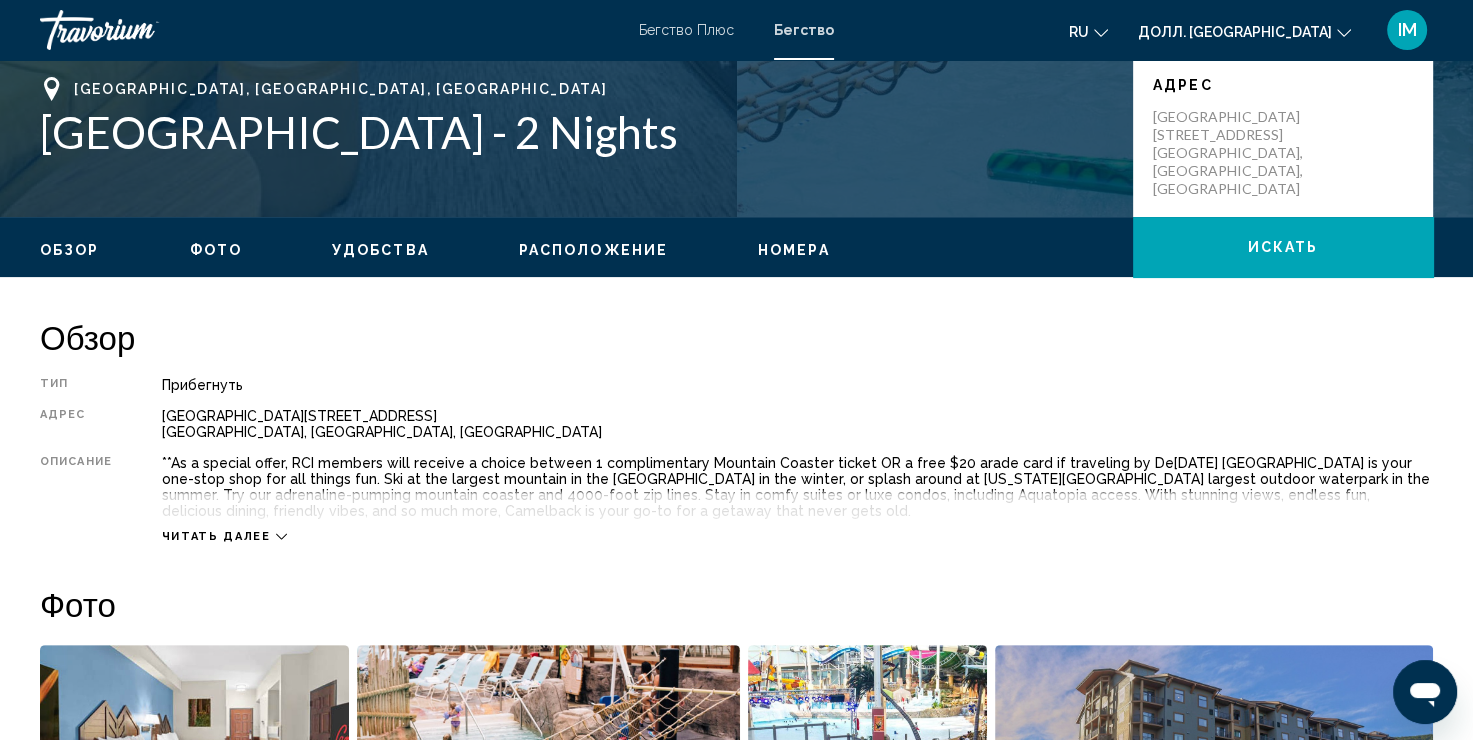 scroll, scrollTop: 0, scrollLeft: 0, axis: both 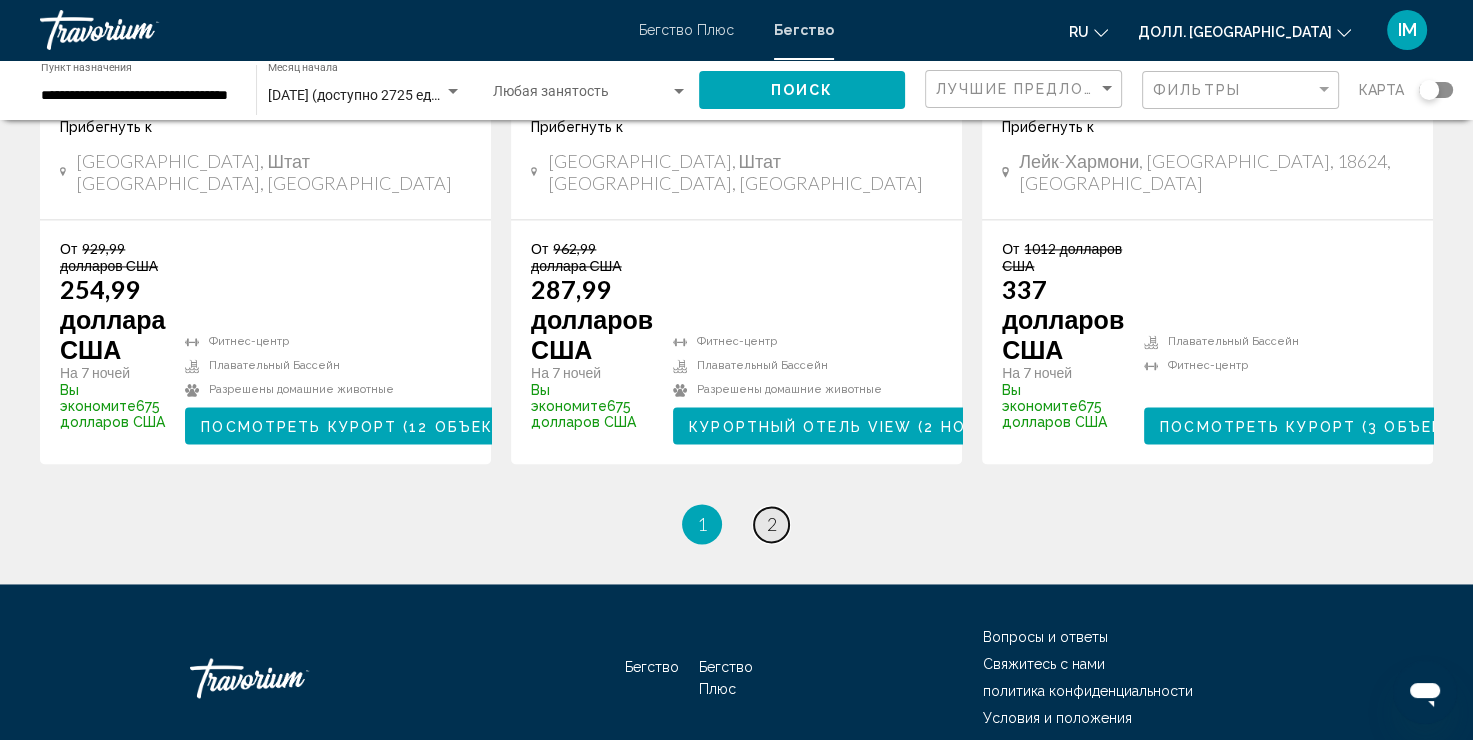 click on "**********" at bounding box center (736, -2466) 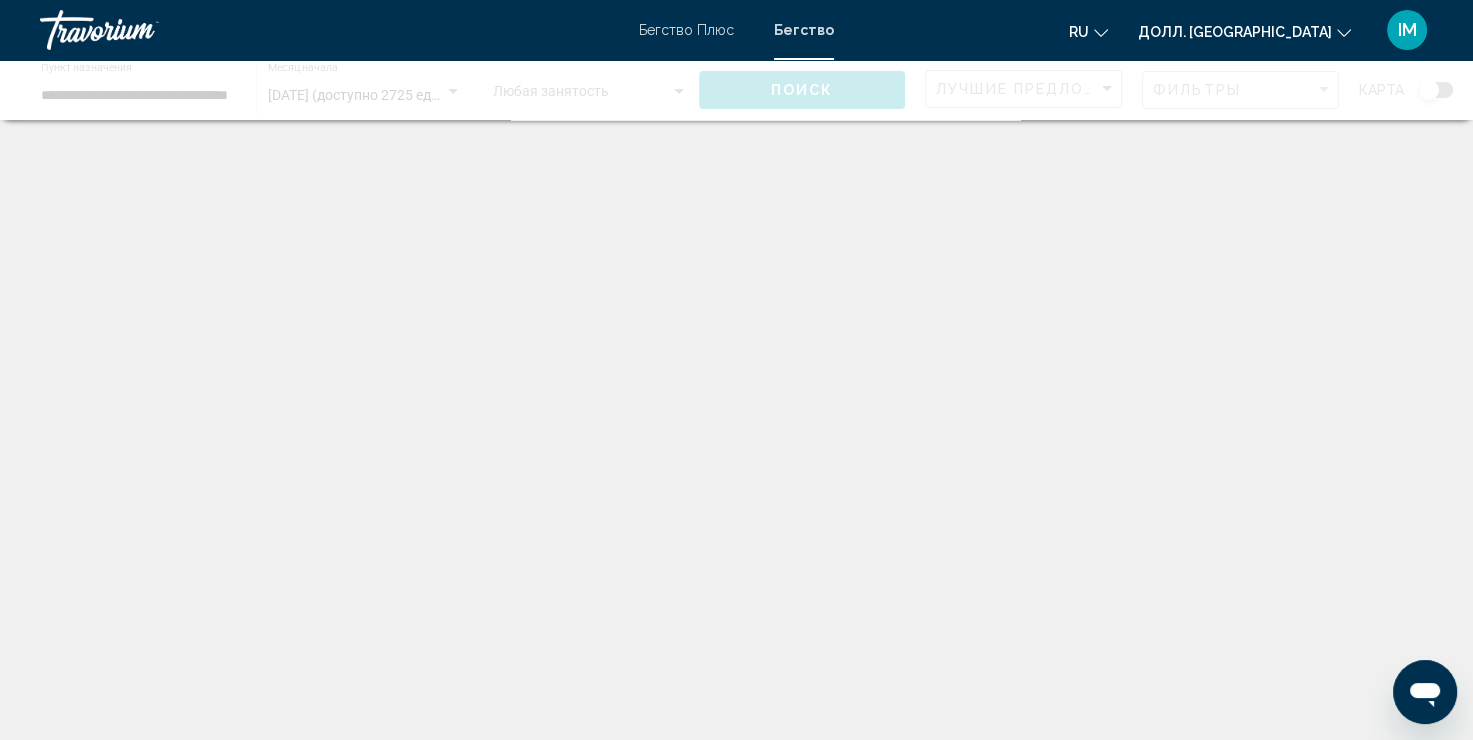 scroll, scrollTop: 0, scrollLeft: 0, axis: both 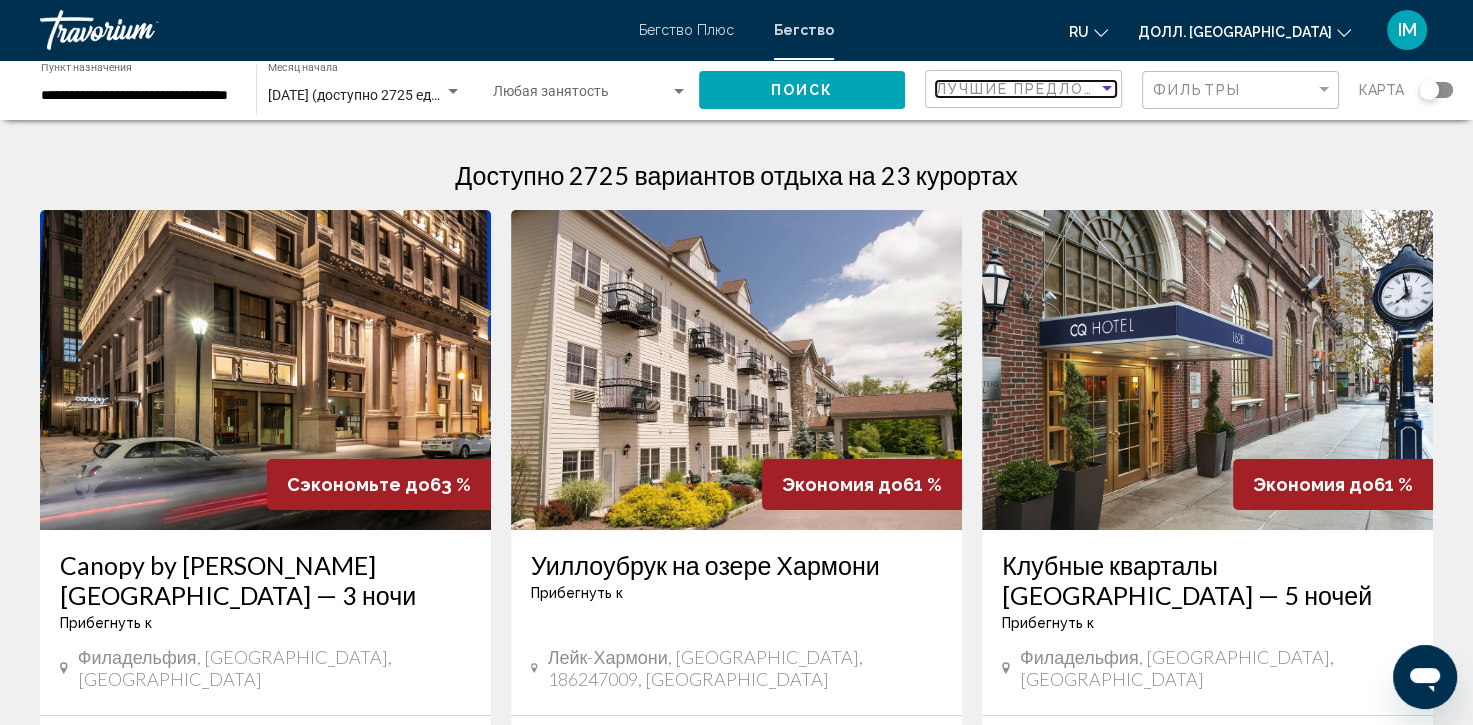 click at bounding box center (1107, 88) 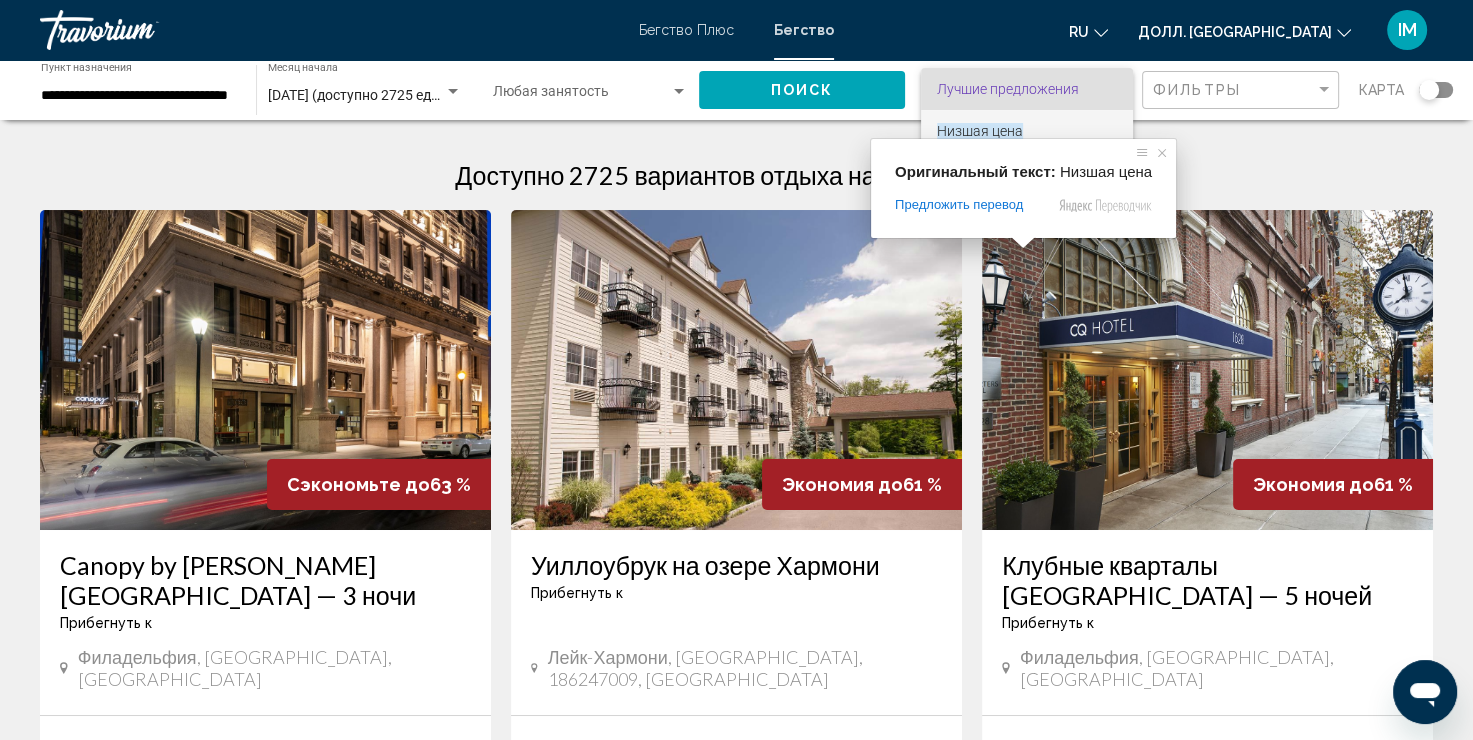 click on "Низшая цена" at bounding box center (980, 131) 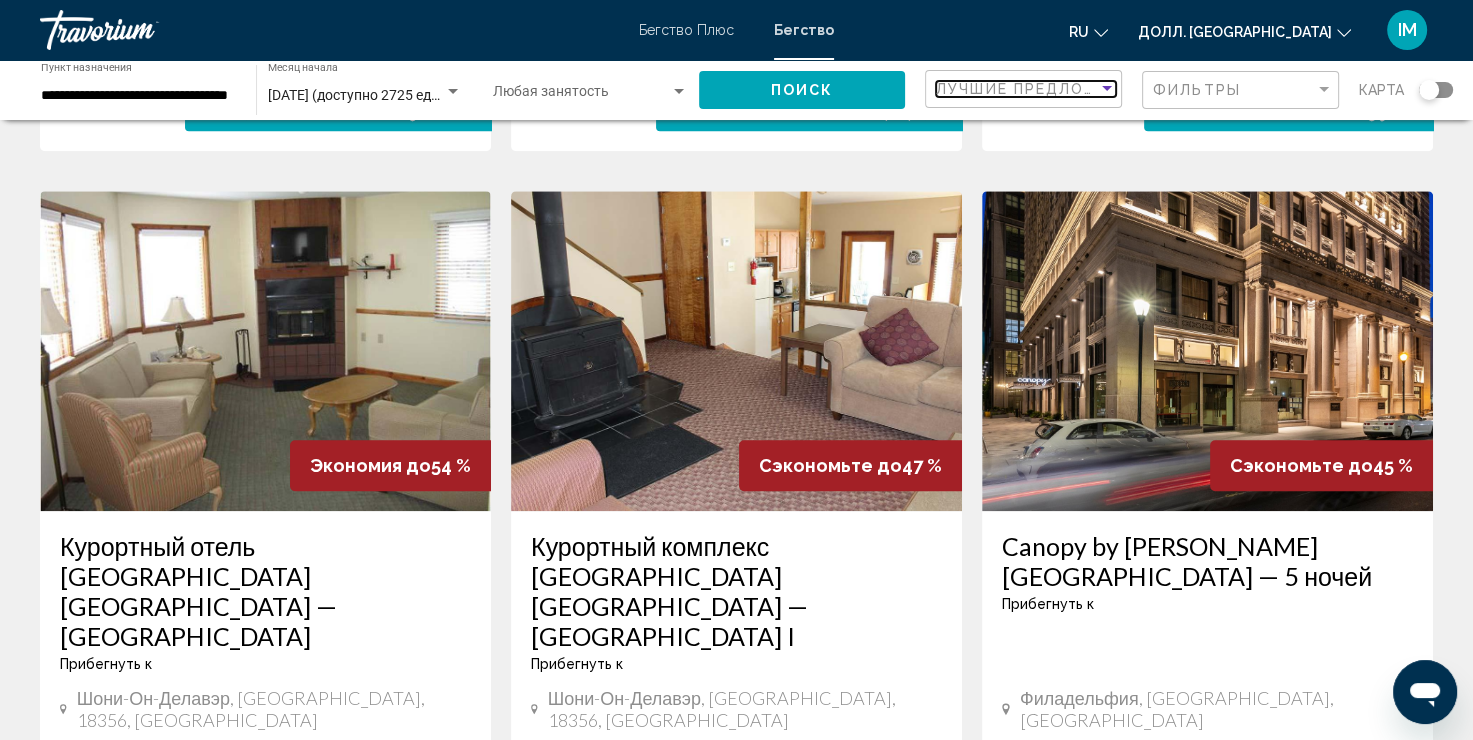 scroll, scrollTop: 1607, scrollLeft: 0, axis: vertical 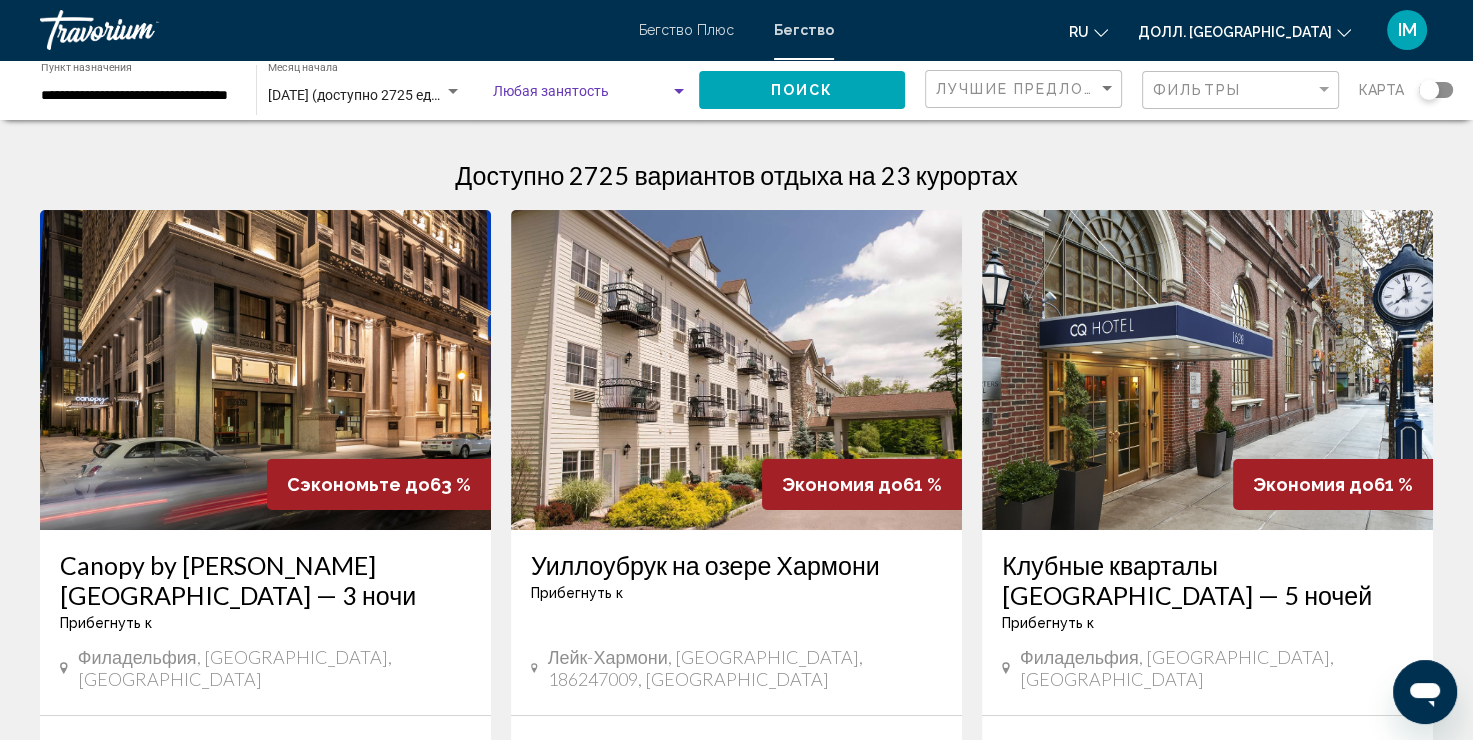 click at bounding box center [679, 91] 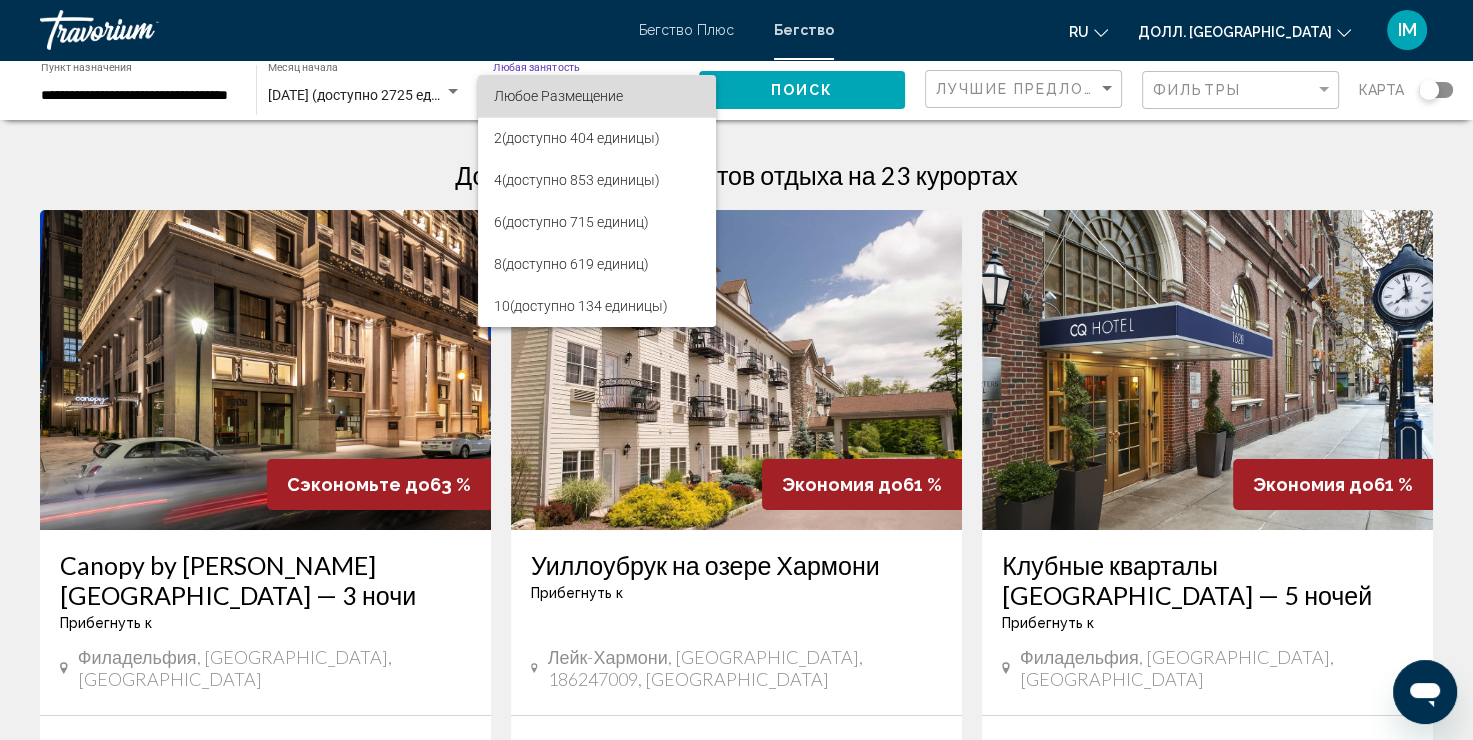 click on "Любое Размещение" at bounding box center [597, 96] 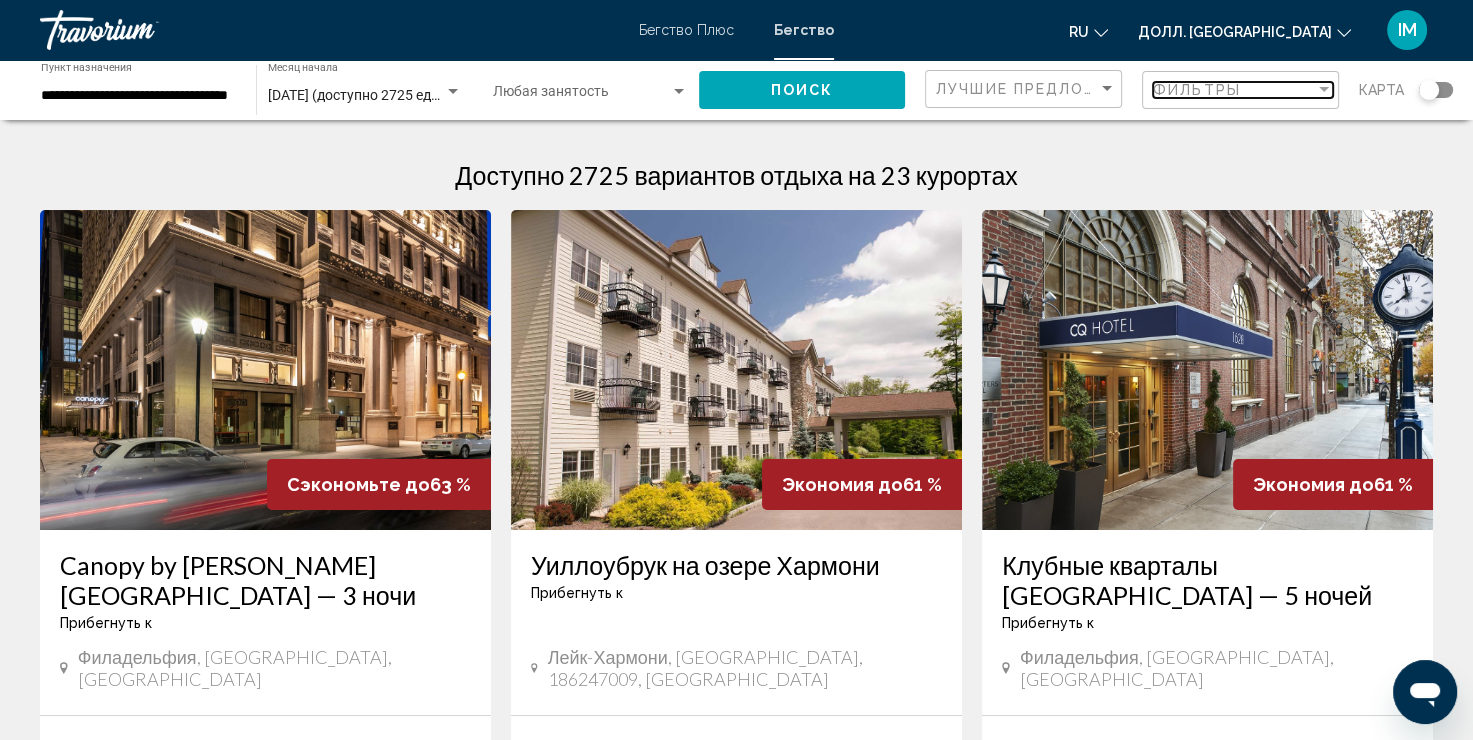 click at bounding box center (1324, 90) 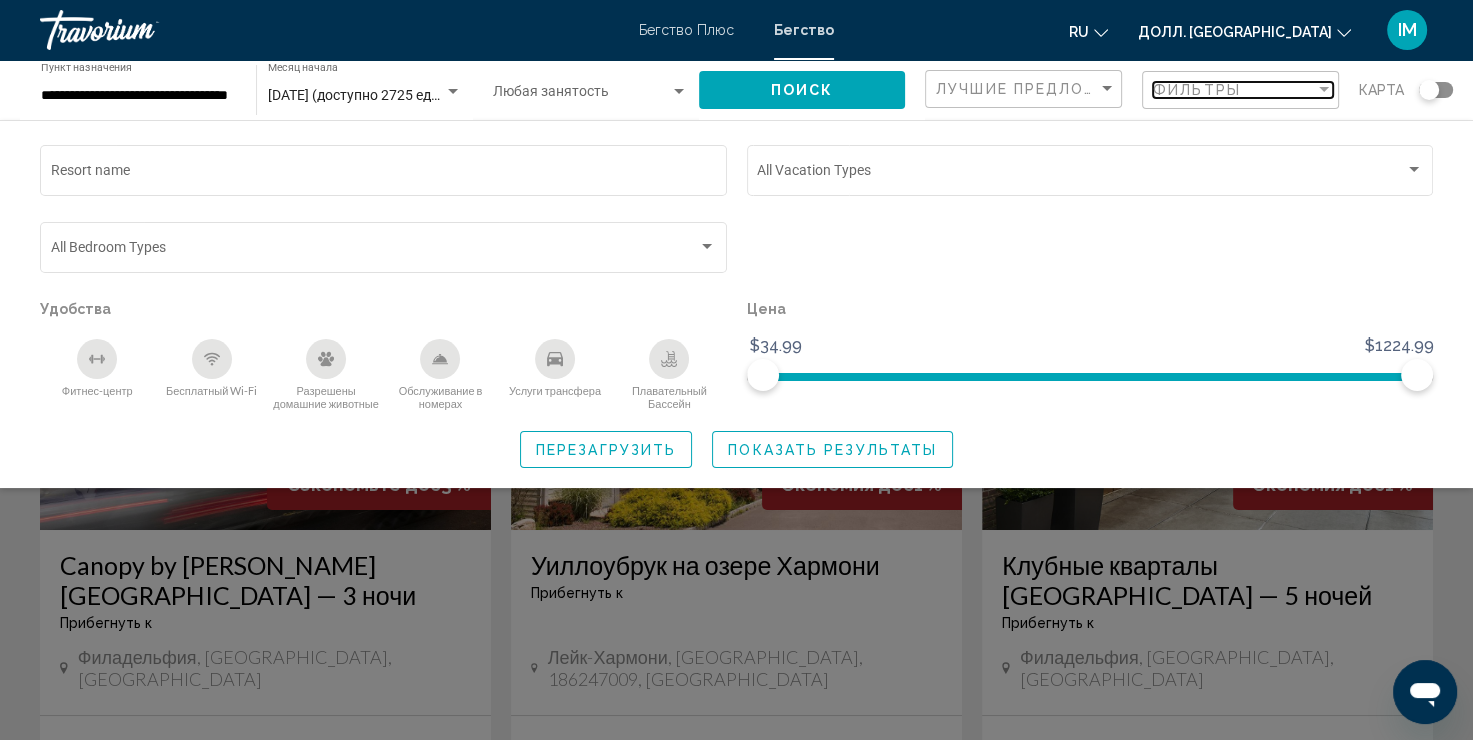 click at bounding box center (1324, 89) 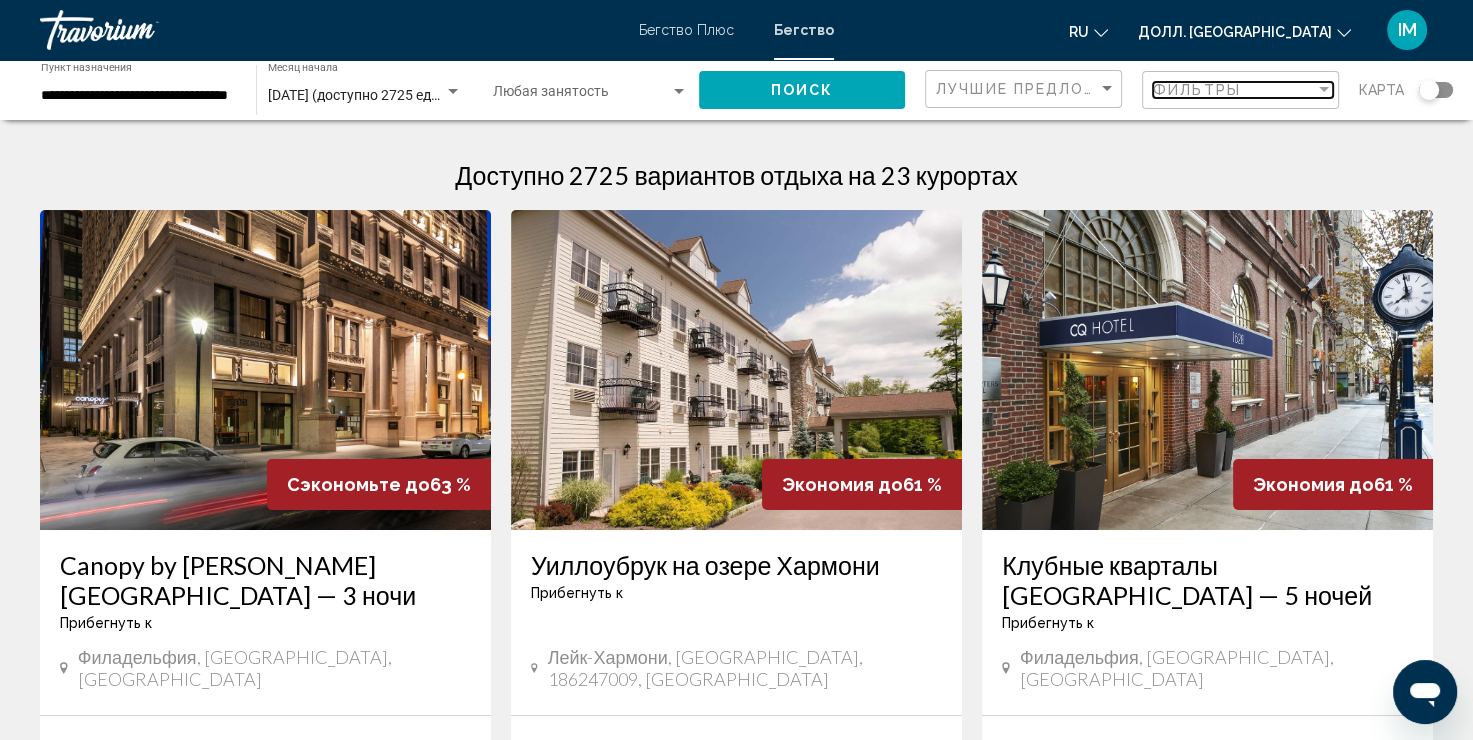 click at bounding box center (1324, 89) 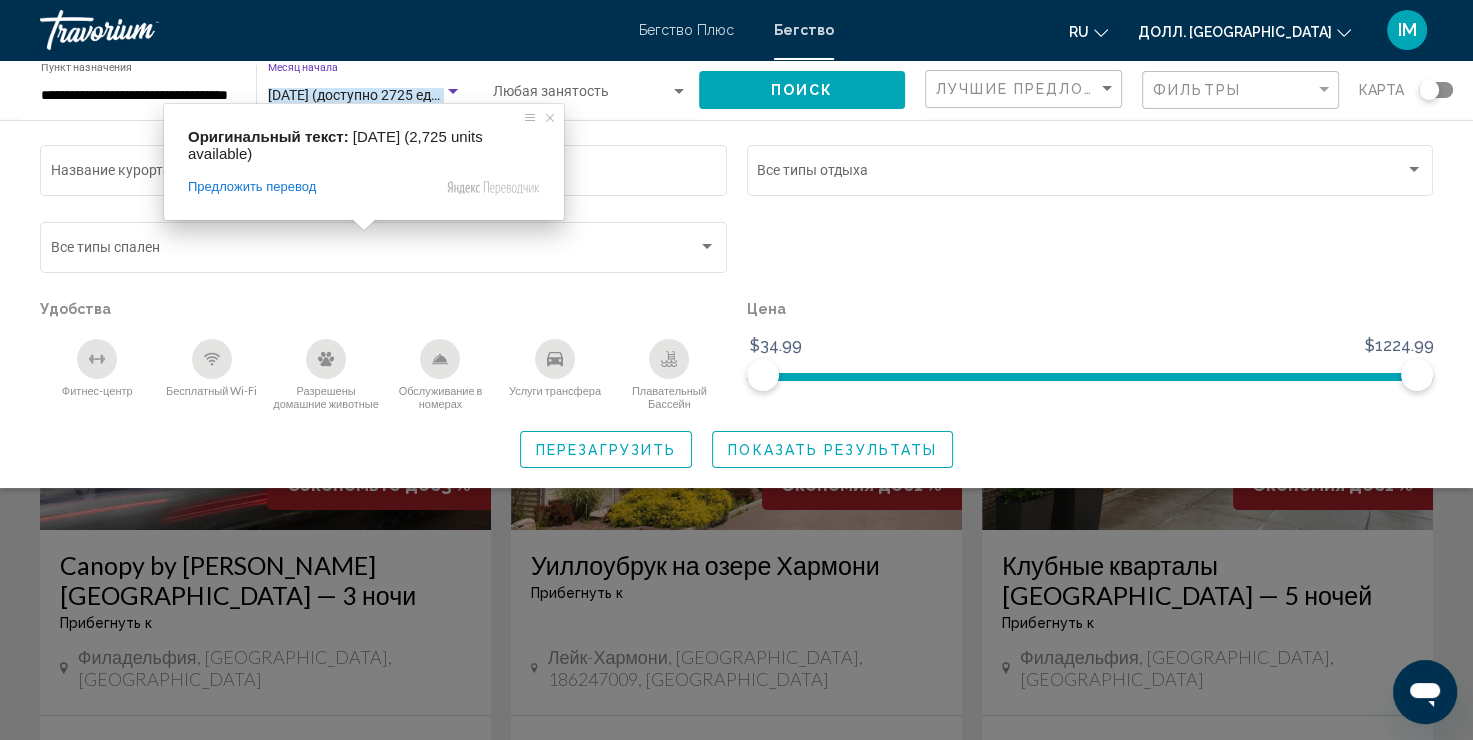 click on "август 2025 года (доступно 2725 единиц)" at bounding box center (368, 95) 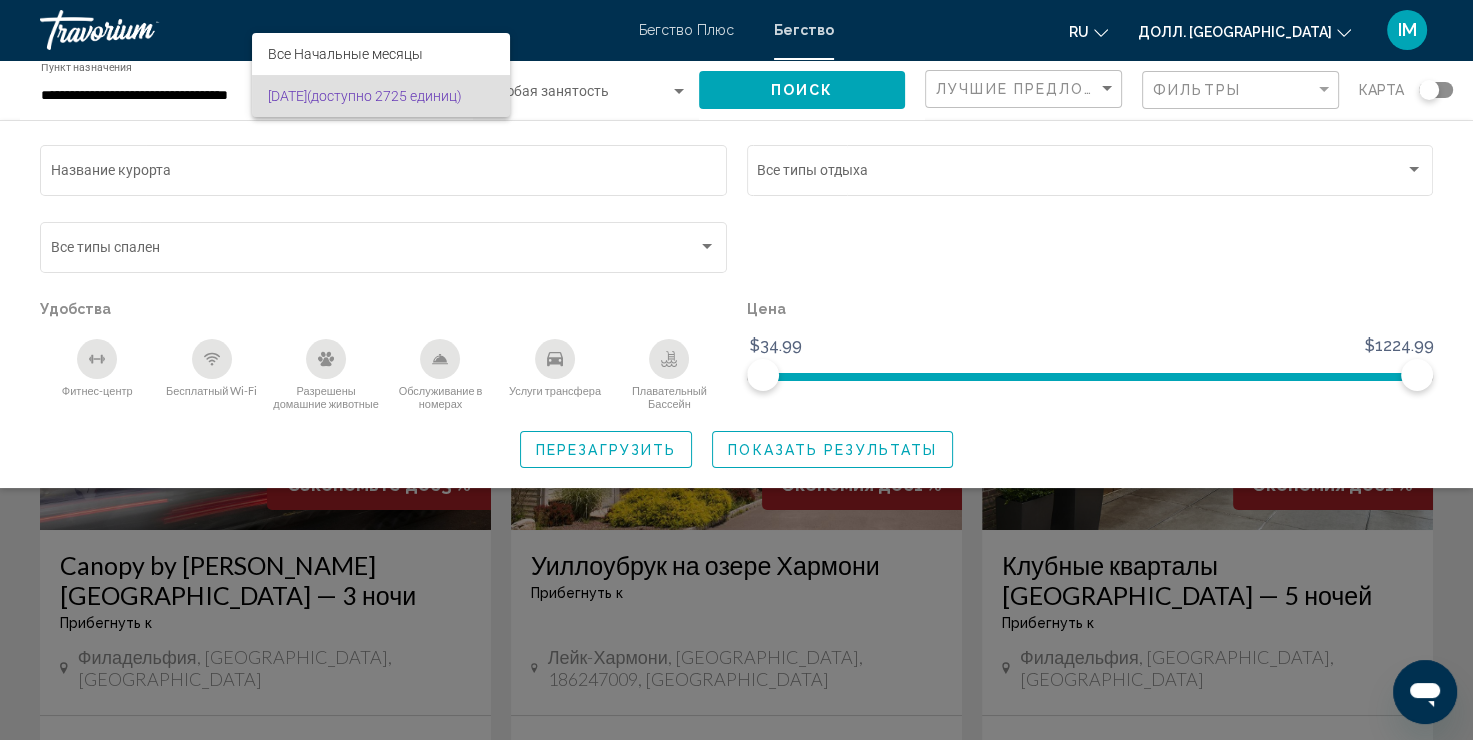 click at bounding box center [736, 370] 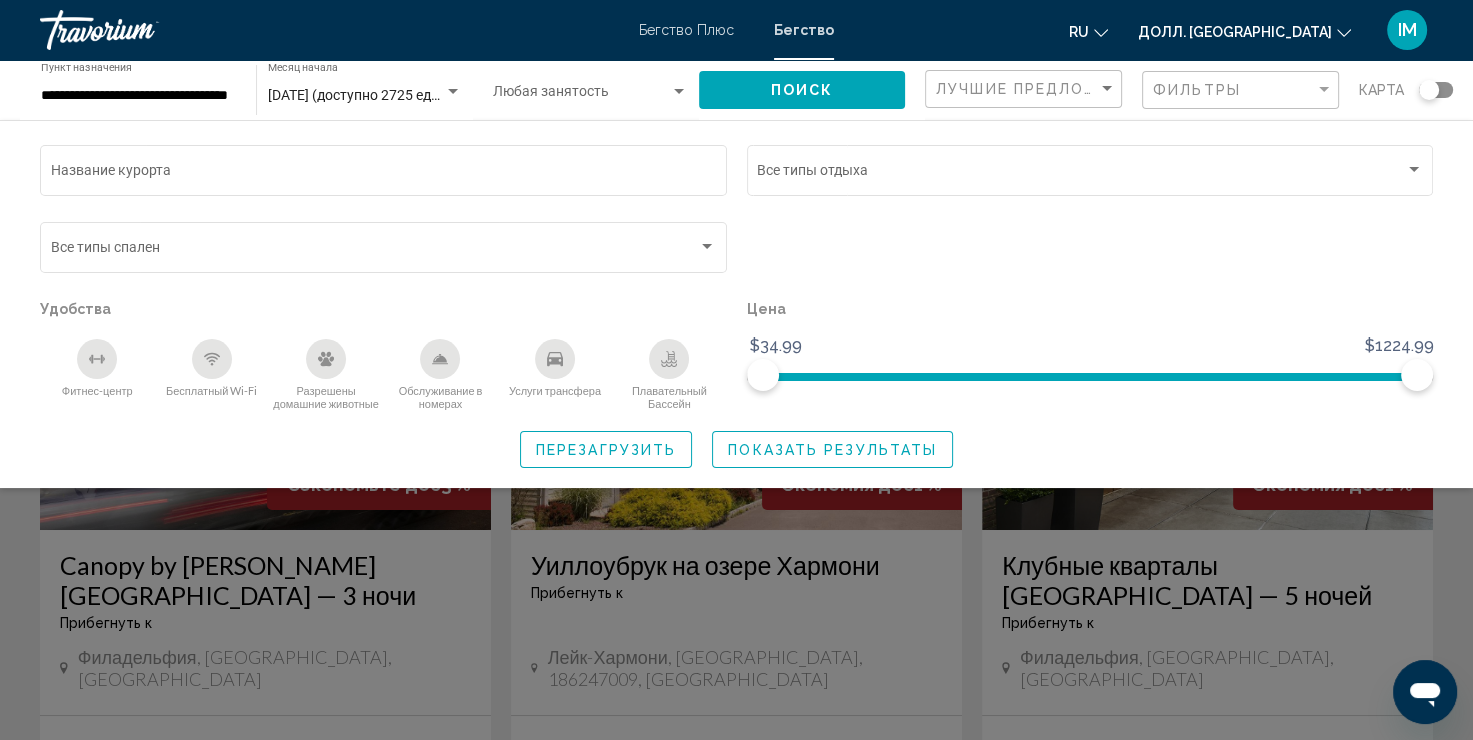 click at bounding box center (329, 30) 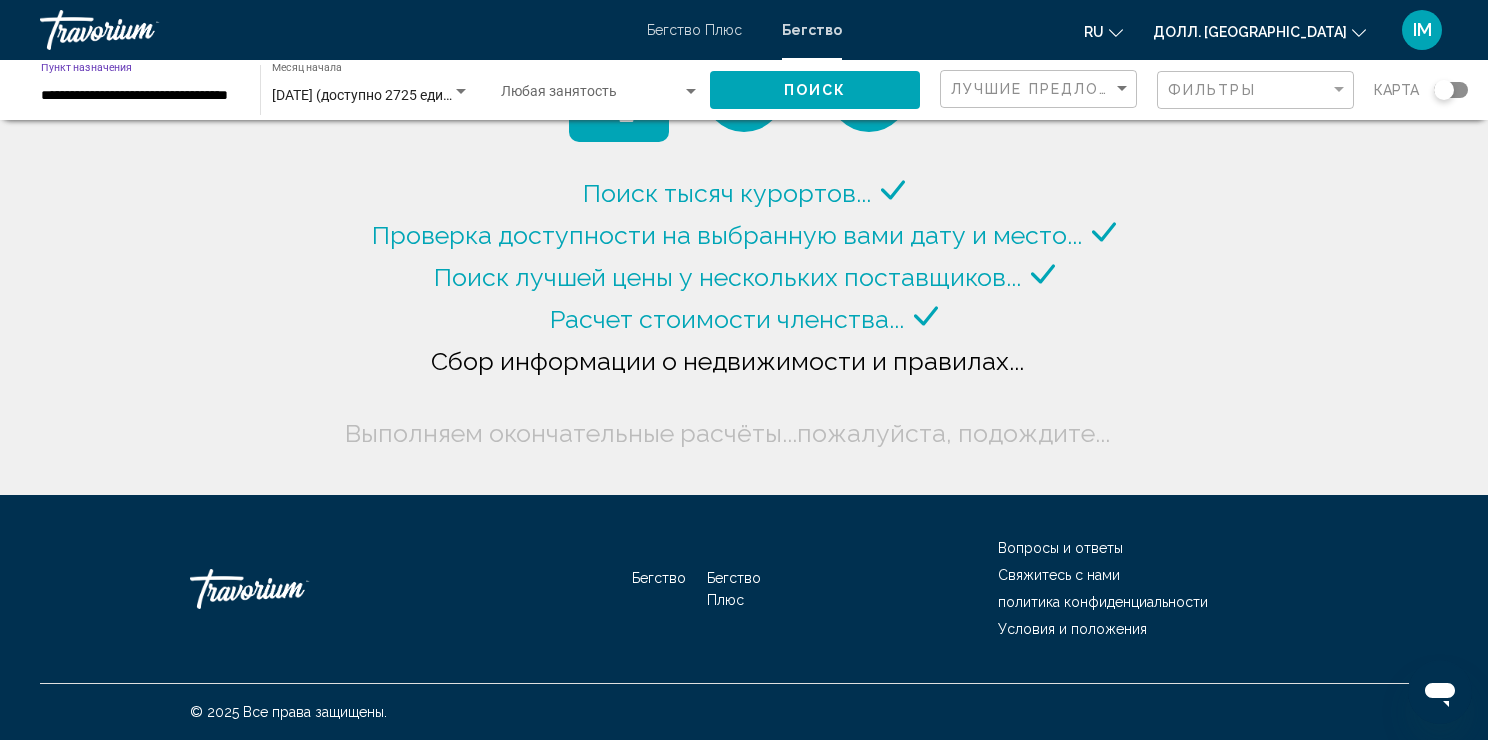click on "**********" at bounding box center (140, 96) 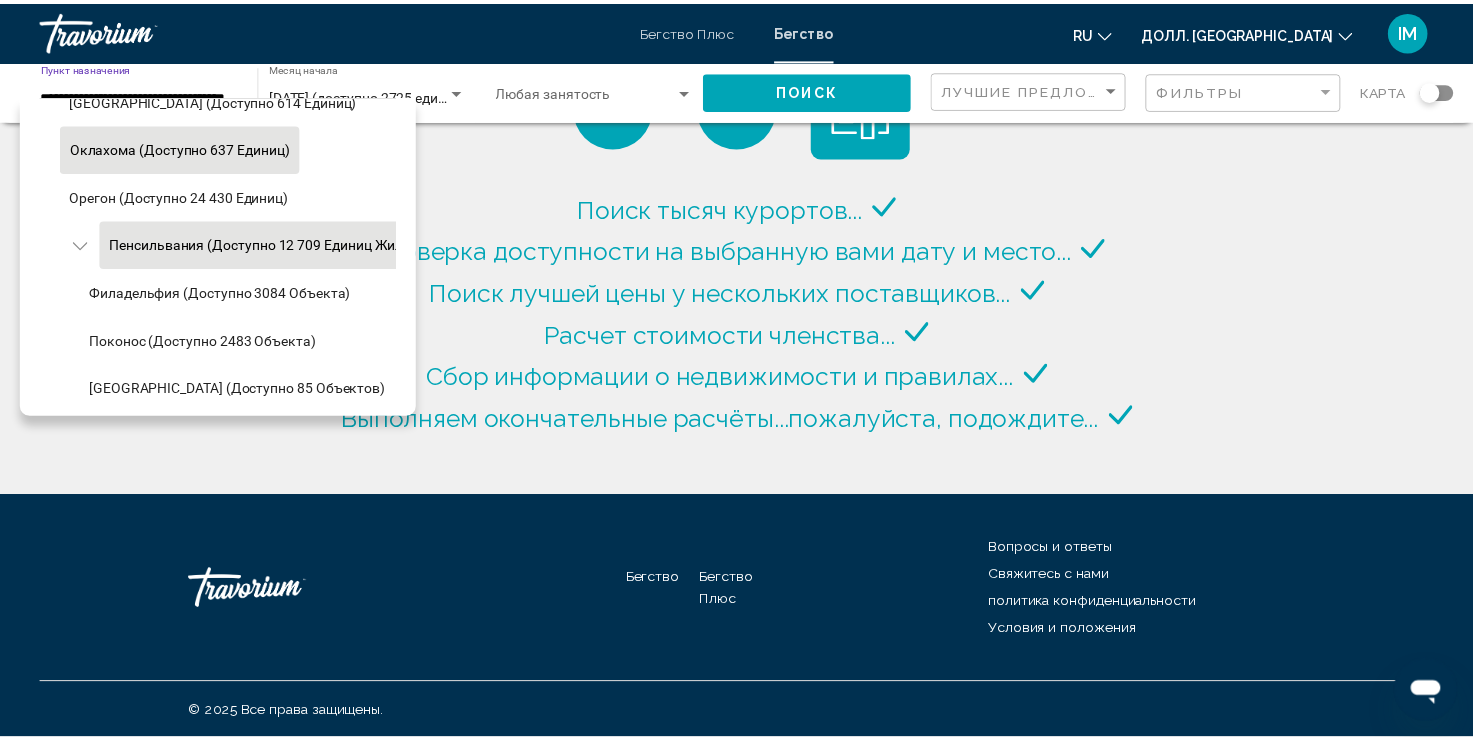 scroll, scrollTop: 1517, scrollLeft: 0, axis: vertical 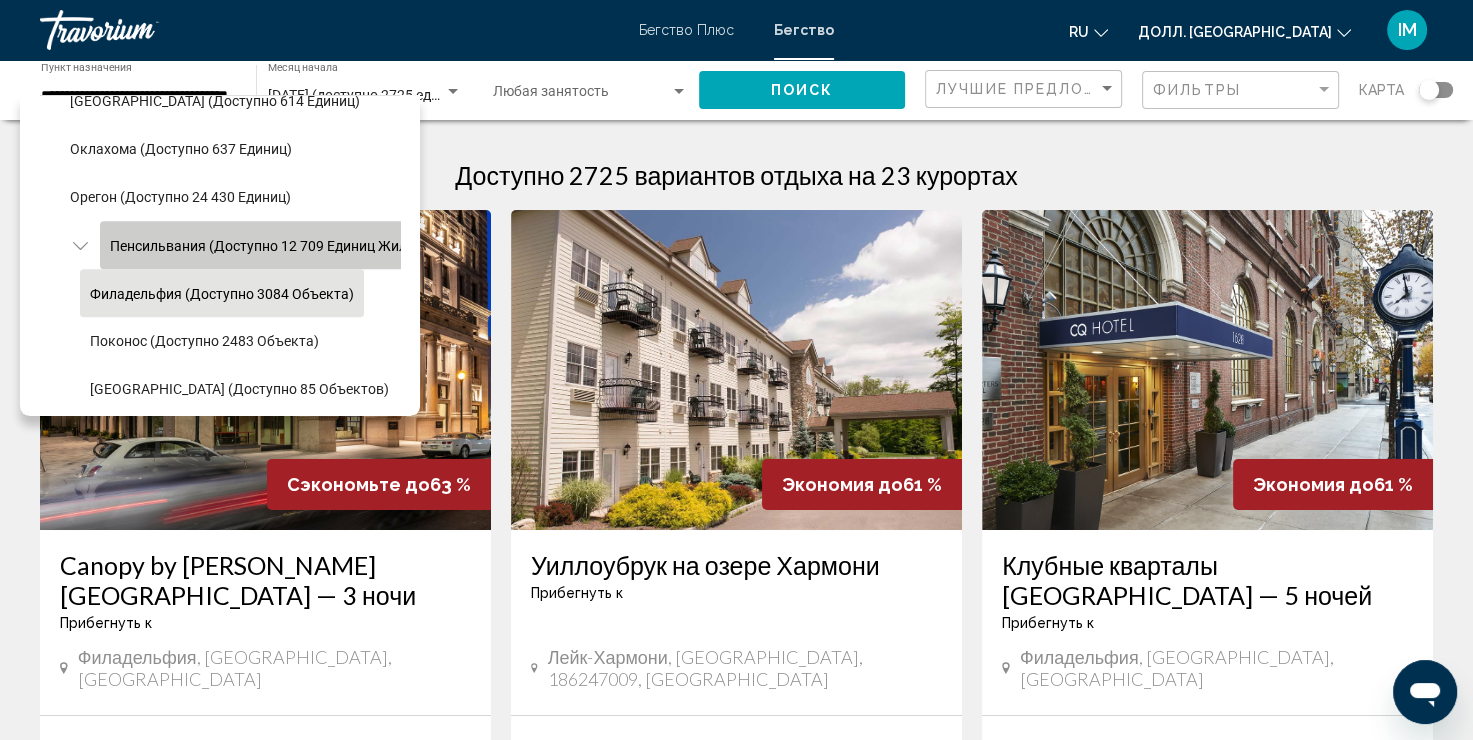 drag, startPoint x: 299, startPoint y: 245, endPoint x: 296, endPoint y: 274, distance: 29.15476 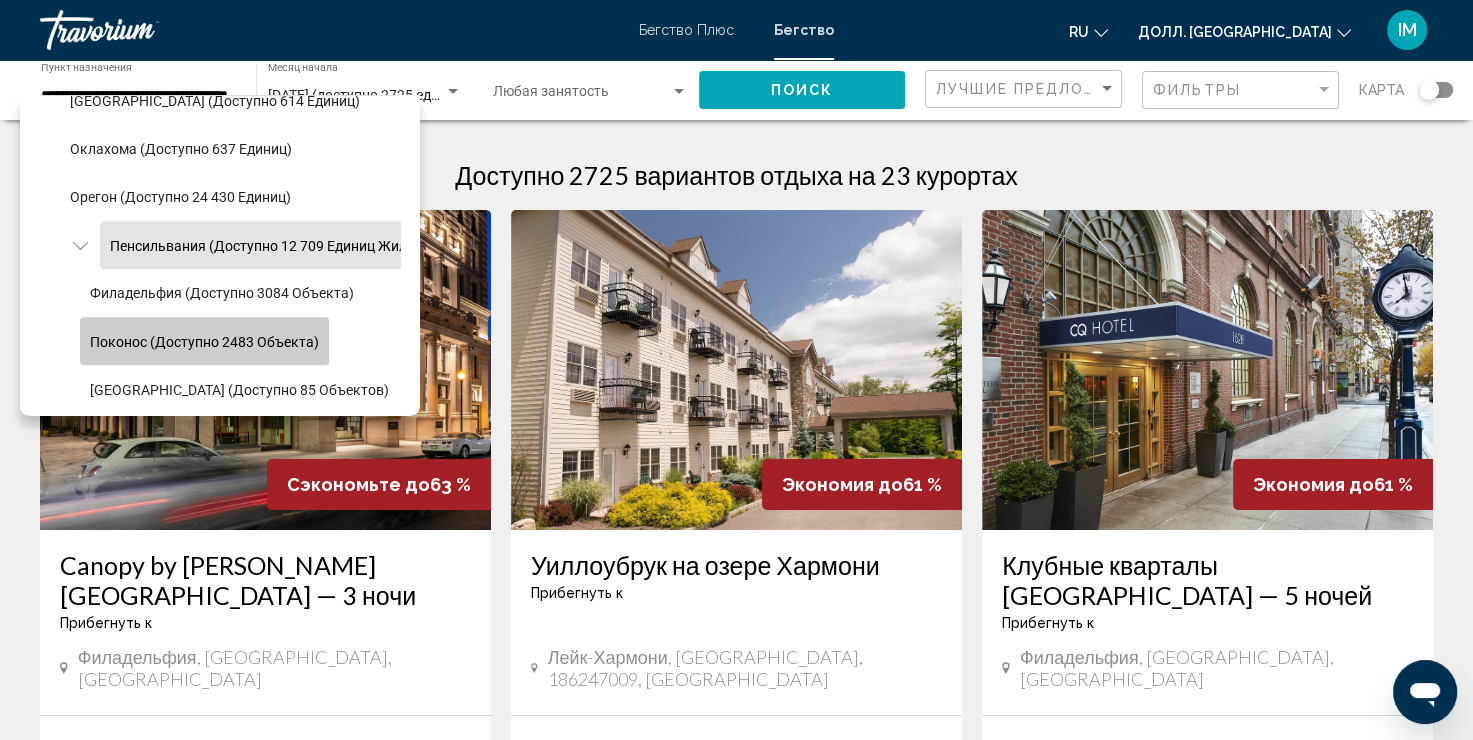 click on "Поконос (доступно 2483 объекта)" 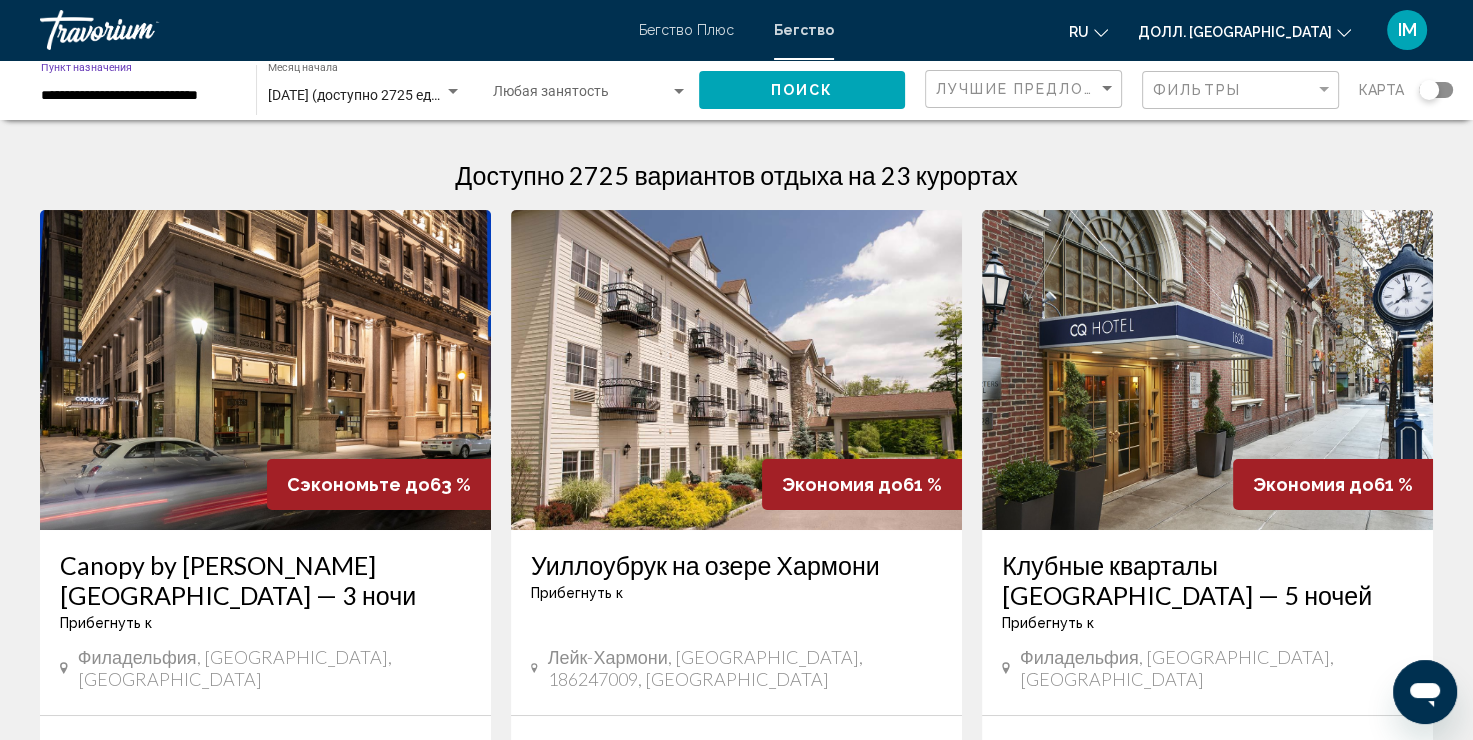 click on "Поиск" 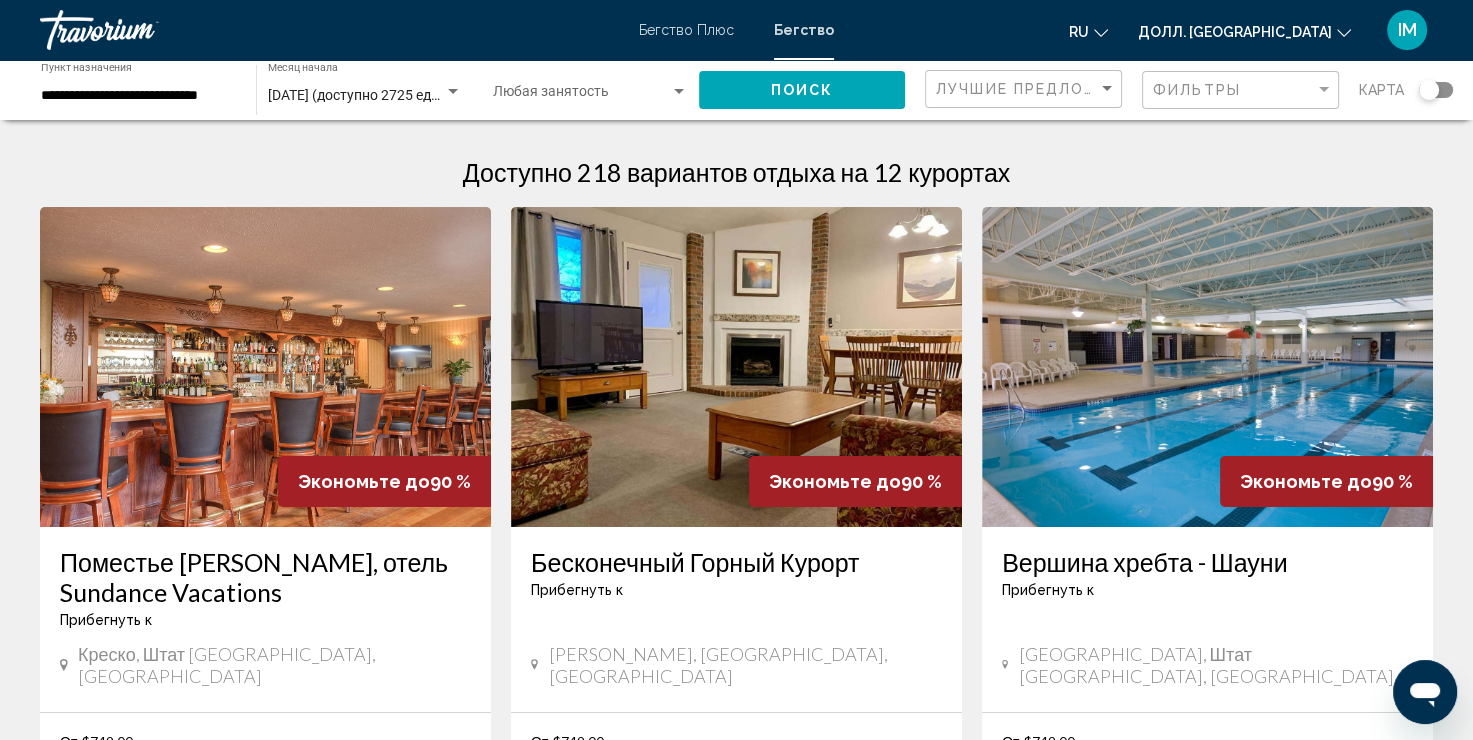 scroll, scrollTop: 0, scrollLeft: 0, axis: both 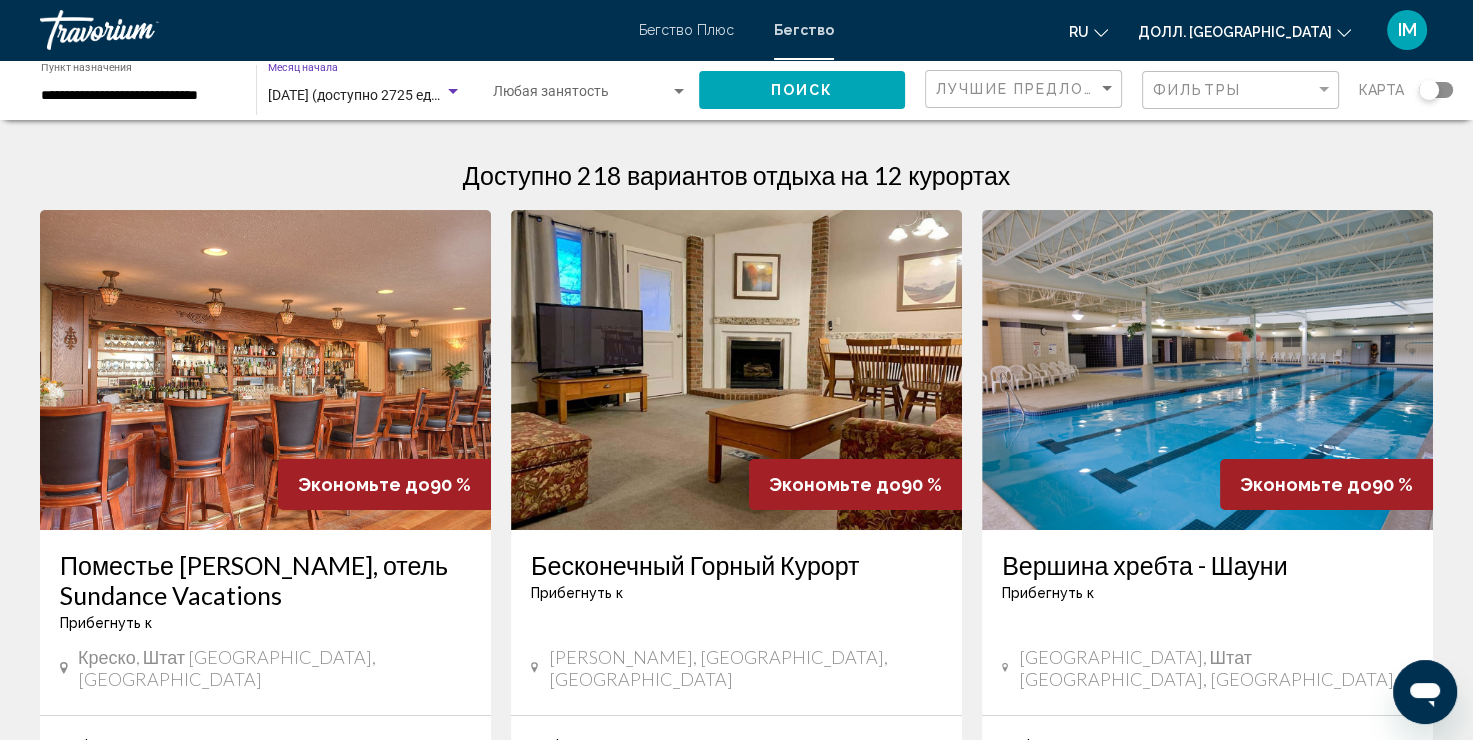 click at bounding box center (453, 92) 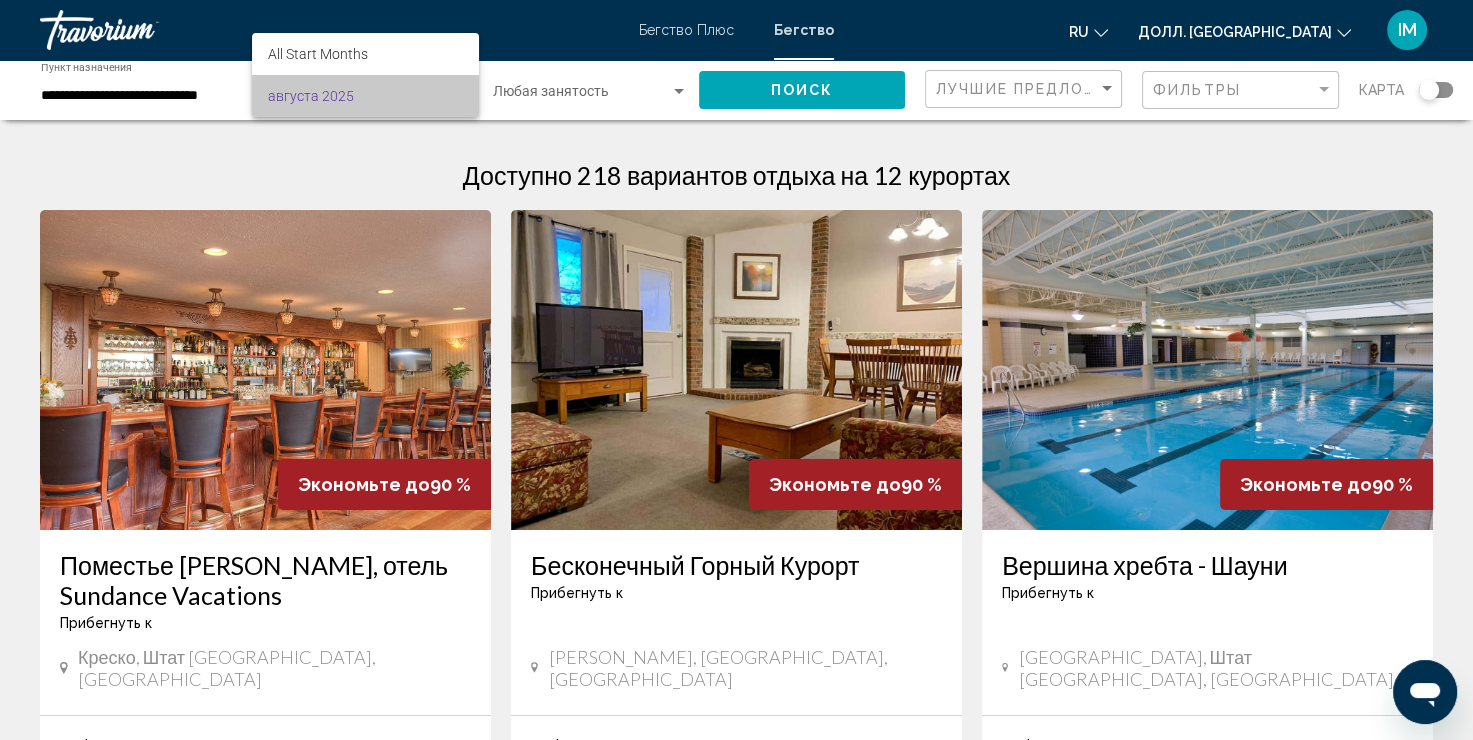 click on "августа 2025" at bounding box center [365, 96] 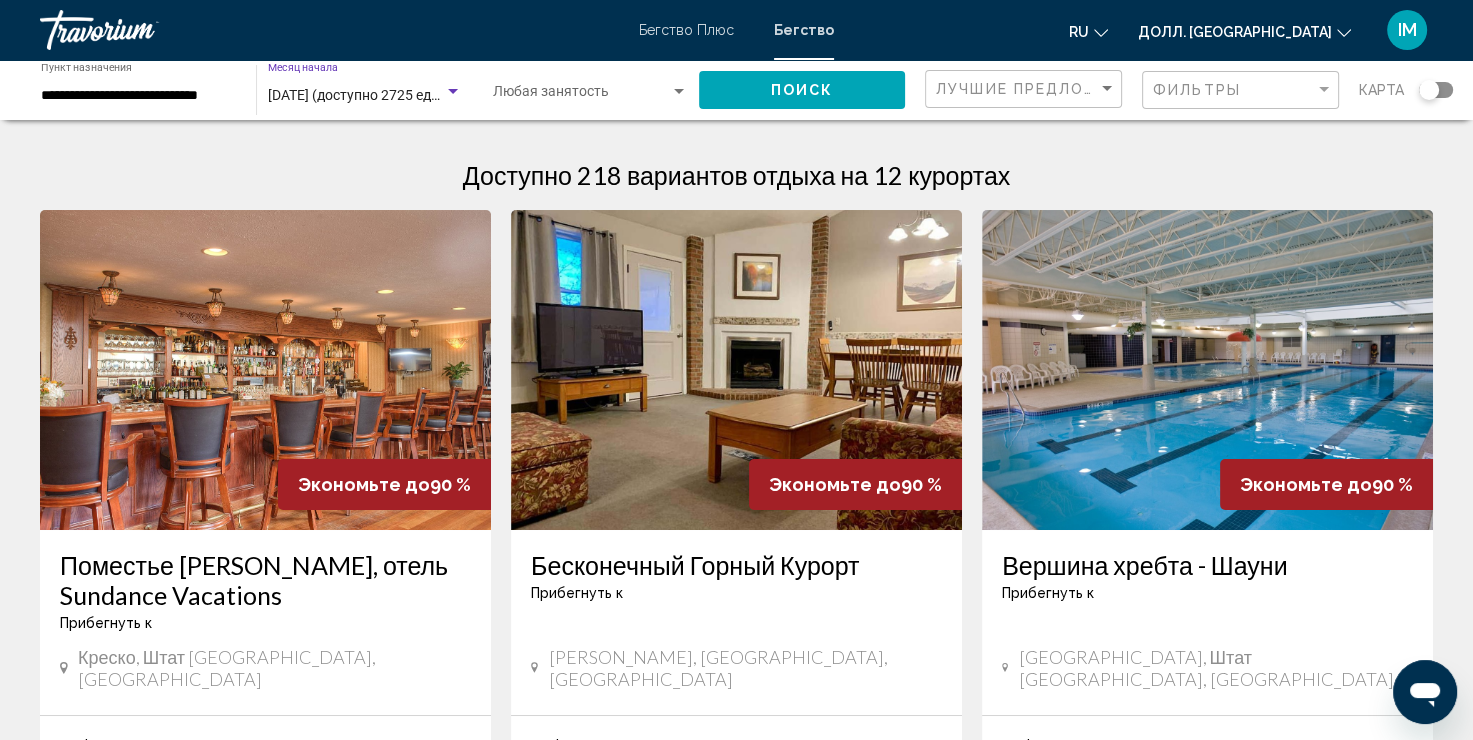 click at bounding box center [453, 91] 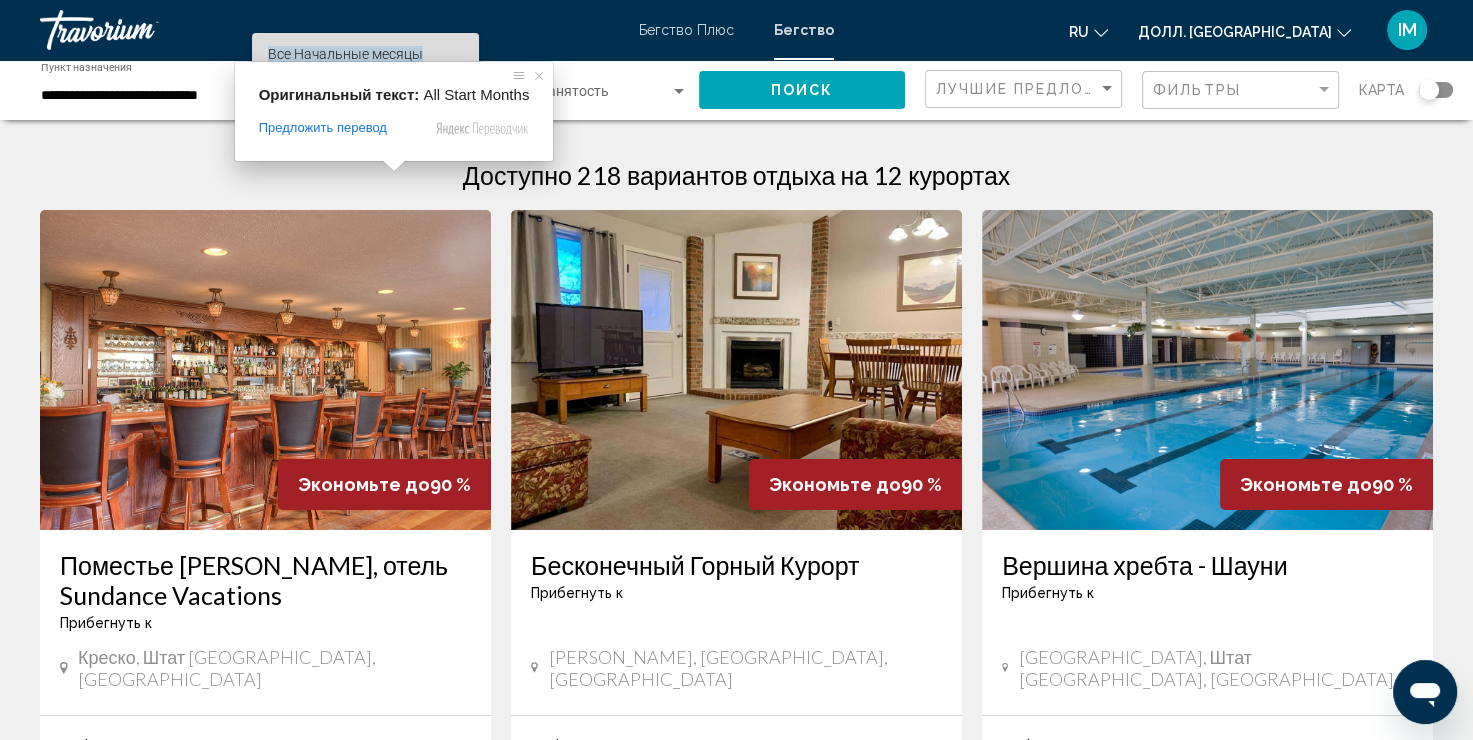 click on "Все Начальные месяцы" at bounding box center (345, 54) 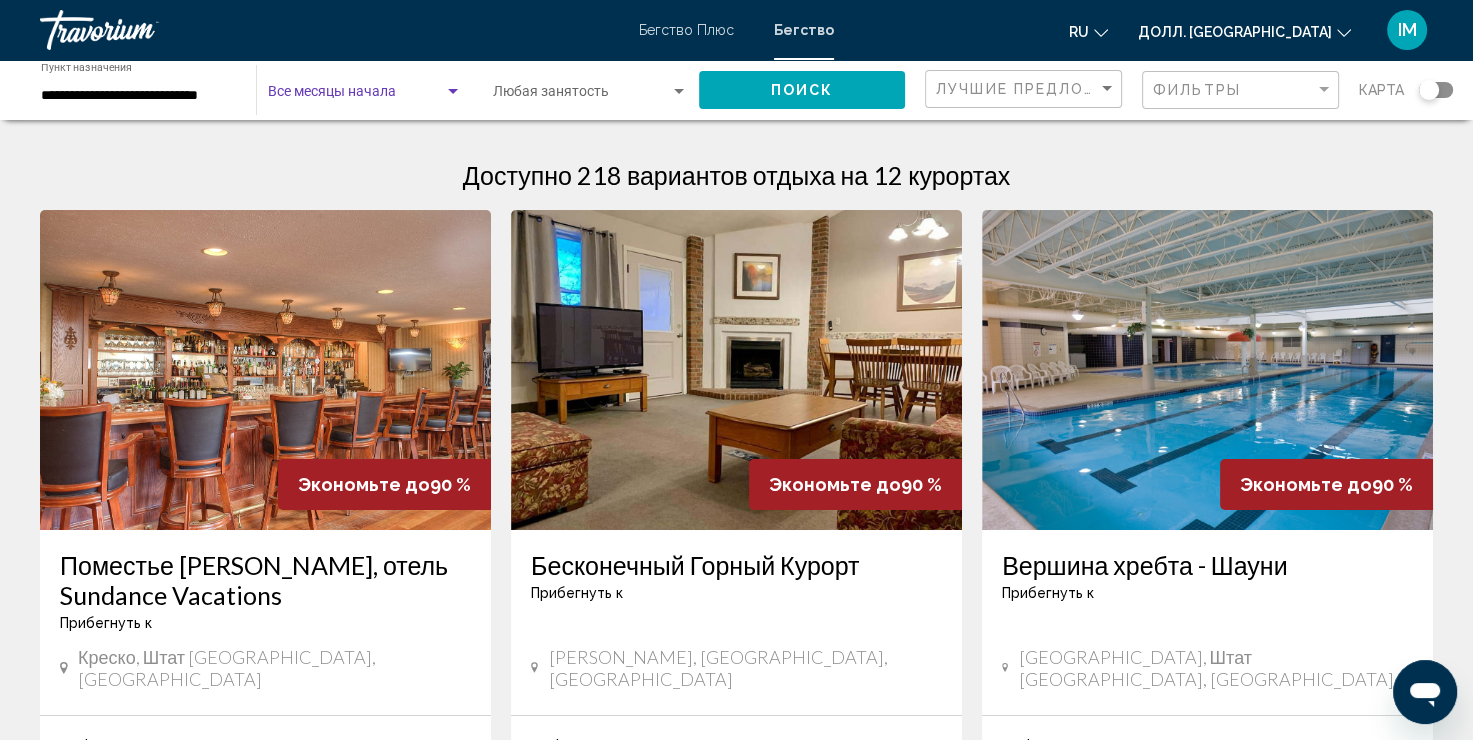 click at bounding box center [356, 96] 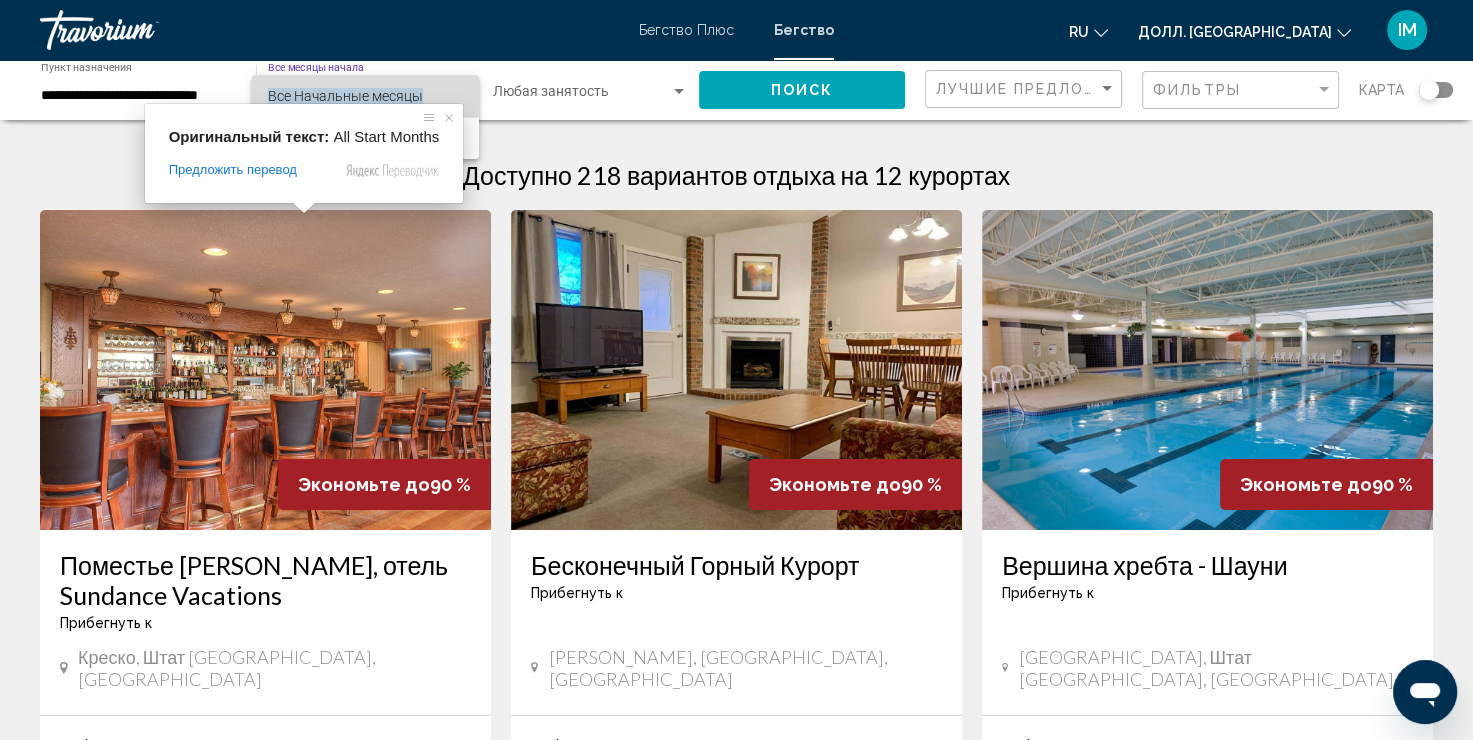 click on "Все Начальные месяцы" at bounding box center [345, 96] 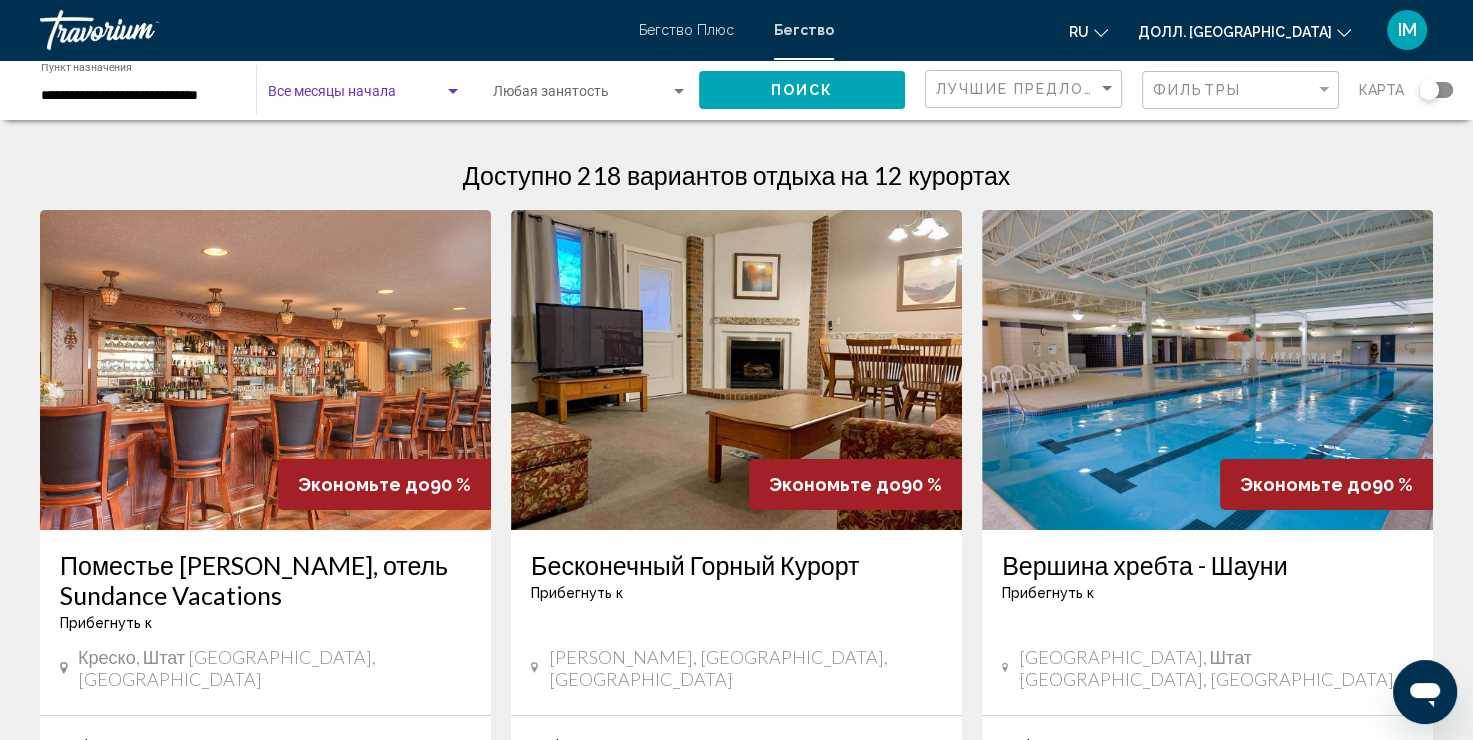 click at bounding box center (356, 96) 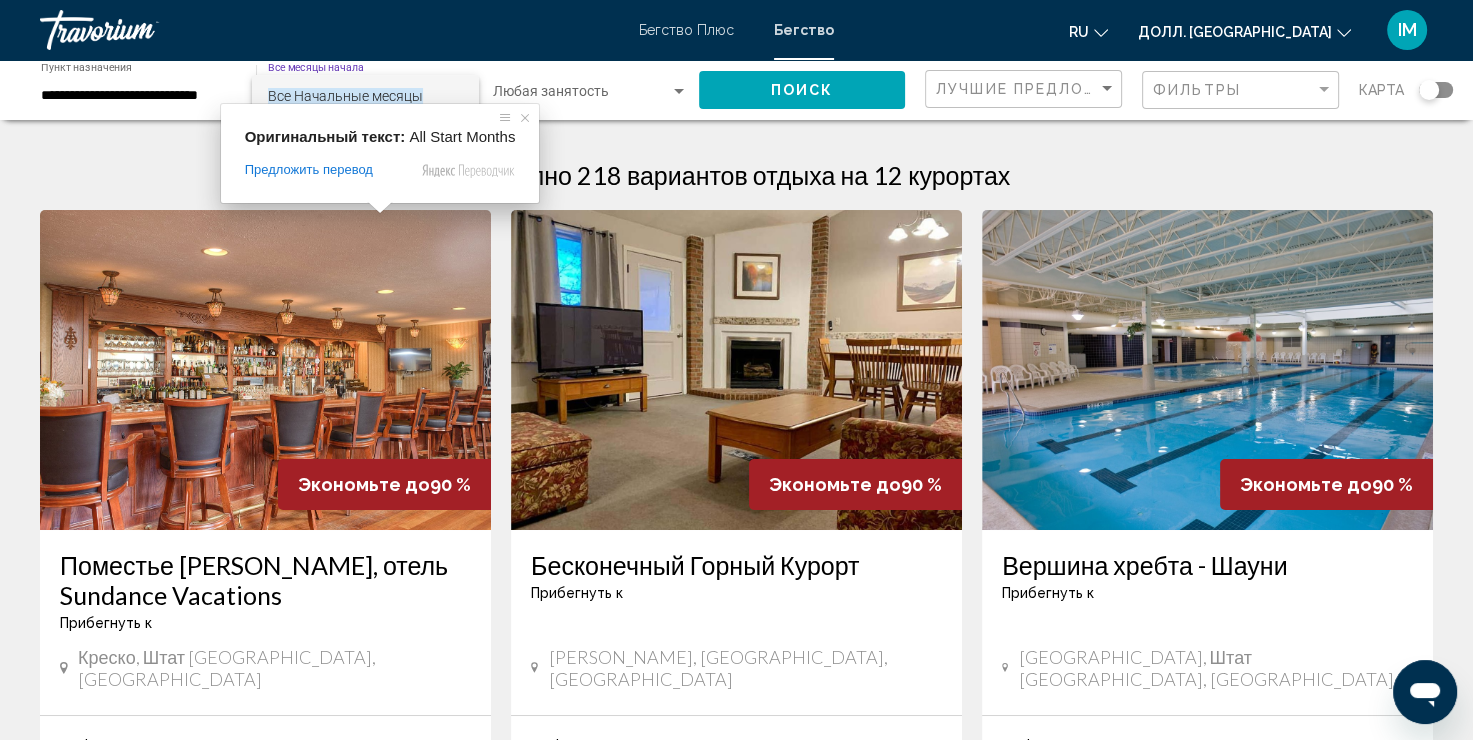 click on "Все Начальные месяцы" at bounding box center (365, 96) 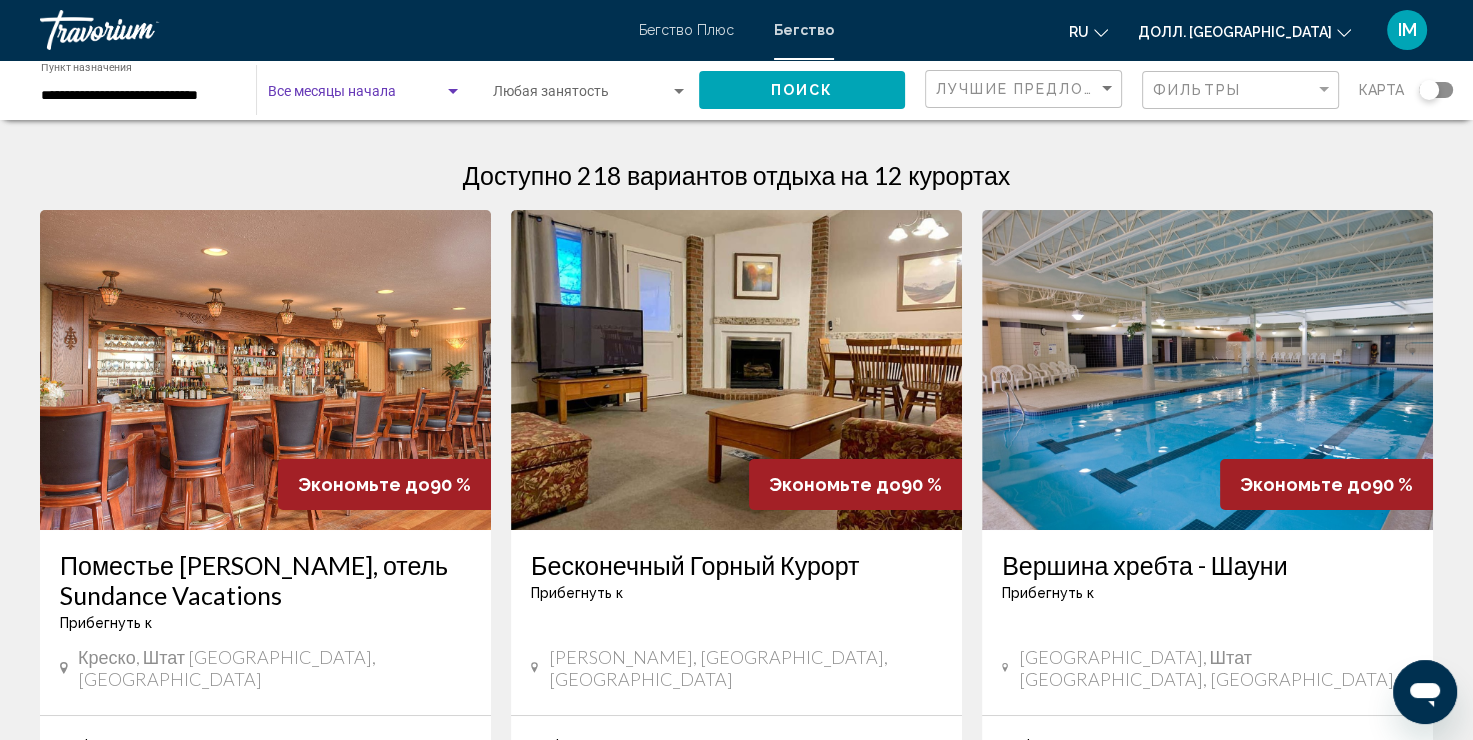 click at bounding box center (453, 91) 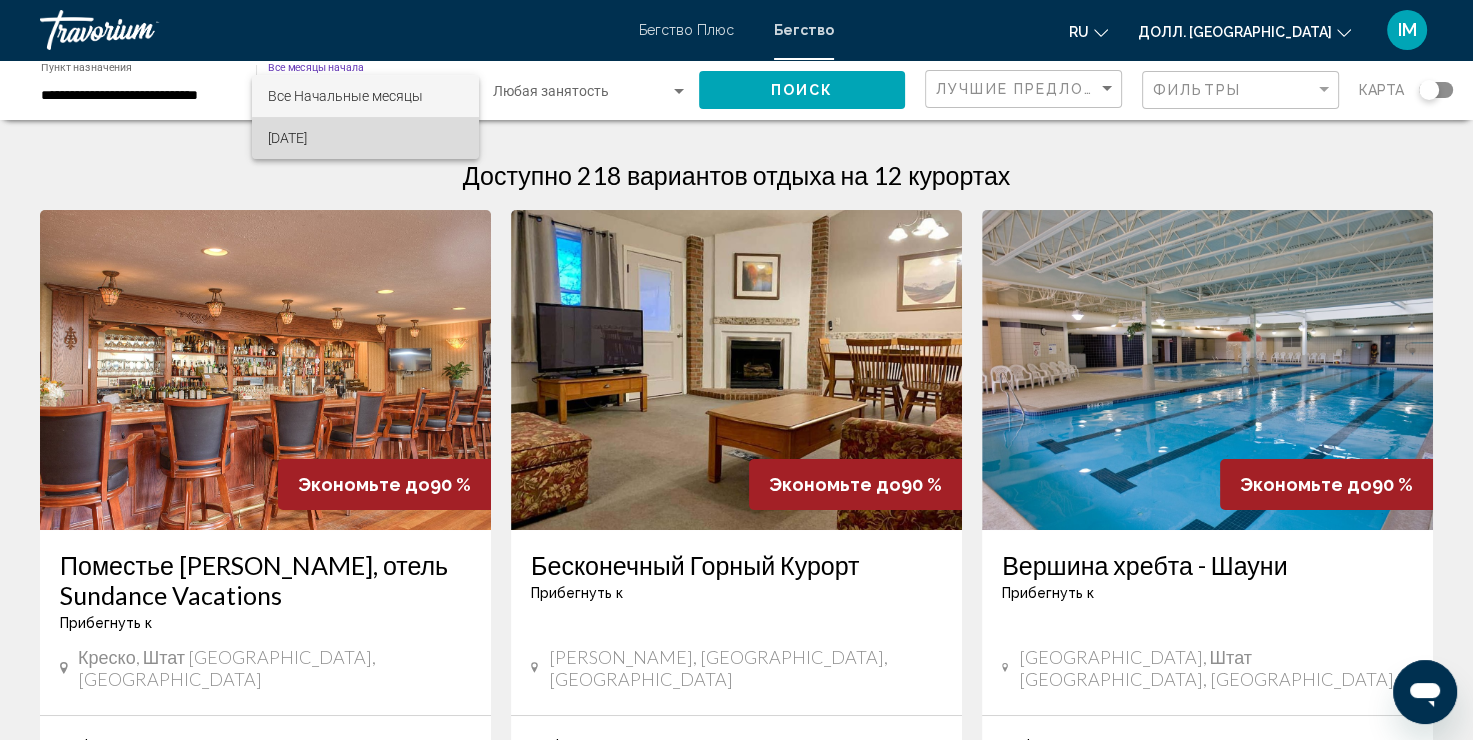 click on "август 2025 года" at bounding box center [365, 138] 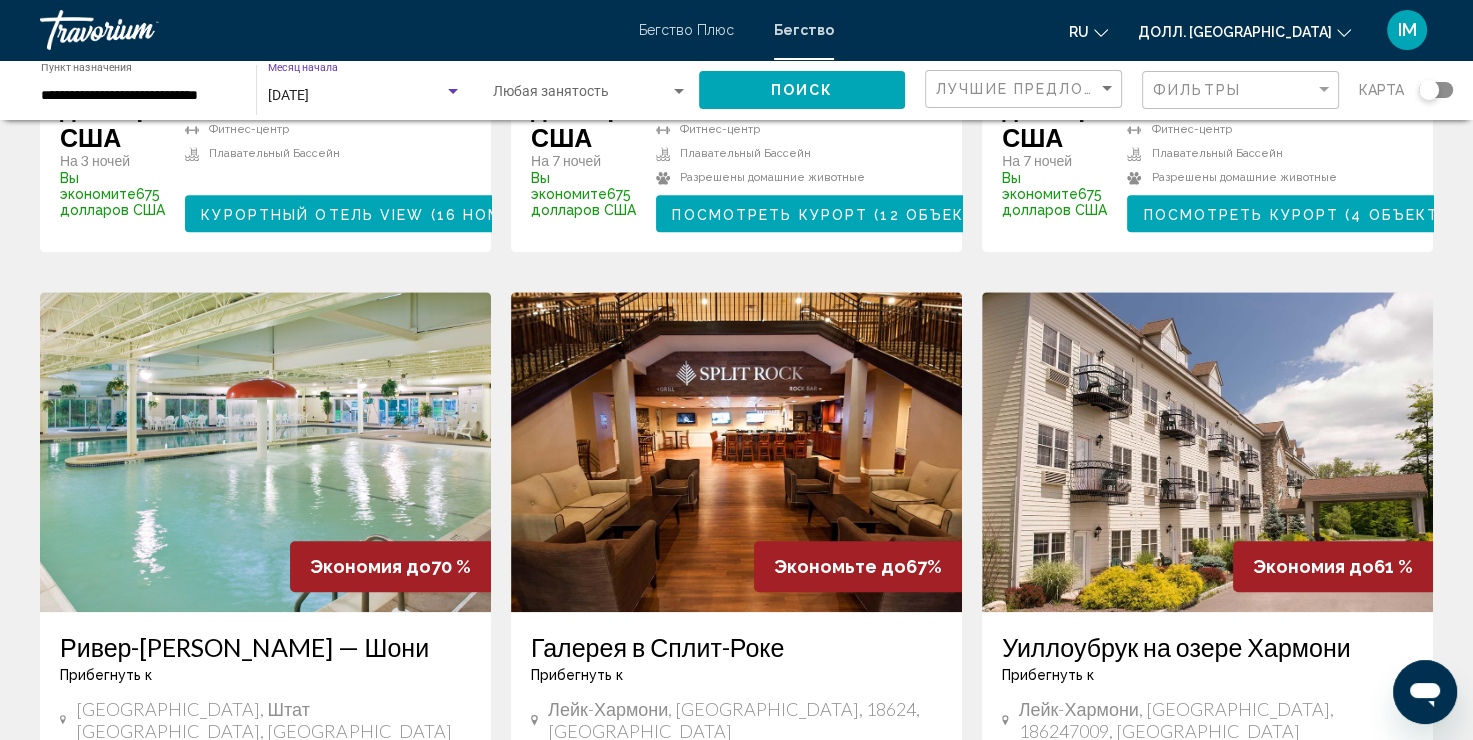 scroll, scrollTop: 0, scrollLeft: 0, axis: both 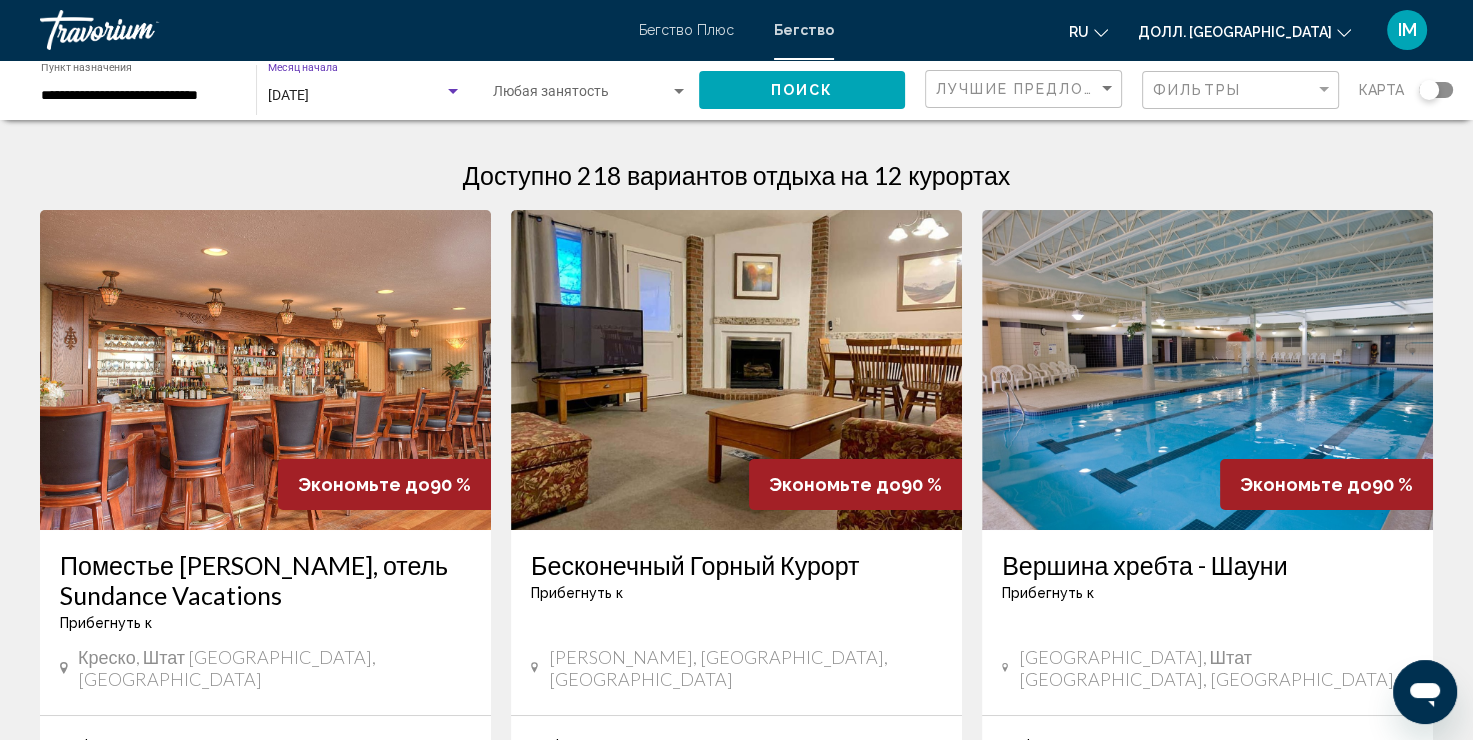 click at bounding box center [679, 92] 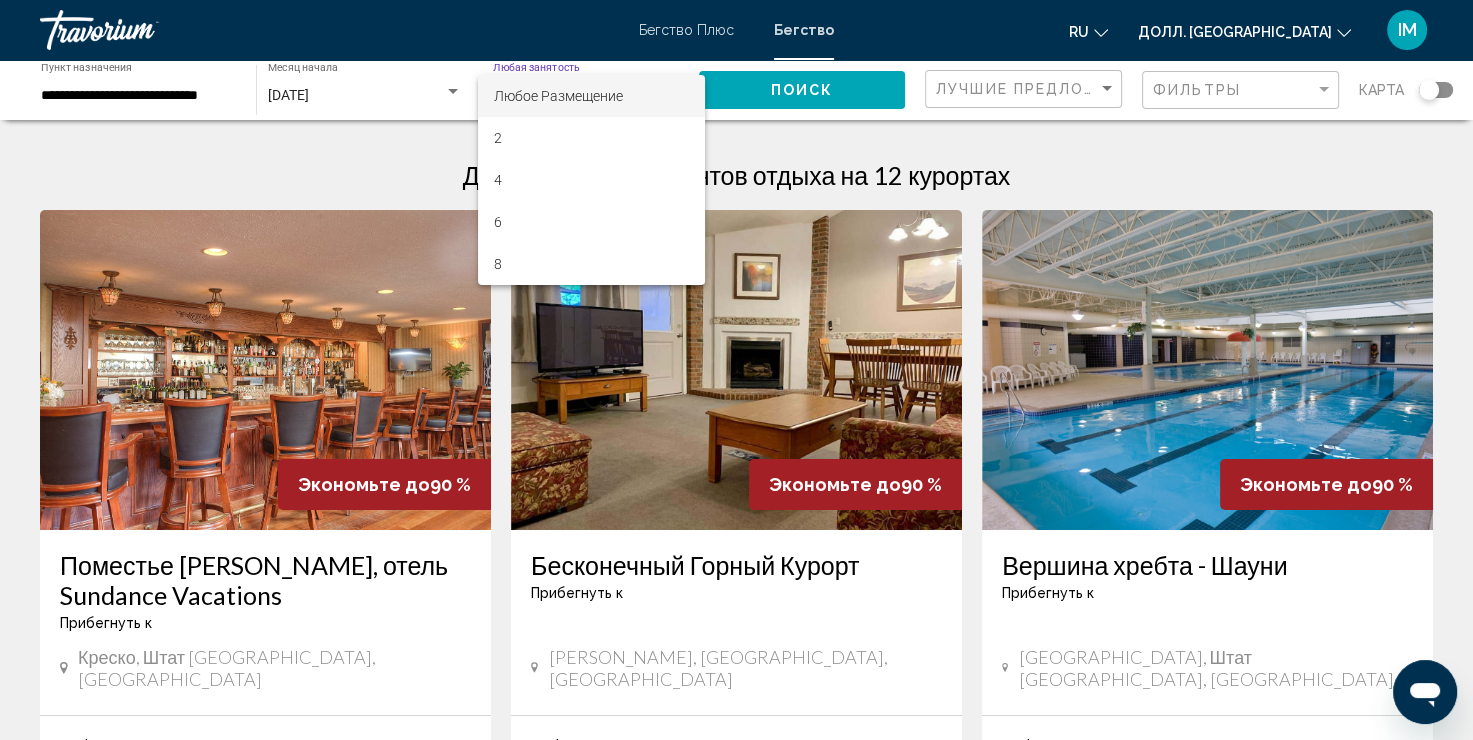click at bounding box center (736, 370) 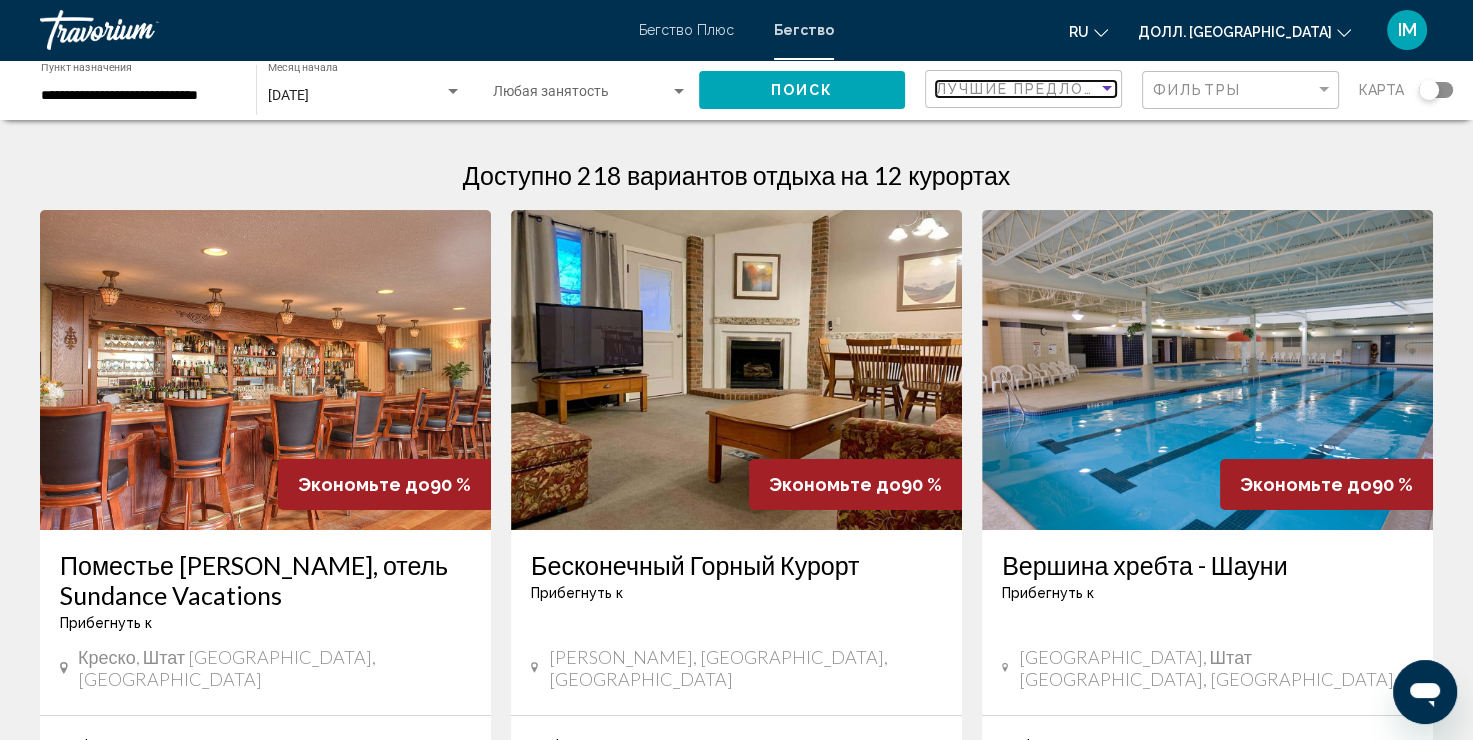 click at bounding box center (1107, 88) 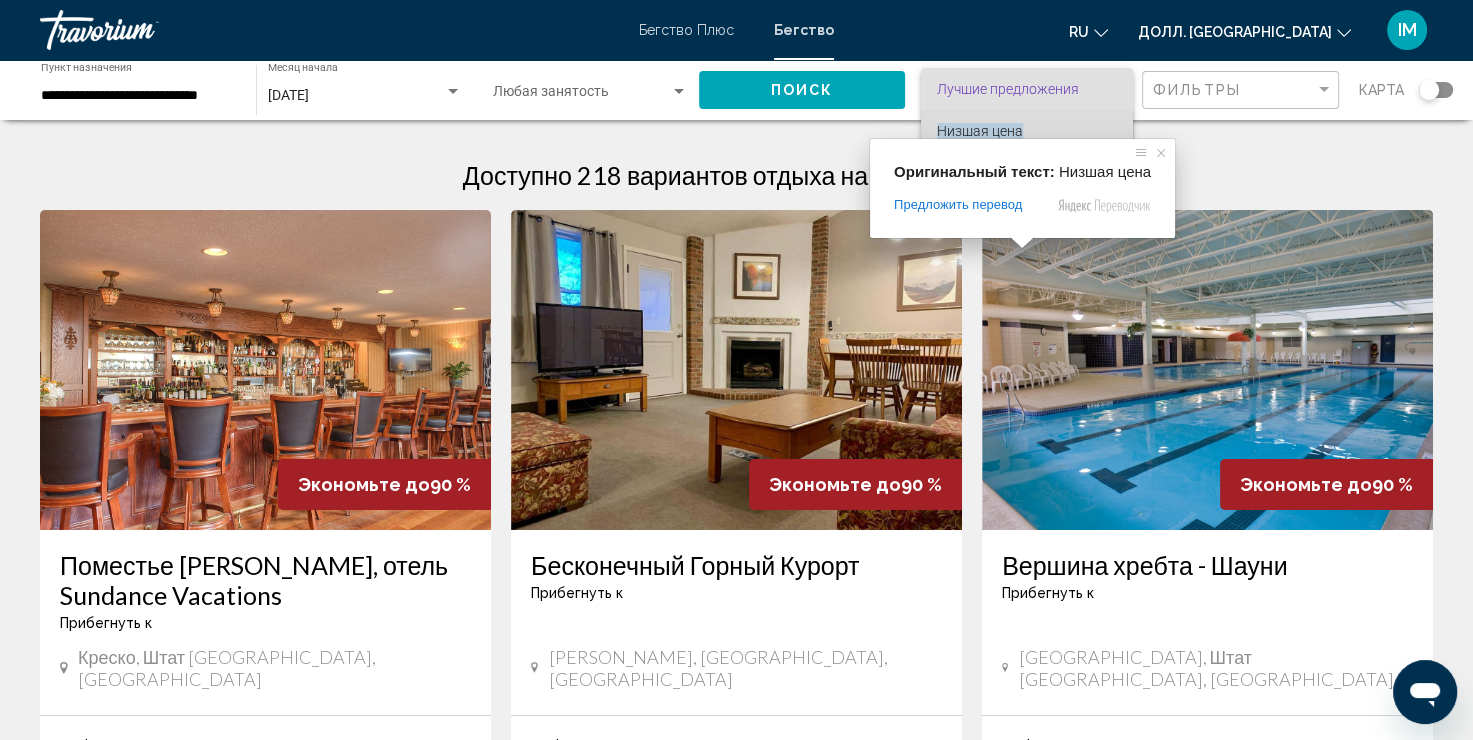 click on "Низшая цена" at bounding box center (980, 131) 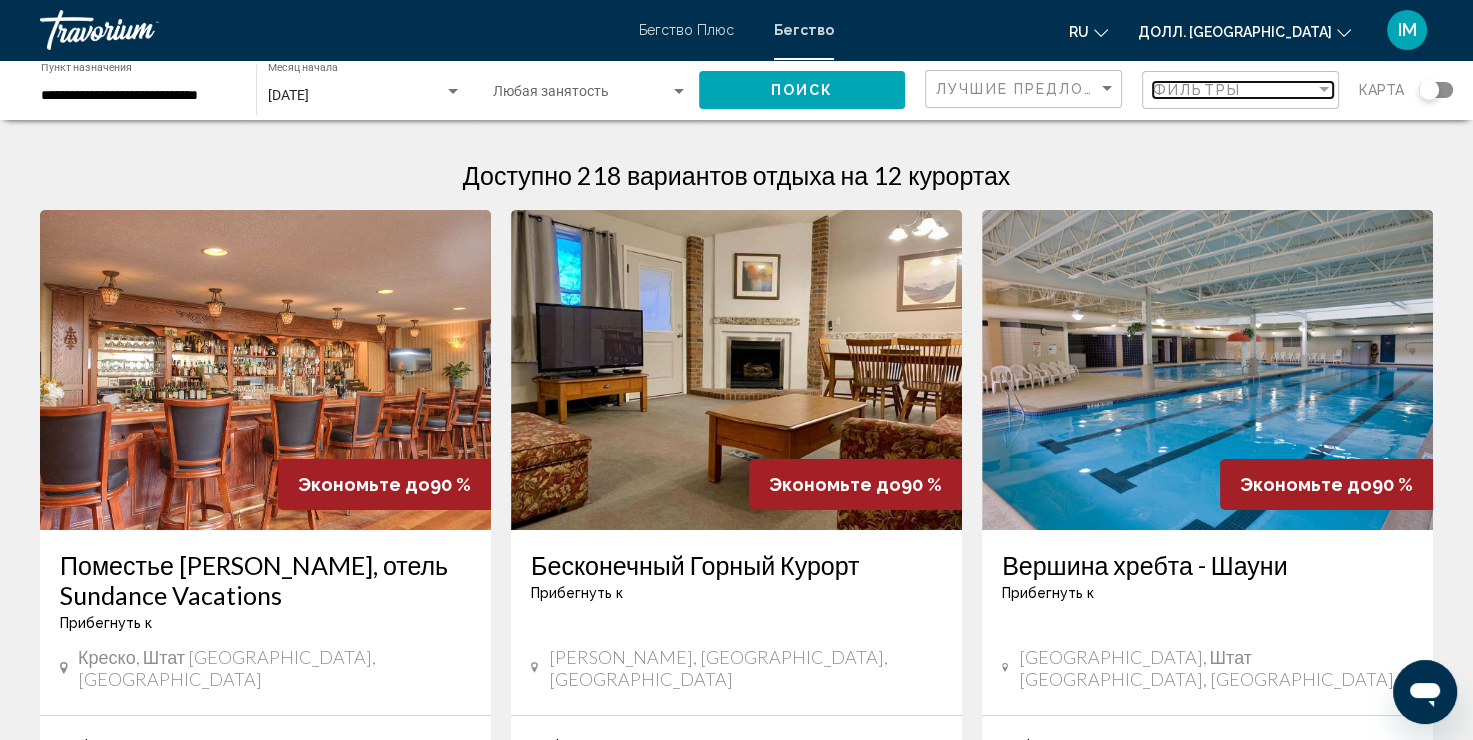 click at bounding box center [1324, 89] 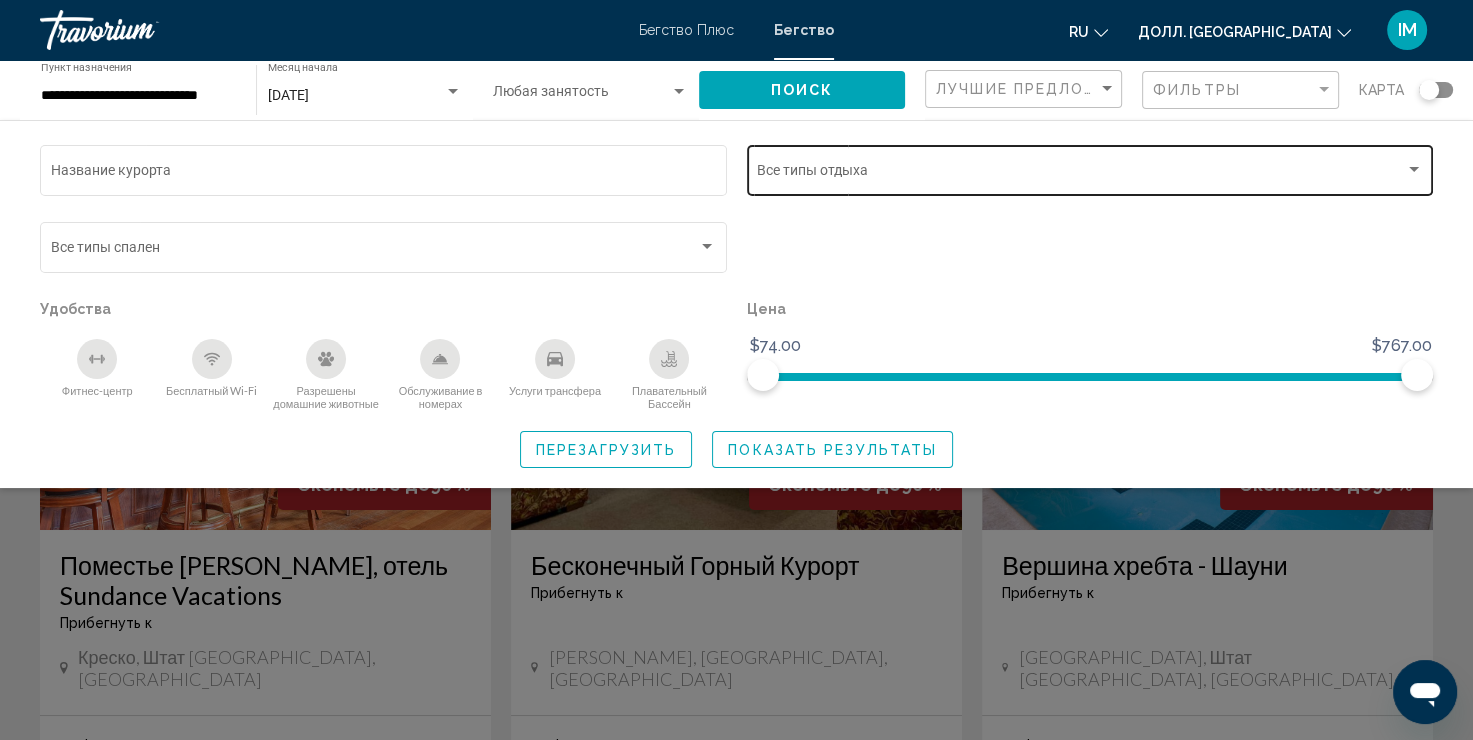 click at bounding box center (1414, 169) 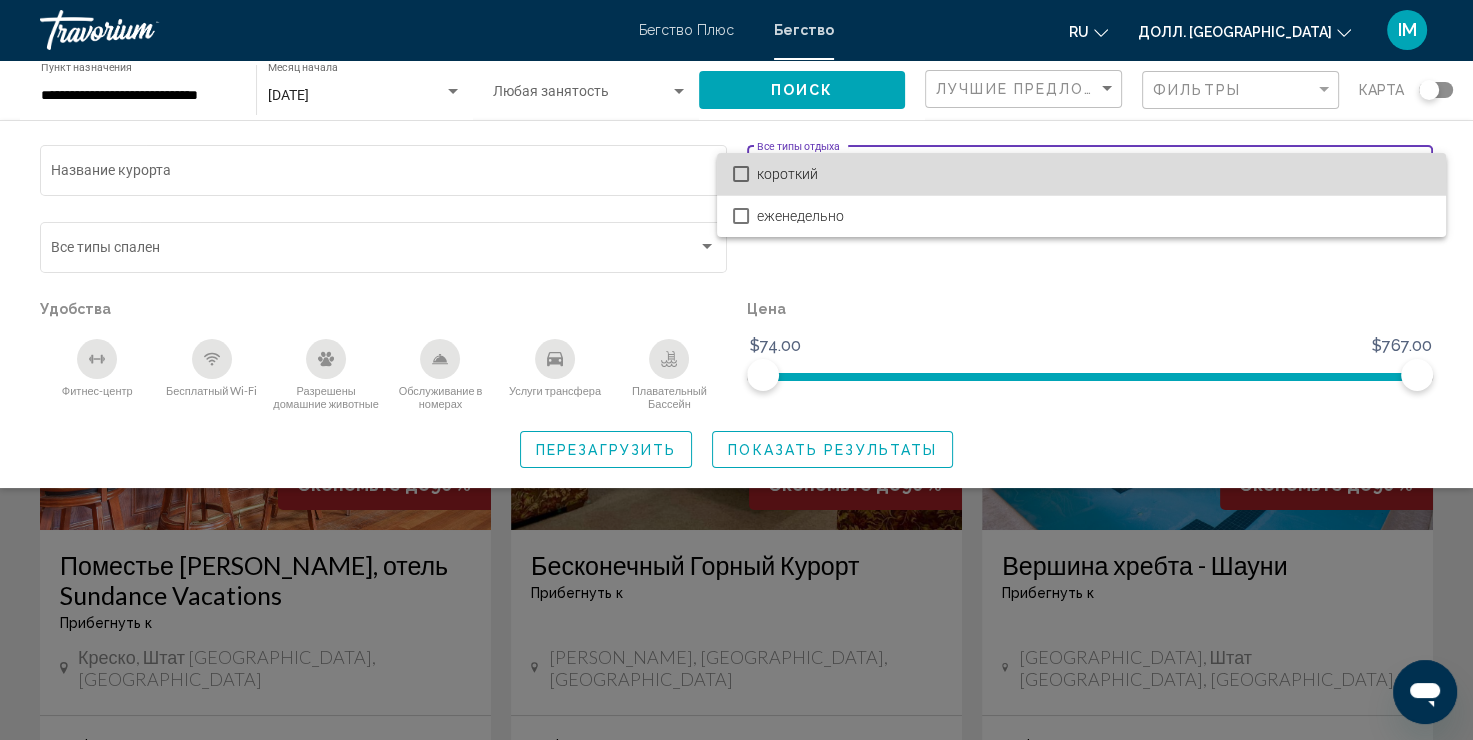 click at bounding box center [741, 174] 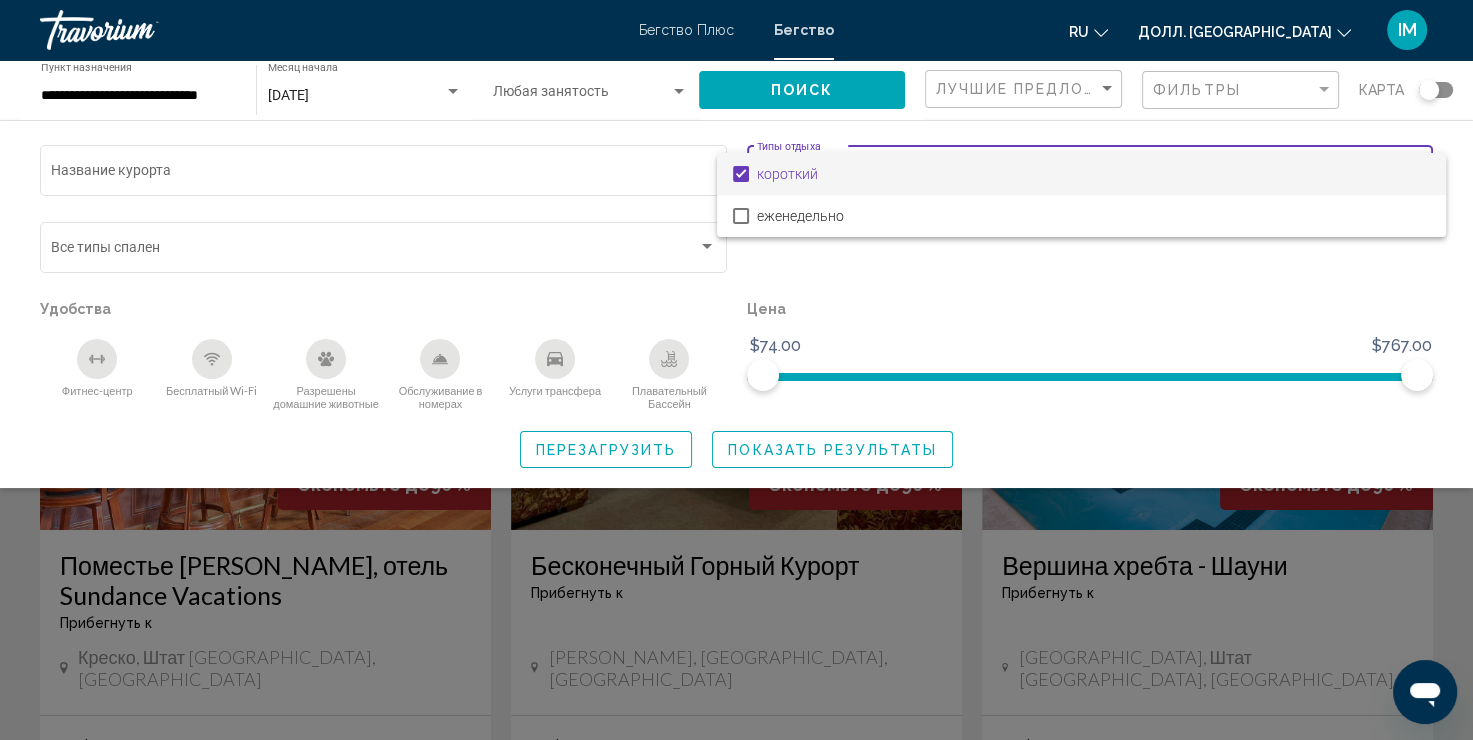 click at bounding box center (736, 370) 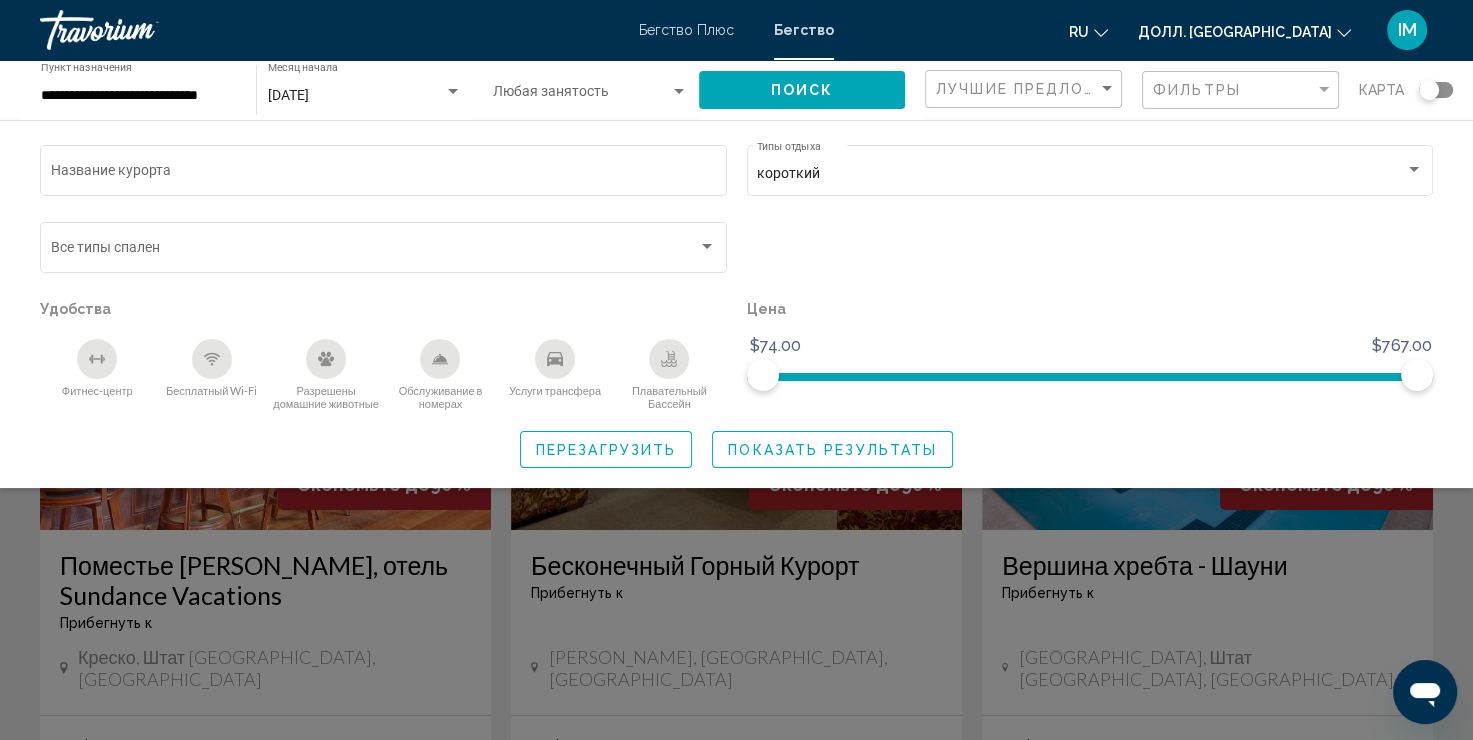 click 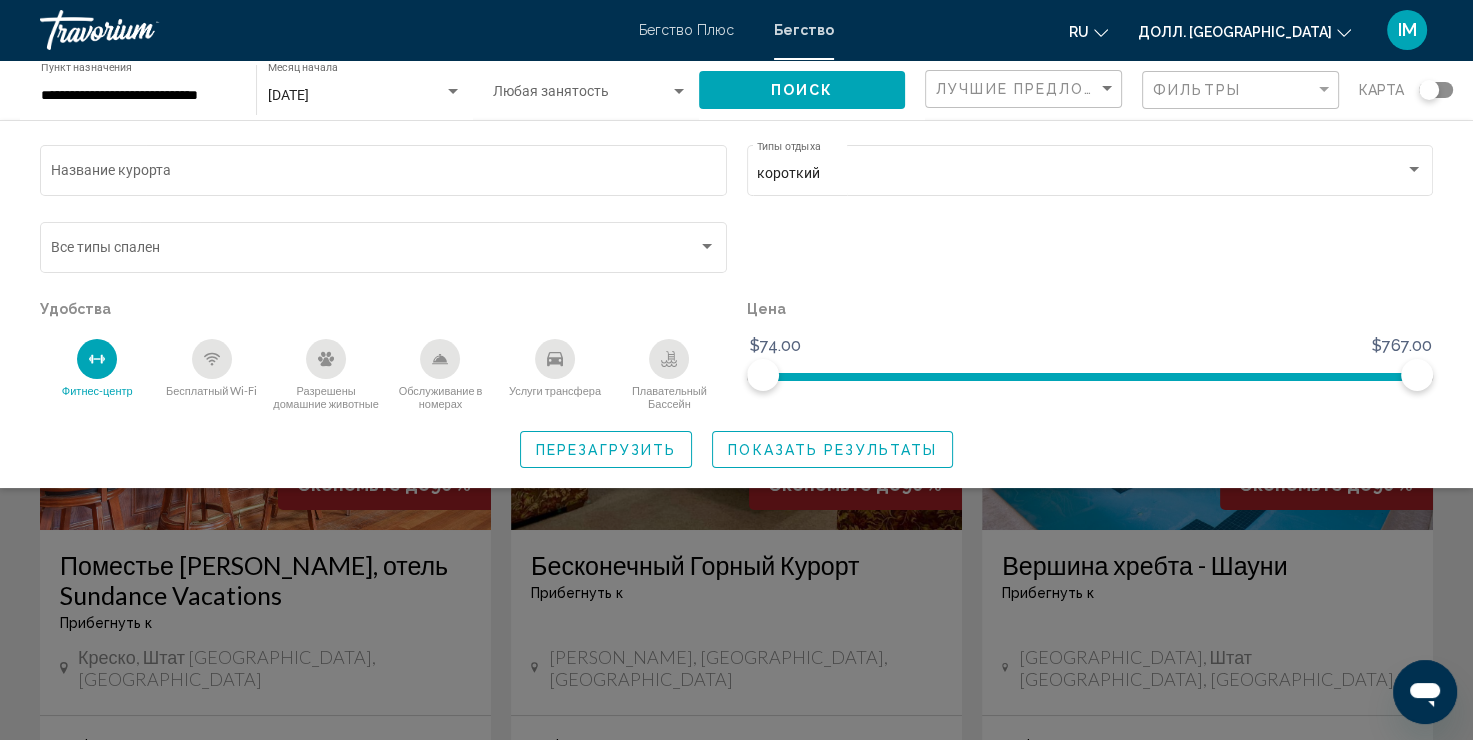 click 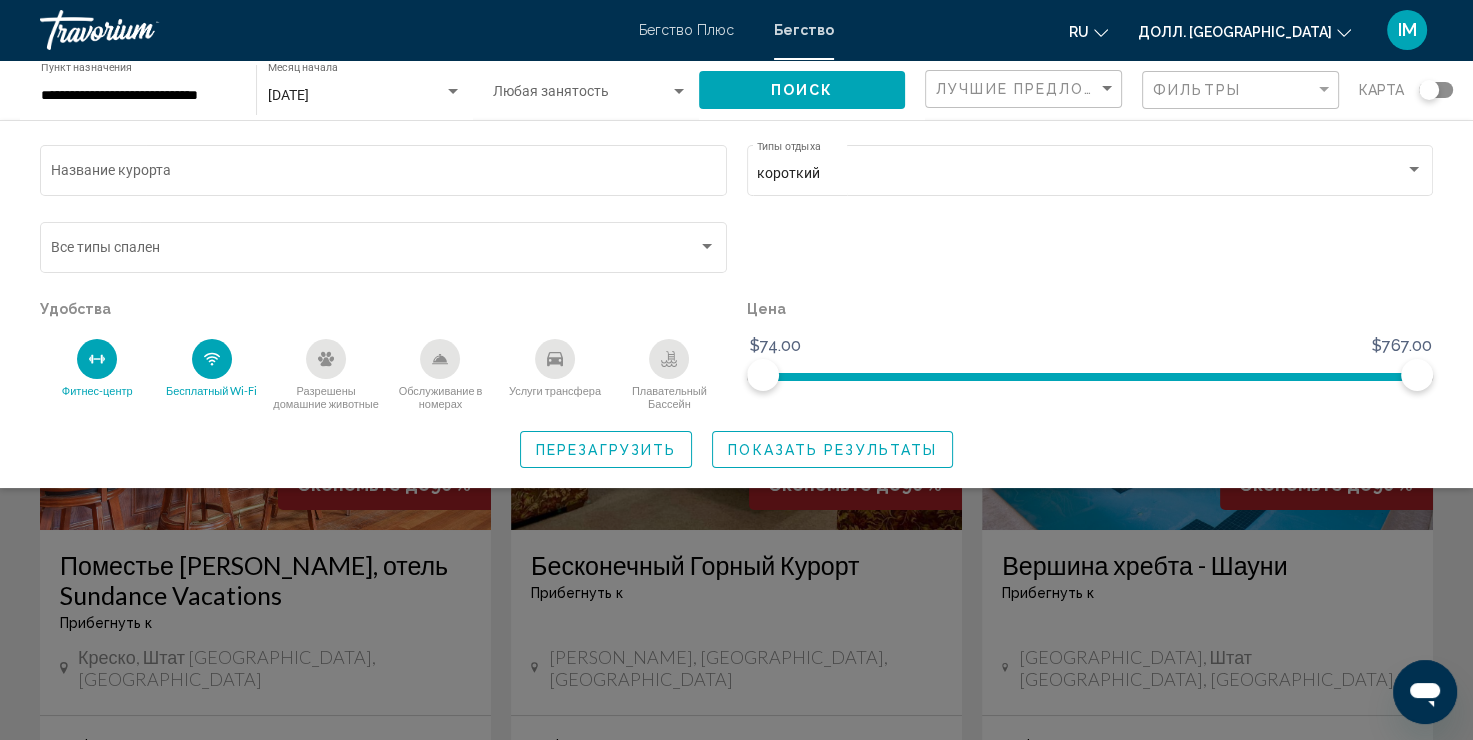 click 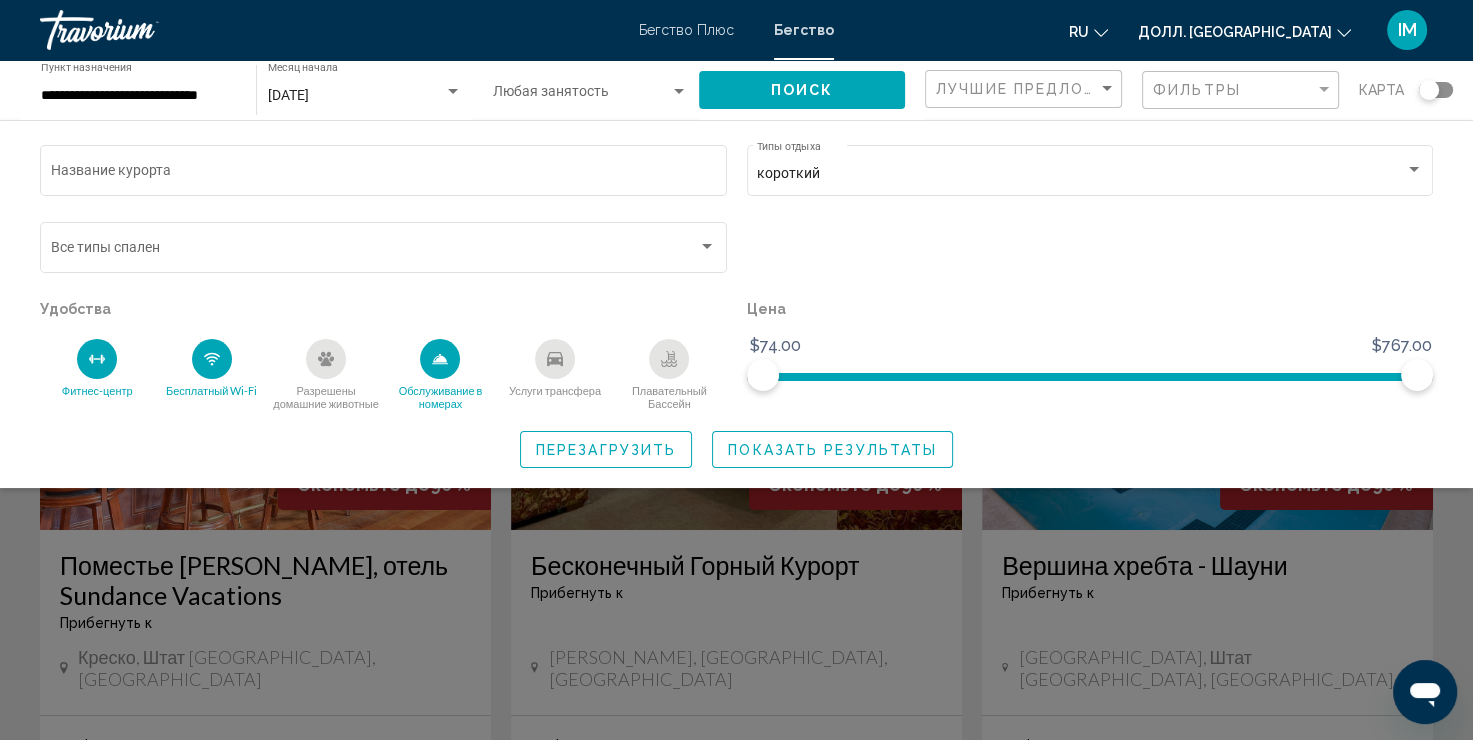 click 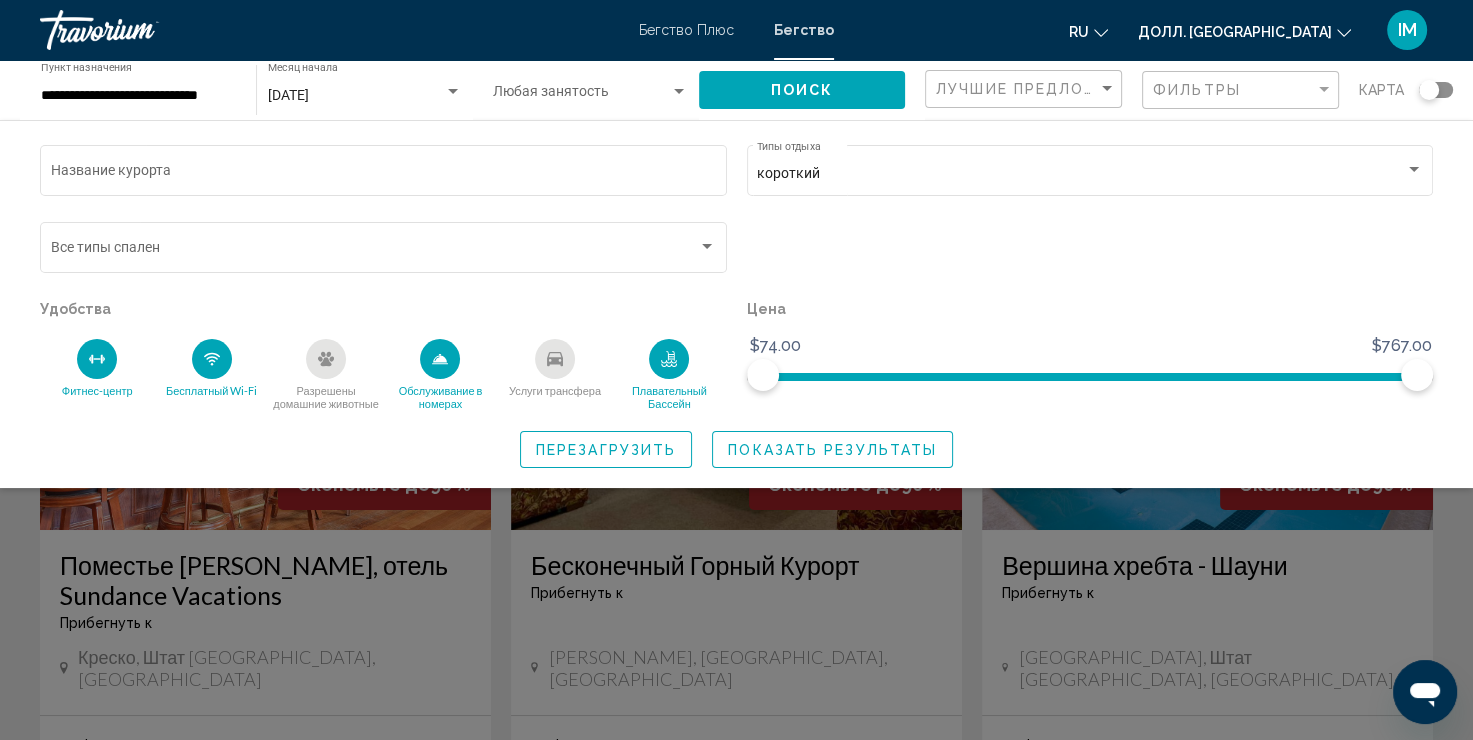 click on "Показать результаты" 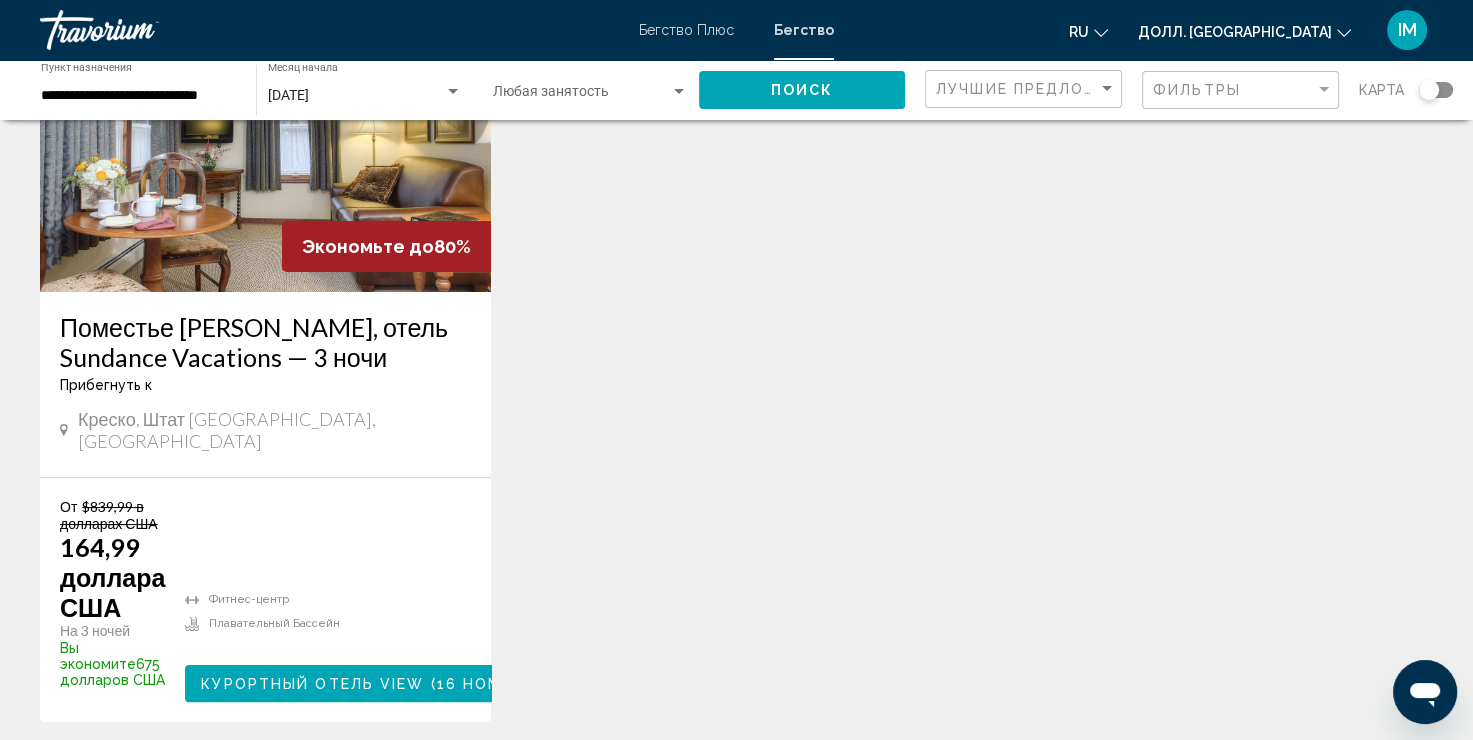 scroll, scrollTop: 244, scrollLeft: 0, axis: vertical 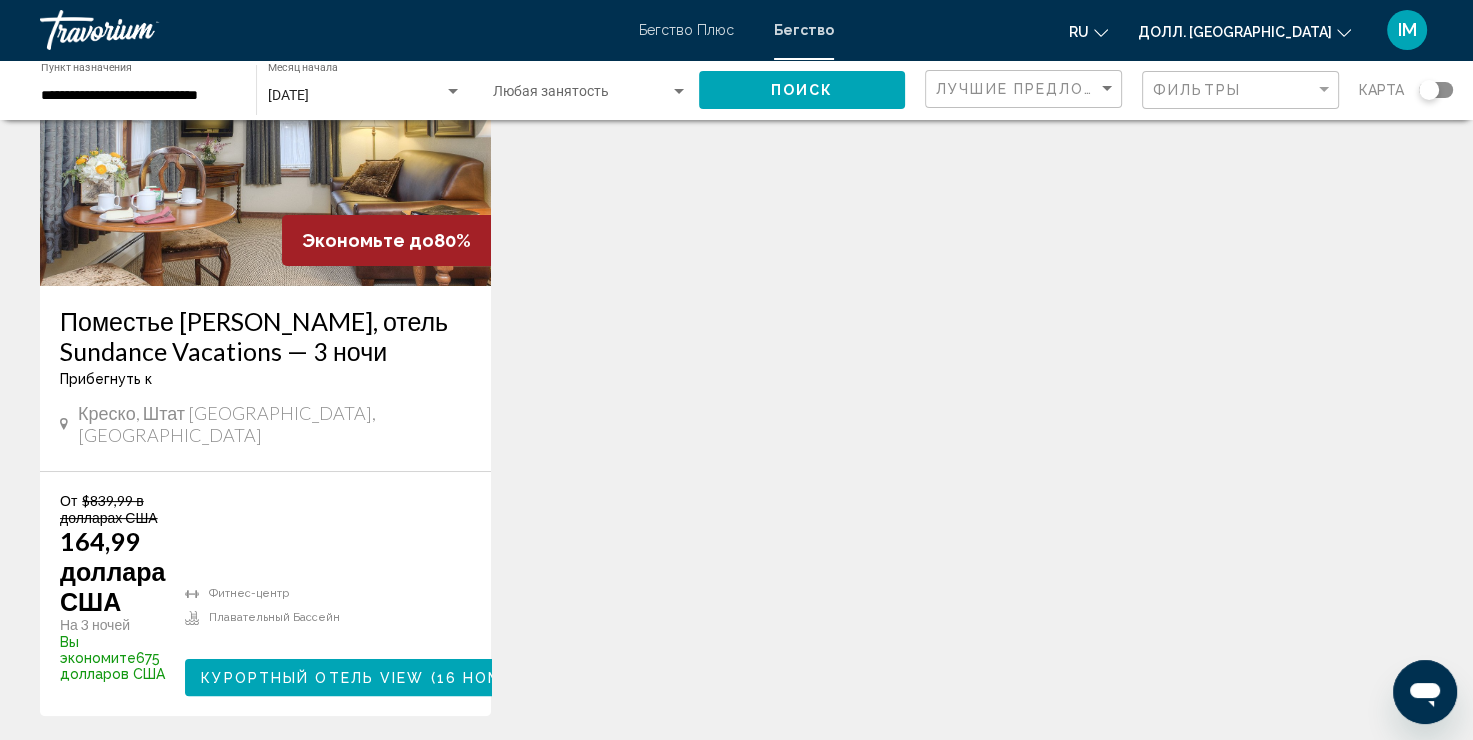 click on "Курортный отель View    ( 16 номеров )" at bounding box center (377, 677) 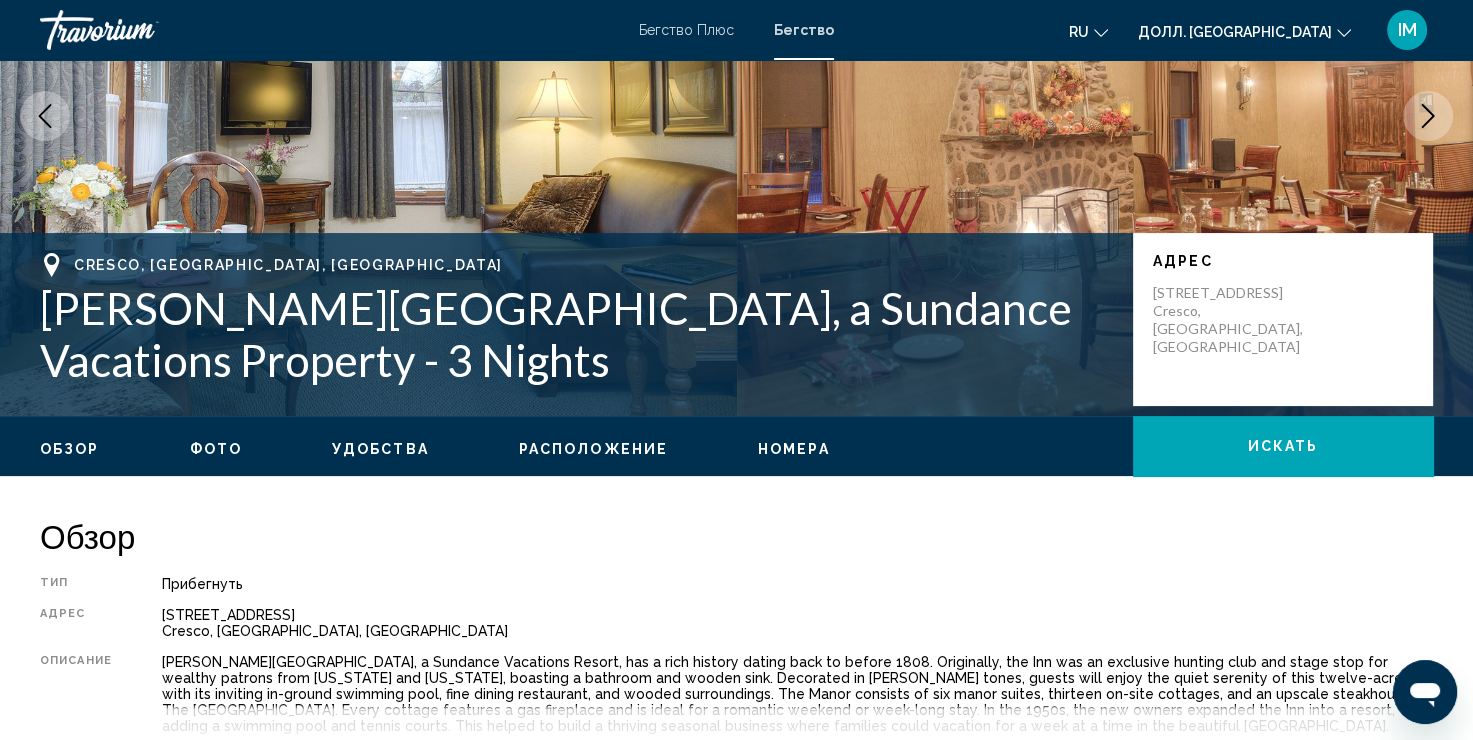 scroll, scrollTop: 0, scrollLeft: 0, axis: both 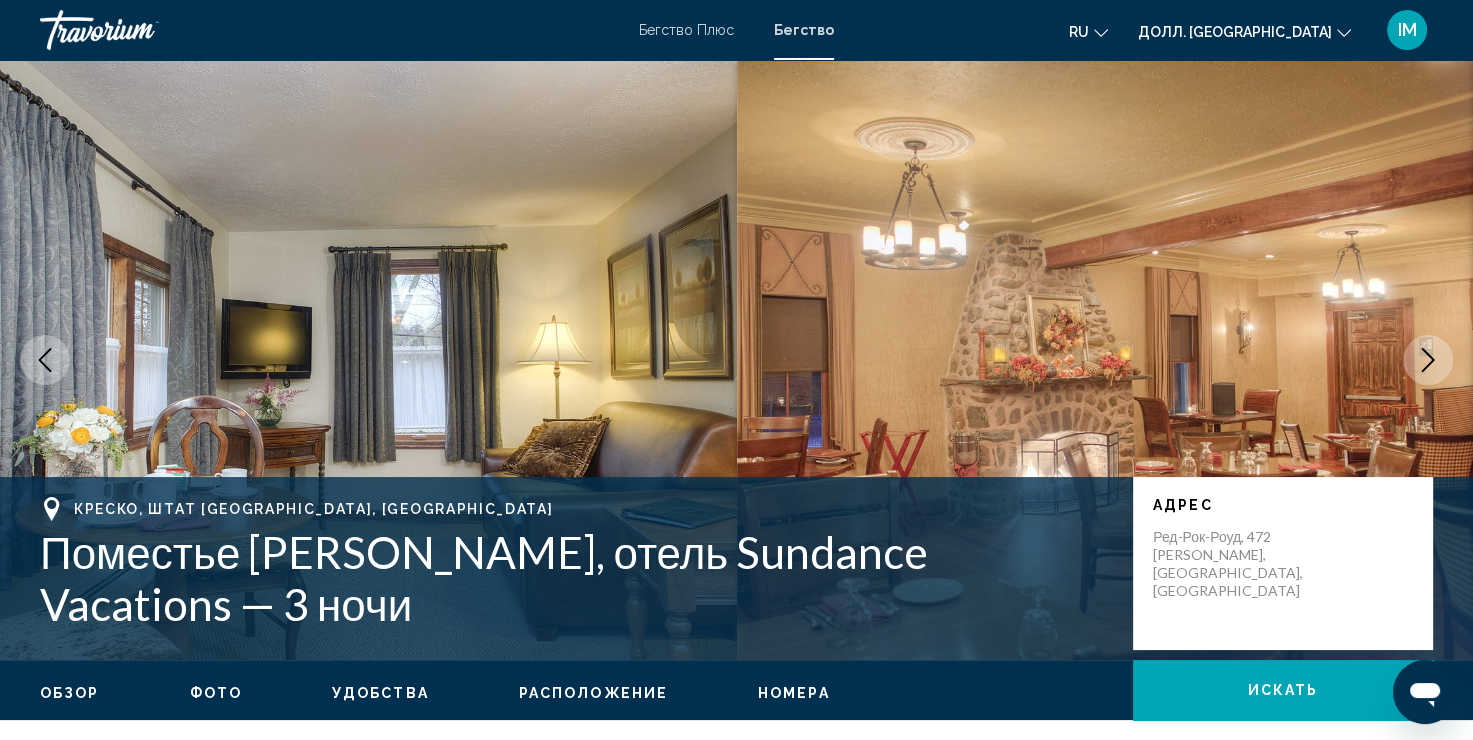 click 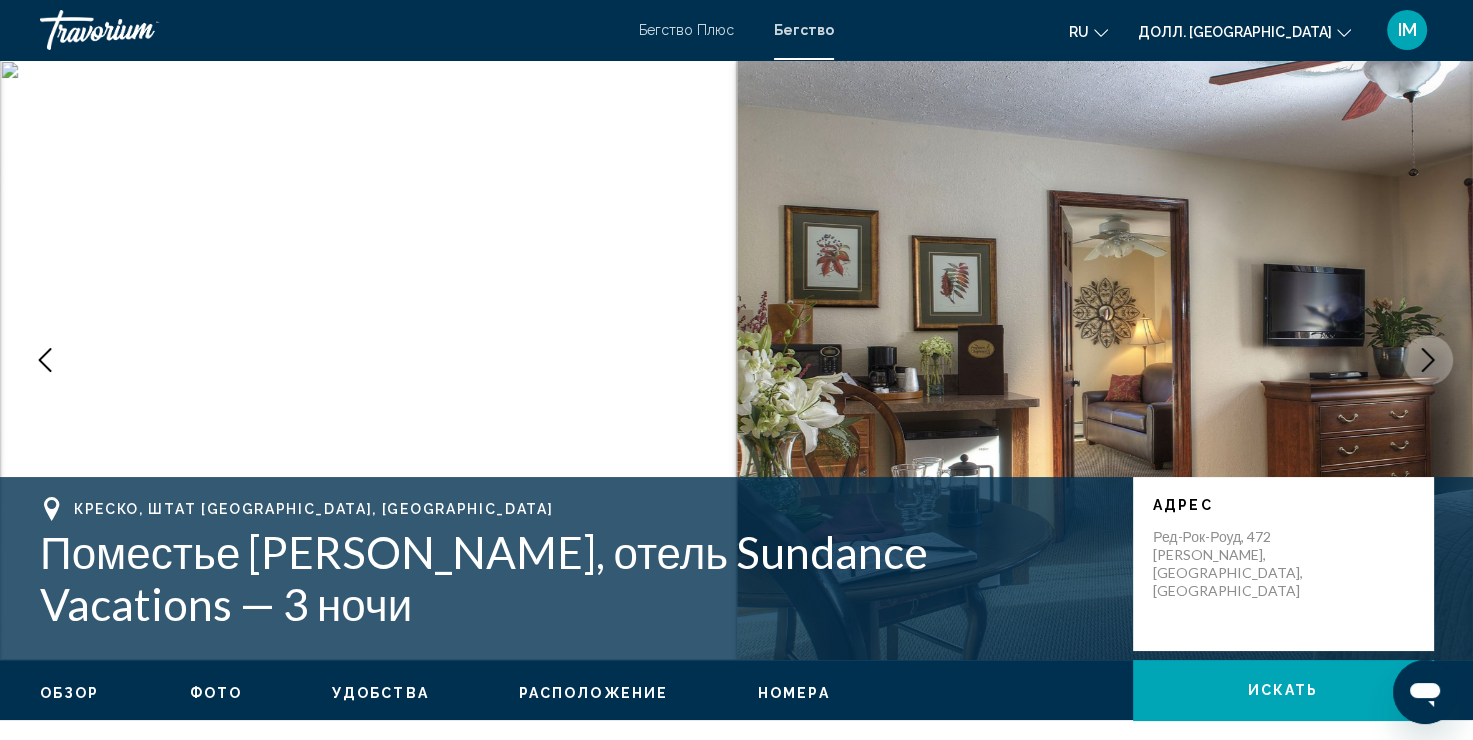 click 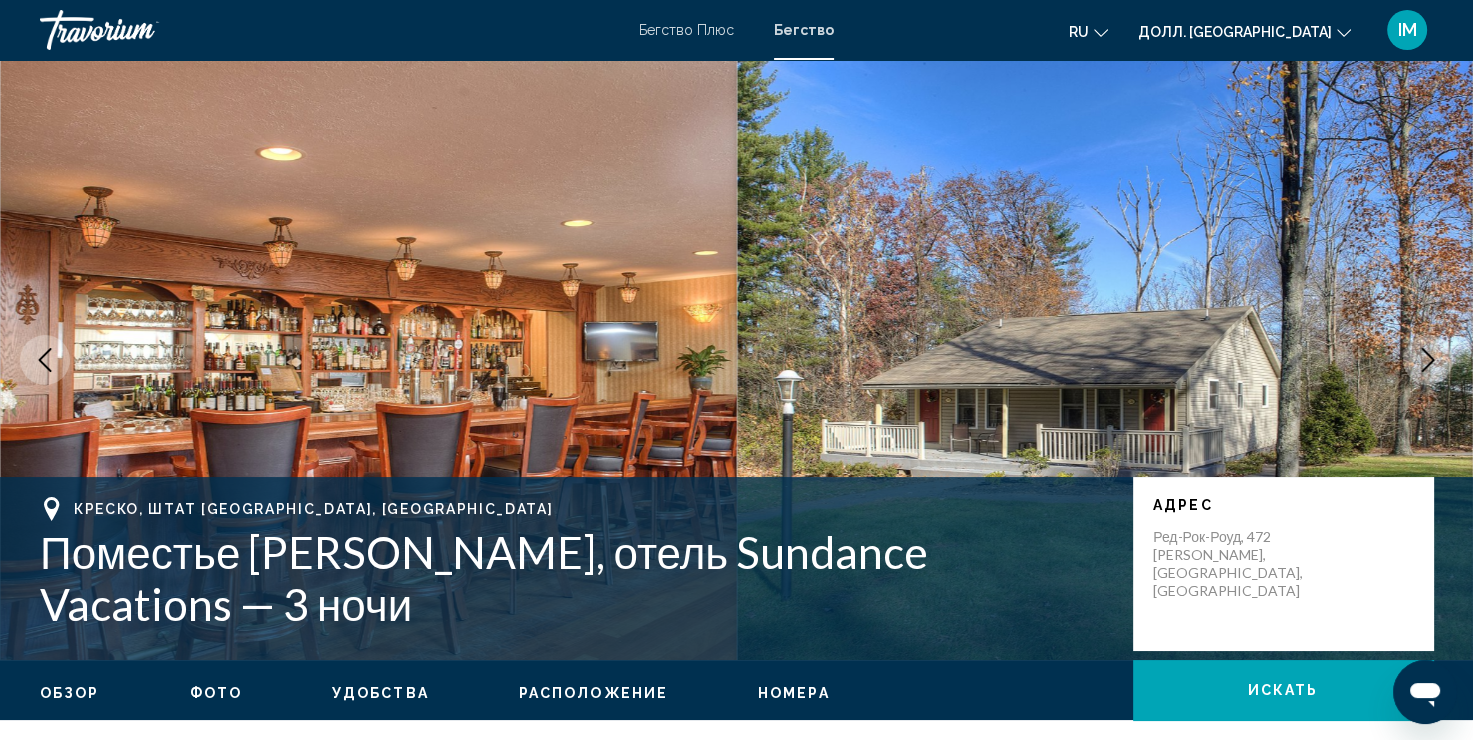 click 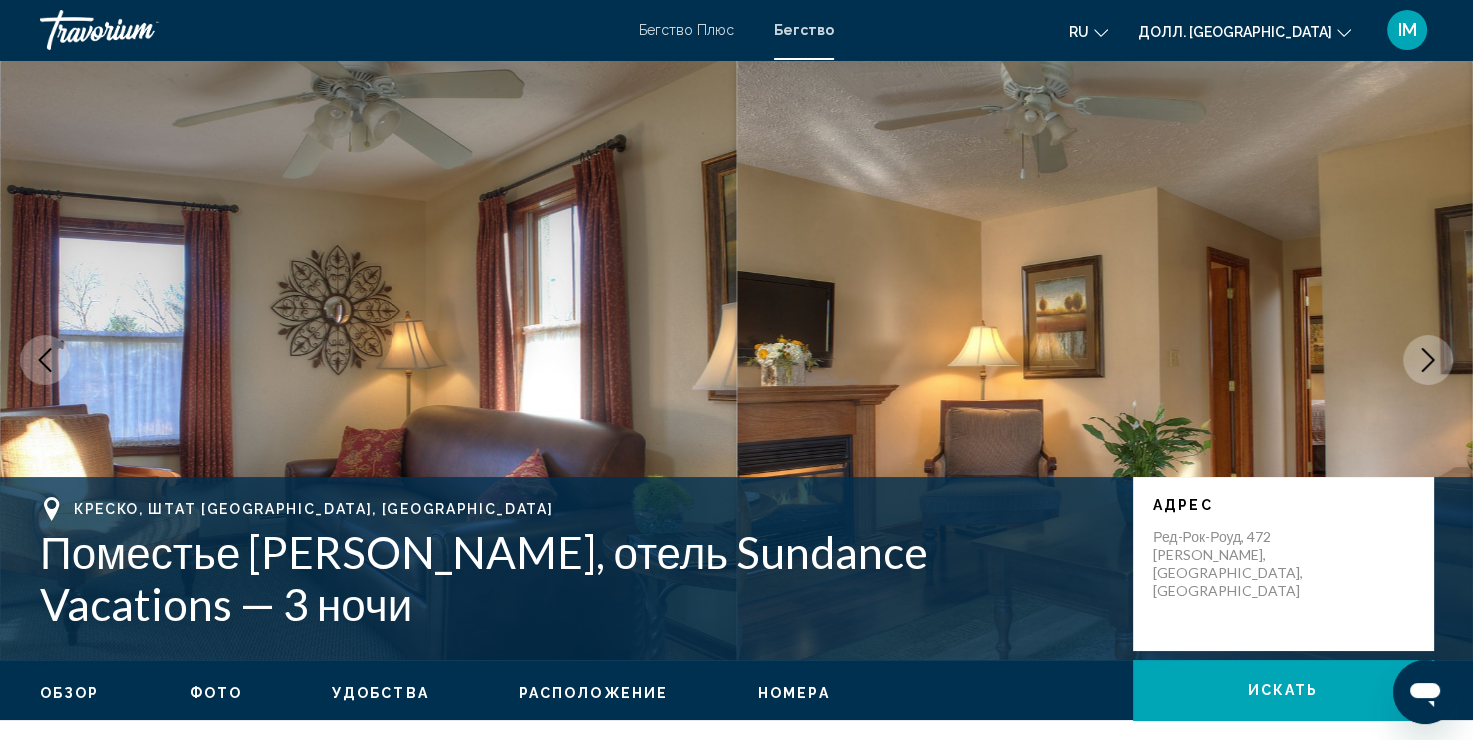 click 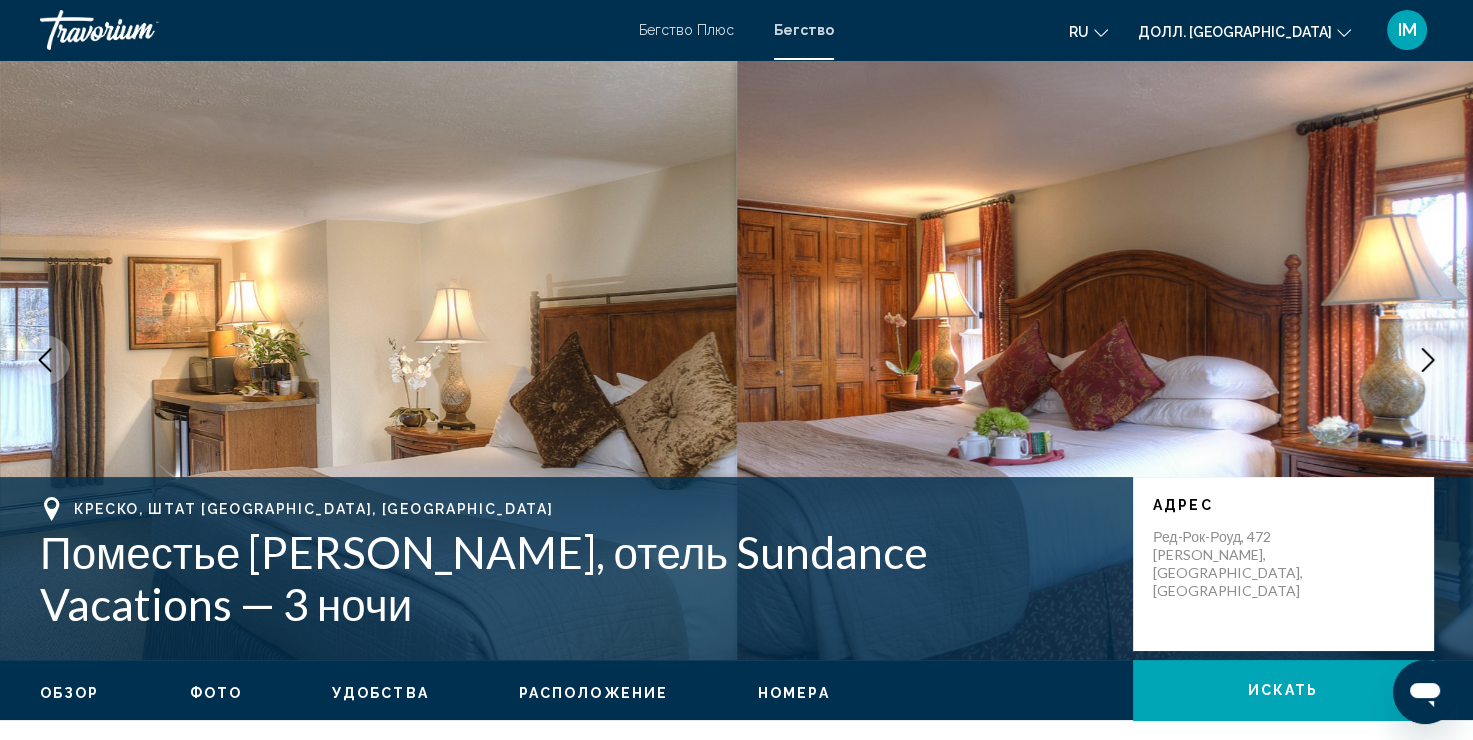 click 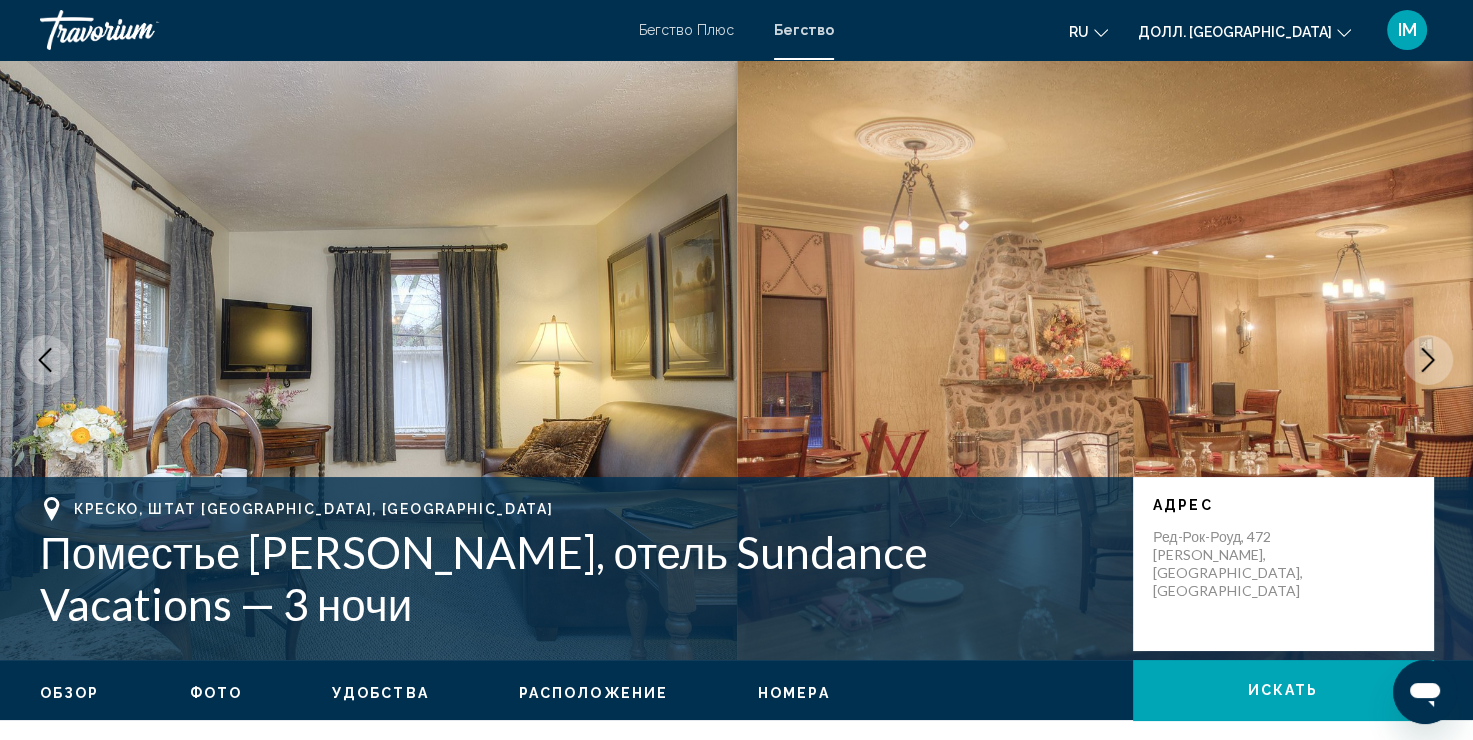 click 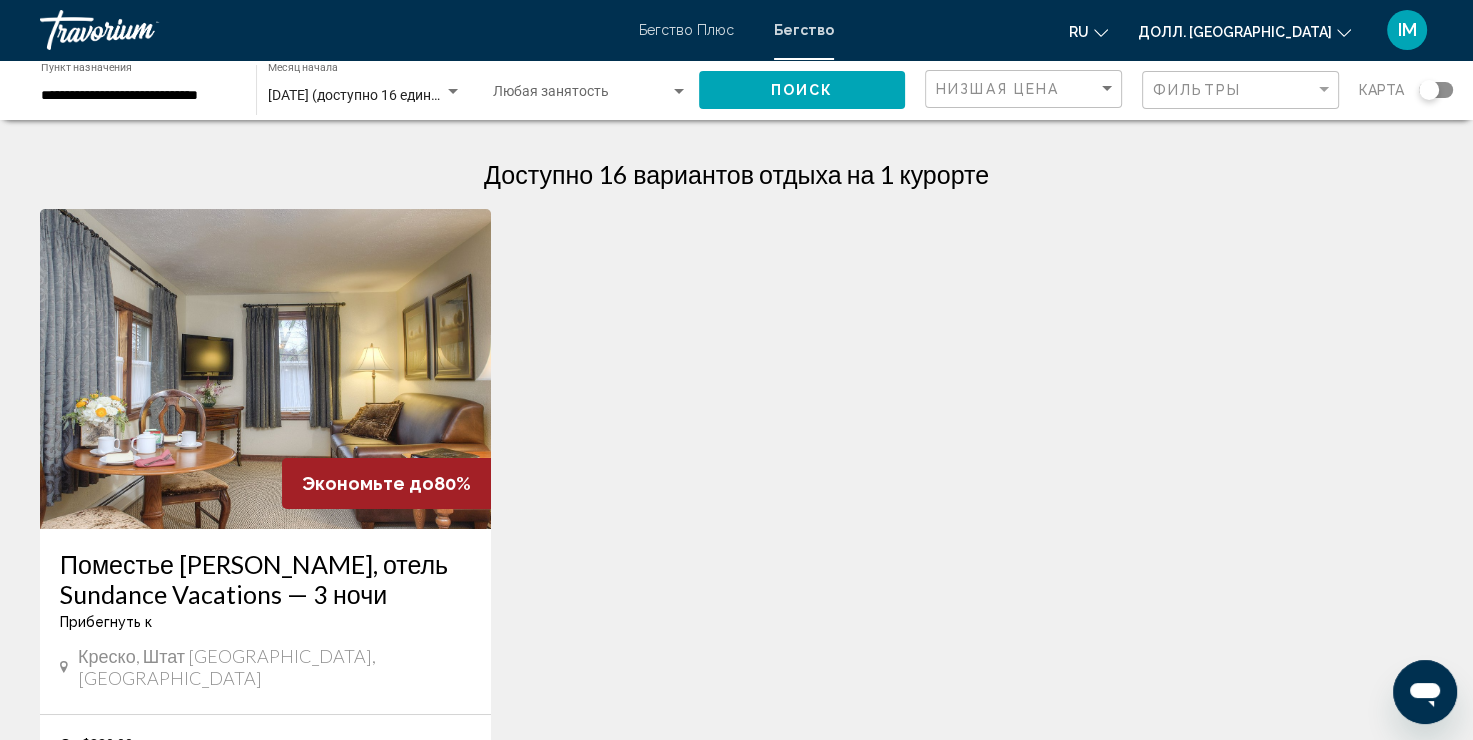scroll, scrollTop: 0, scrollLeft: 0, axis: both 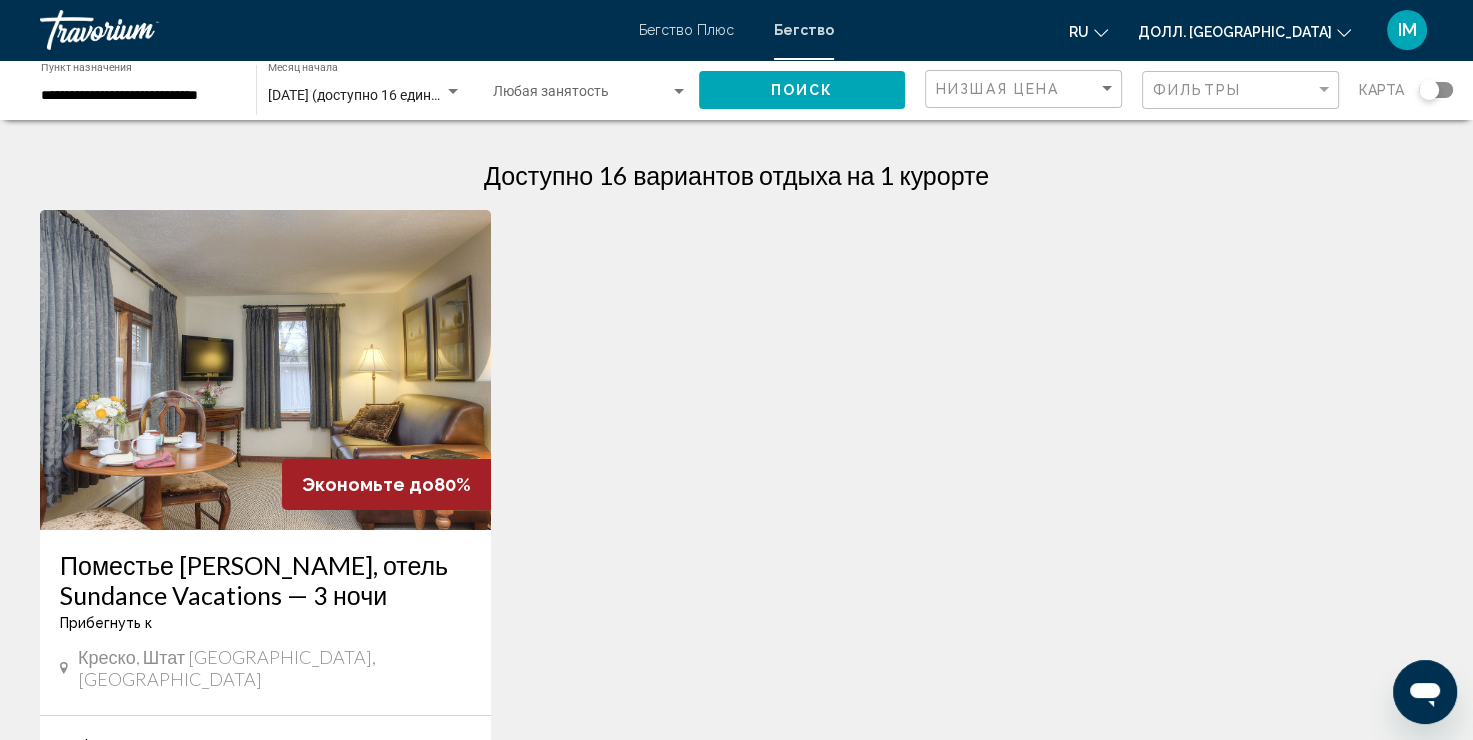 click at bounding box center (453, 91) 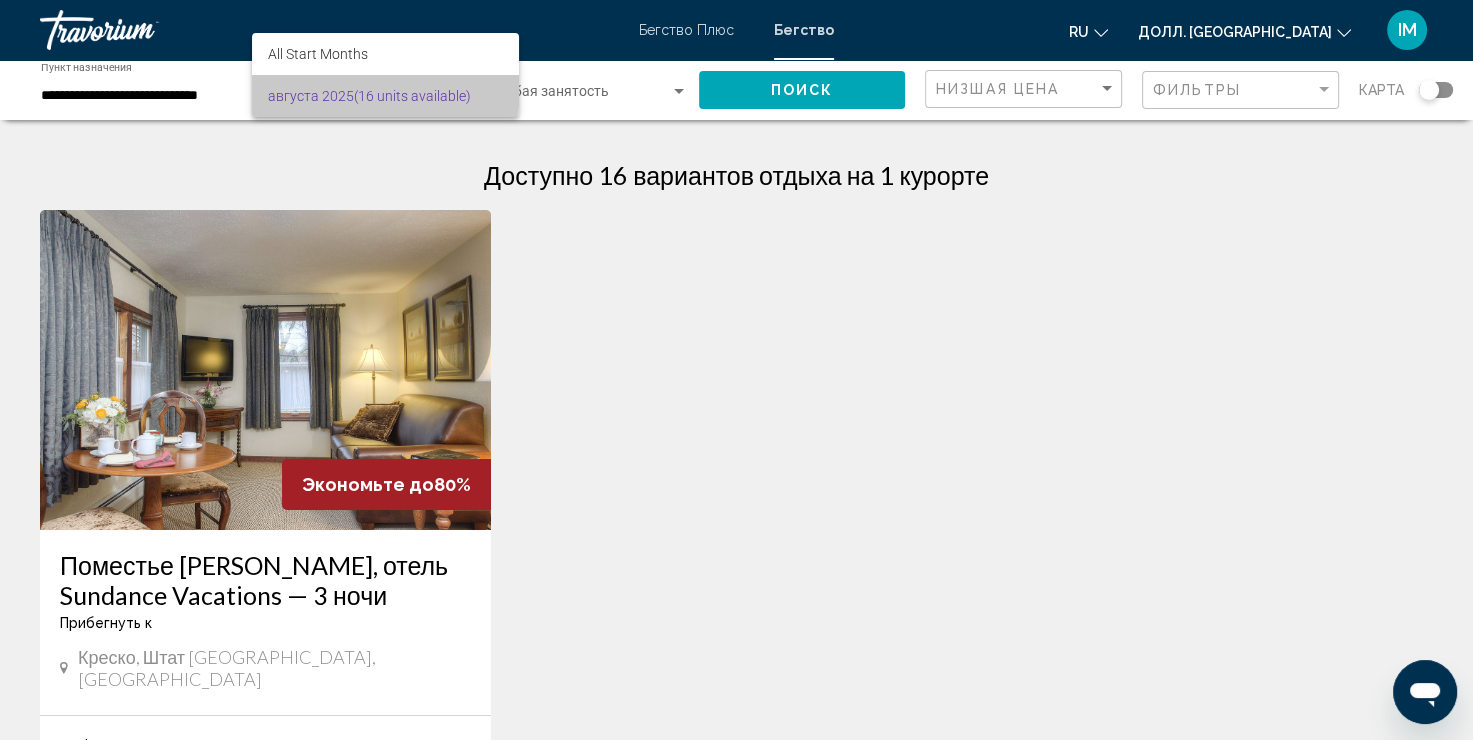 click on "августа 2025  (16 units available)" at bounding box center (385, 96) 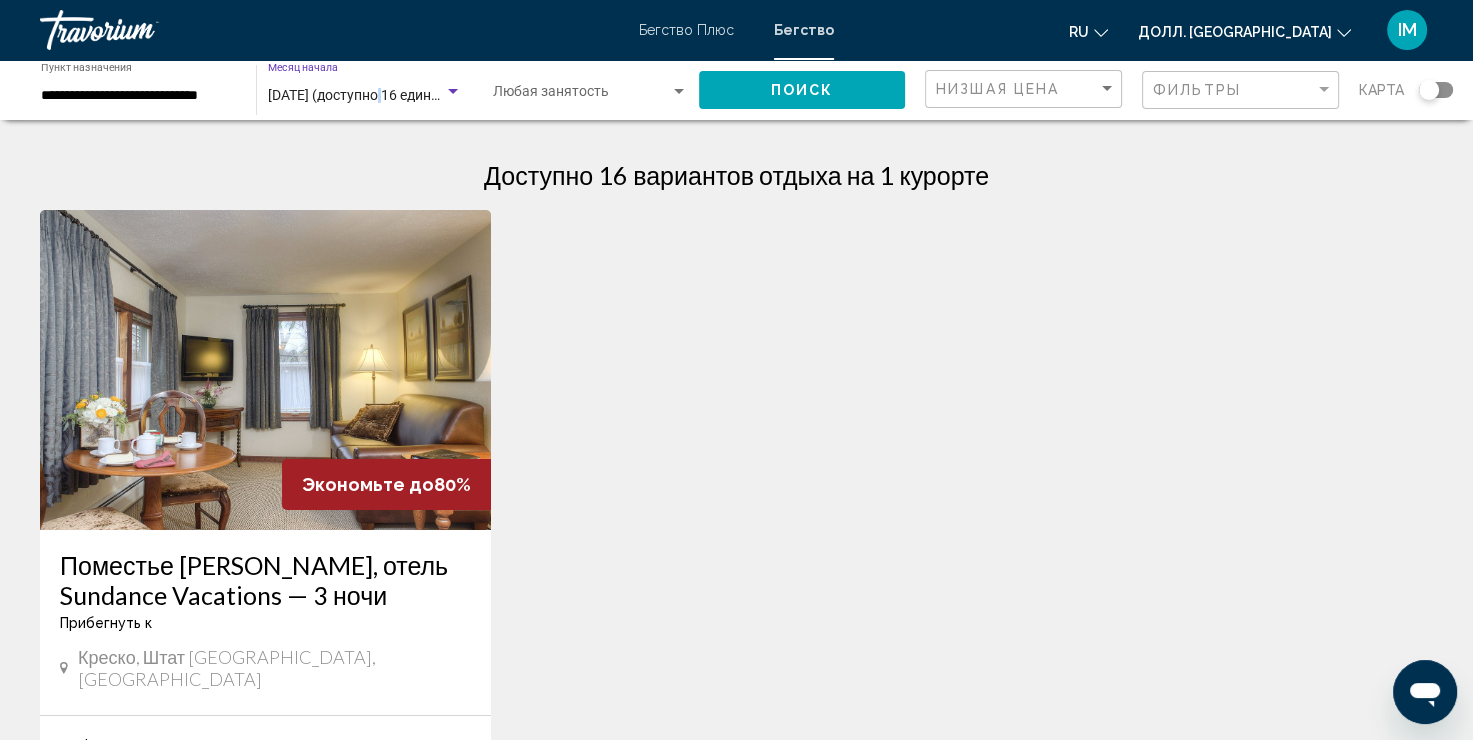 click on "август 2025 года (доступно 16 единиц)" at bounding box center [360, 95] 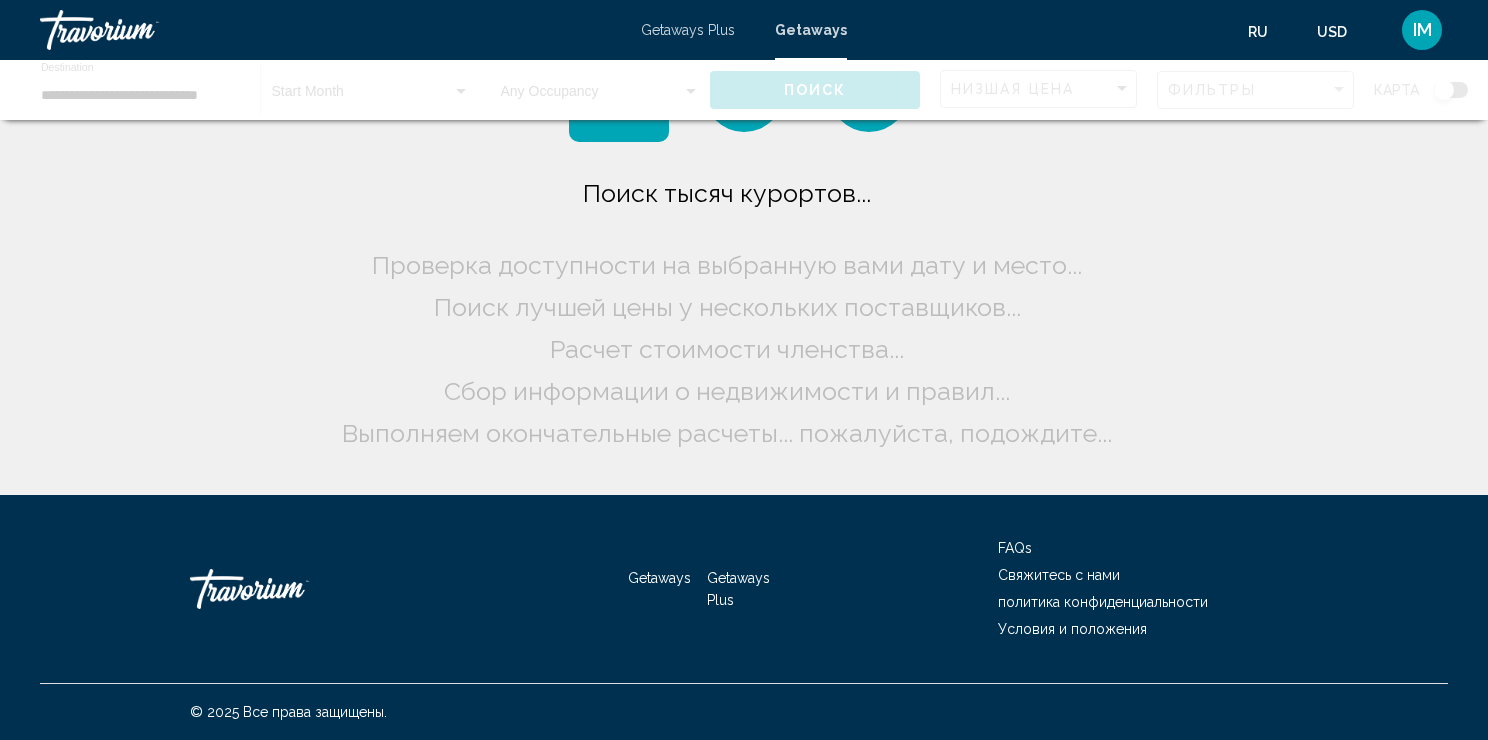 scroll, scrollTop: 0, scrollLeft: 0, axis: both 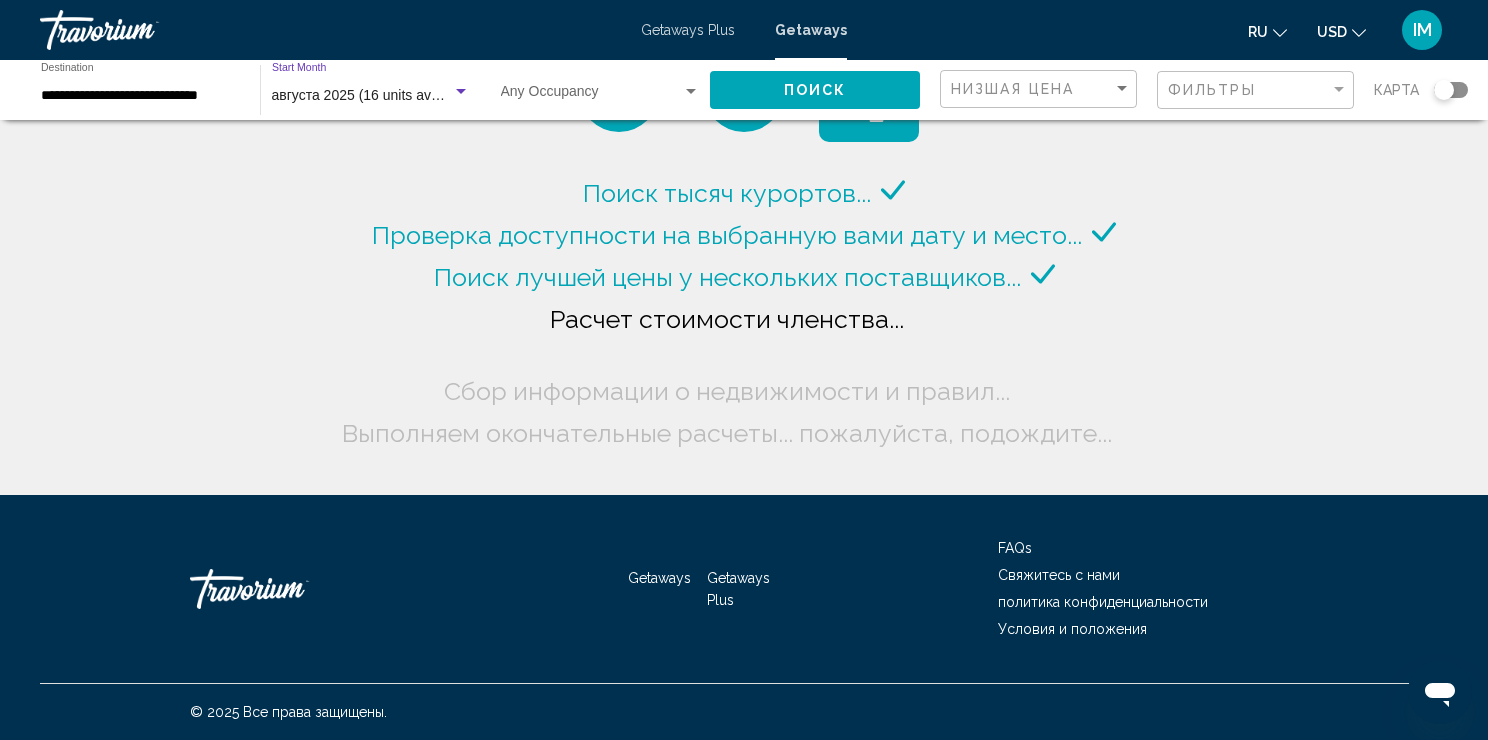 click at bounding box center (461, 91) 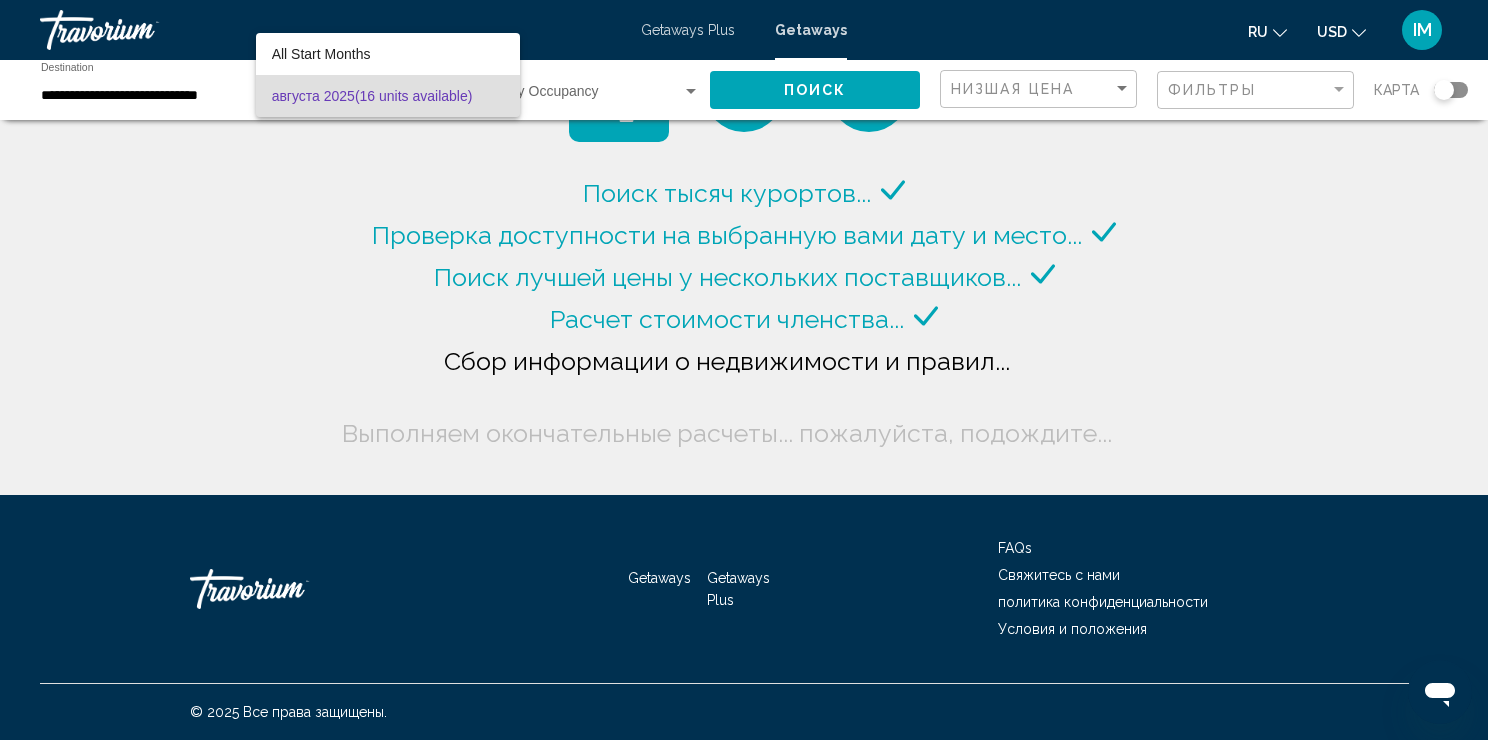 click on "августа 2025  (16 units available)" at bounding box center [388, 96] 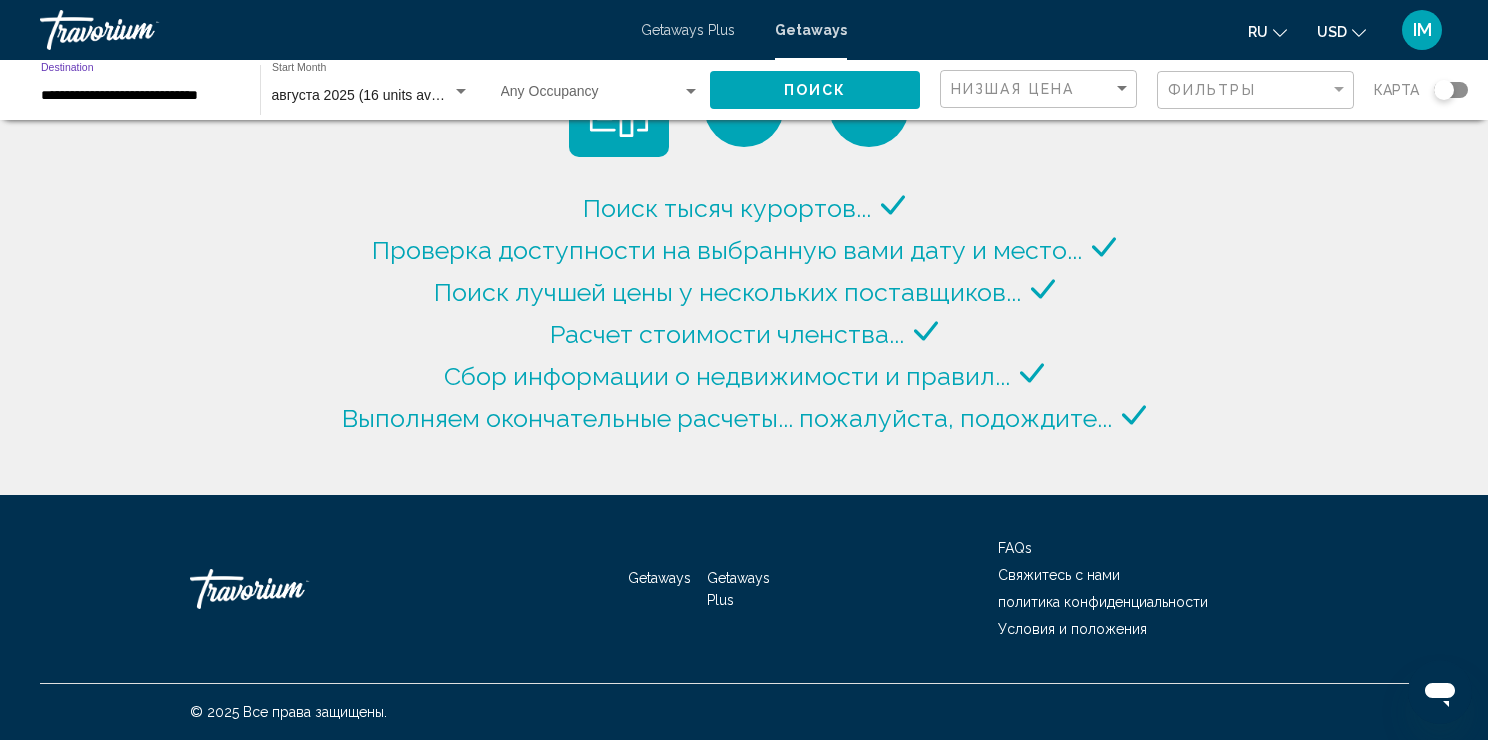 click on "**********" at bounding box center [140, 96] 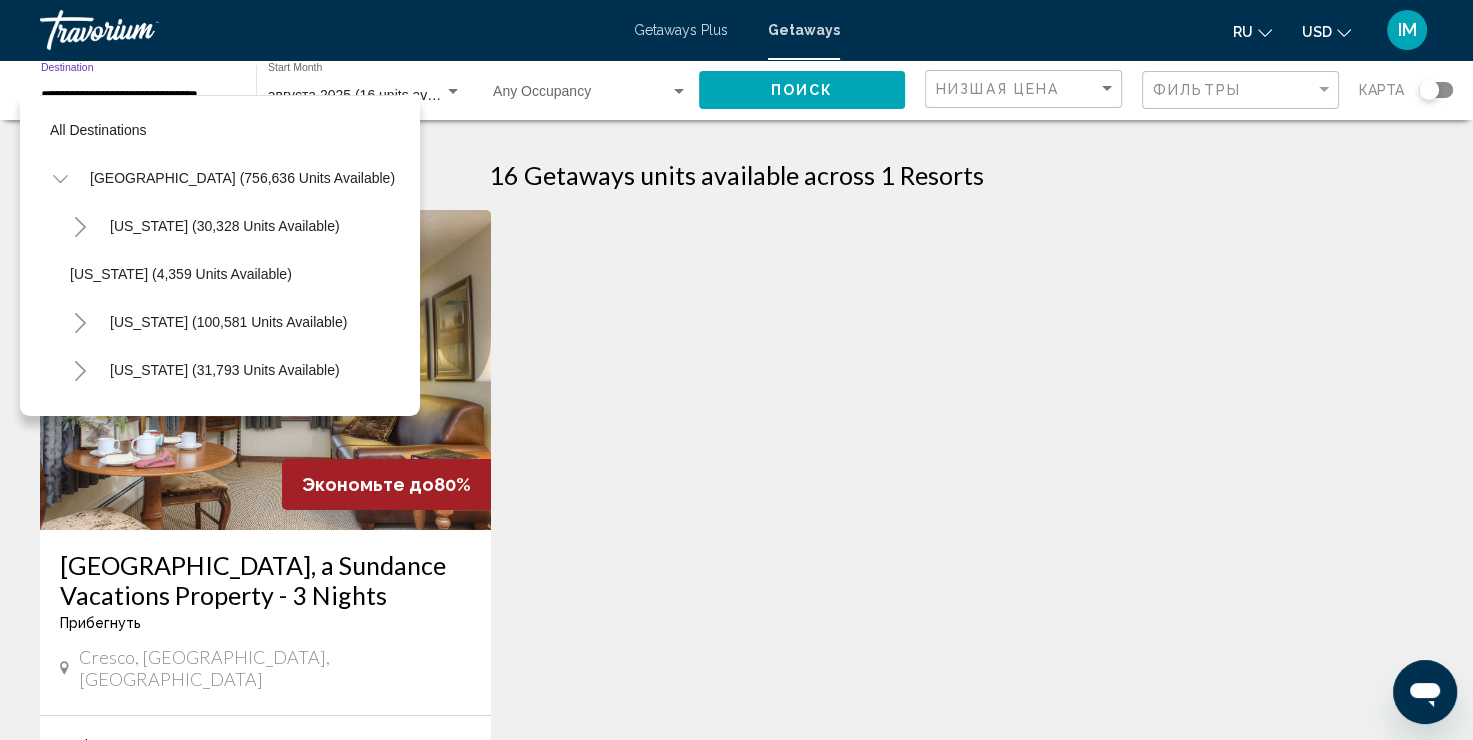 scroll, scrollTop: 1614, scrollLeft: 0, axis: vertical 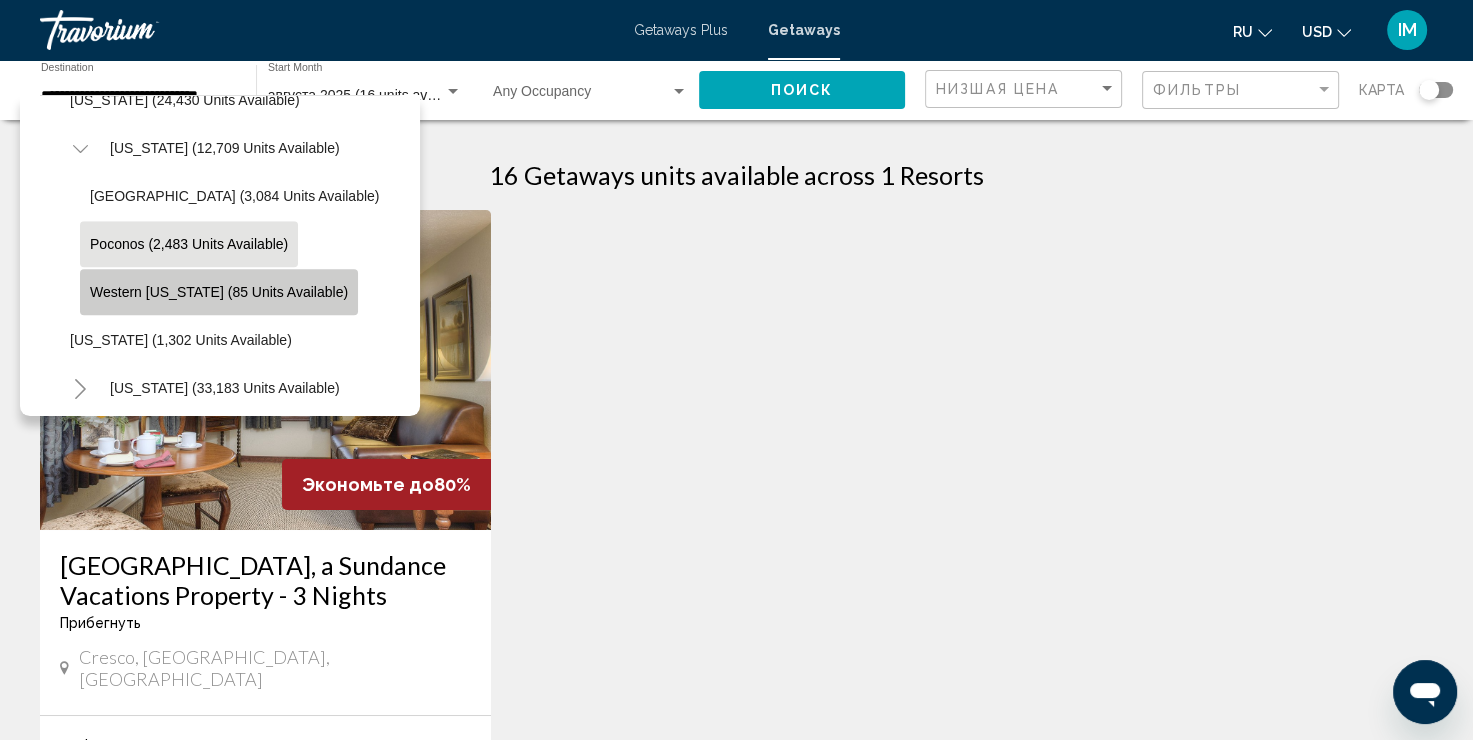 click on "Western [US_STATE] (85 units available)" 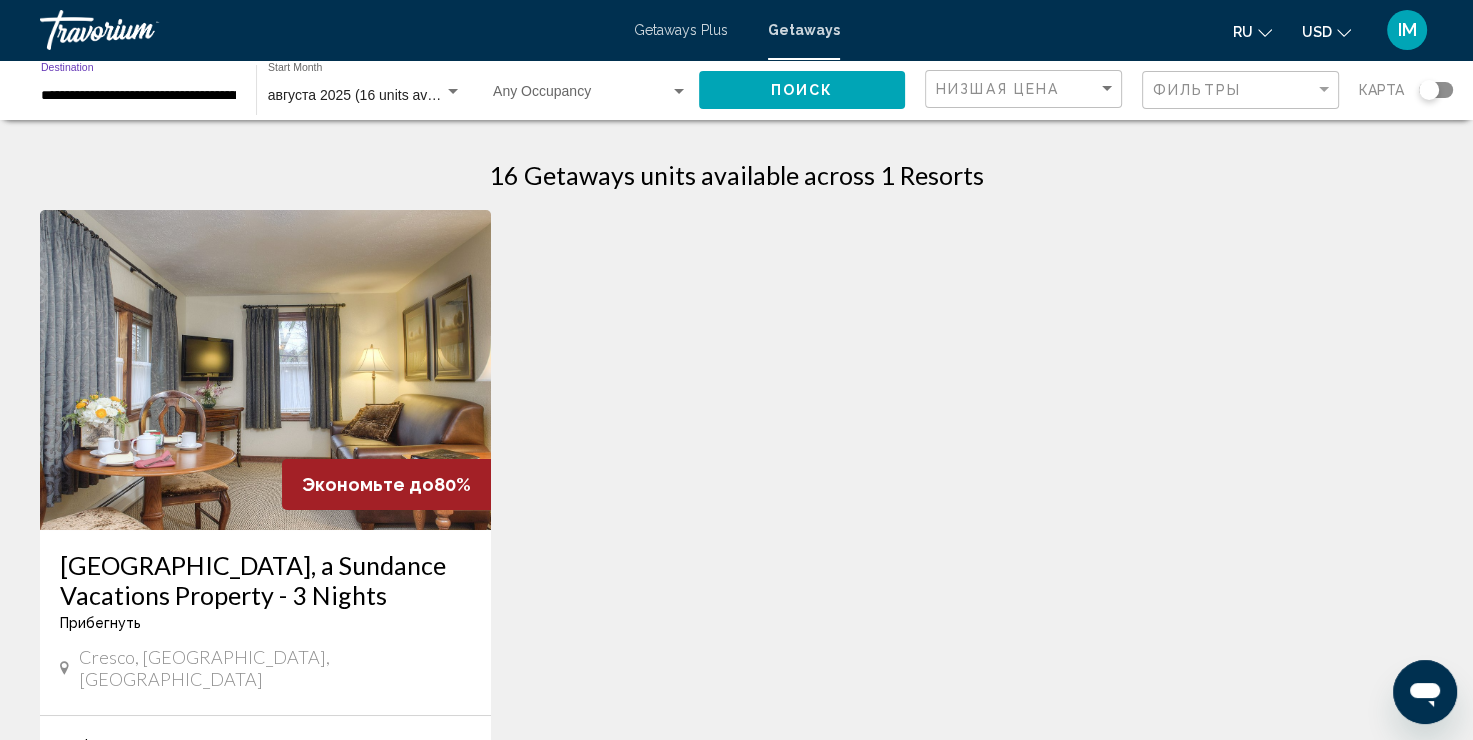 click on "Поиск" 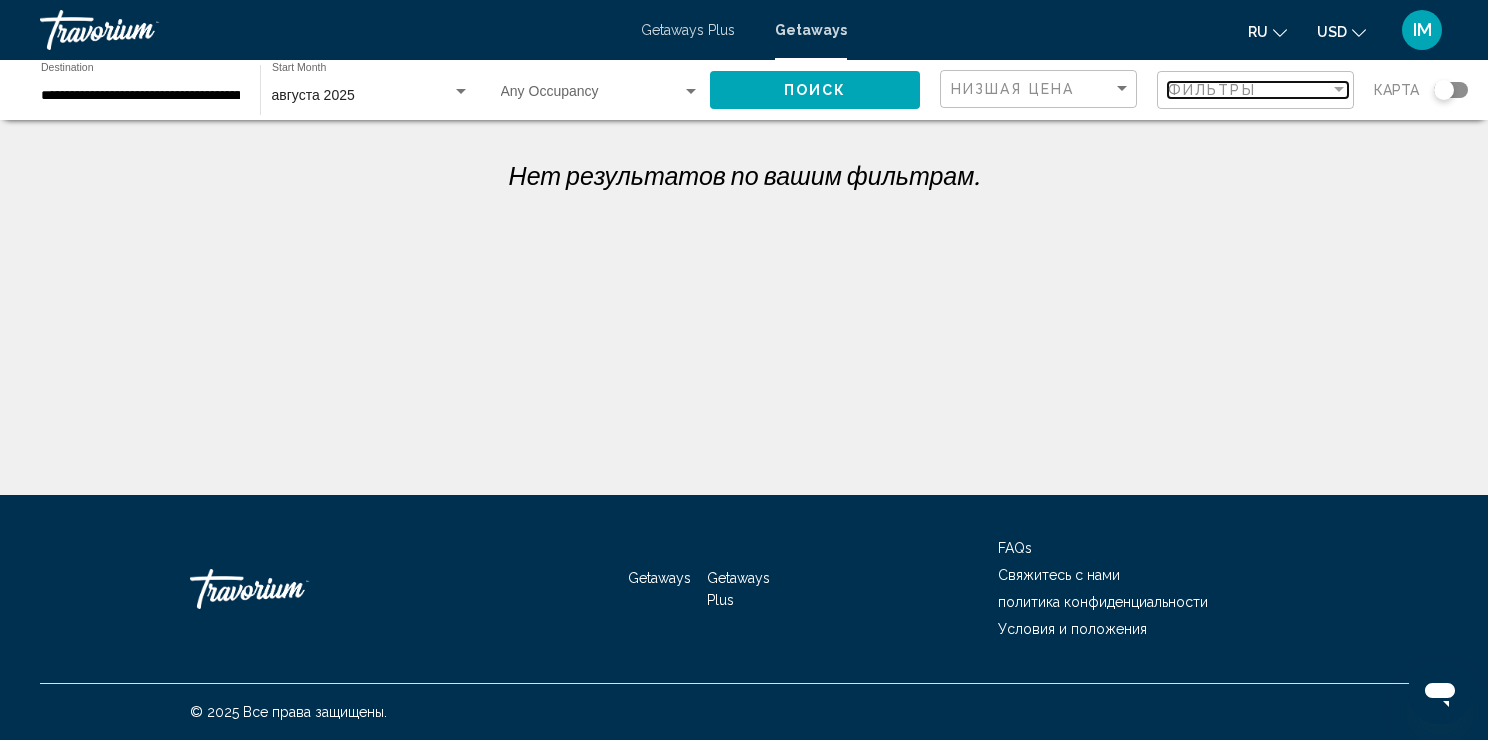 click at bounding box center [1339, 90] 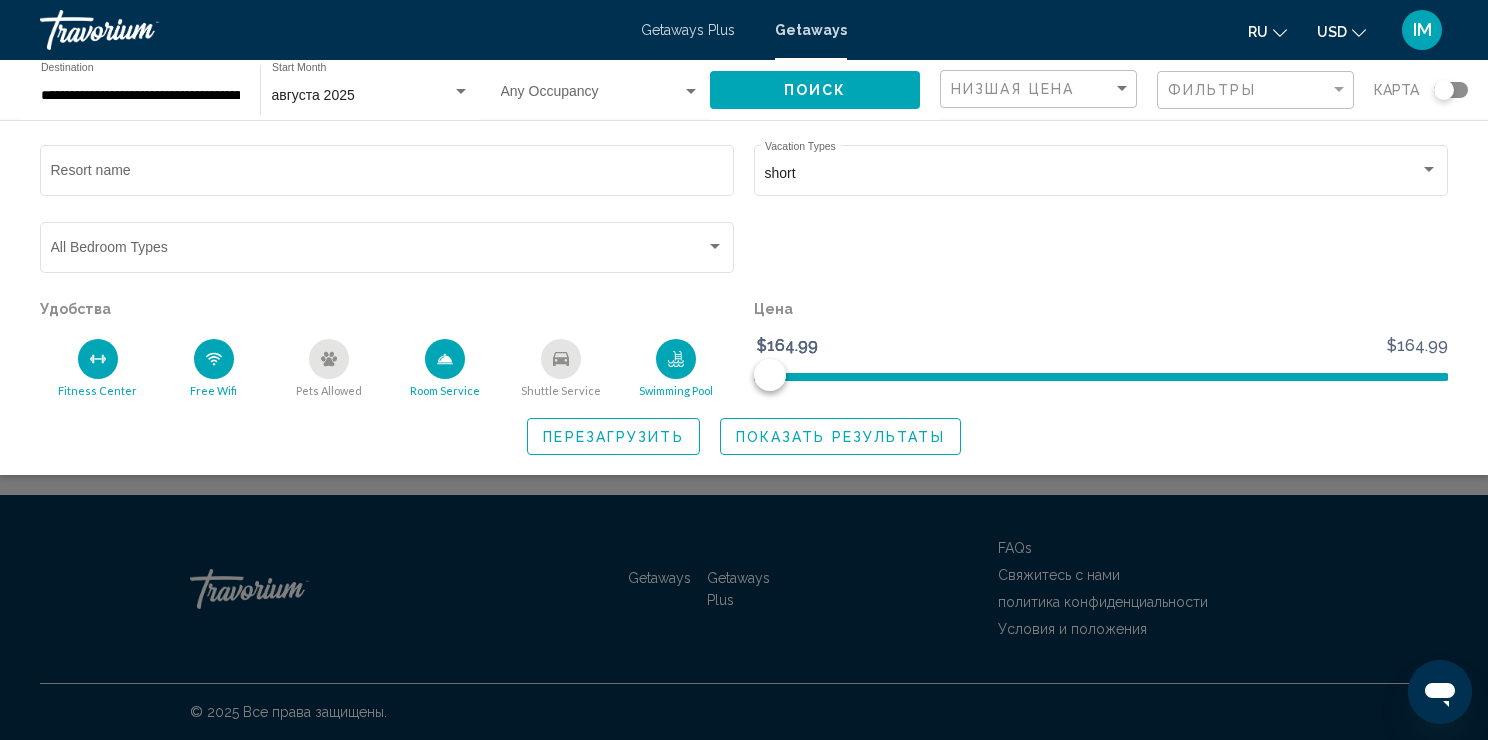 click on "Показать результаты" 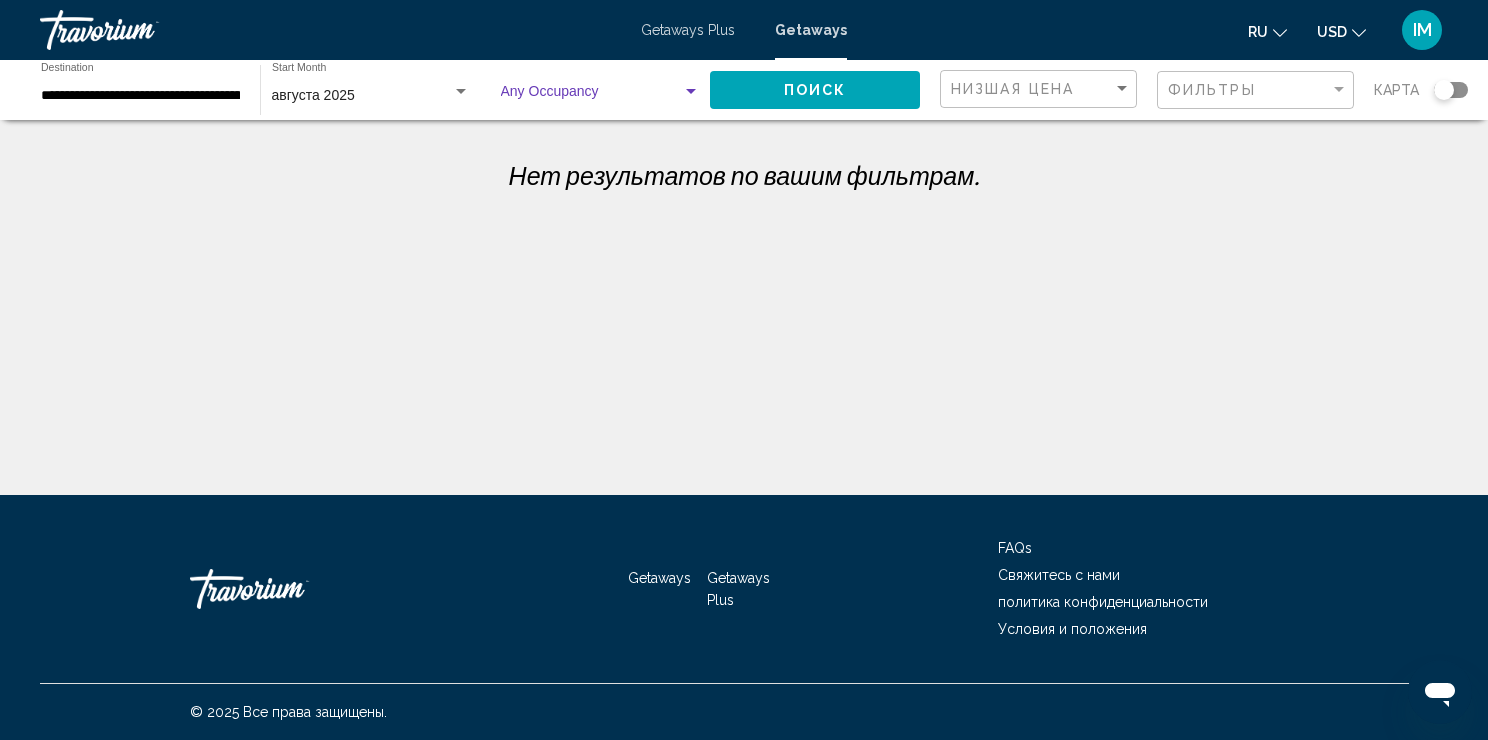click at bounding box center (691, 91) 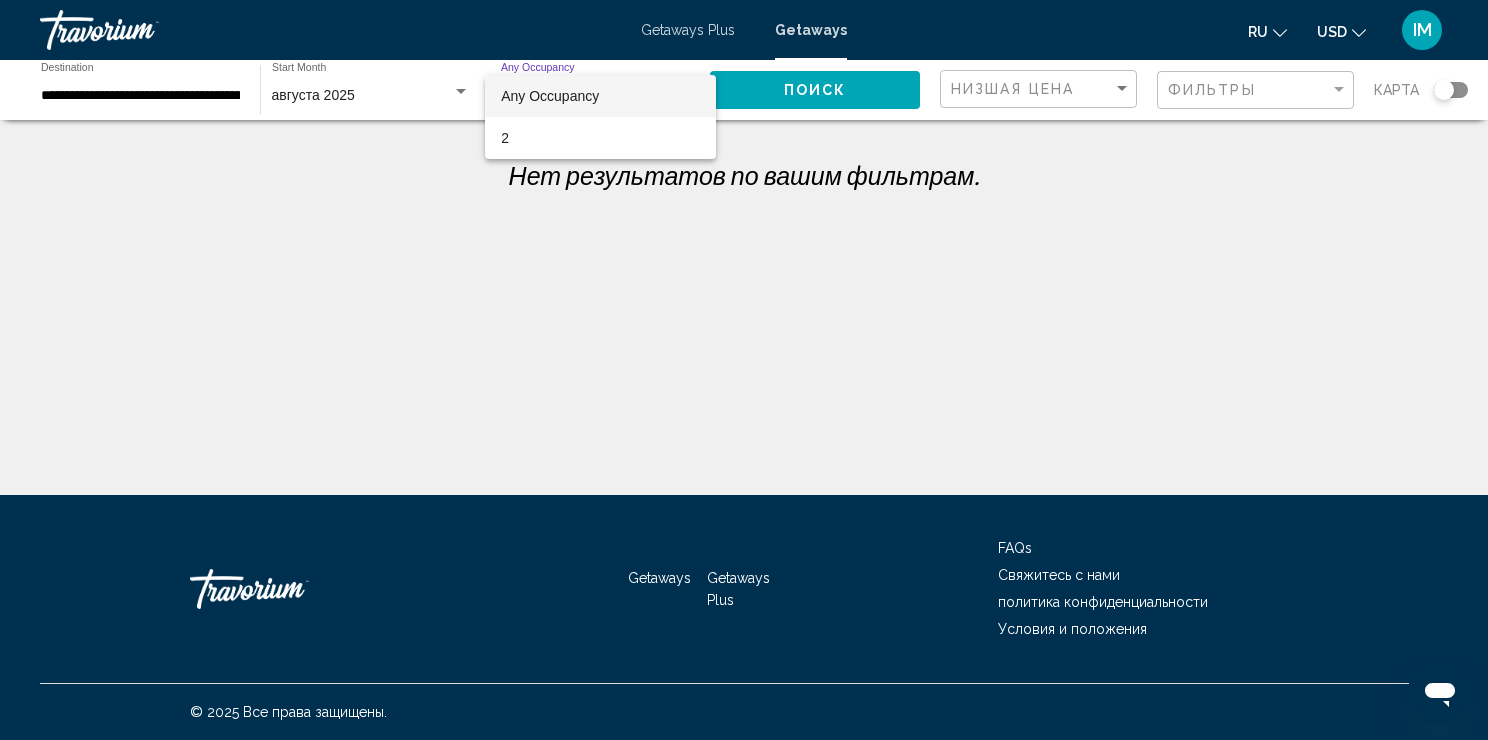 click on "Any Occupancy" at bounding box center (600, 96) 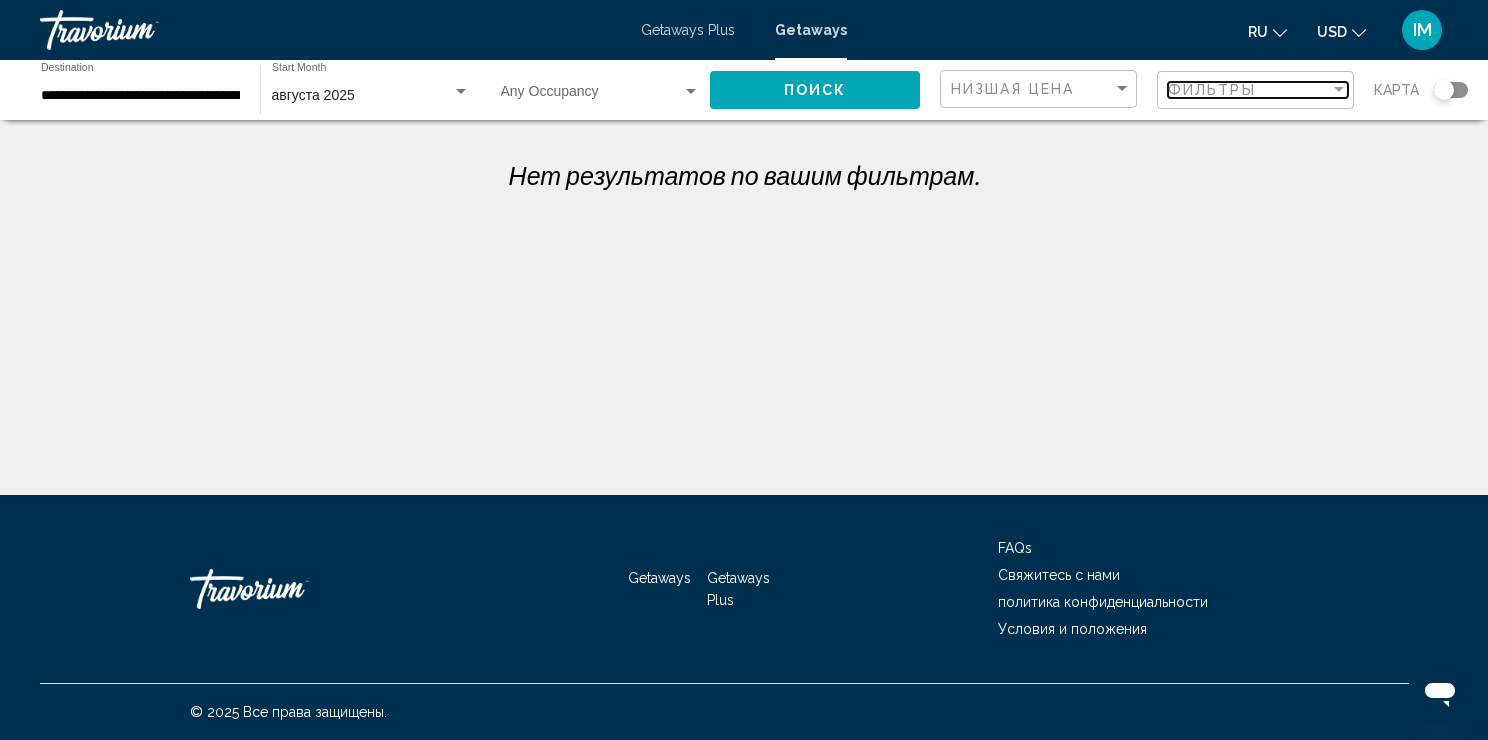 click on "Фильтры" at bounding box center [1212, 90] 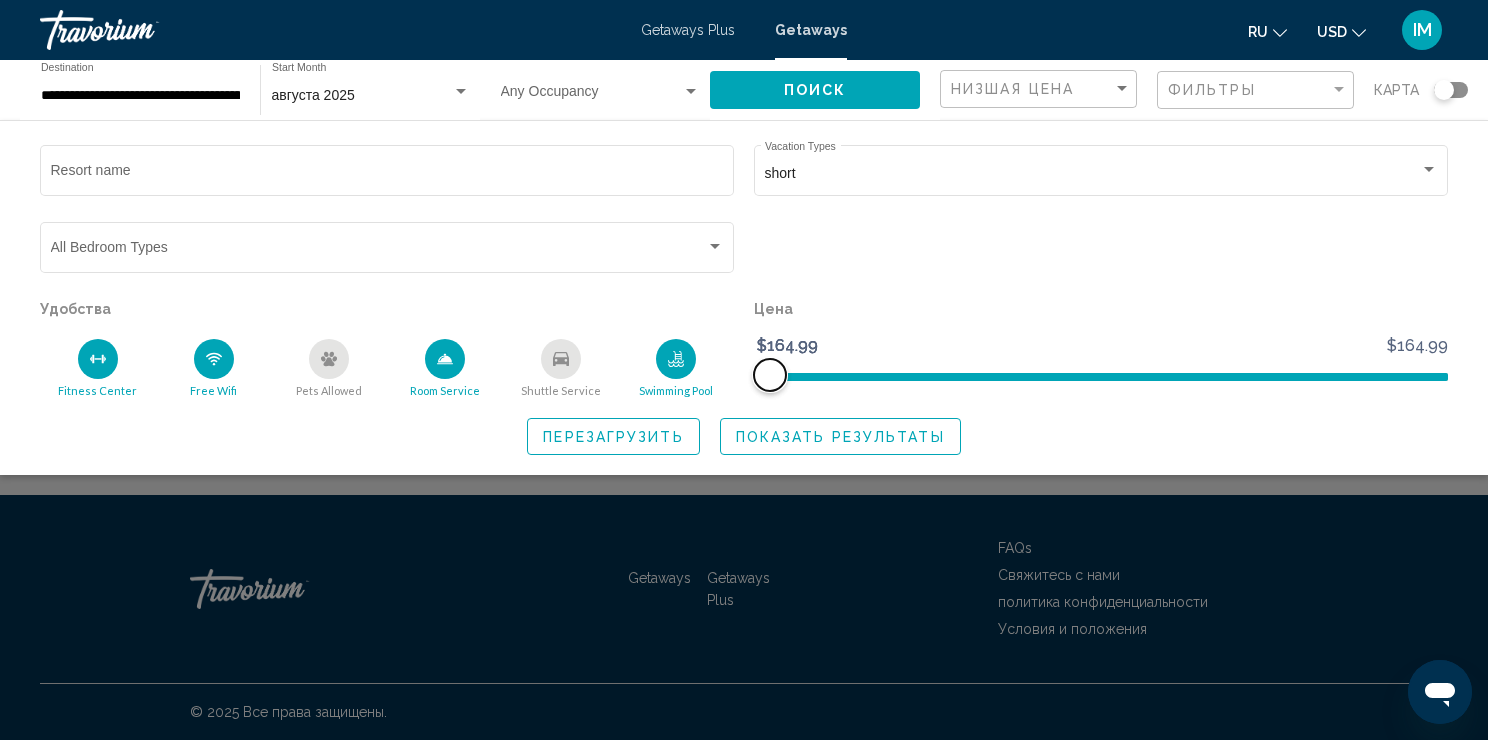 drag, startPoint x: 775, startPoint y: 375, endPoint x: 1095, endPoint y: 382, distance: 320.07654 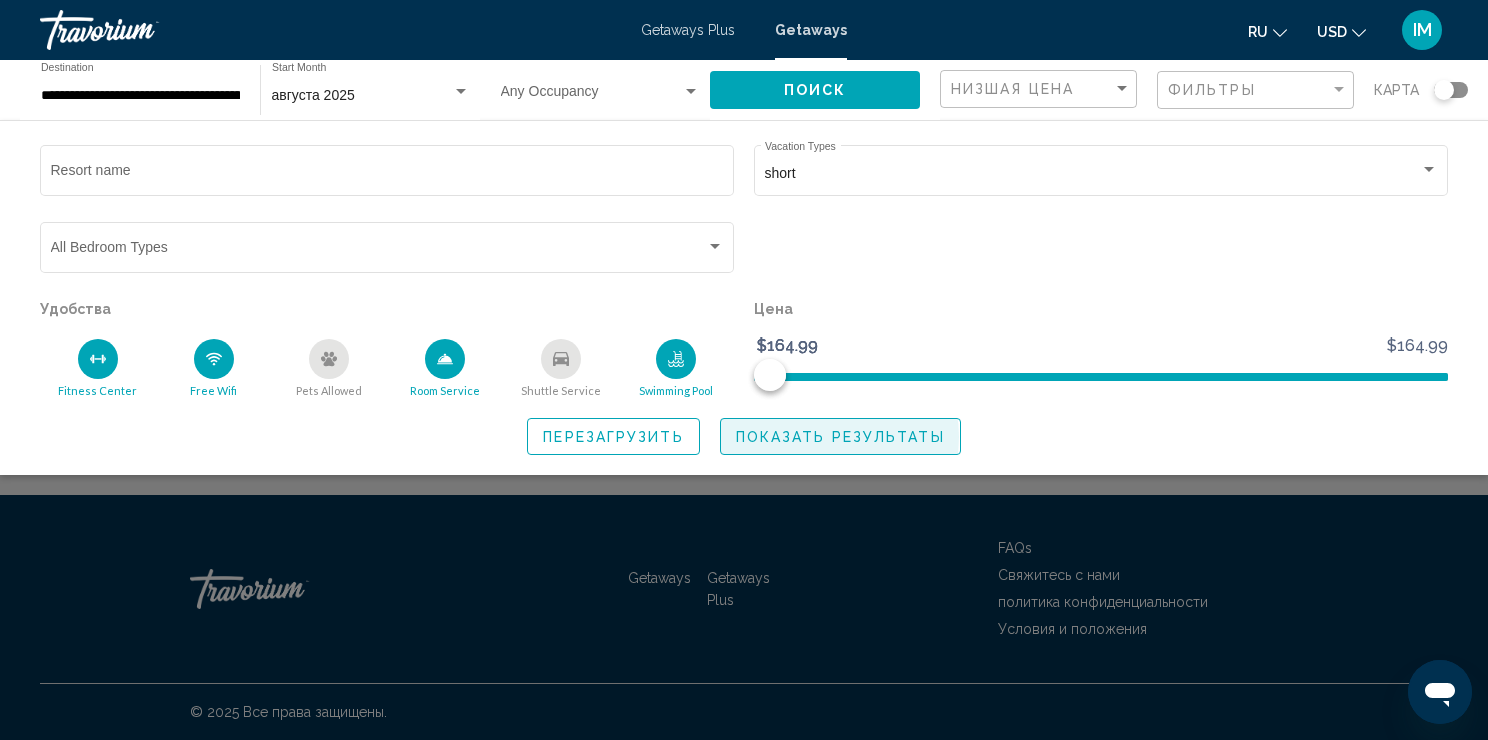 click on "Показать результаты" 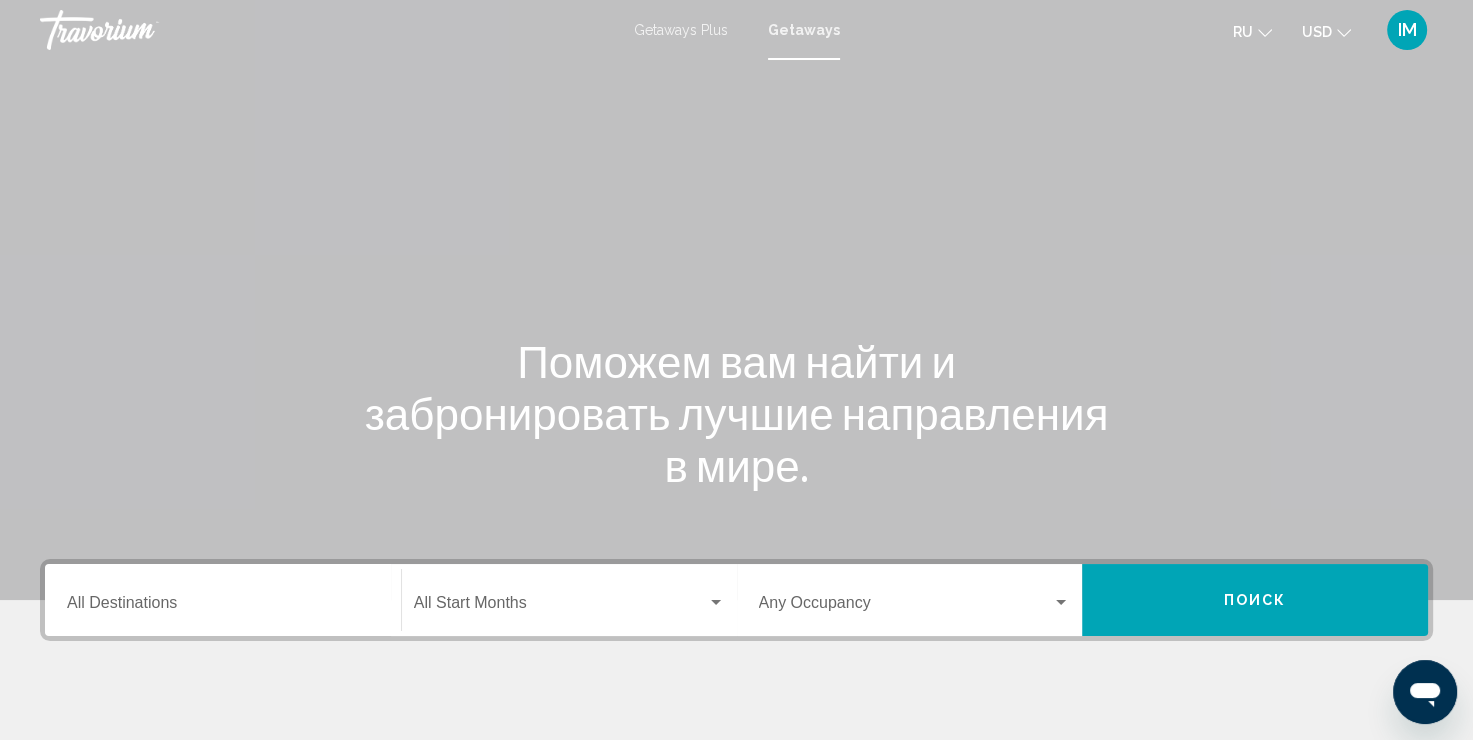 click on "Destination All Destinations" at bounding box center (223, 607) 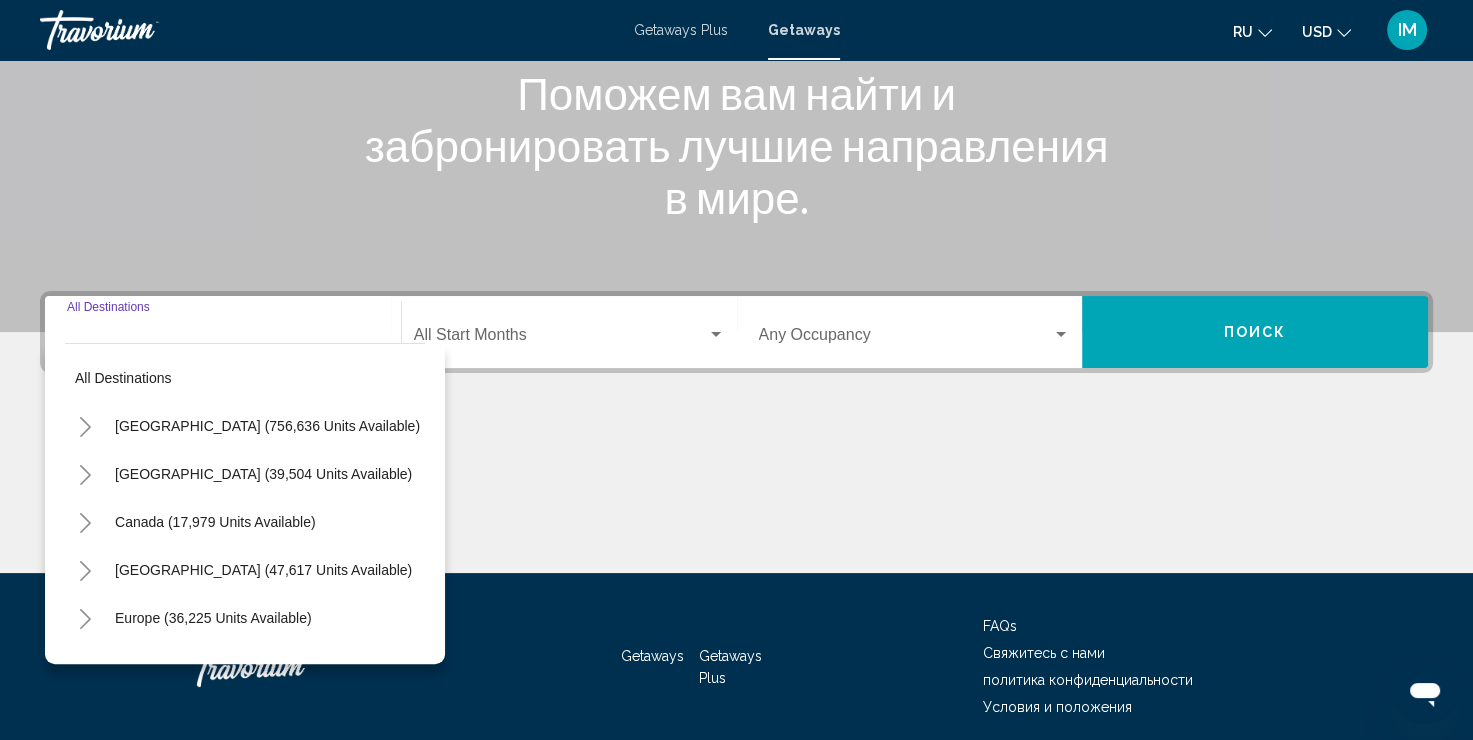 scroll, scrollTop: 345, scrollLeft: 0, axis: vertical 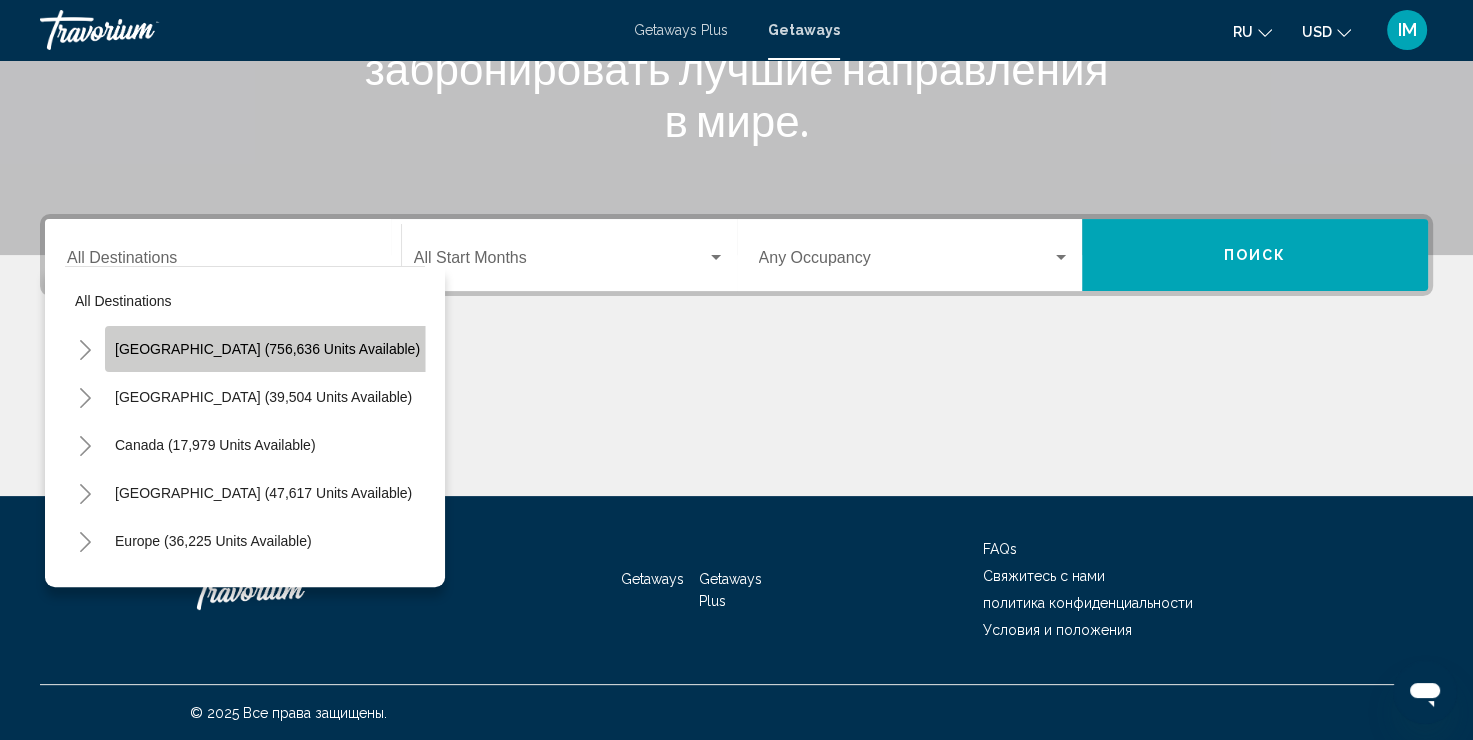 click on "[GEOGRAPHIC_DATA] (756,636 units available)" 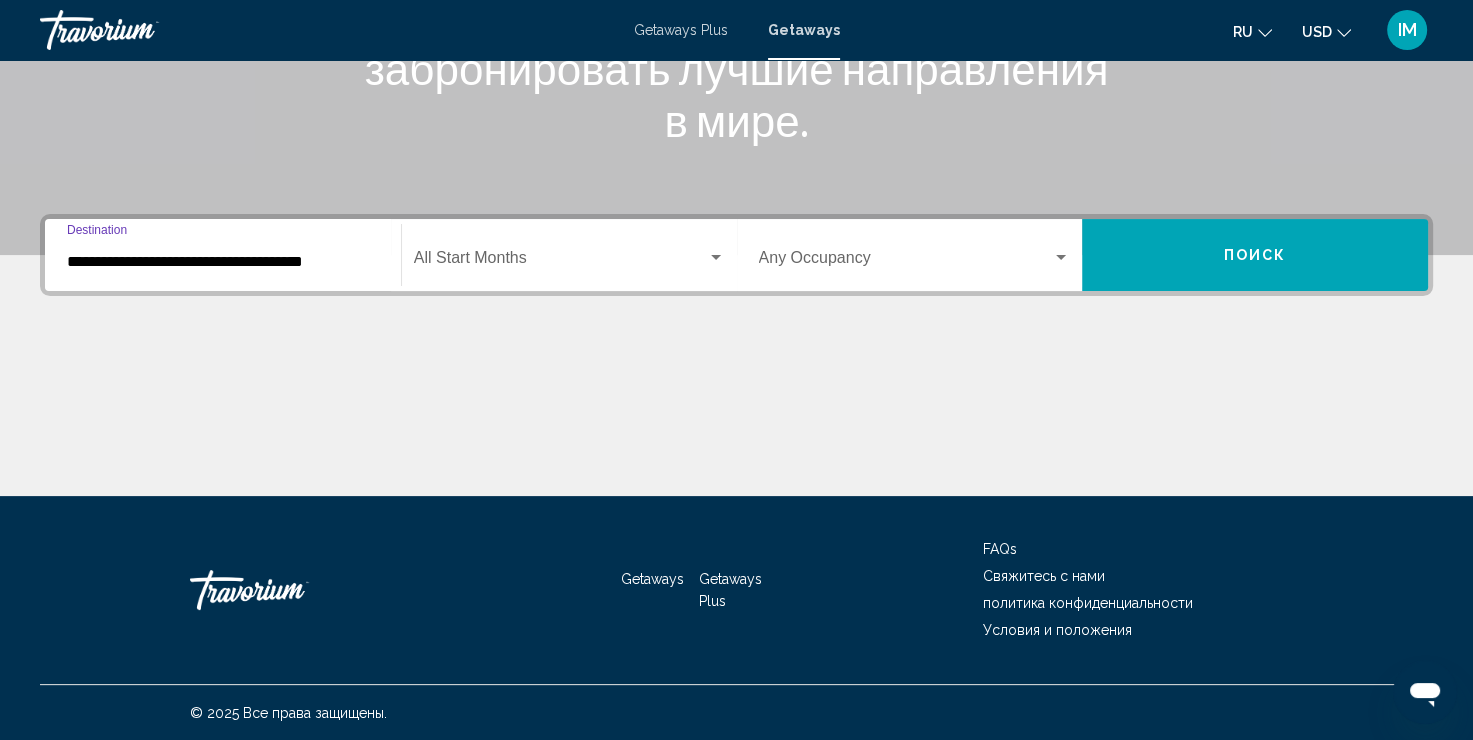 click on "**********" at bounding box center (223, 262) 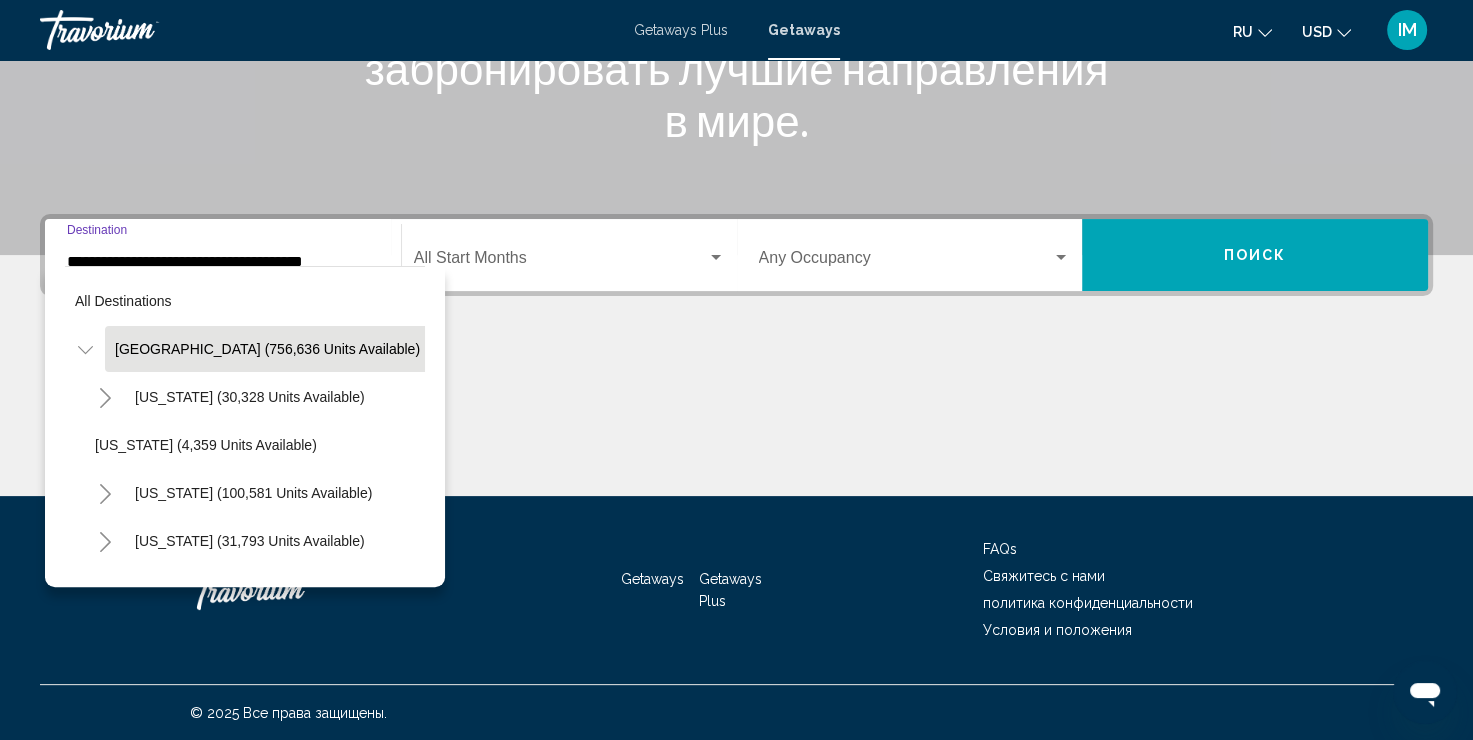 scroll, scrollTop: 324, scrollLeft: 0, axis: vertical 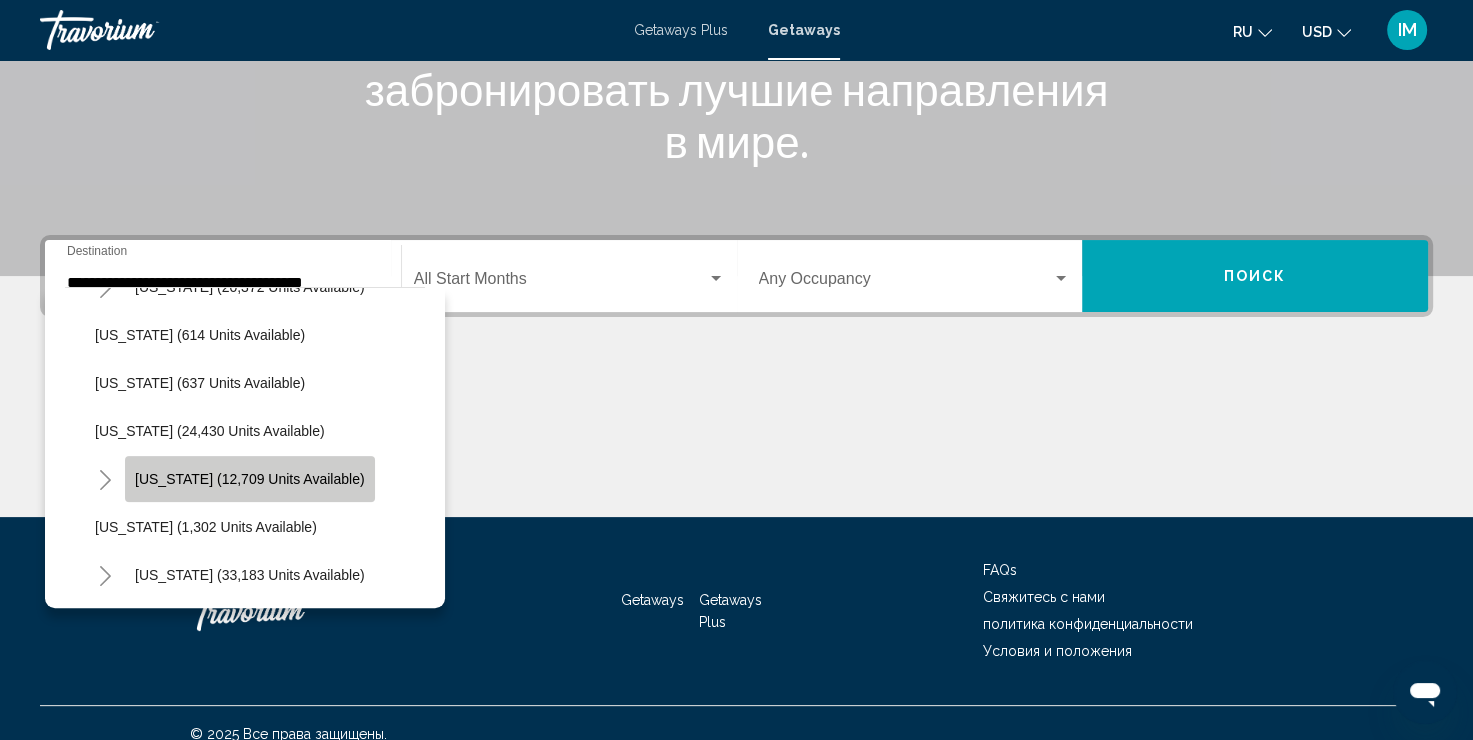 click on "[US_STATE] (12,709 units available)" 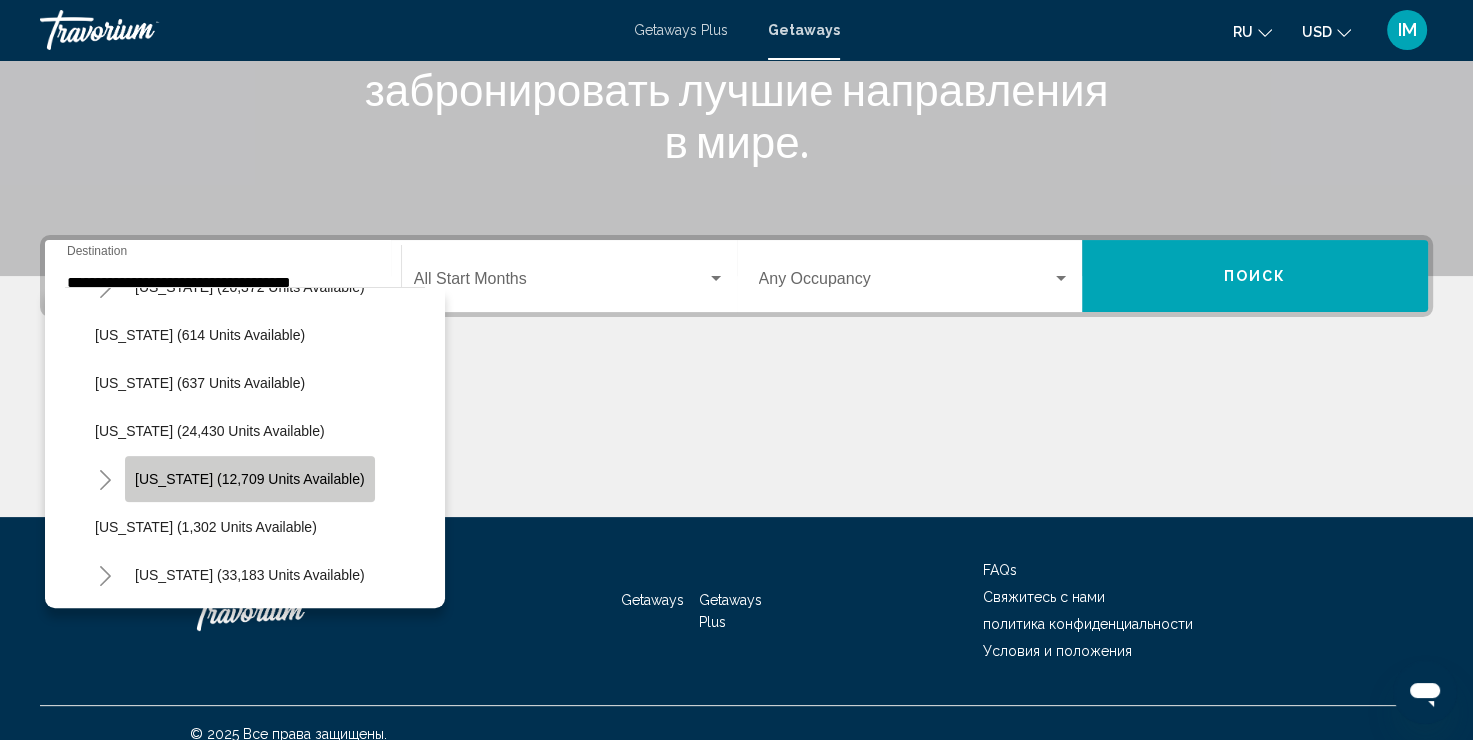 scroll, scrollTop: 345, scrollLeft: 0, axis: vertical 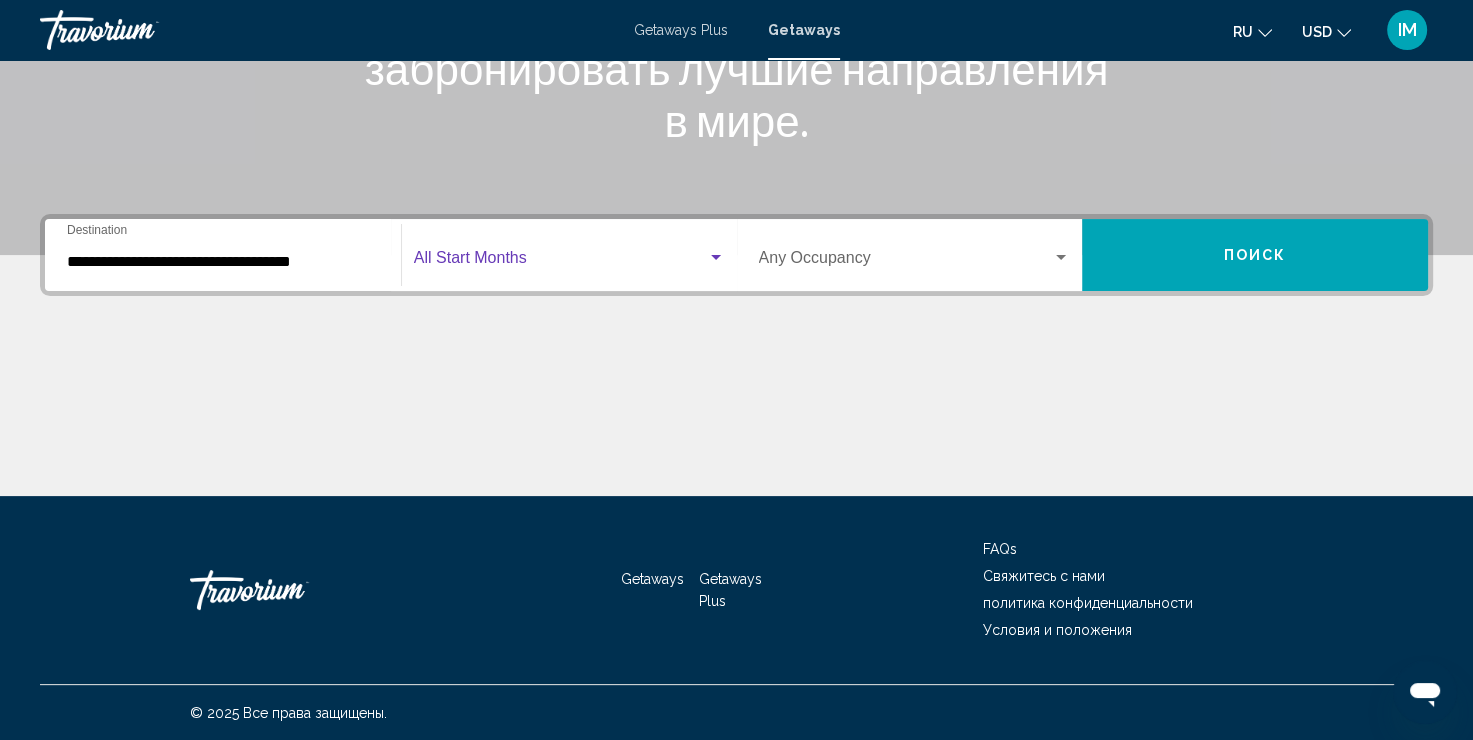 click at bounding box center [560, 262] 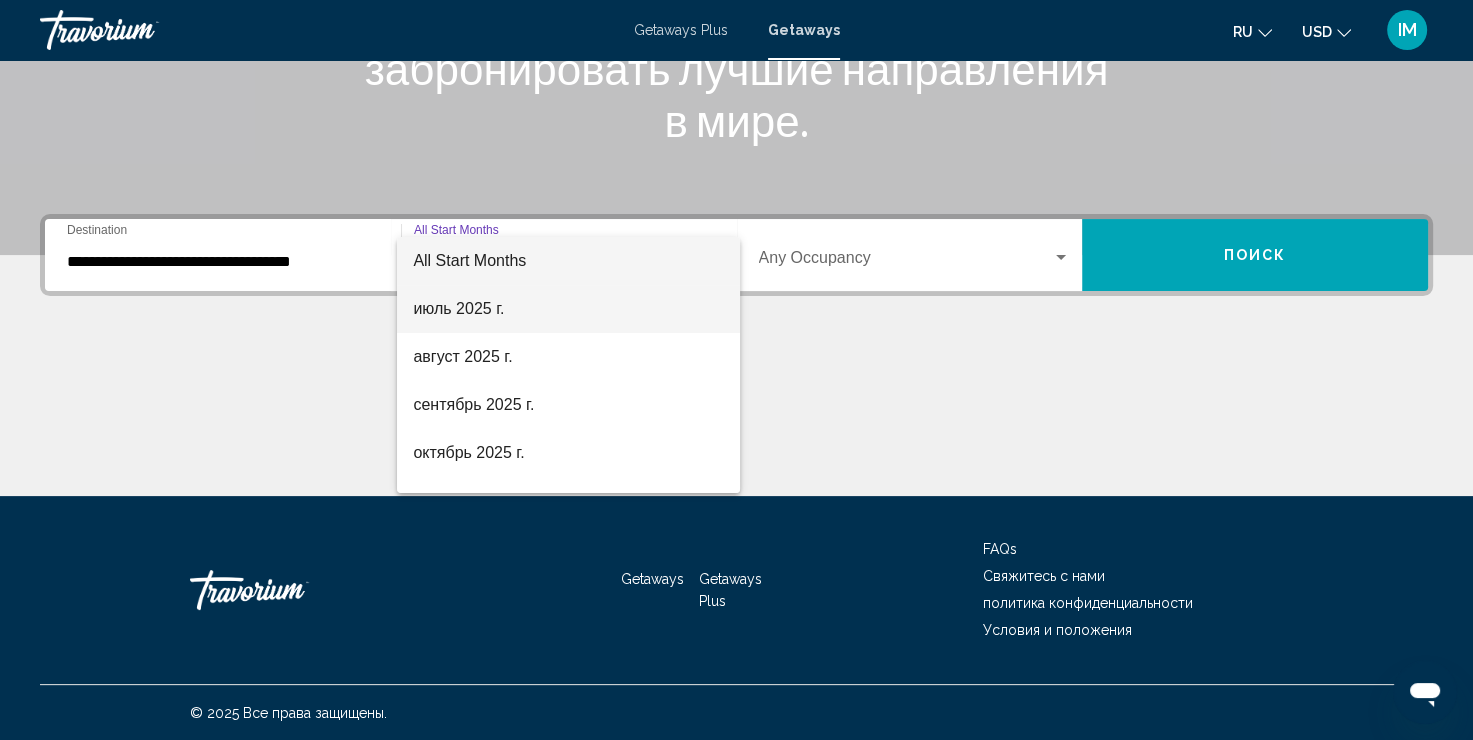 click on "июль 2025 г." at bounding box center (568, 309) 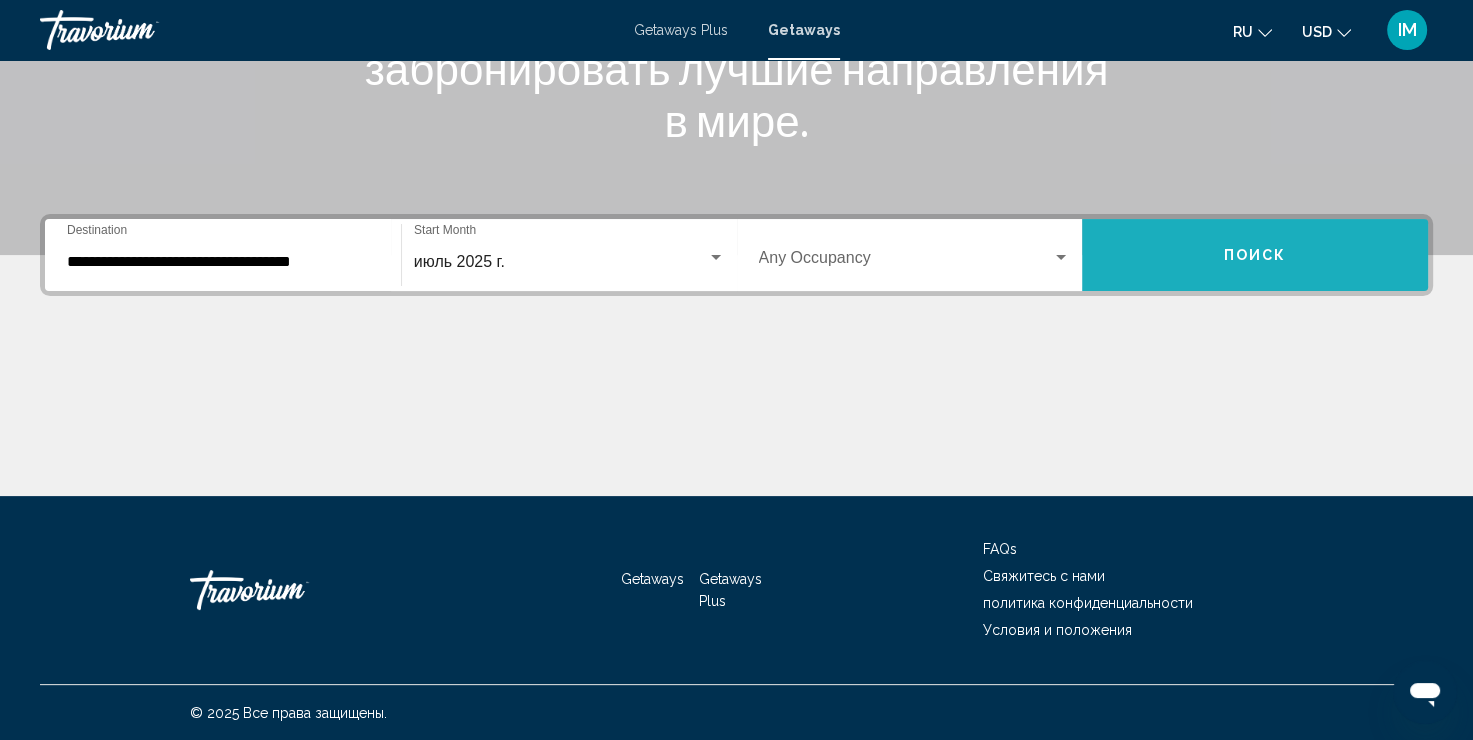 click on "Поиск" at bounding box center [1255, 256] 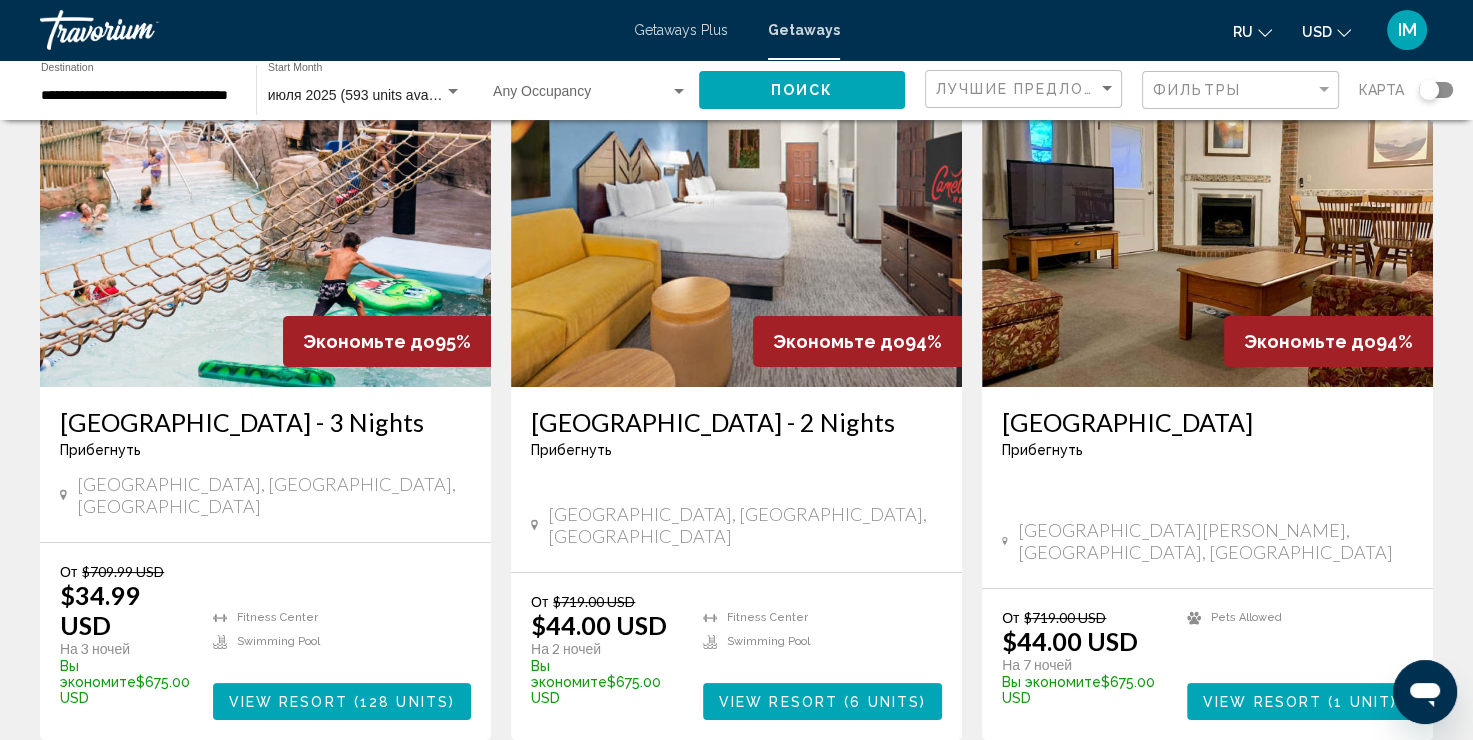 scroll, scrollTop: 151, scrollLeft: 0, axis: vertical 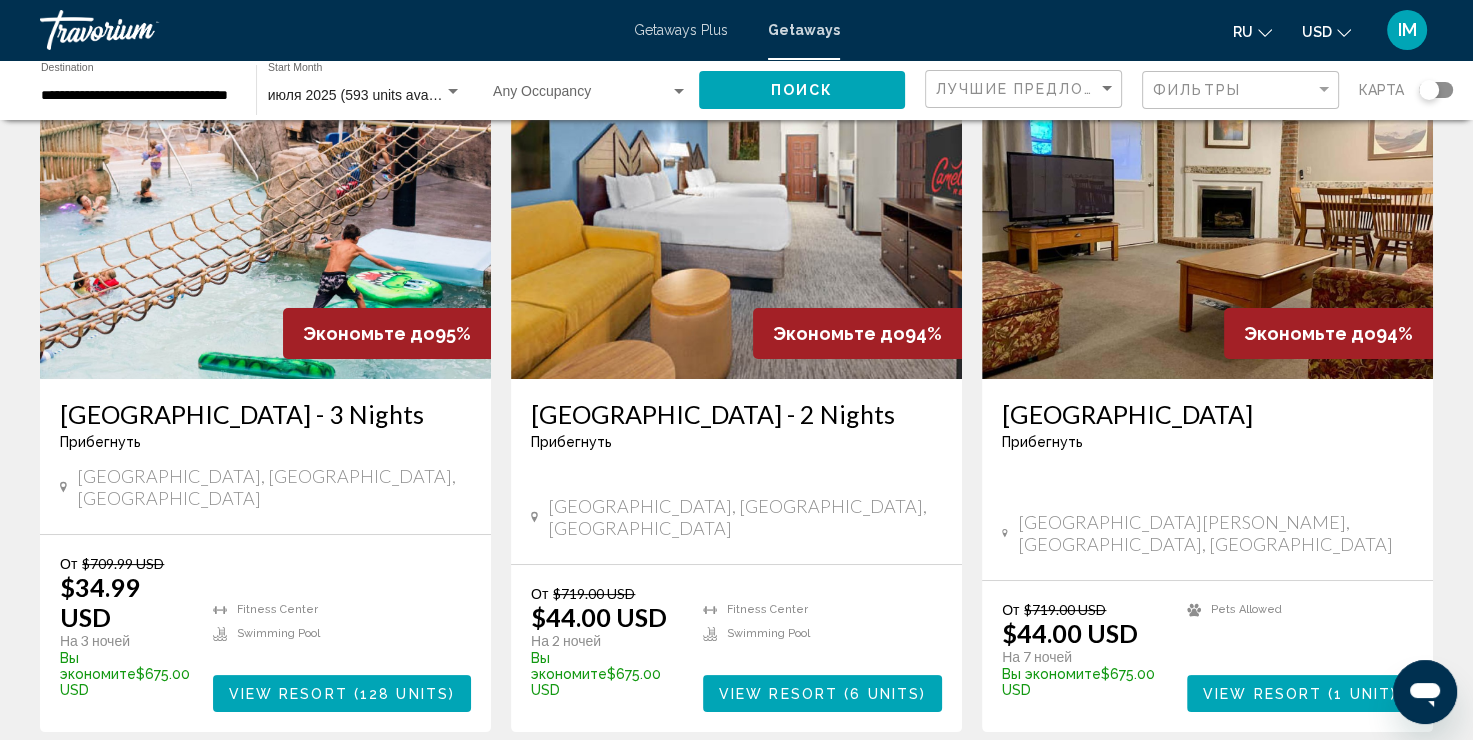 click at bounding box center [1207, 219] 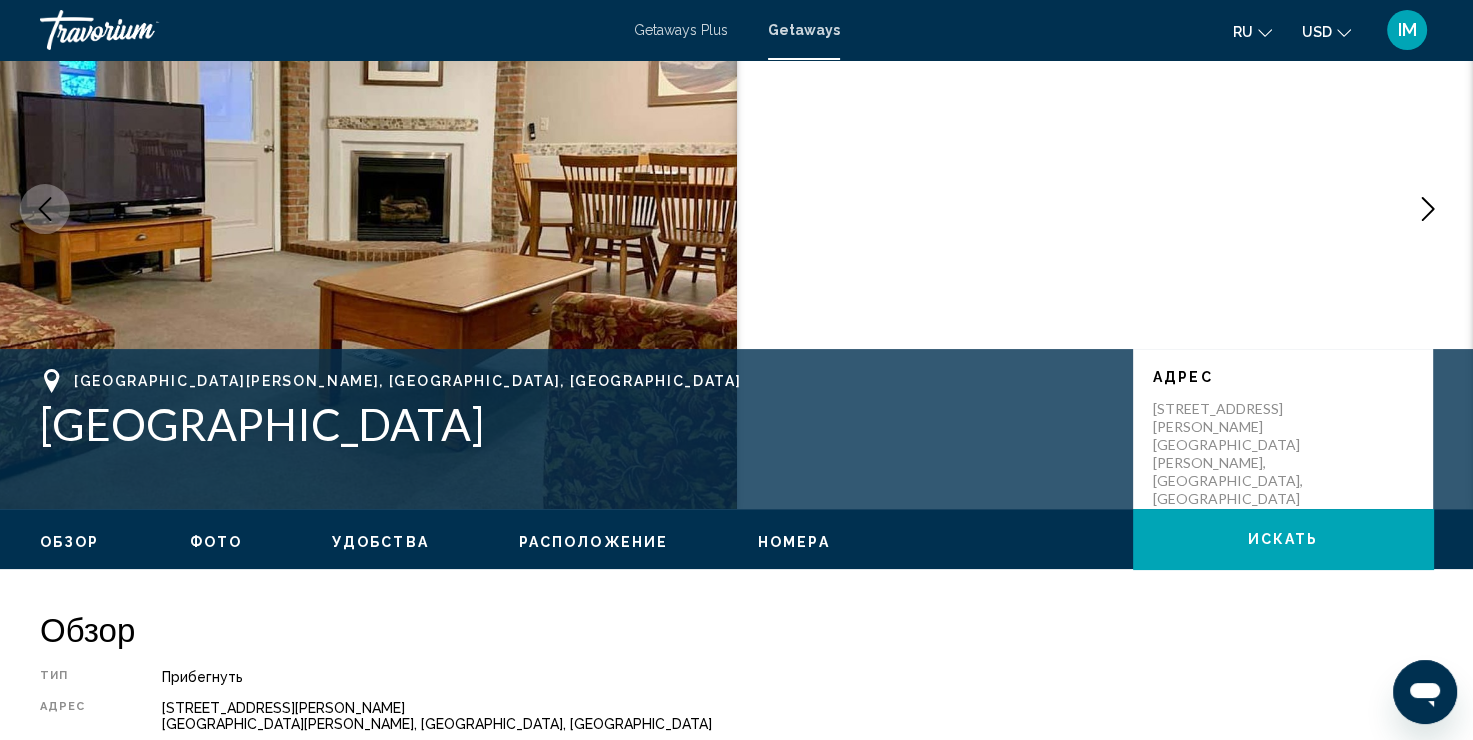 scroll, scrollTop: 0, scrollLeft: 0, axis: both 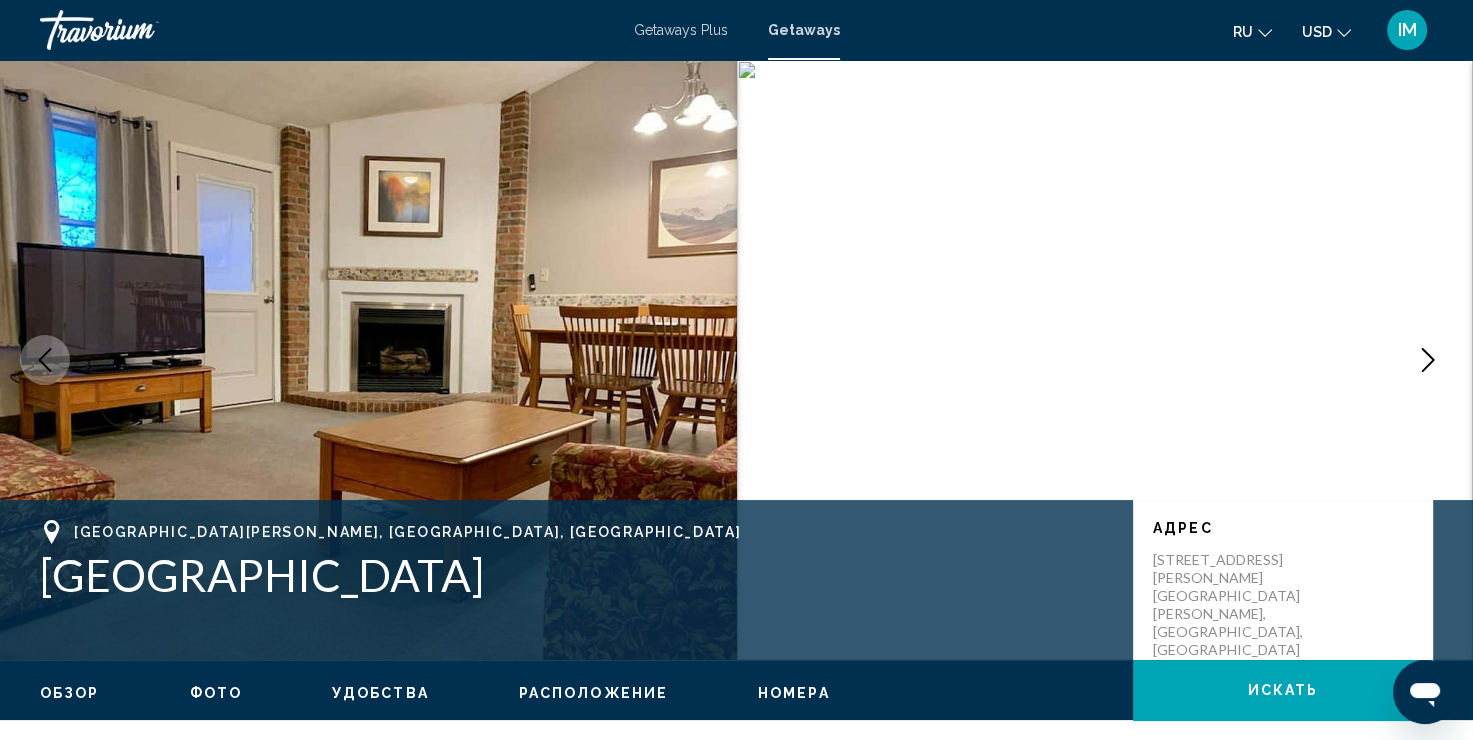 click 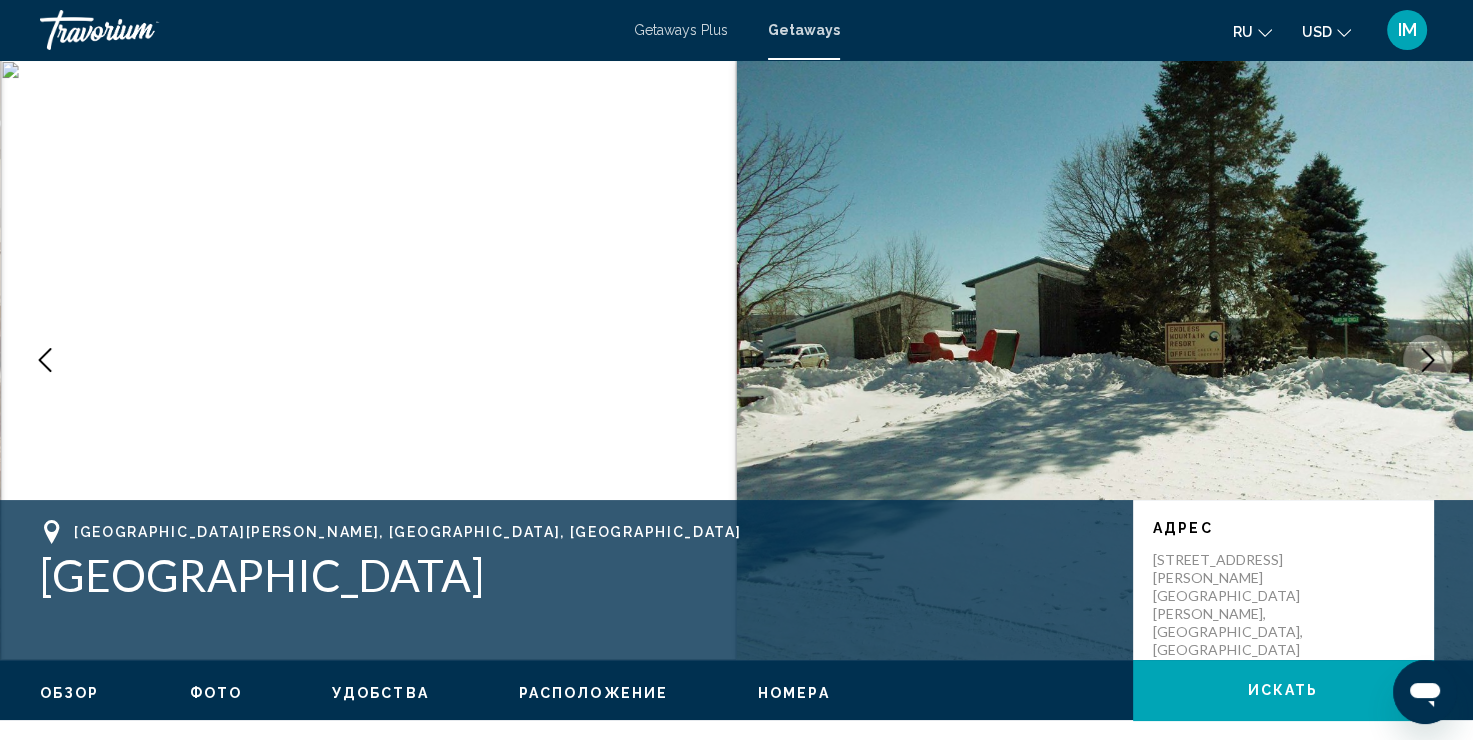 click 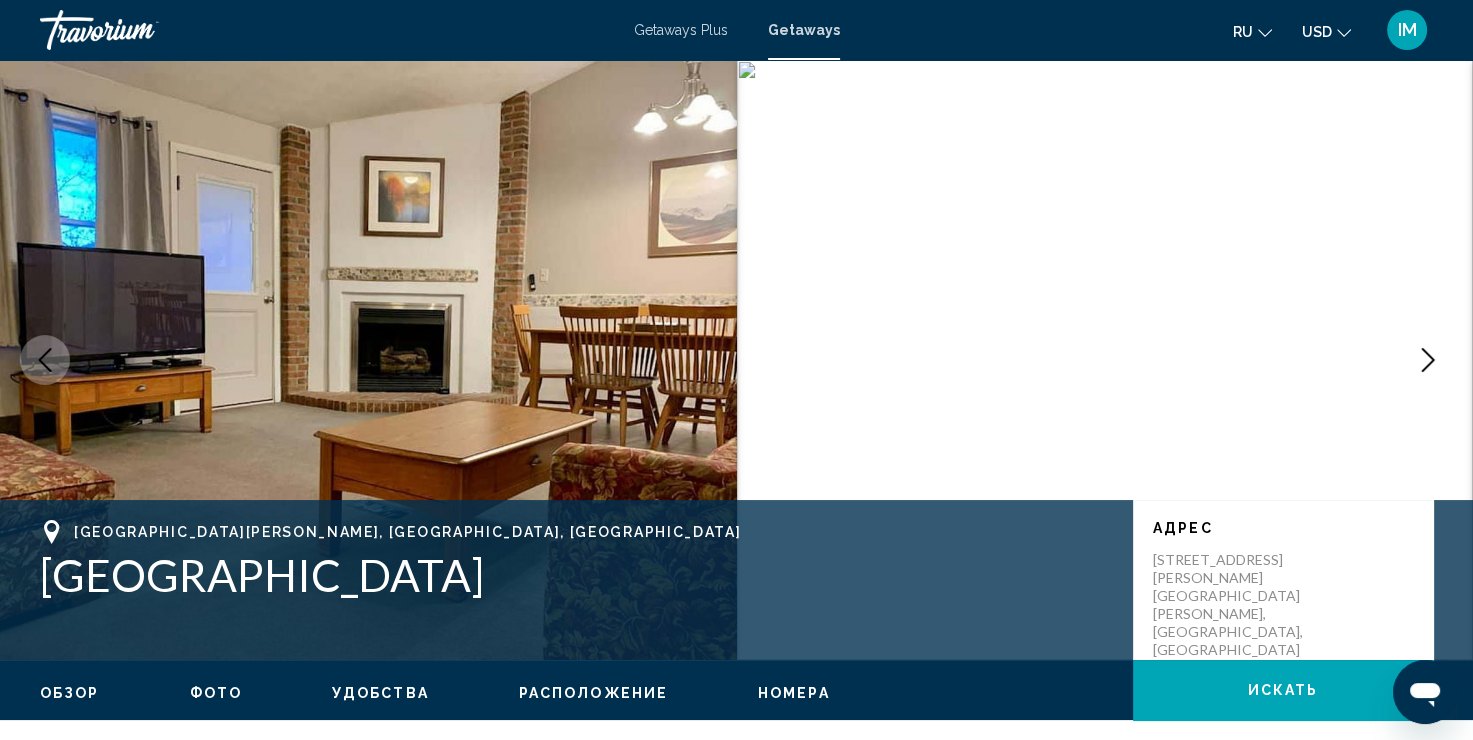 click 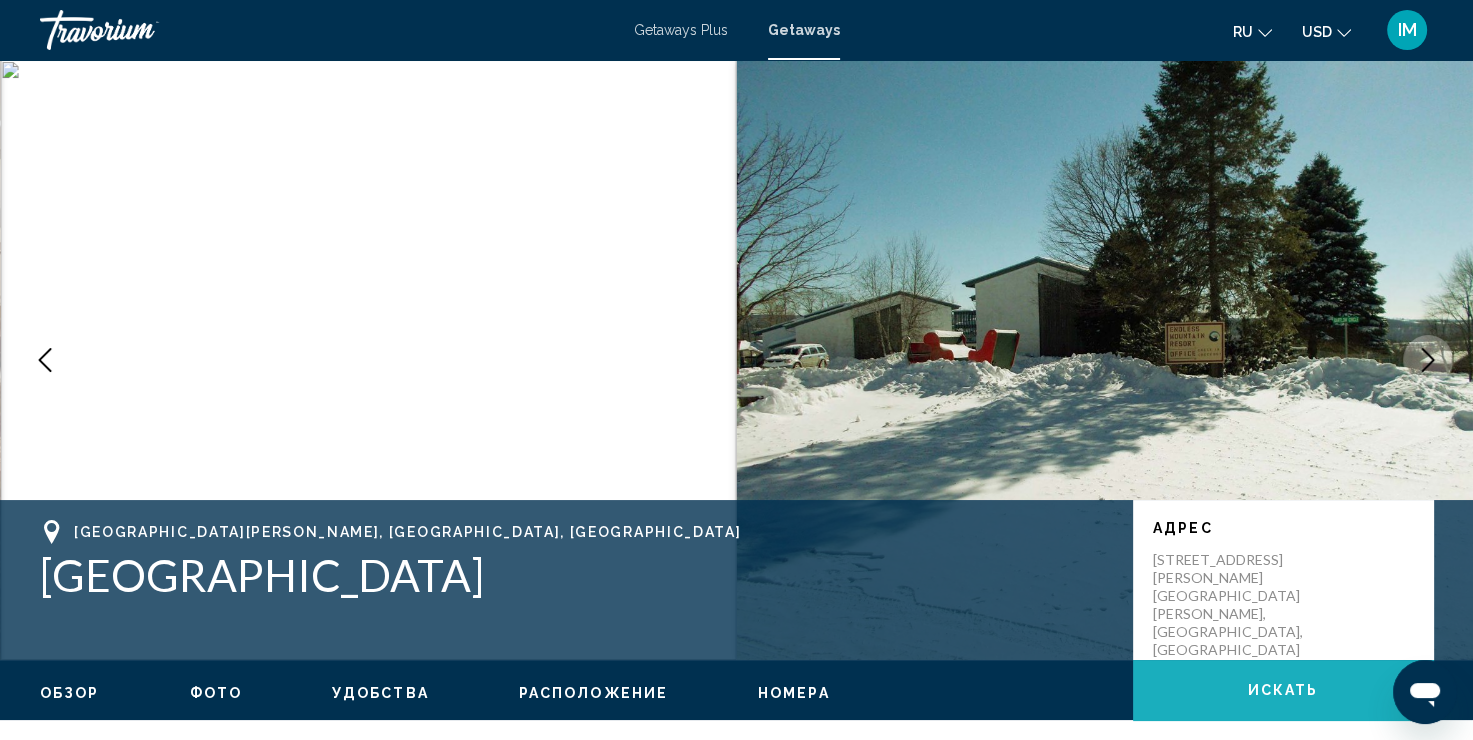 click on "искать" 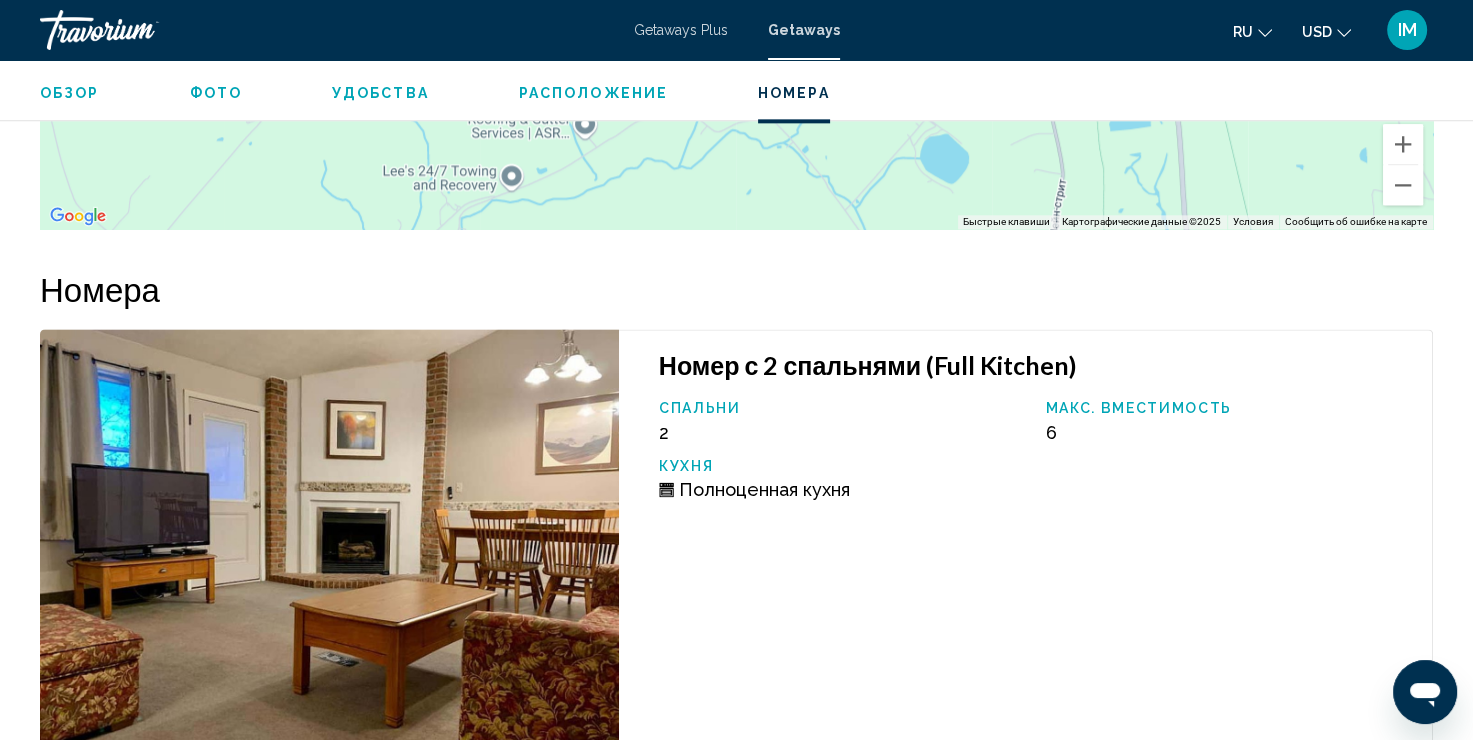scroll, scrollTop: 2605, scrollLeft: 0, axis: vertical 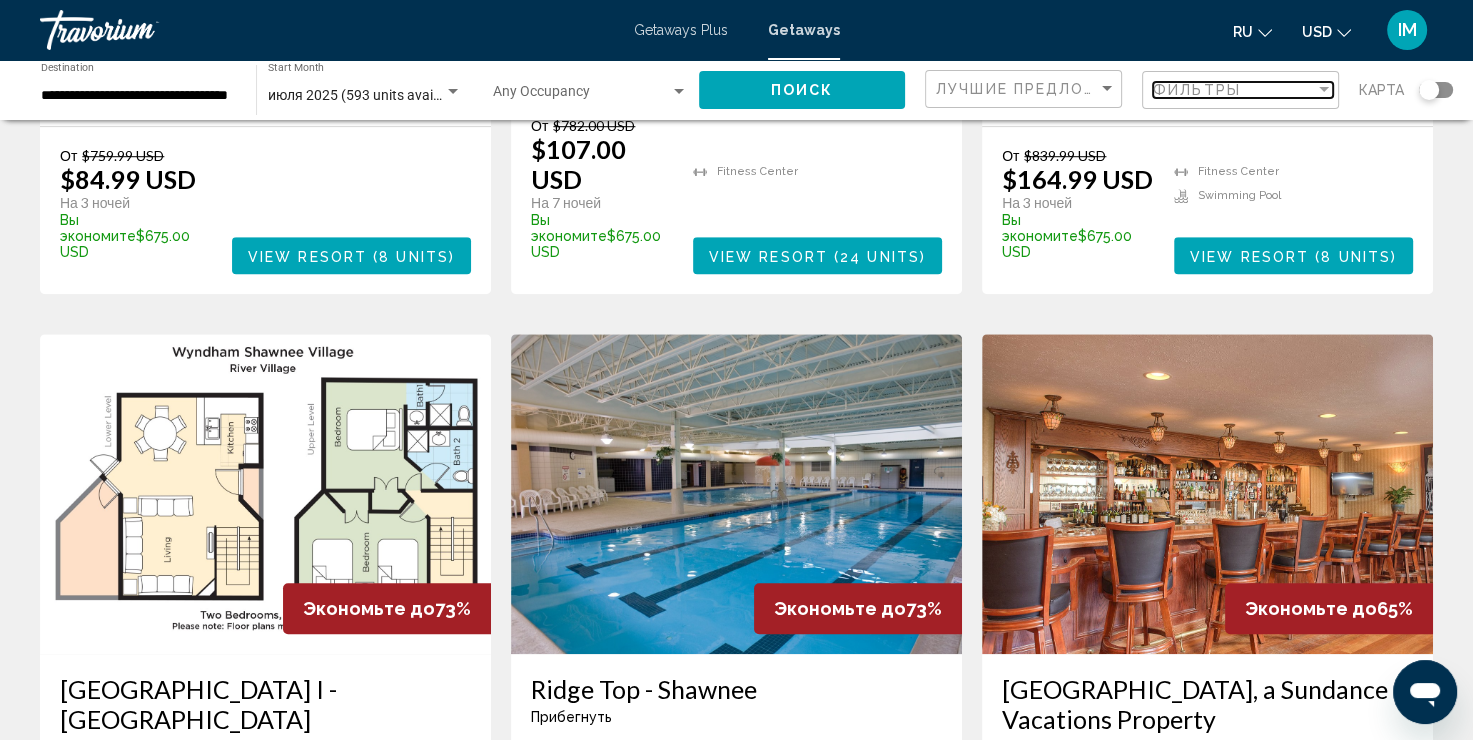 click at bounding box center [1324, 89] 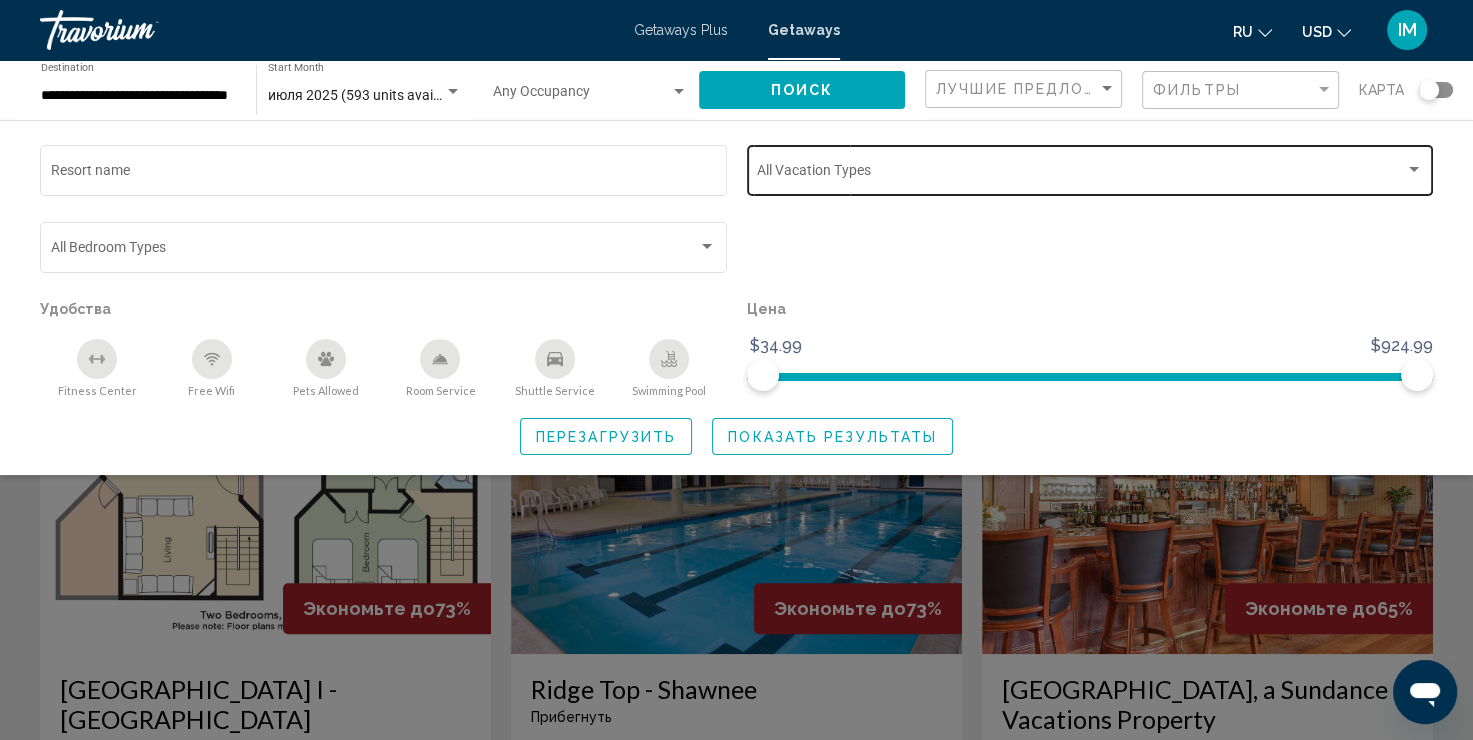 click at bounding box center [1414, 170] 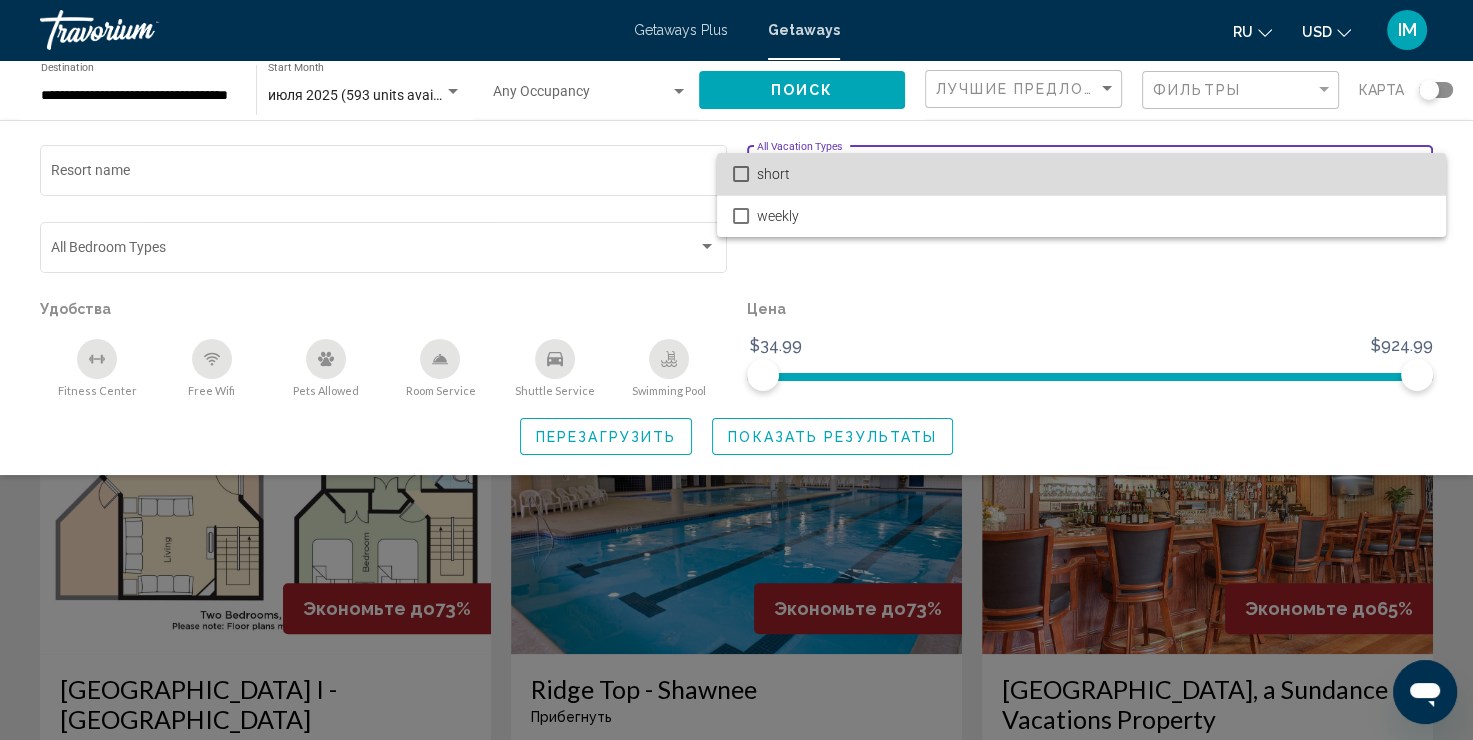 click at bounding box center (741, 174) 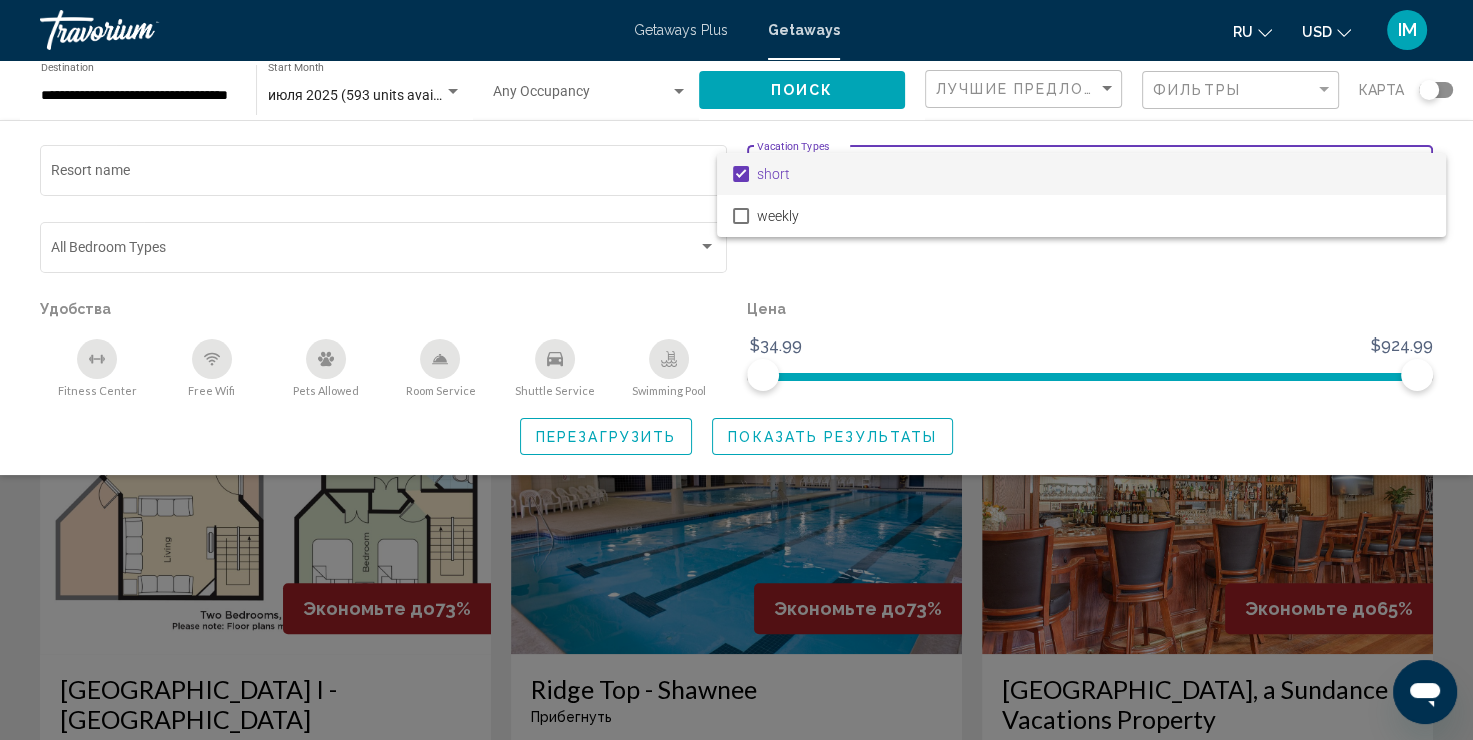 click at bounding box center [736, 370] 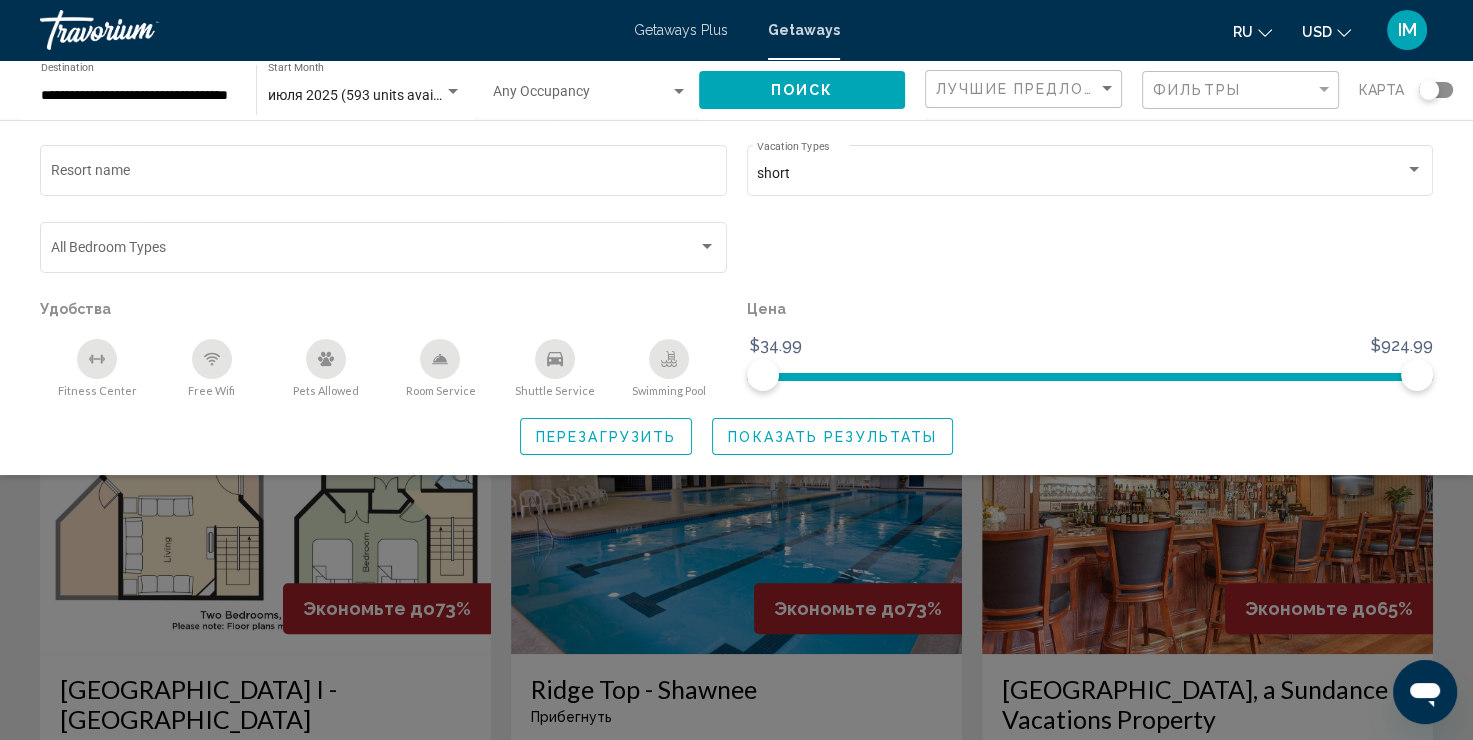 click on "Показать результаты" 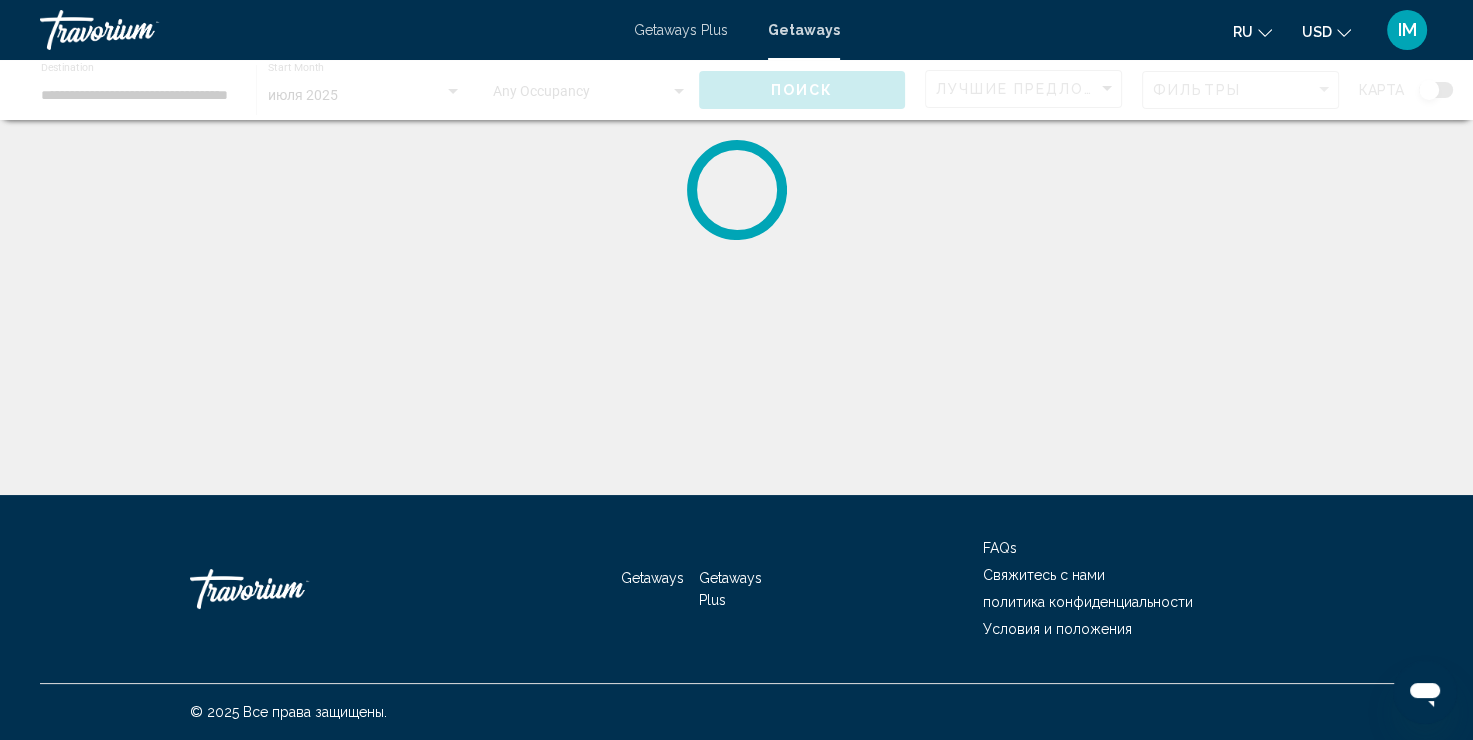 scroll, scrollTop: 0, scrollLeft: 0, axis: both 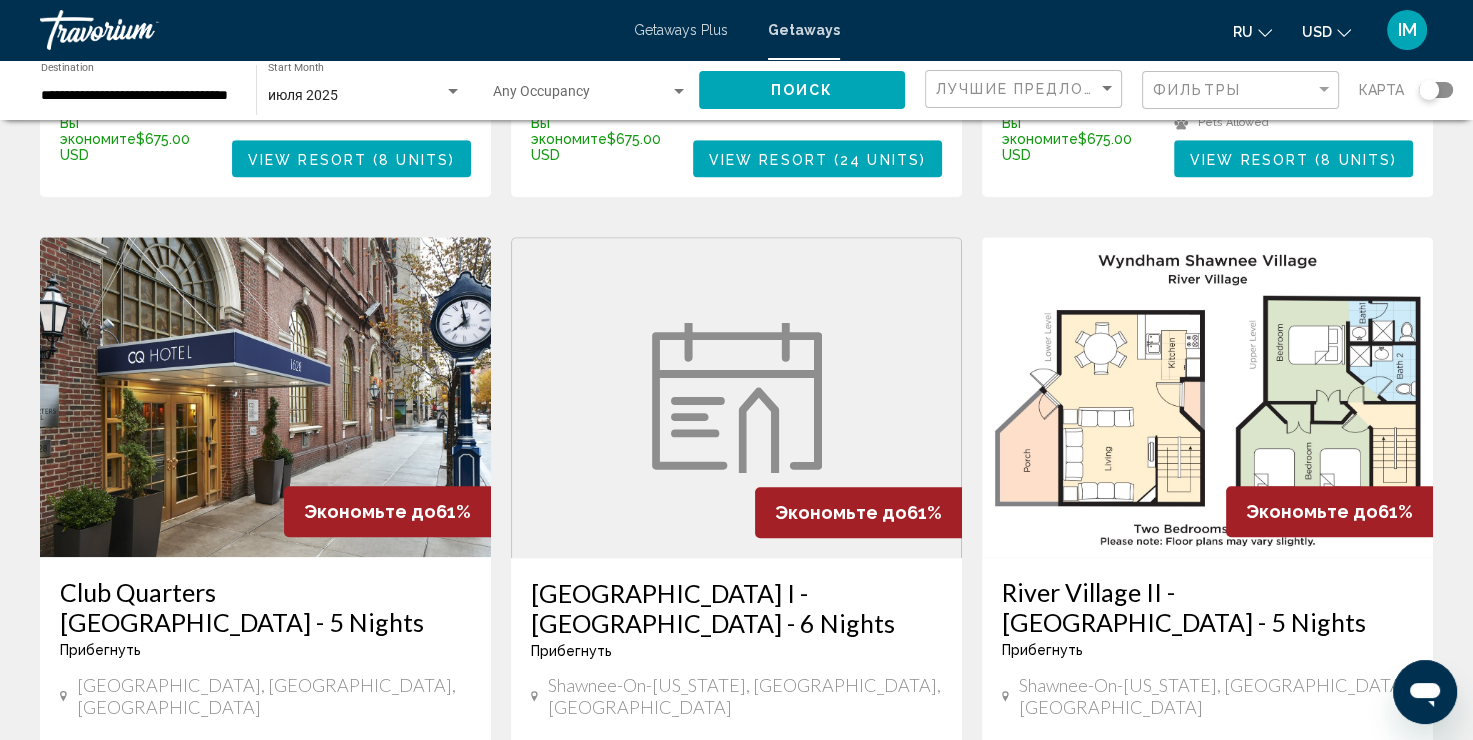 click at bounding box center (1207, 397) 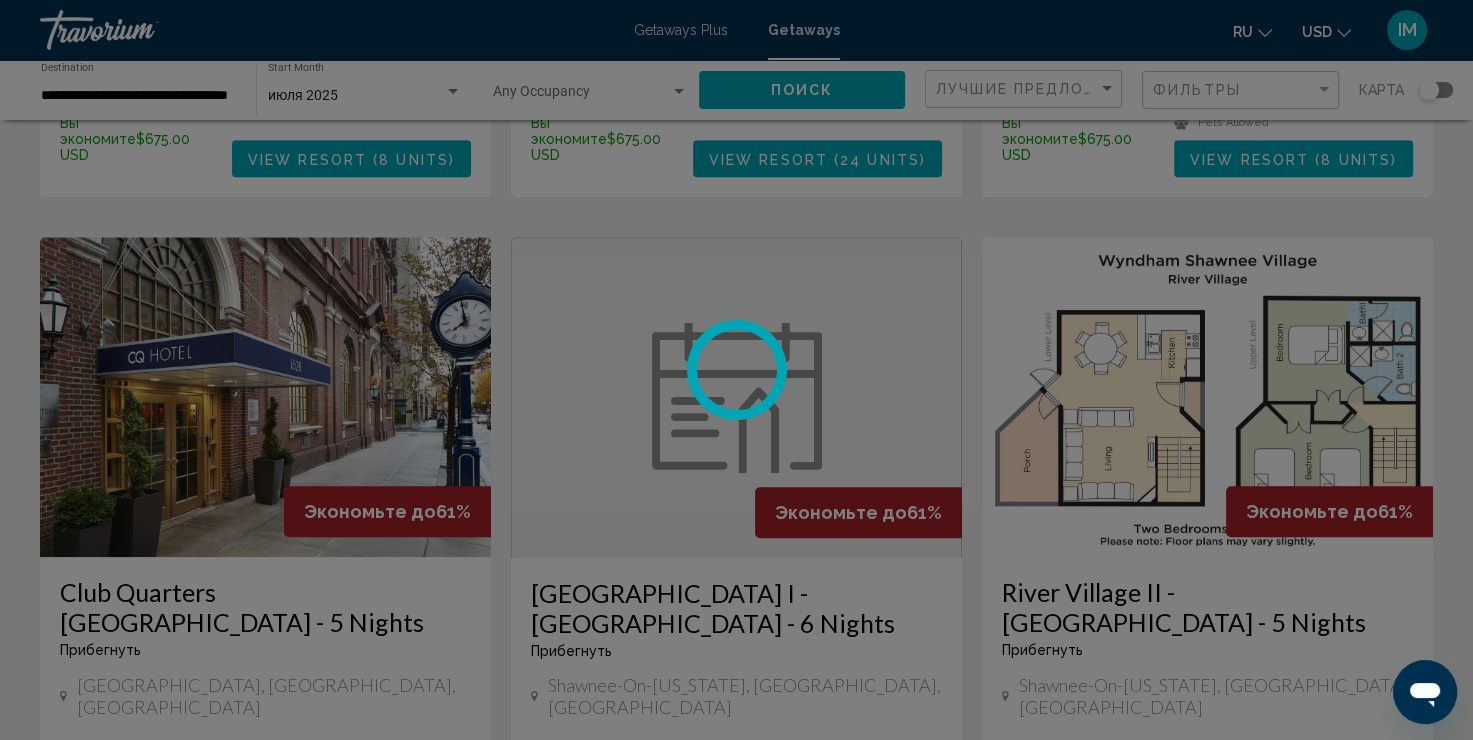 scroll, scrollTop: 0, scrollLeft: 0, axis: both 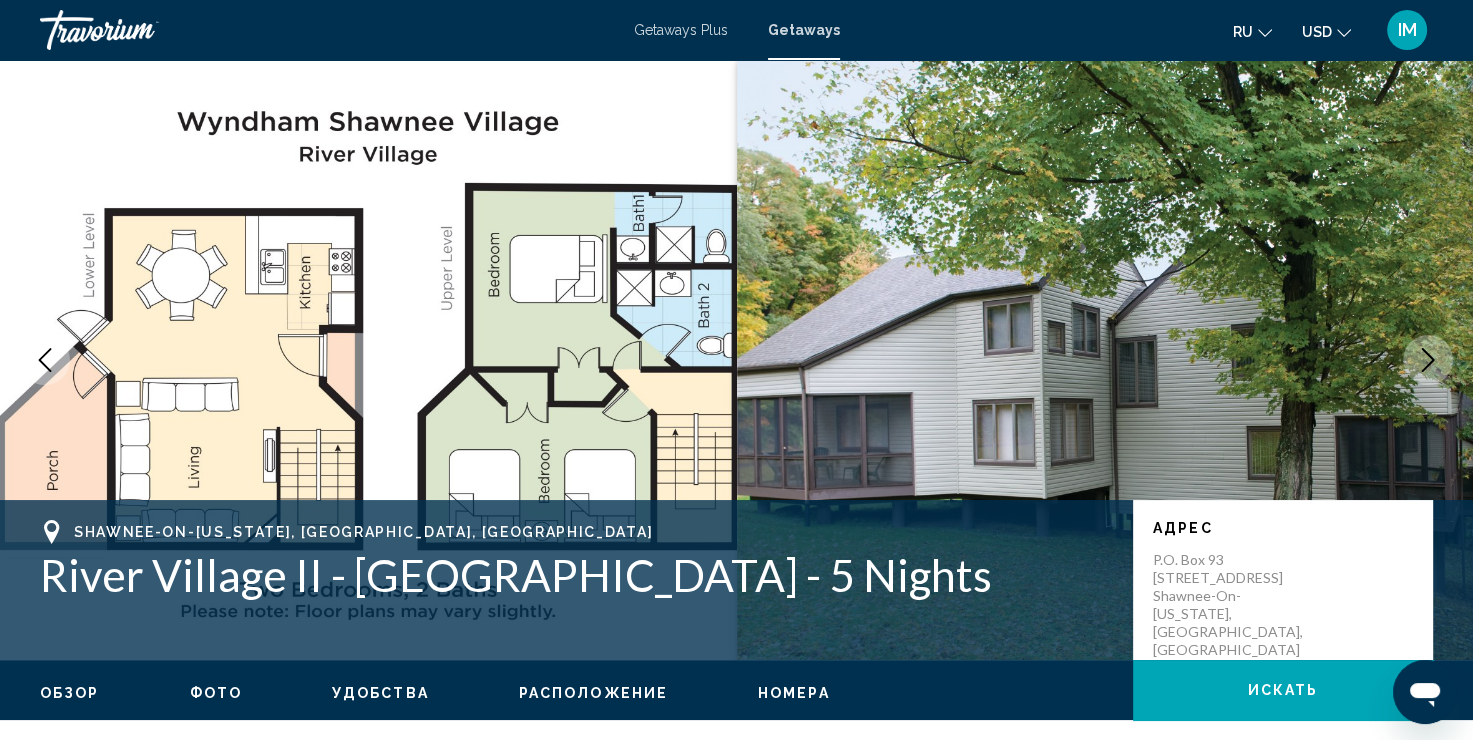 click 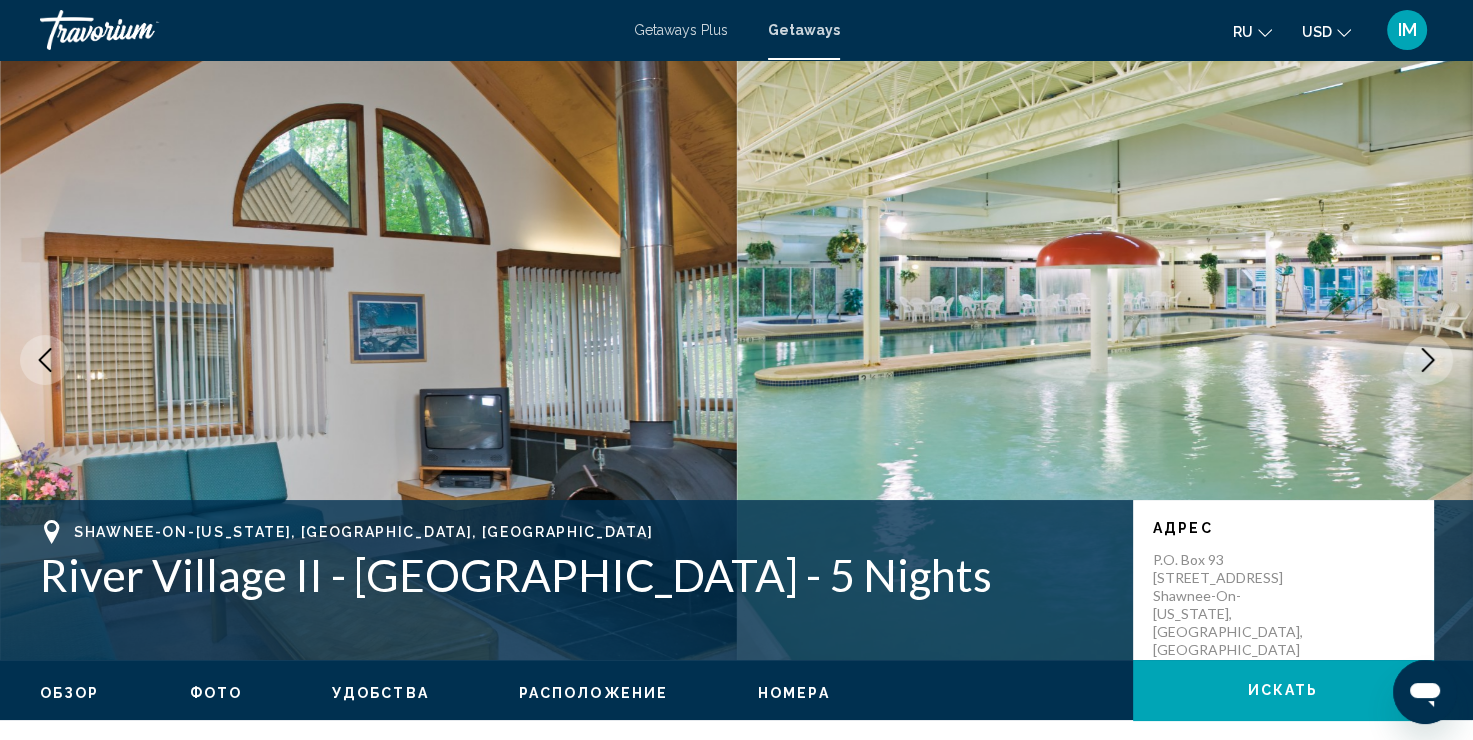 click 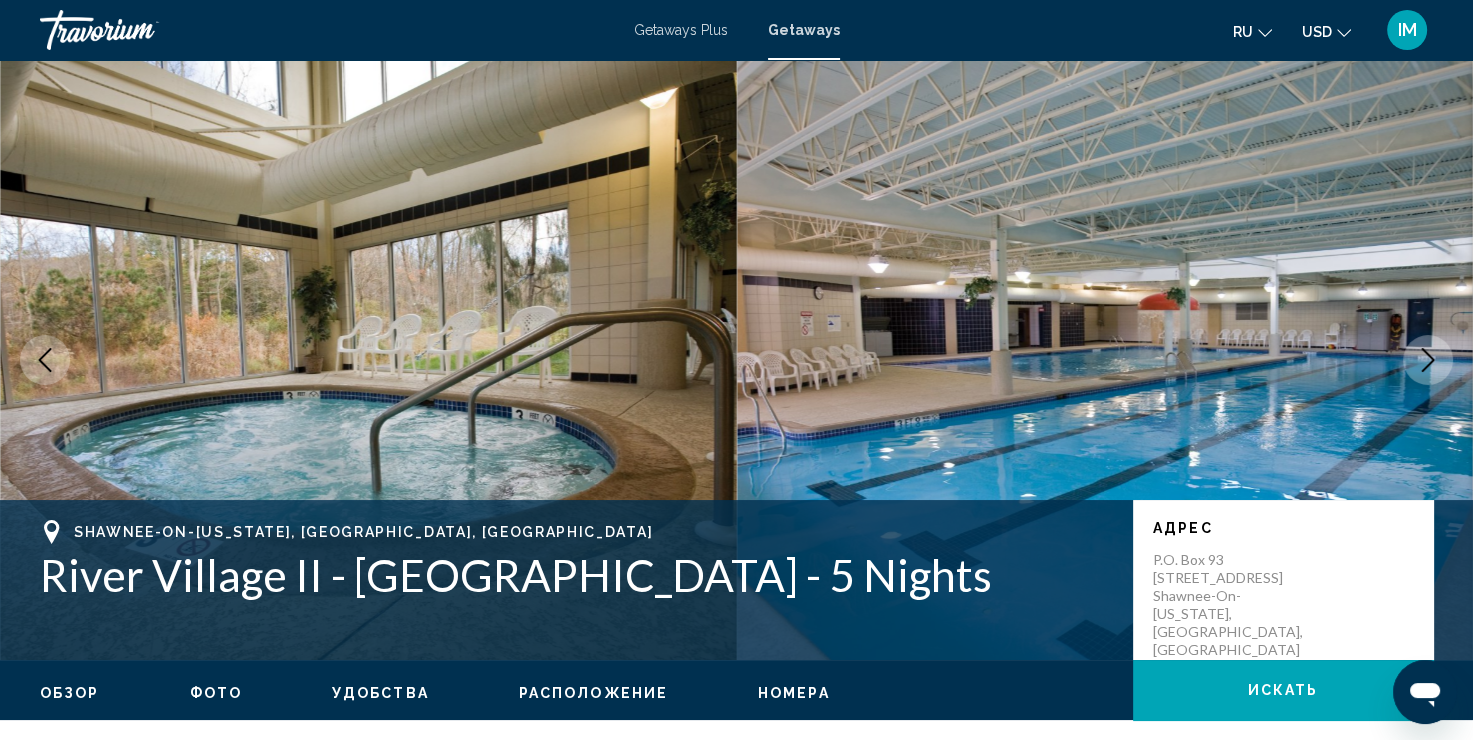 click 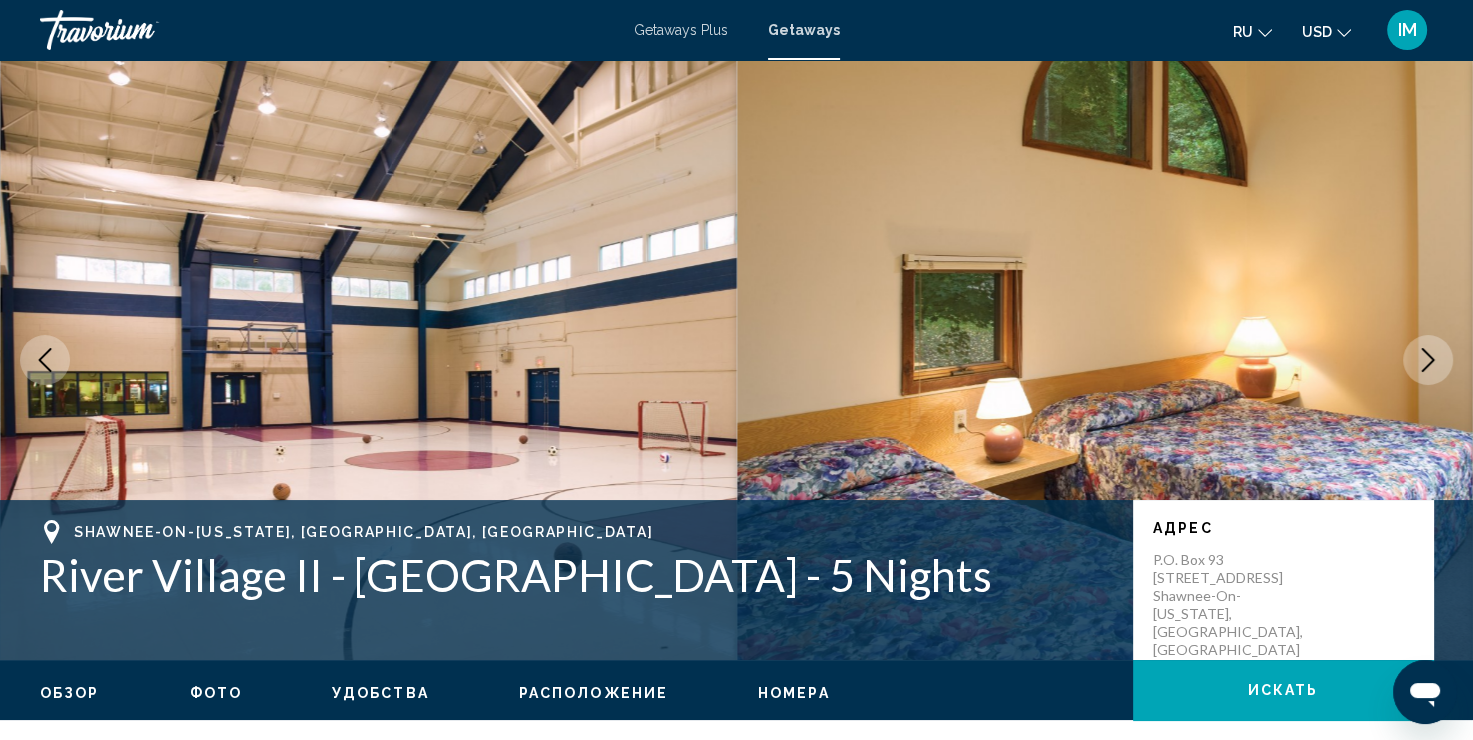 click 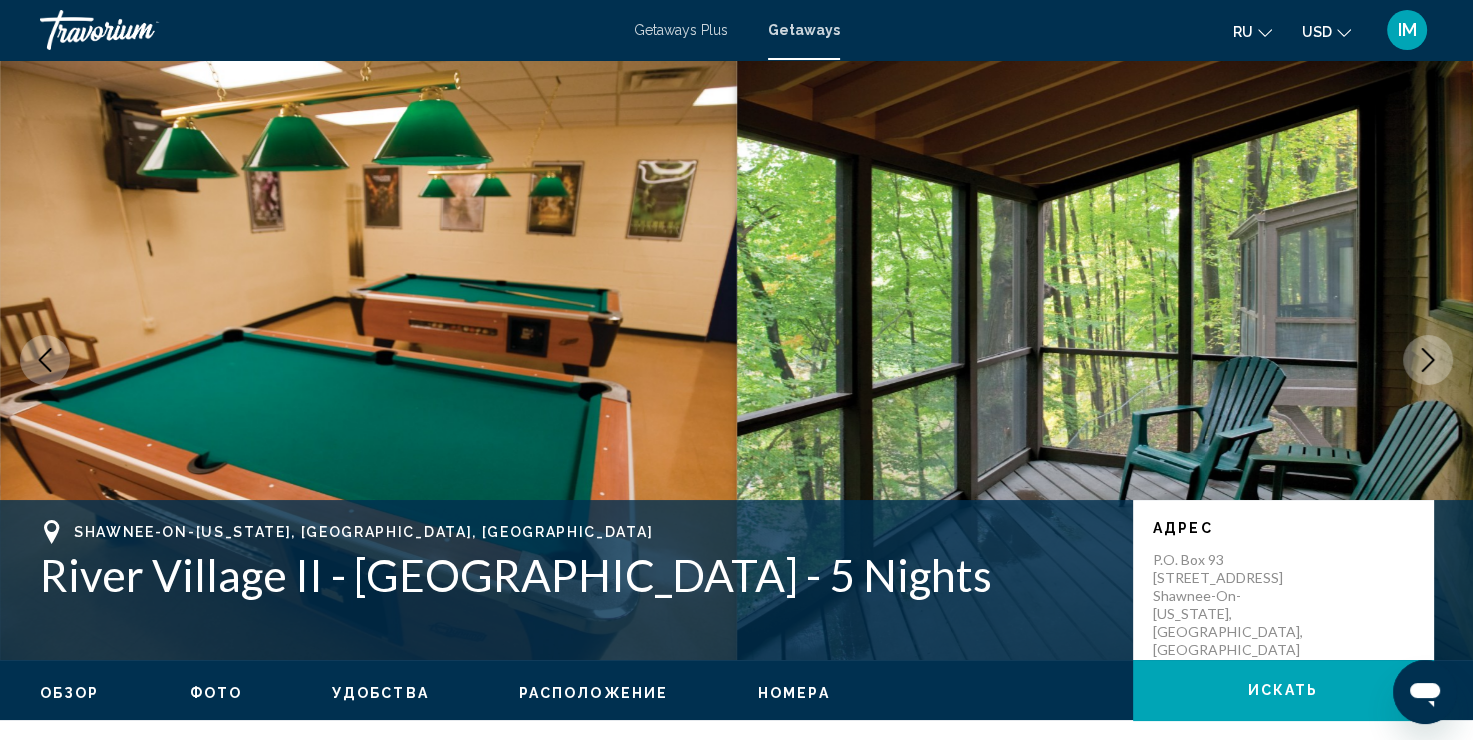 click 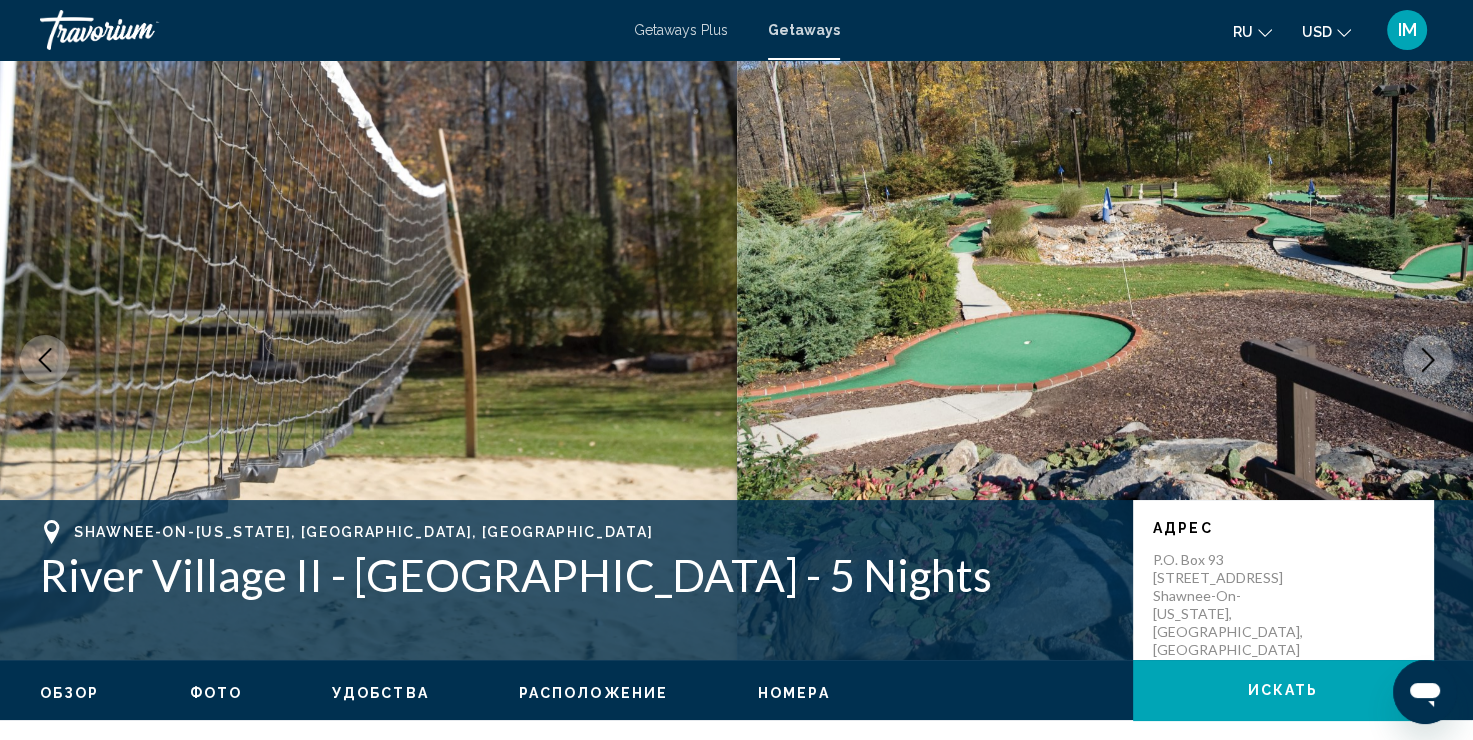 click 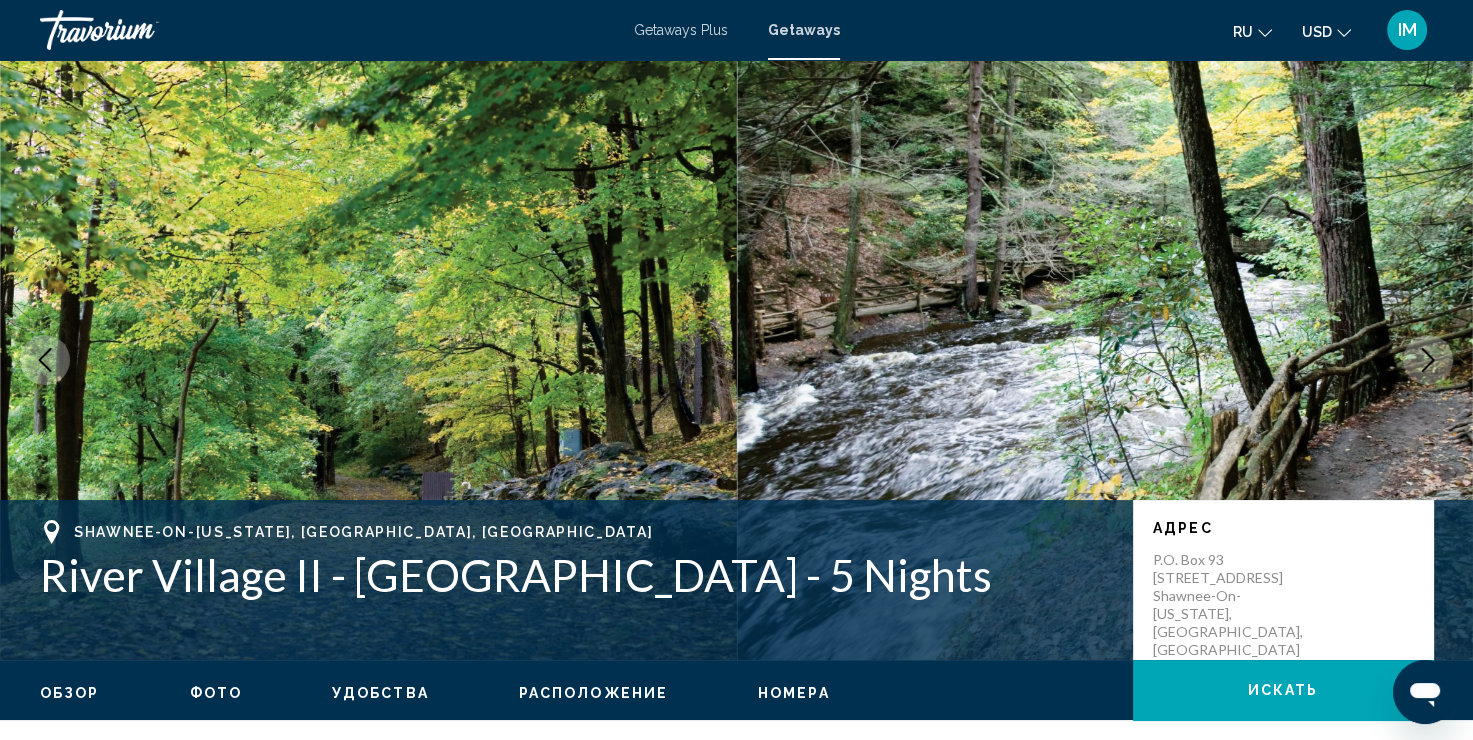 click 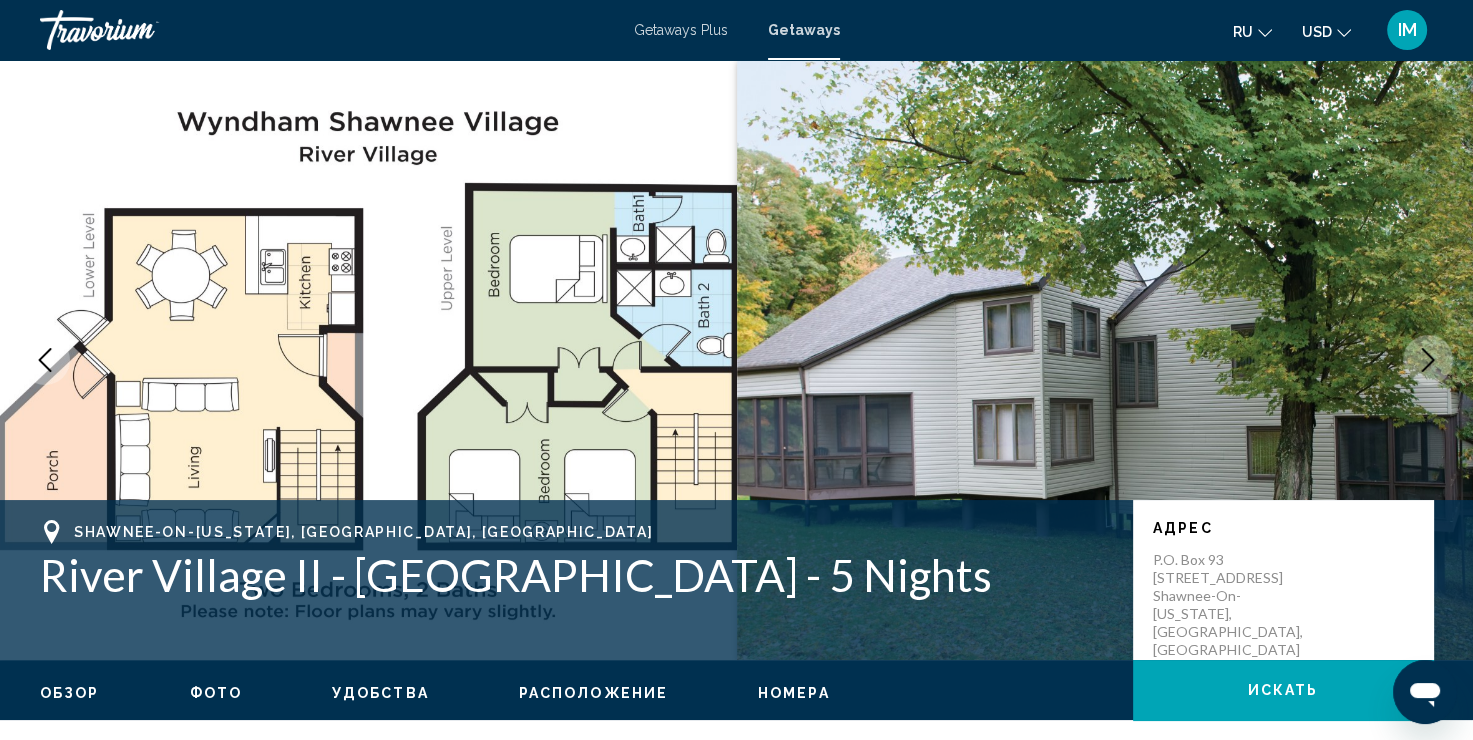 click 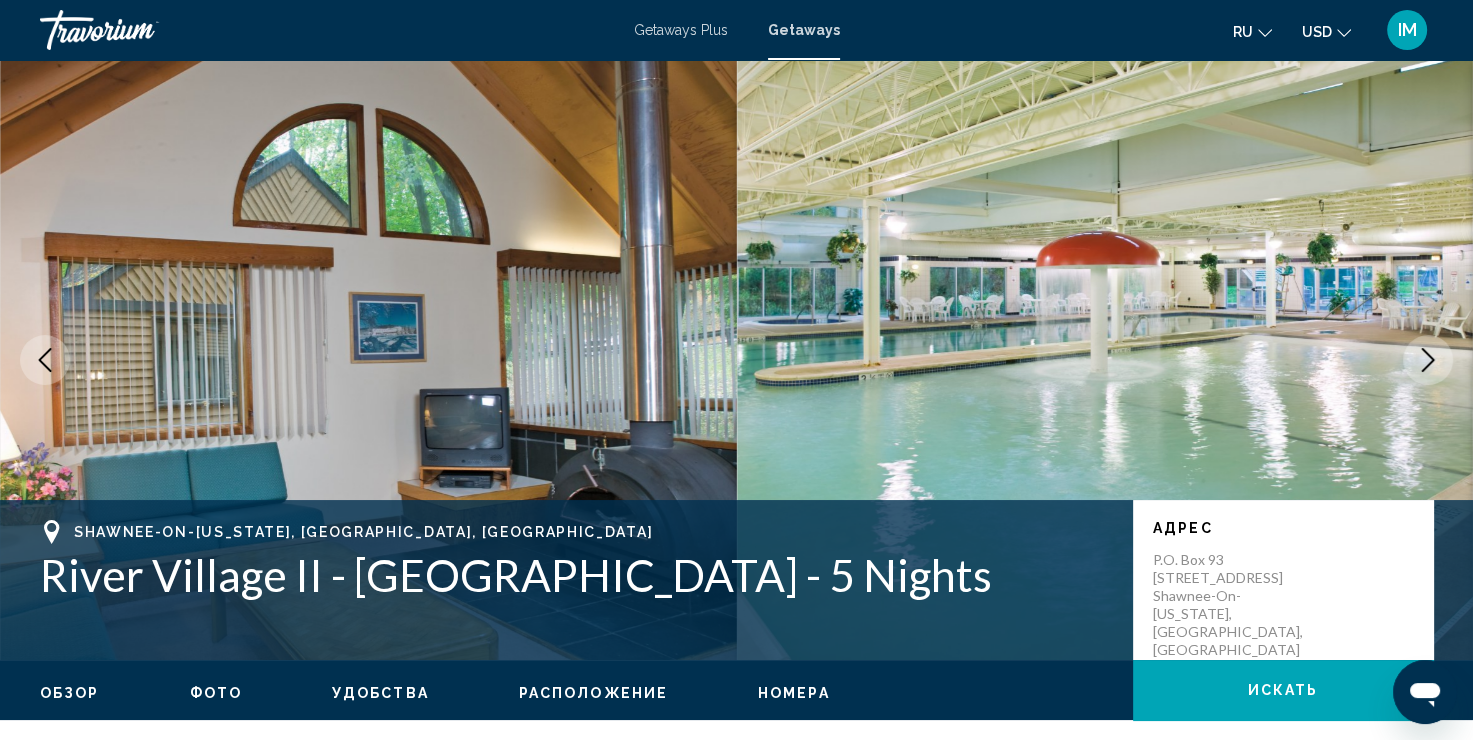 click on "Удобства" at bounding box center [380, 693] 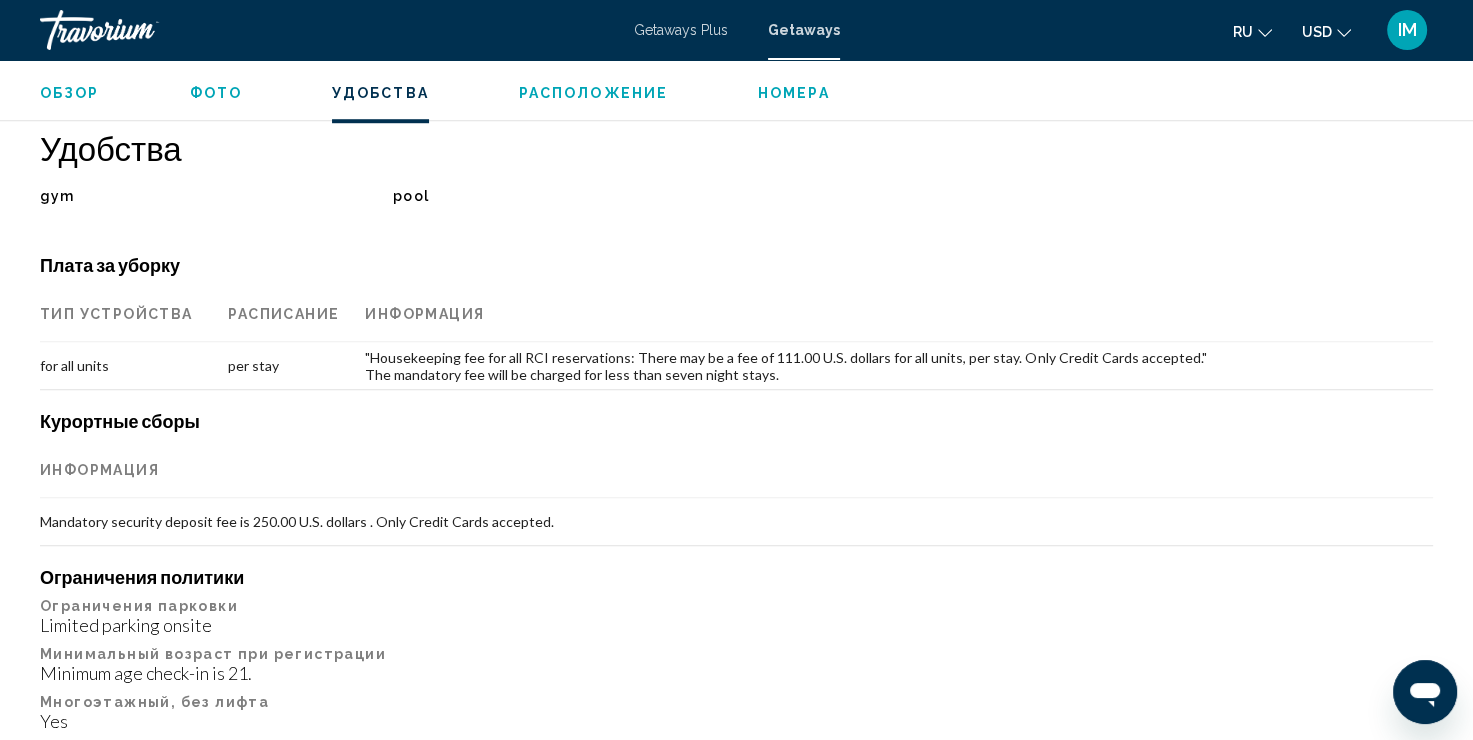 scroll, scrollTop: 1507, scrollLeft: 0, axis: vertical 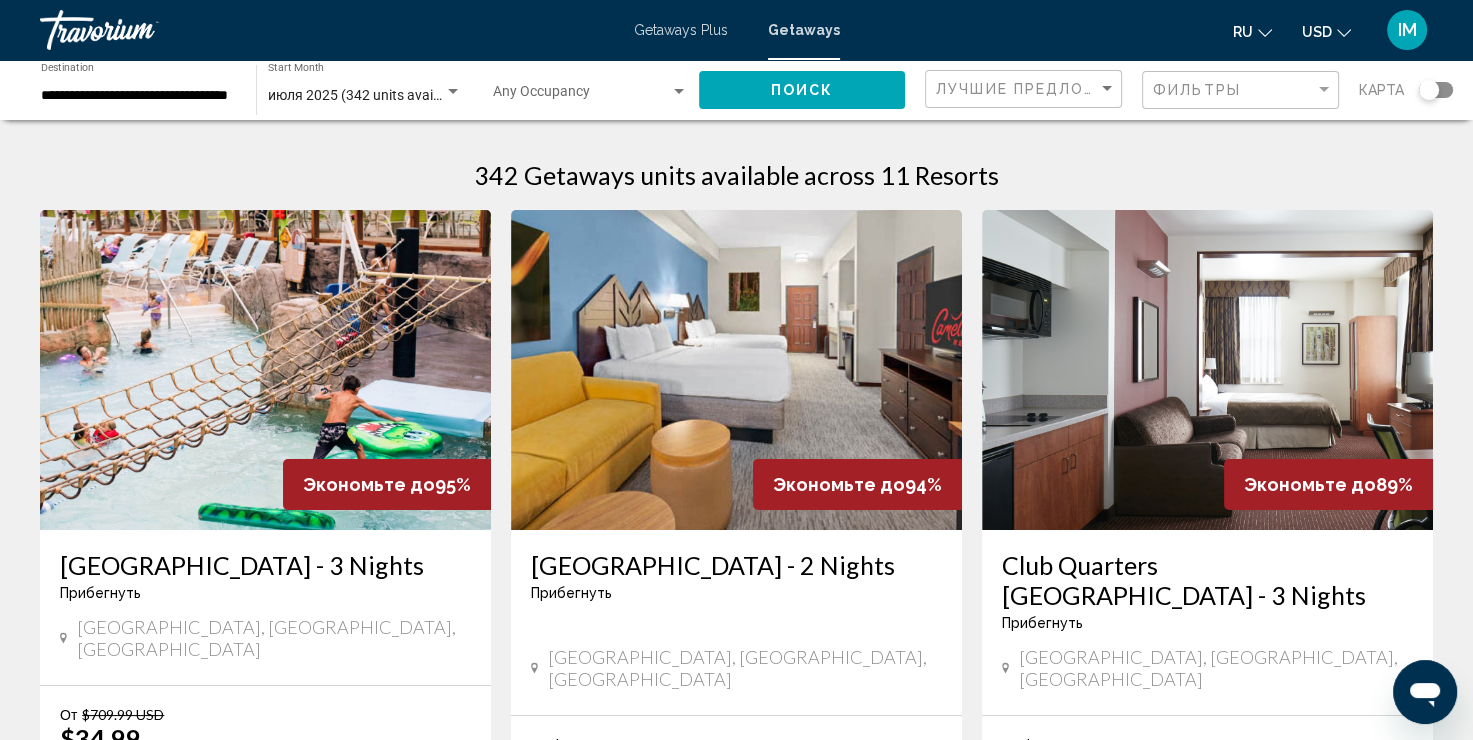 click on "Лучшие предложения Фильтры карта" 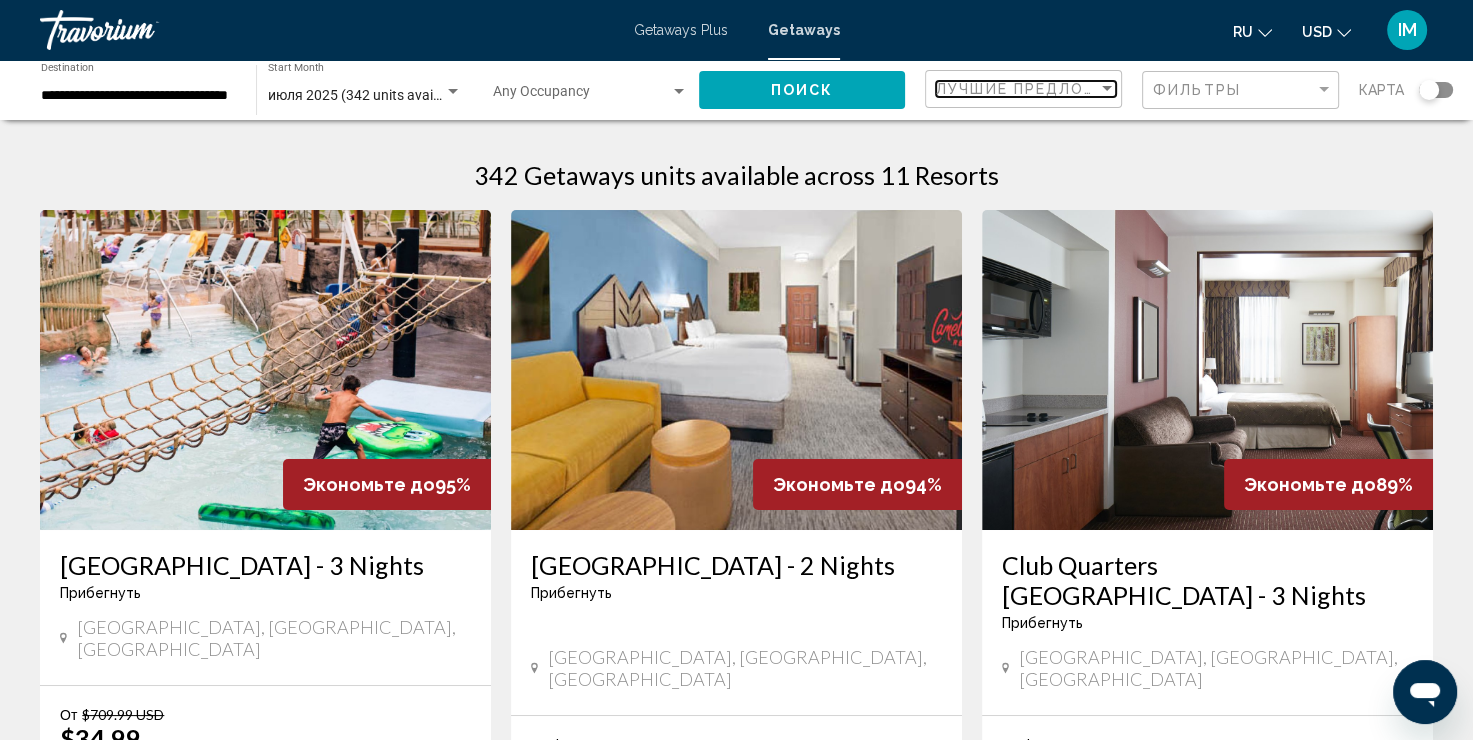 click at bounding box center (1107, 89) 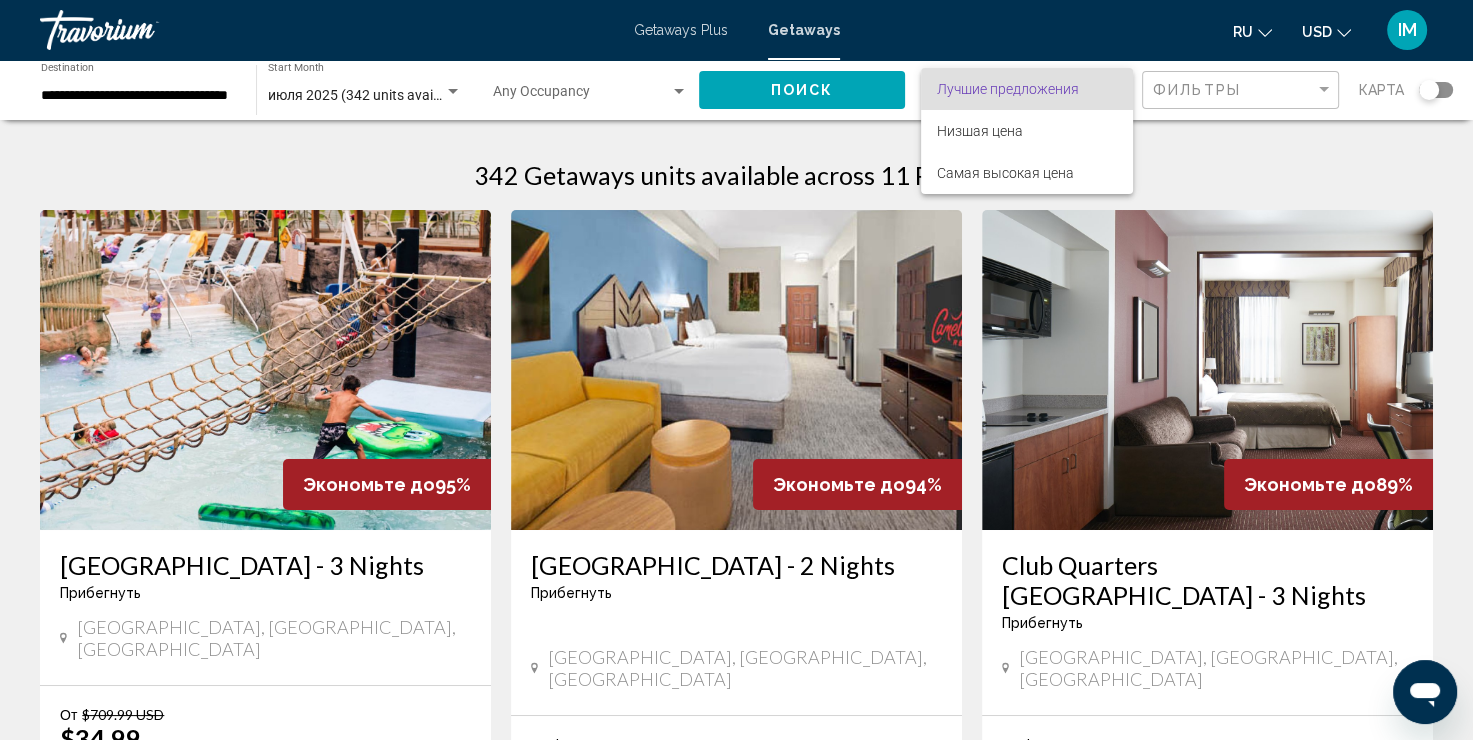 click at bounding box center (736, 370) 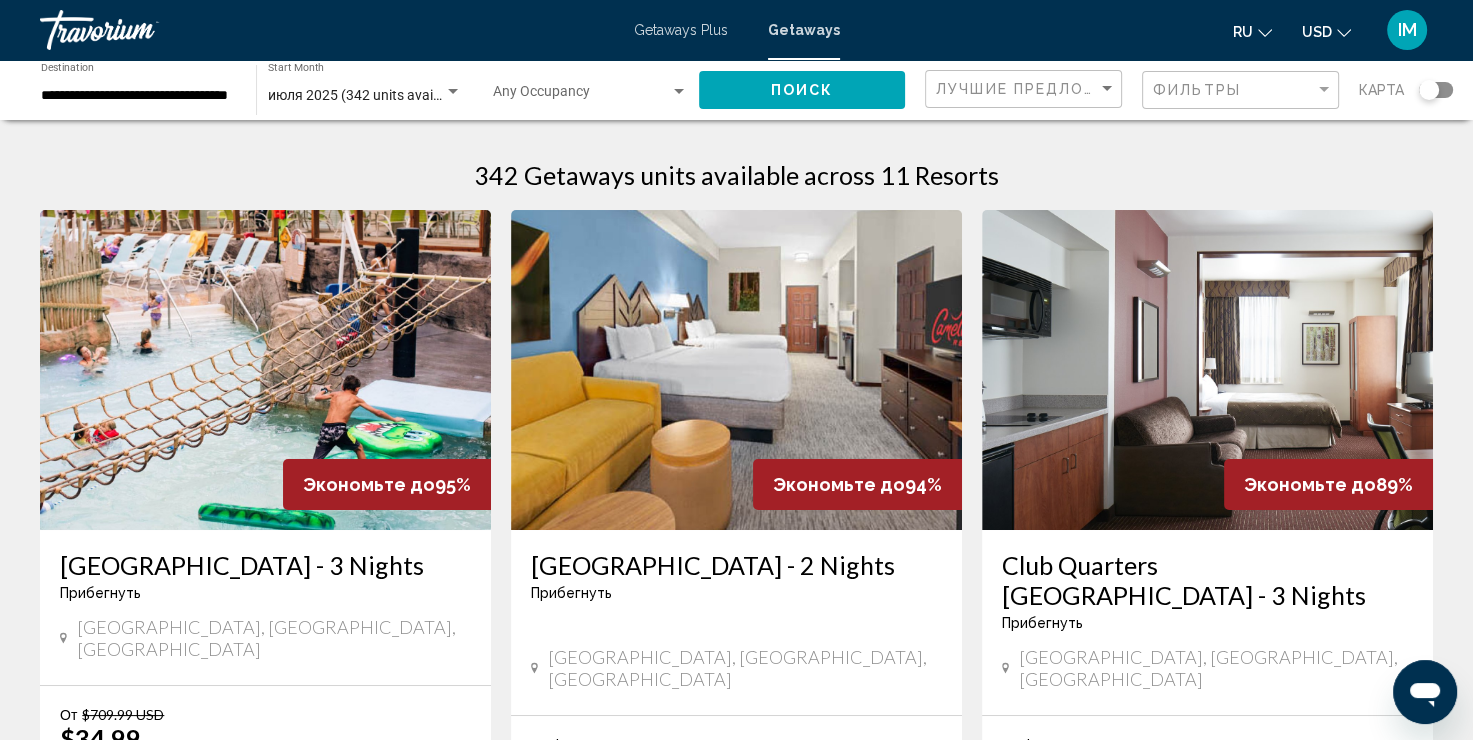 click on "[GEOGRAPHIC_DATA] - 2 Nights" at bounding box center [736, 565] 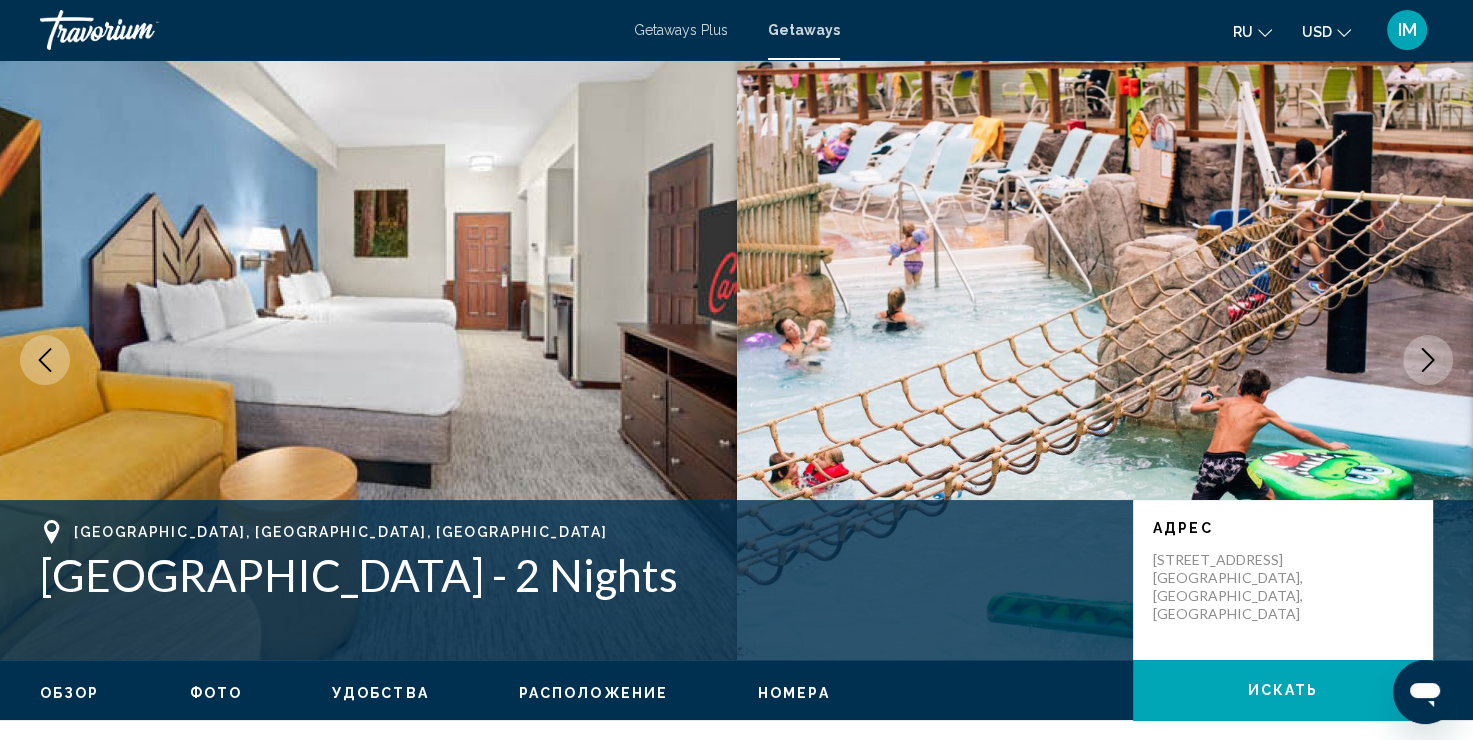 click 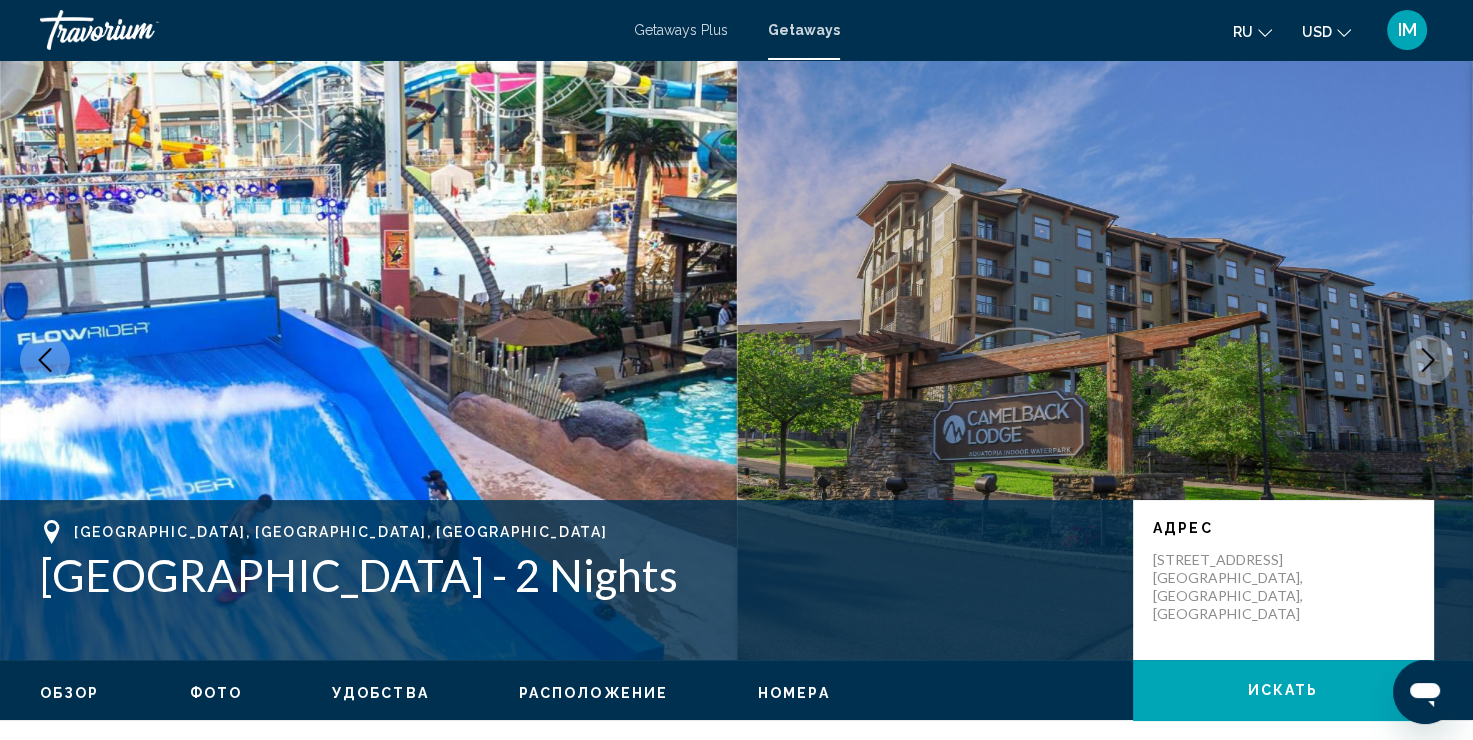 click 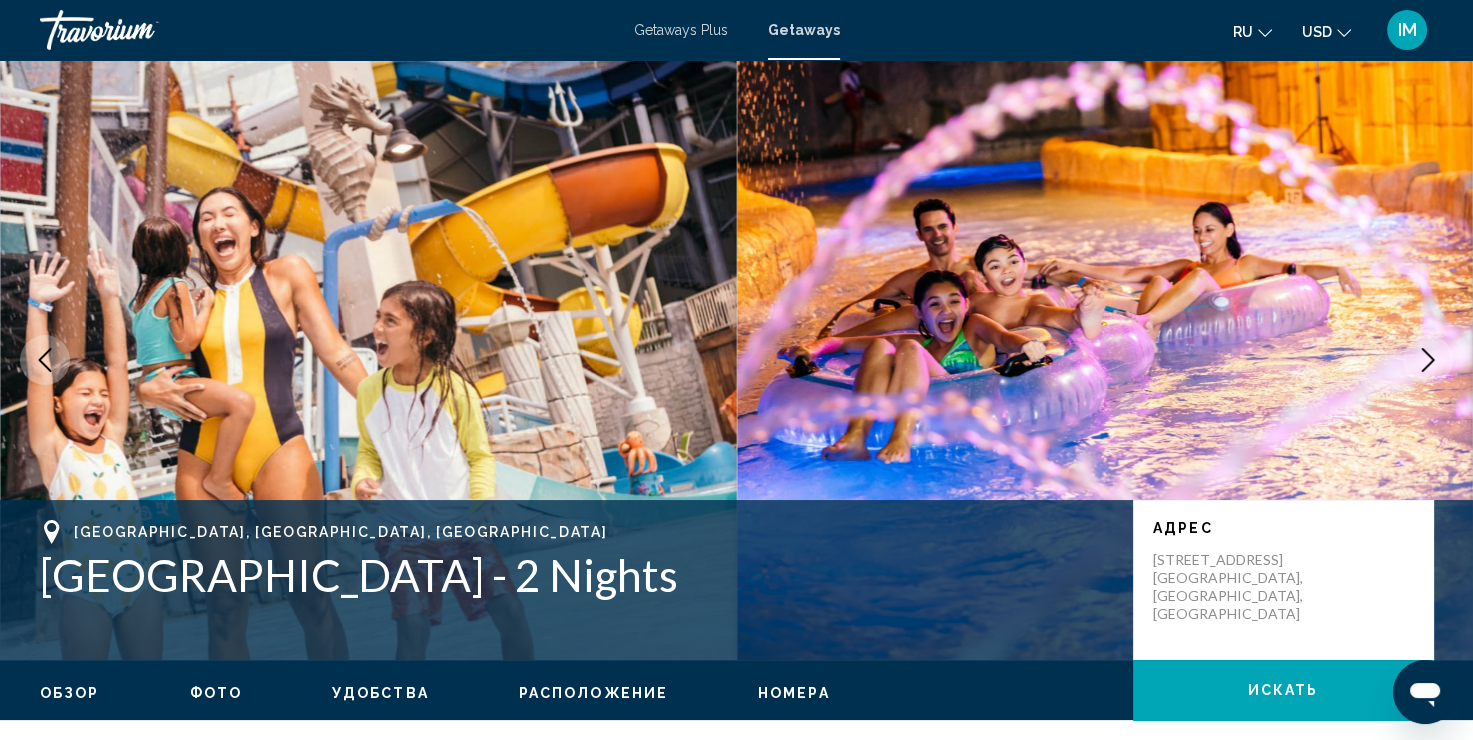 click 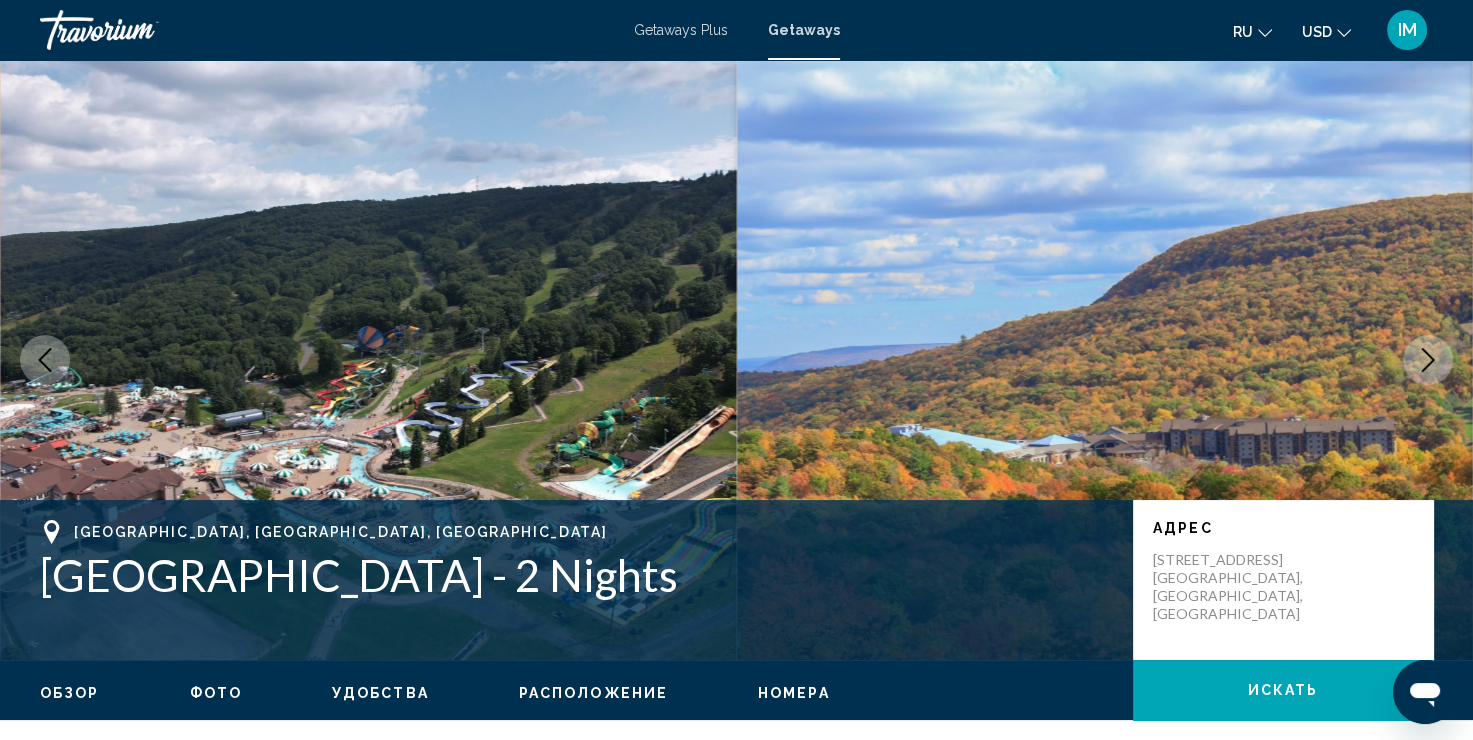 click 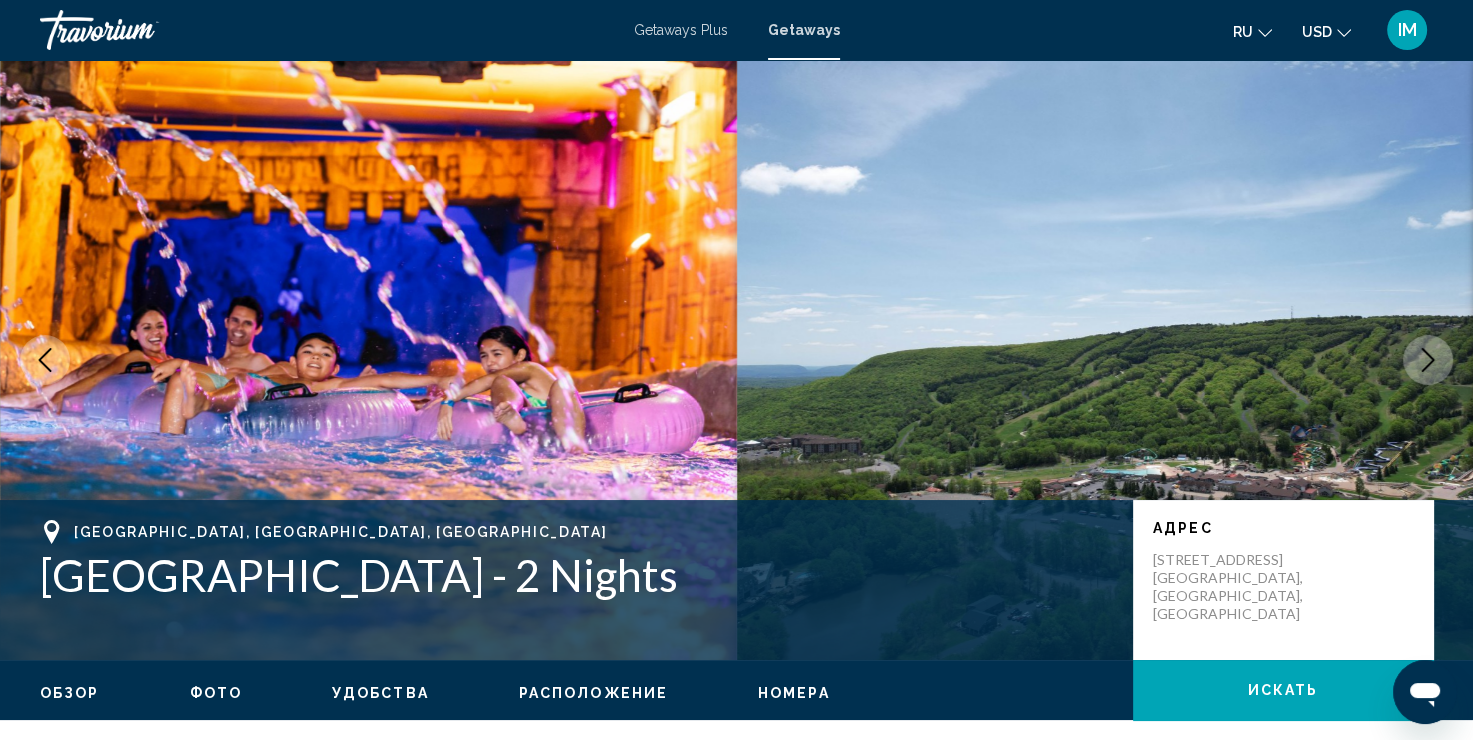 click 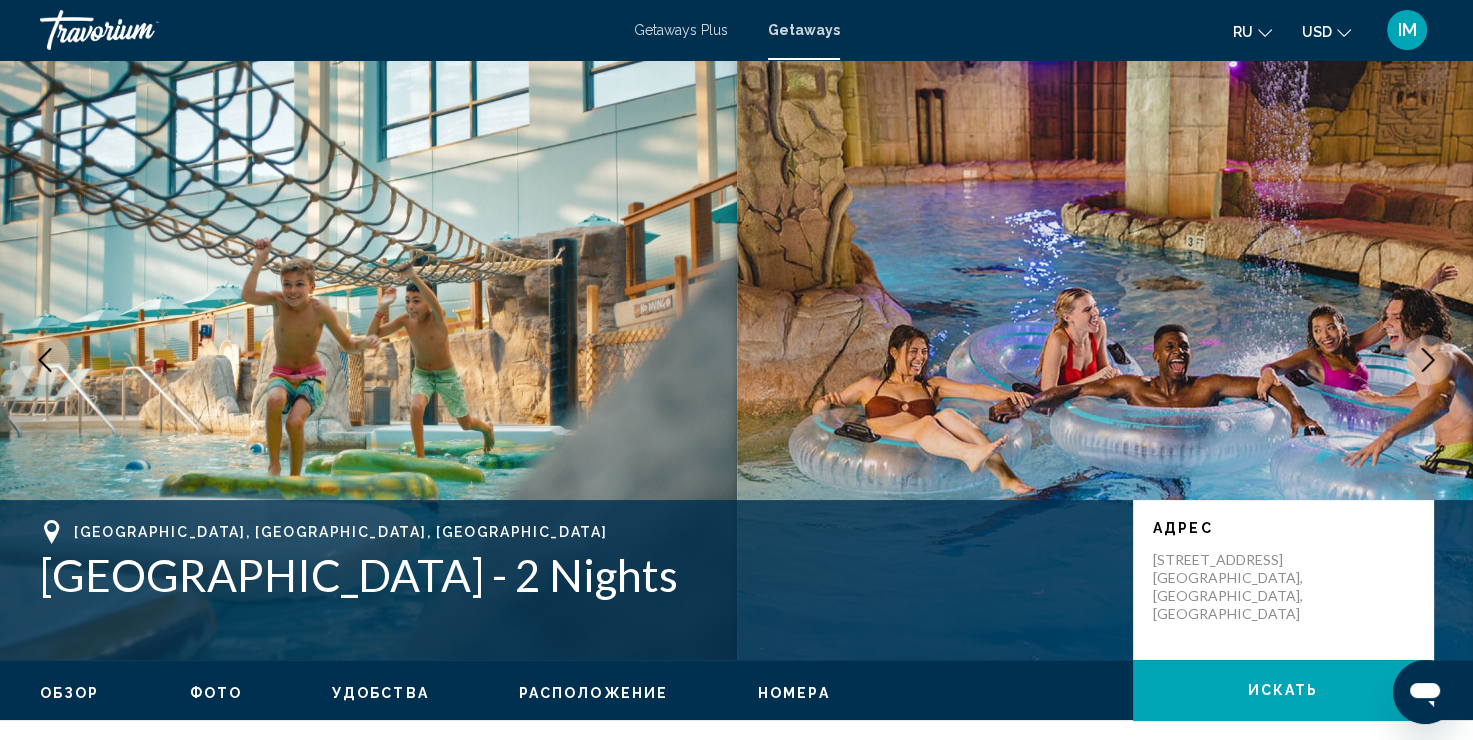 click 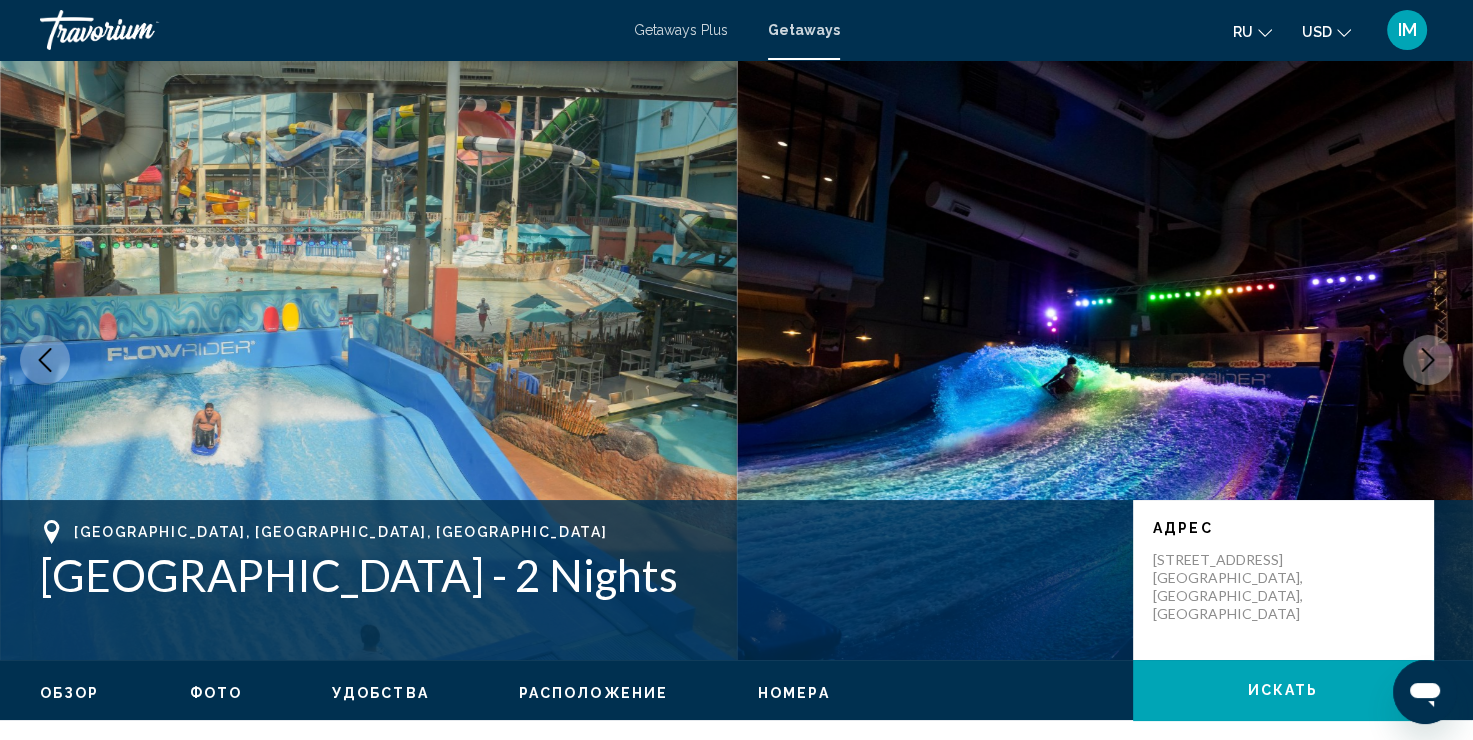 click 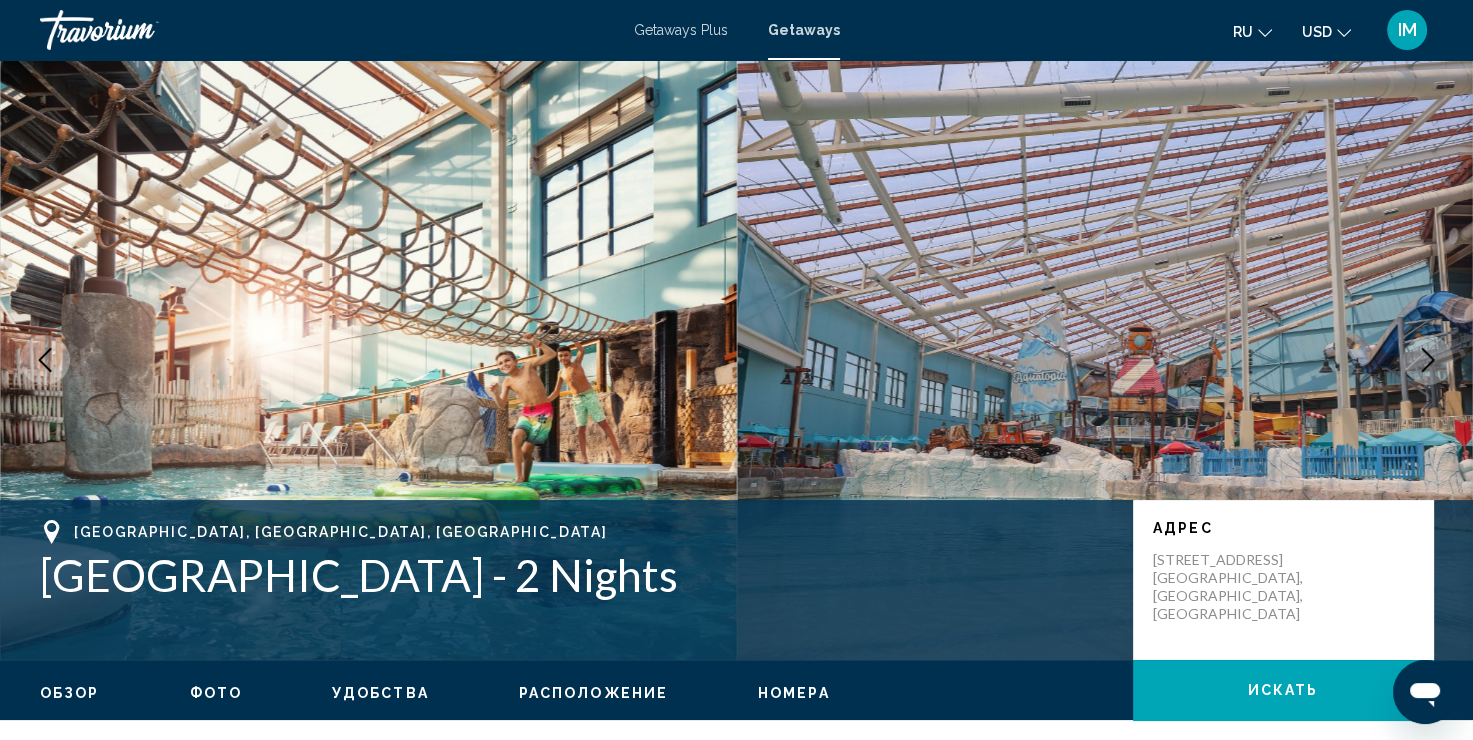 click 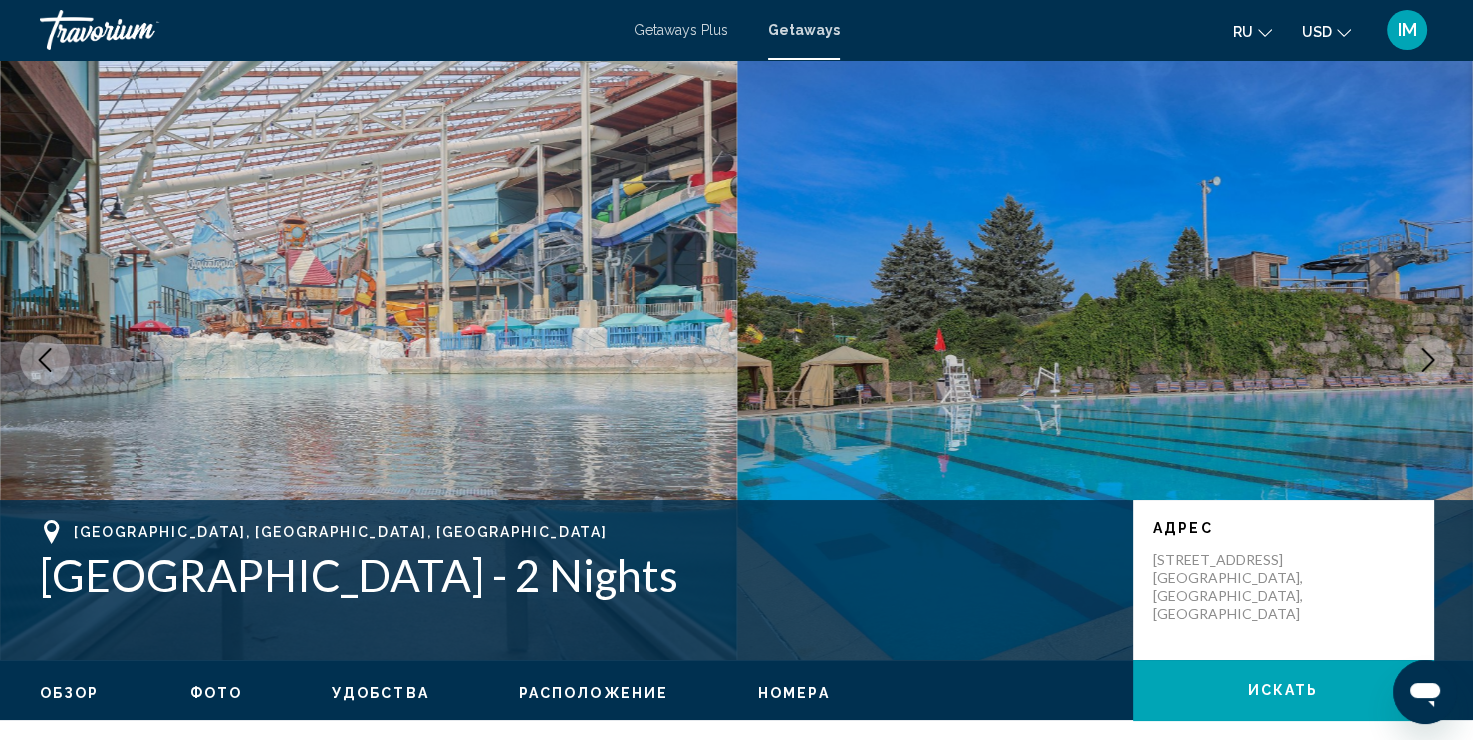 click 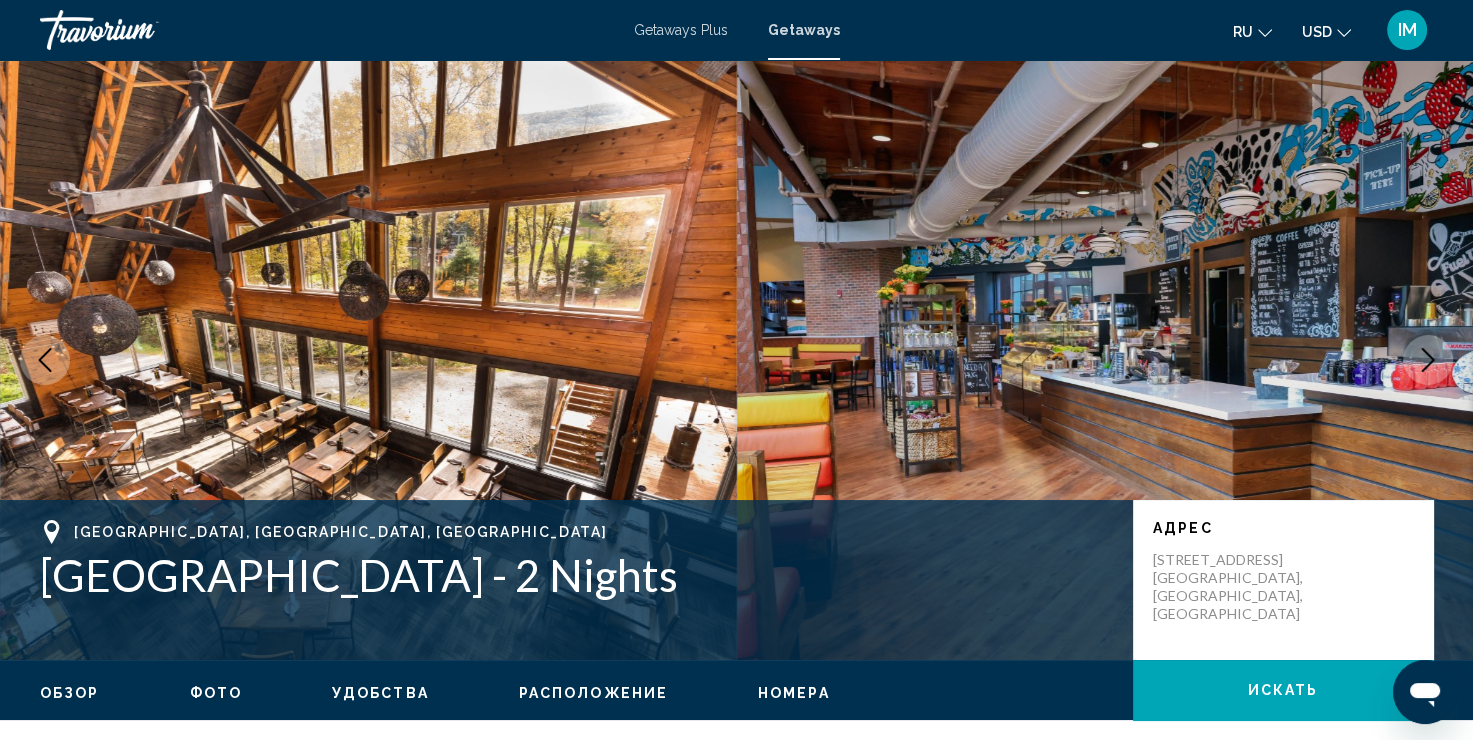click 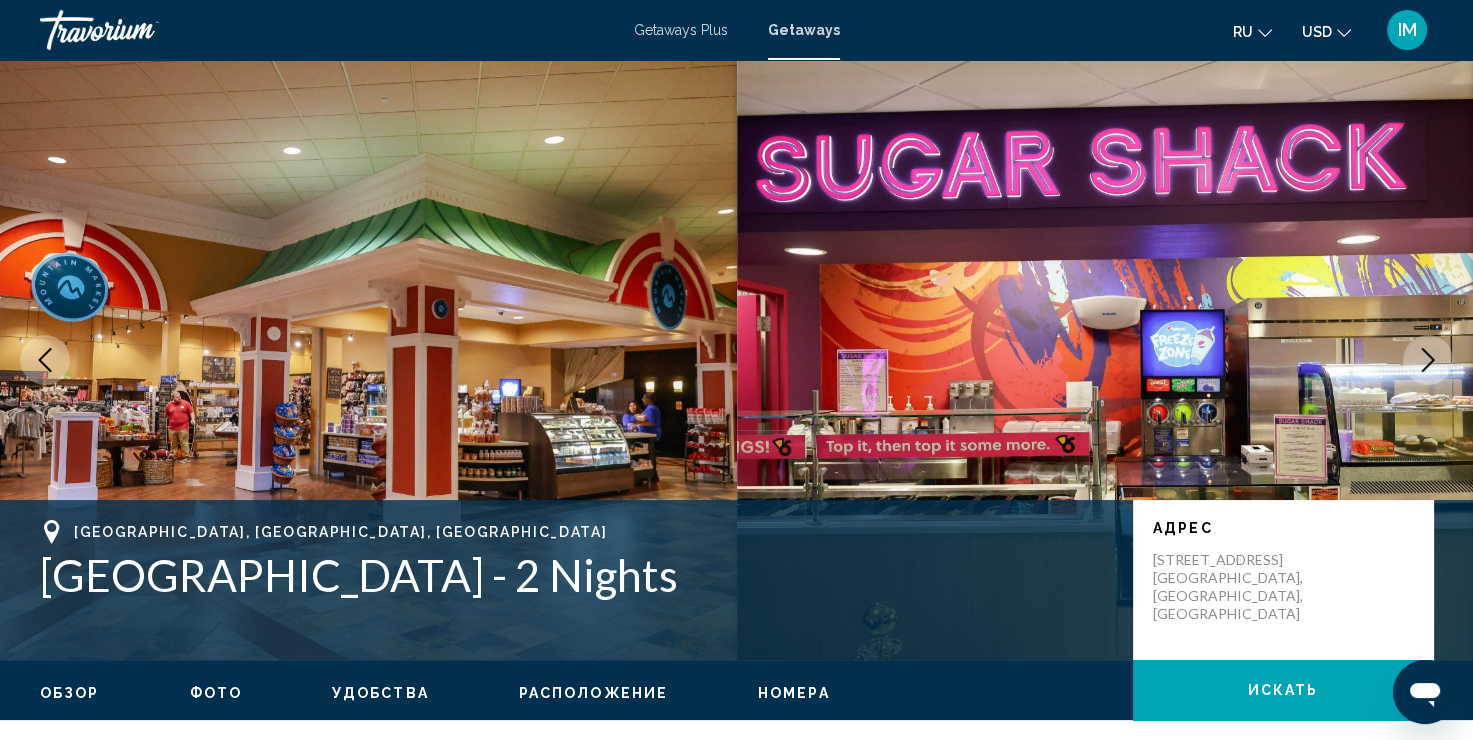 click 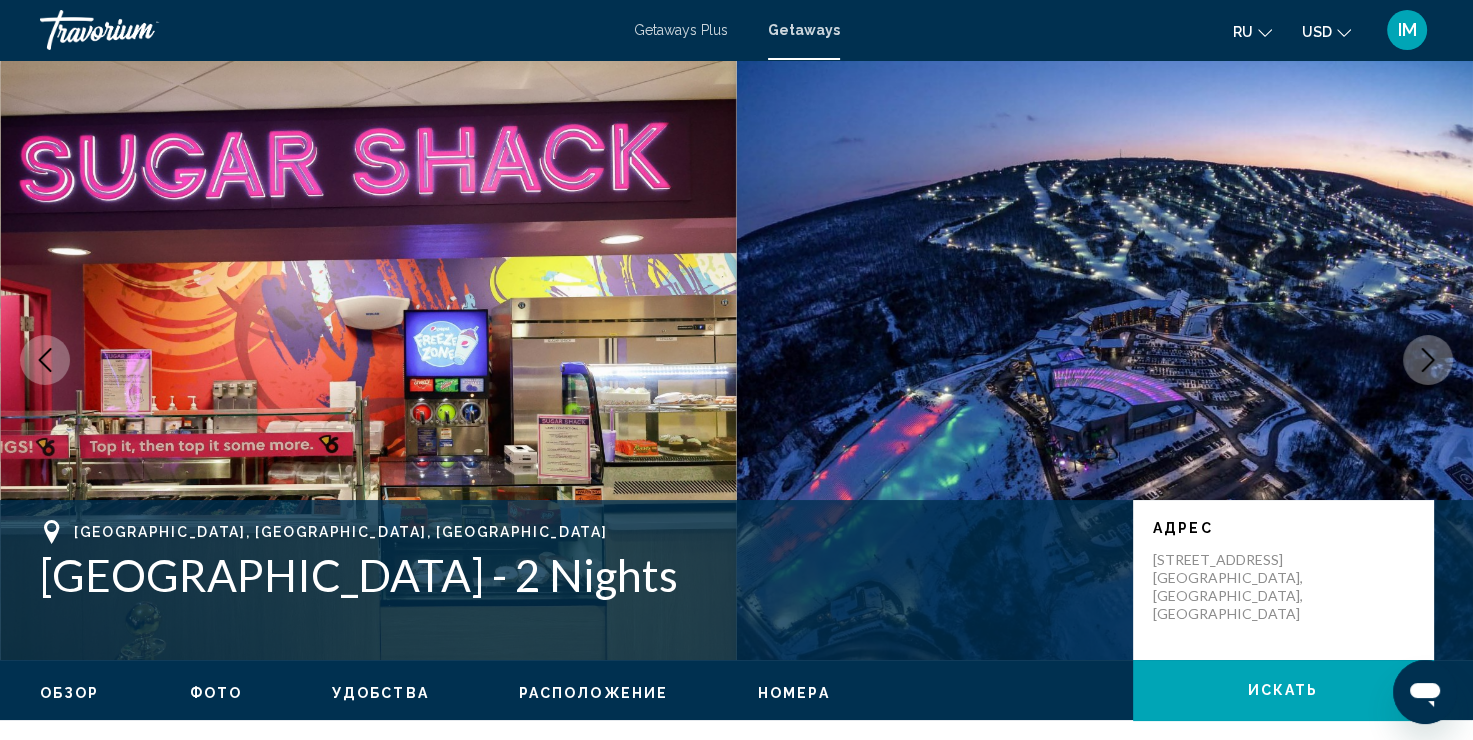 click 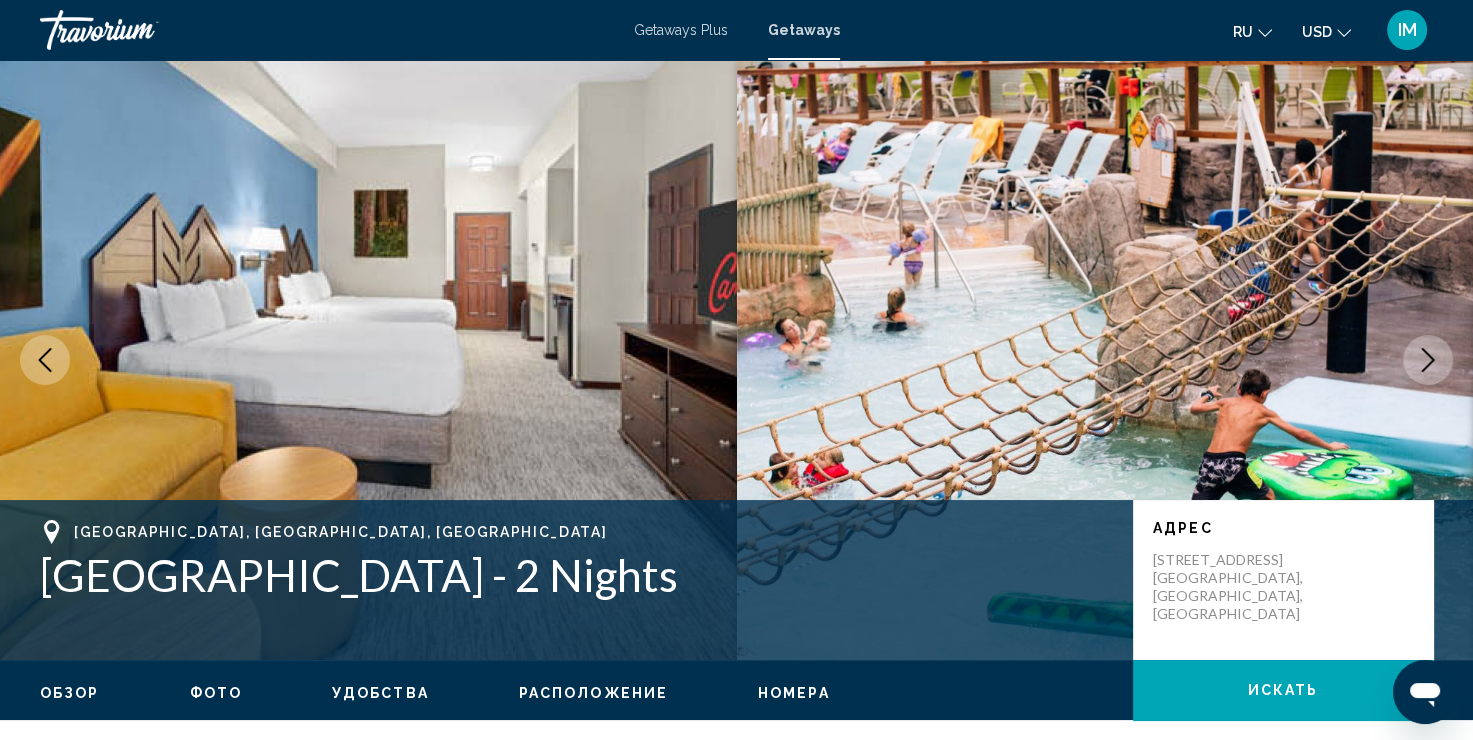 click 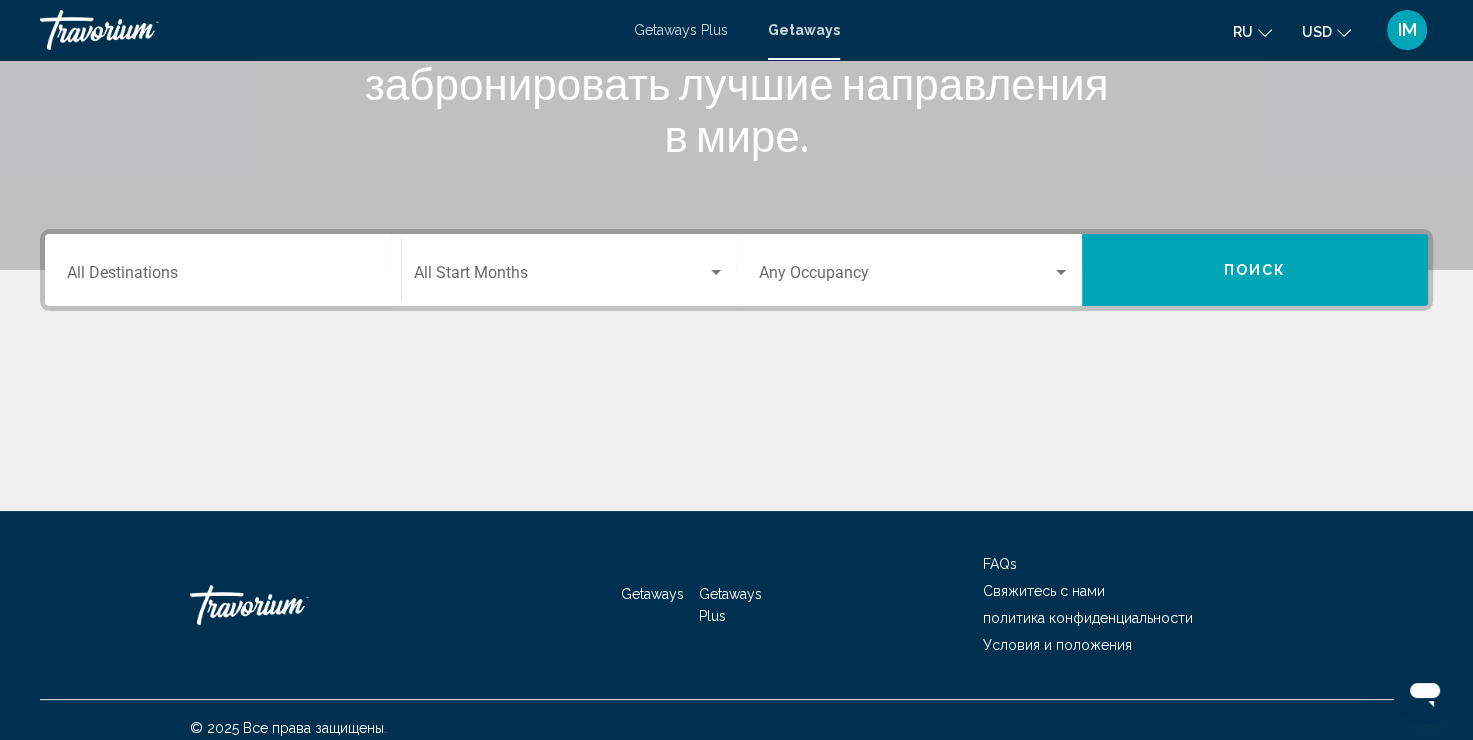 scroll, scrollTop: 332, scrollLeft: 0, axis: vertical 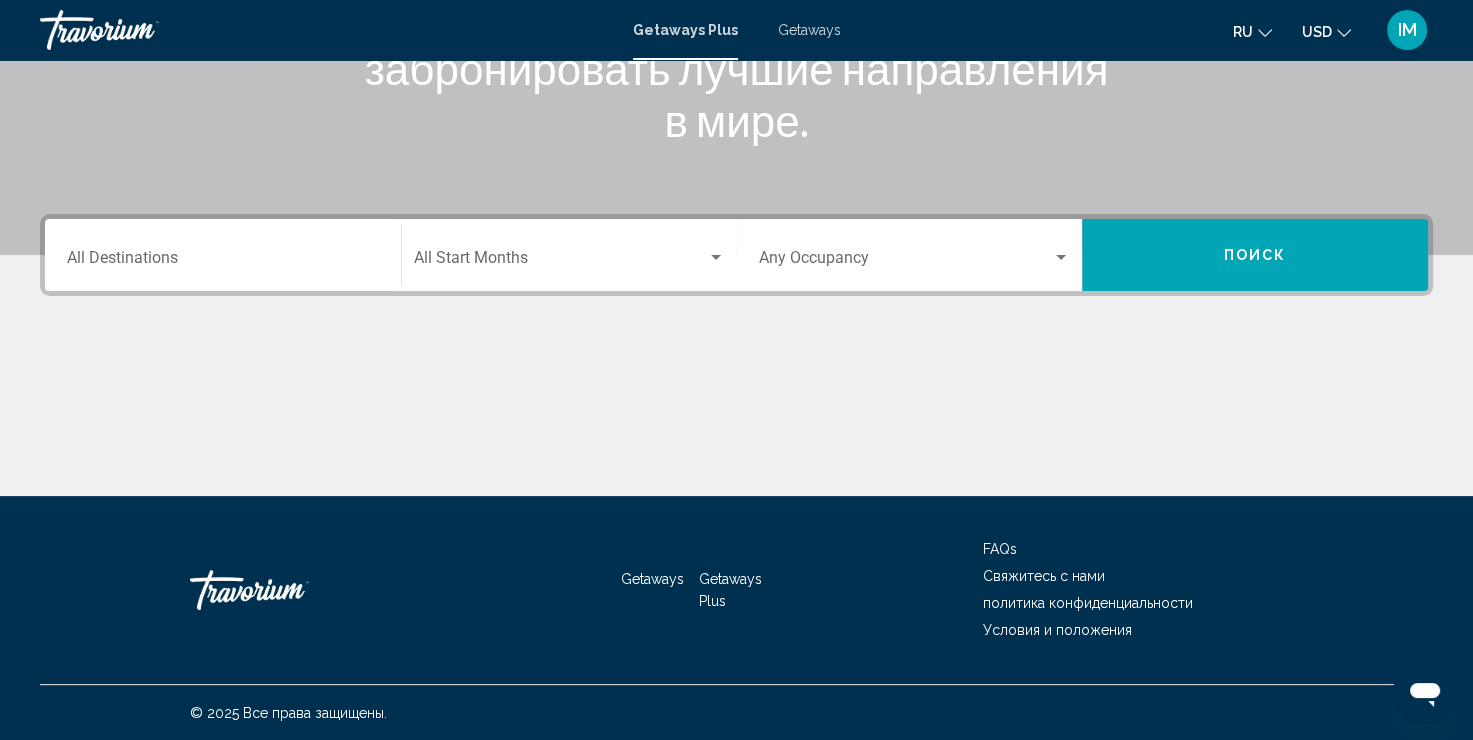 click on "Getaways" at bounding box center [652, 579] 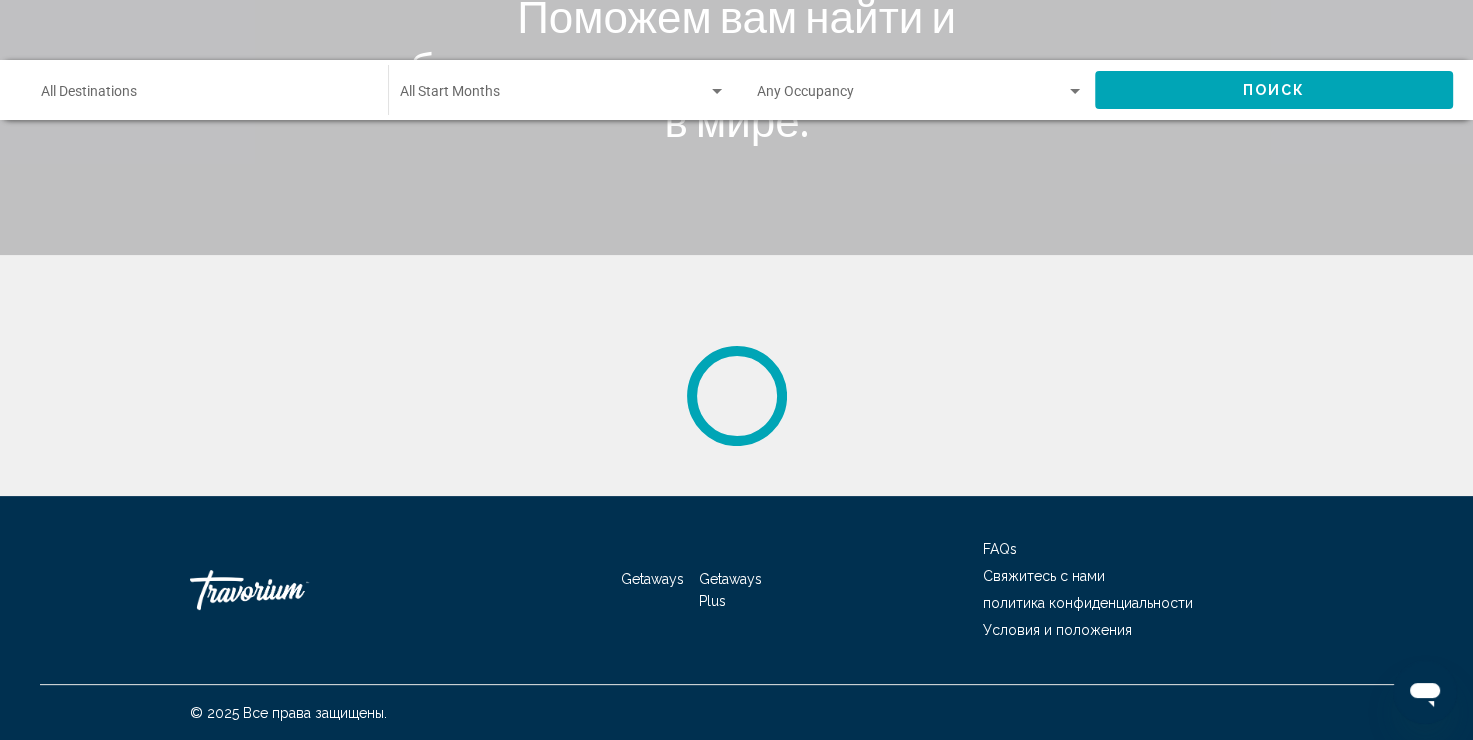 scroll, scrollTop: 0, scrollLeft: 0, axis: both 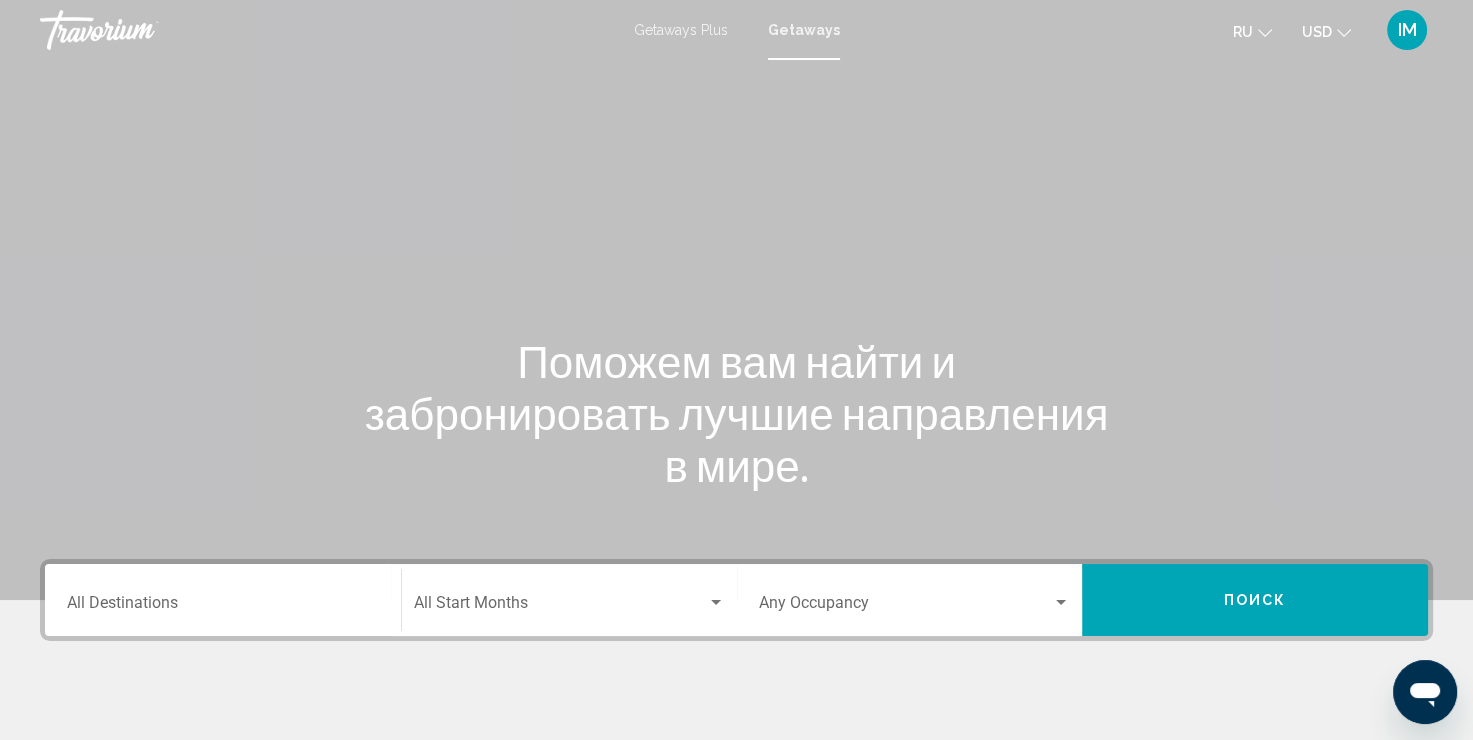 click on "Getaways Plus" at bounding box center [681, 30] 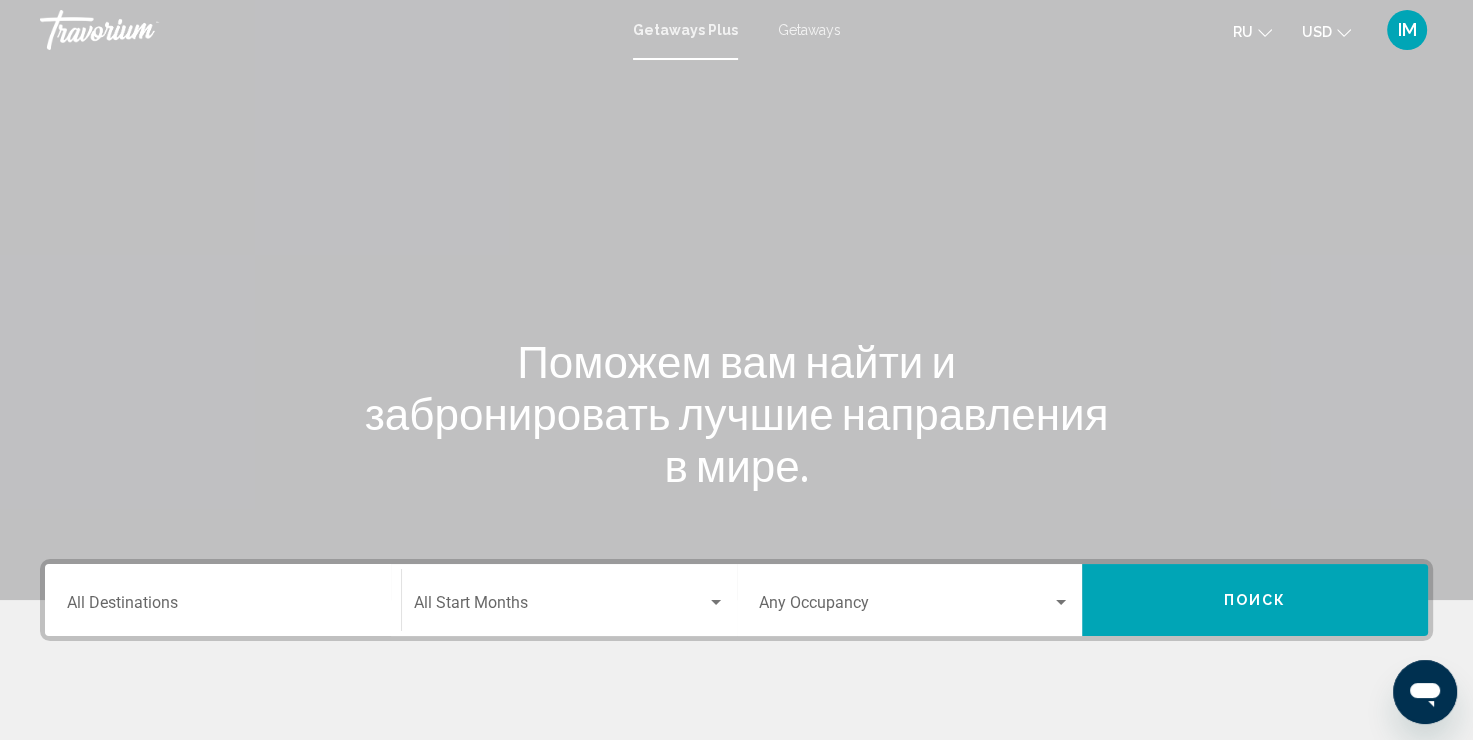 click on "Destination All Destinations" at bounding box center [223, 607] 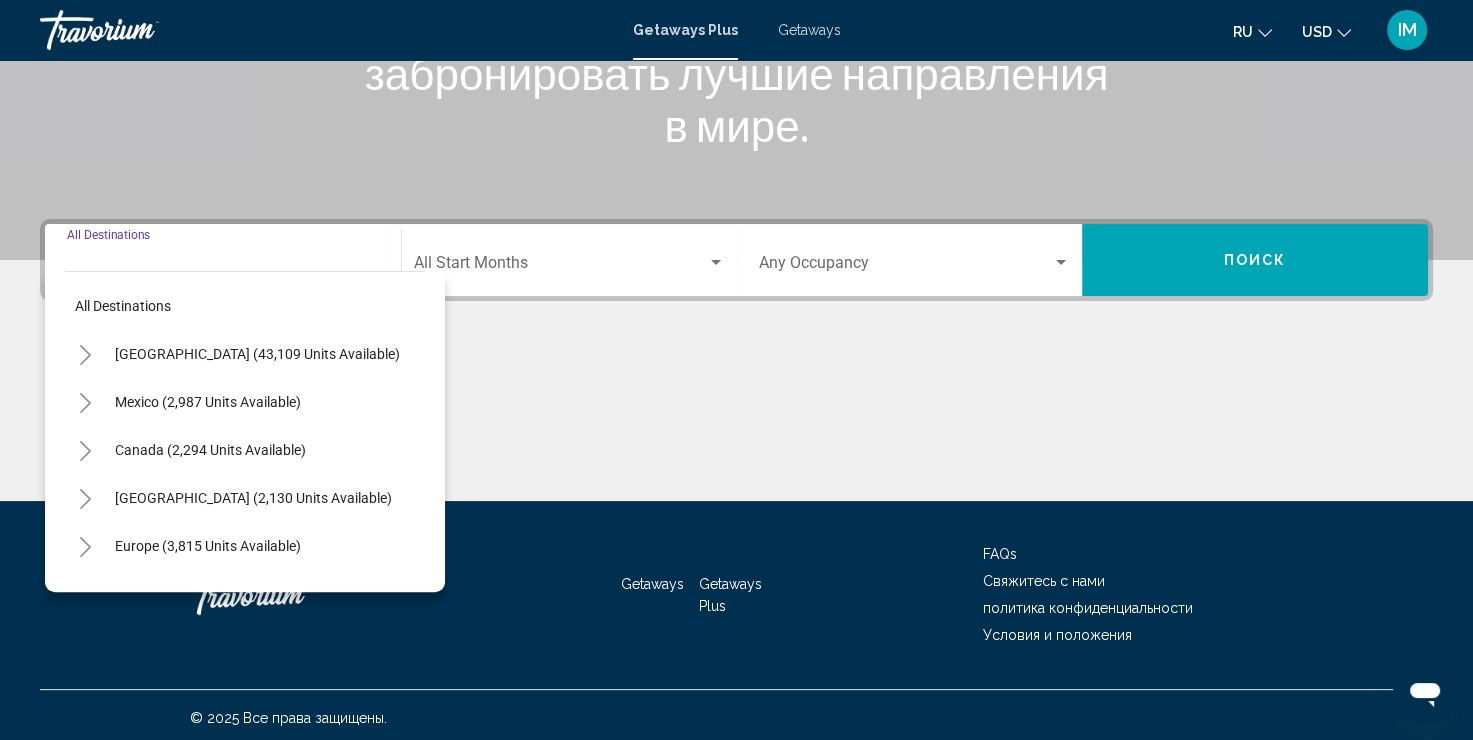 scroll, scrollTop: 345, scrollLeft: 0, axis: vertical 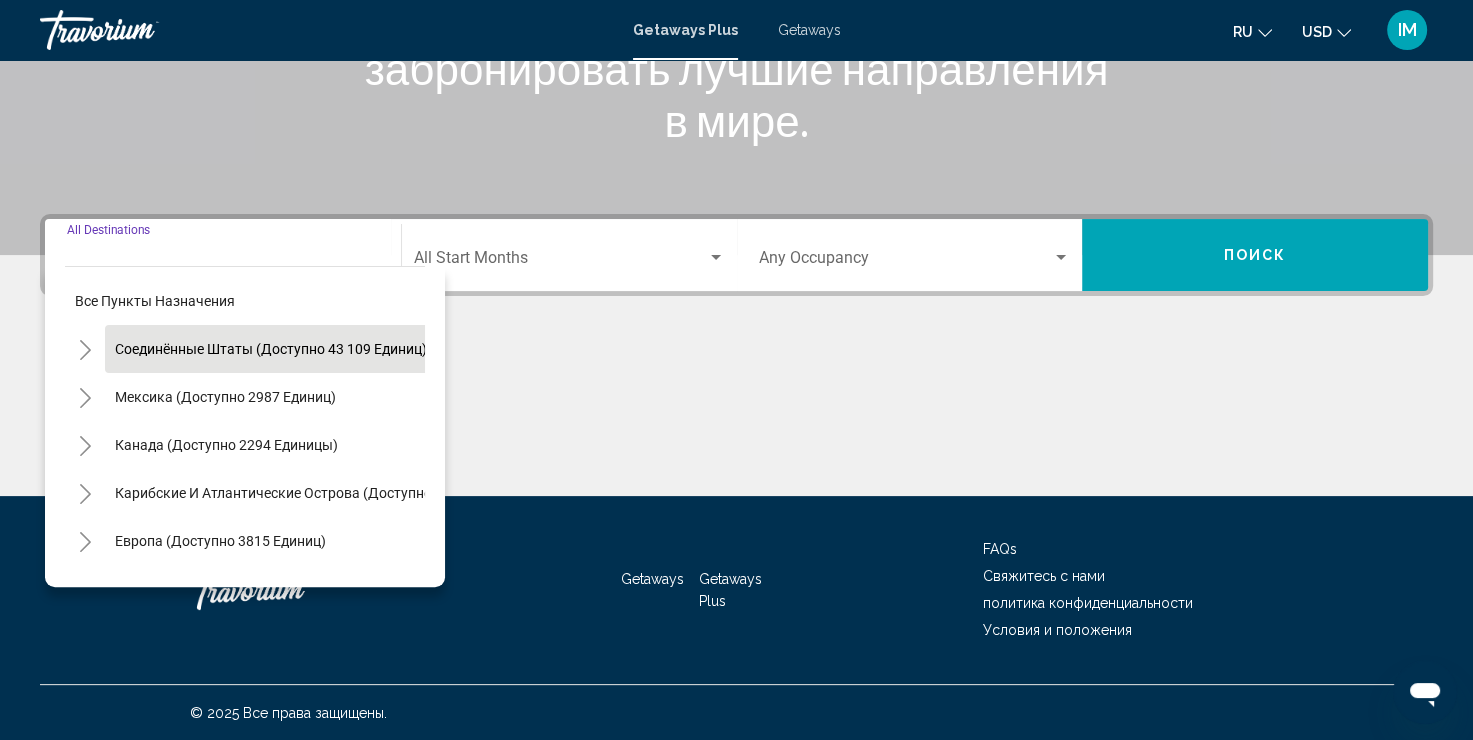 click on "Перейти к основному содержанию Getaways Plus Getaways ru
English Español Français Italiano Português русский USD
USD ($) MXN (Mex$) CAD (Can$) GBP (£) EUR (€) AUD (A$) NZD (NZ$) CNY (CN¥) IM Авторизоваться Поможем вам найти и забронировать лучшие направления в мире. Destination All Destinations  Все пункты назначения
Соединённые Штаты (доступно 43 109 единиц)
[GEOGRAPHIC_DATA] (доступно 2987 единиц)
[GEOGRAPHIC_DATA] (доступно 2294 единицы)
Карибские и атлантические острова (доступно 2130 объектов)
Европа (доступно 3815 единиц)
[GEOGRAPHIC_DATA] (доступно 242 объекта)" at bounding box center (736, 25) 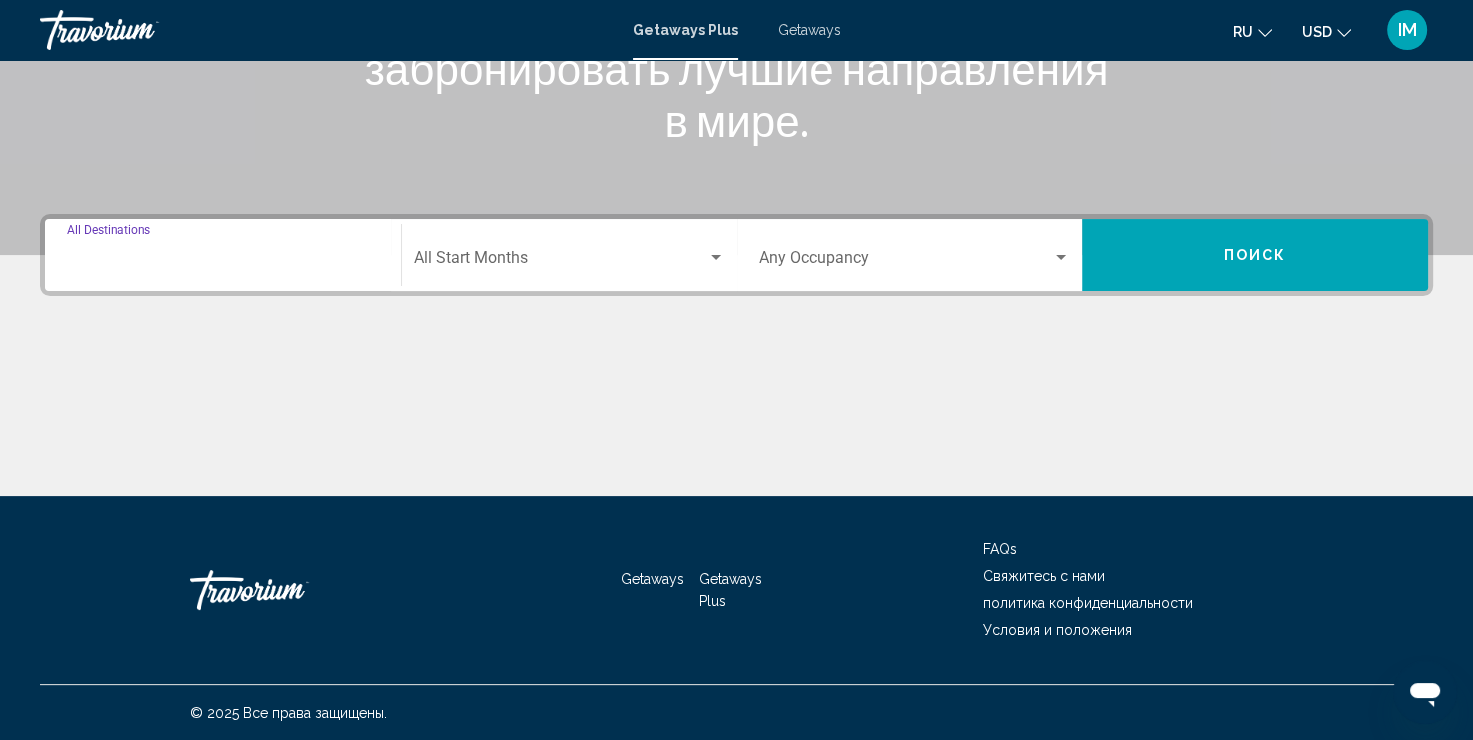 click on "Destination All Destinations" at bounding box center [223, 262] 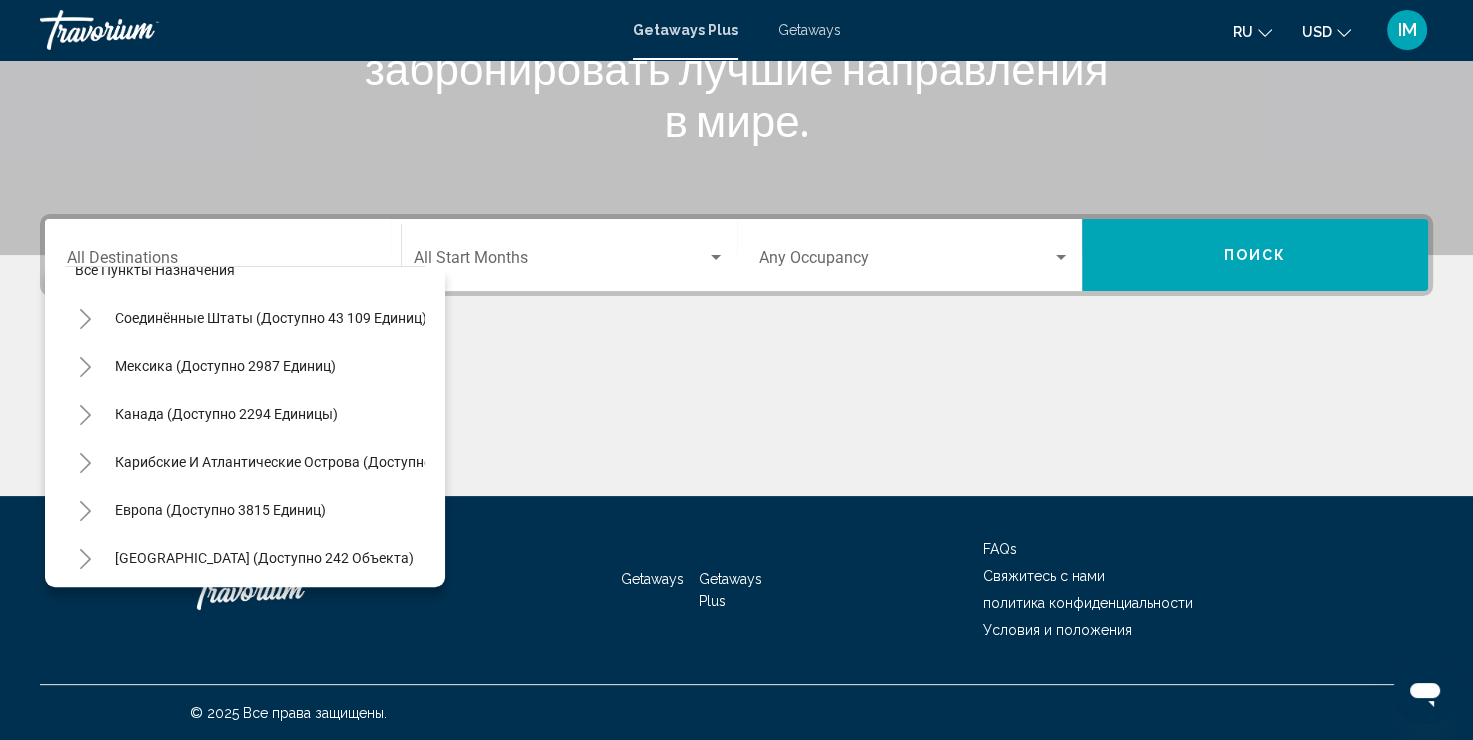 scroll, scrollTop: 9, scrollLeft: 0, axis: vertical 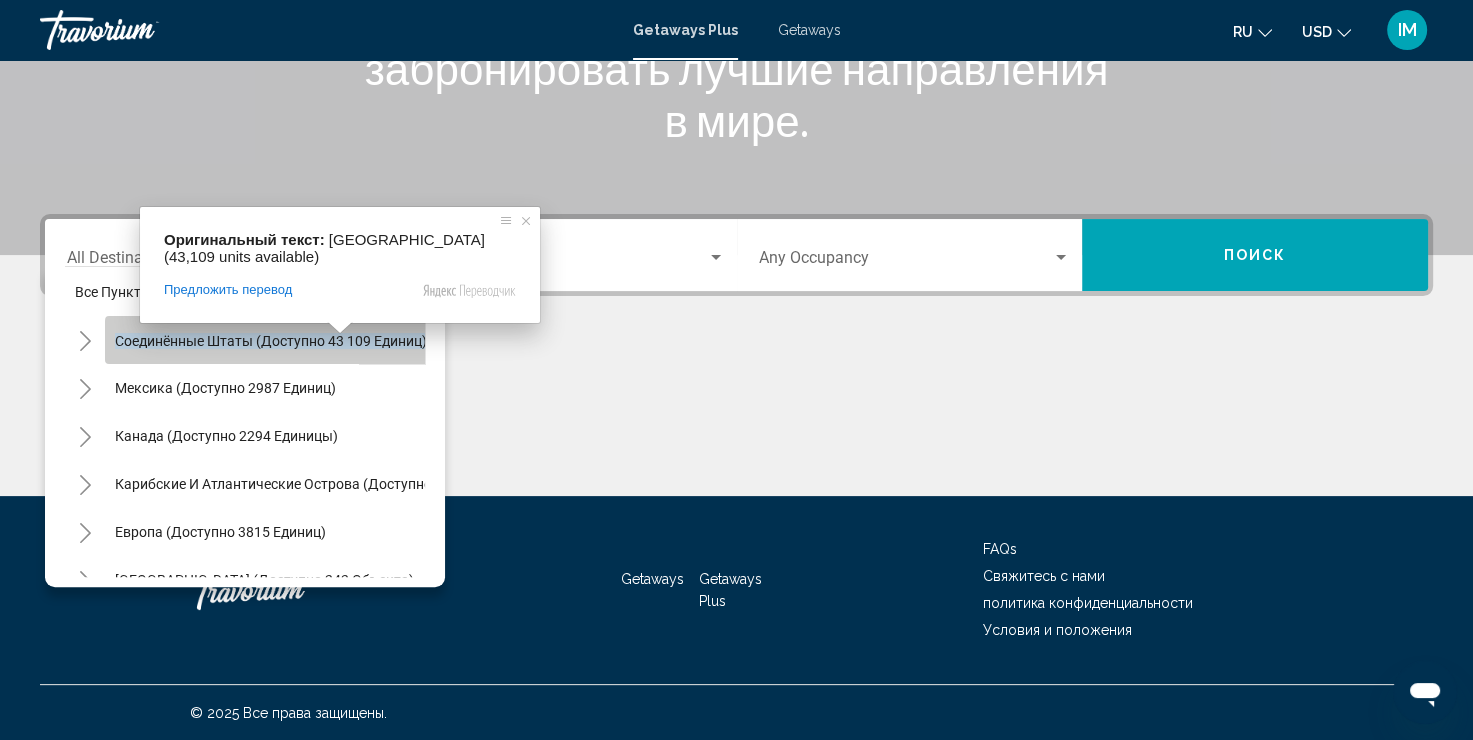 click on "Соединённые Штаты (доступно 43 109 единиц)" 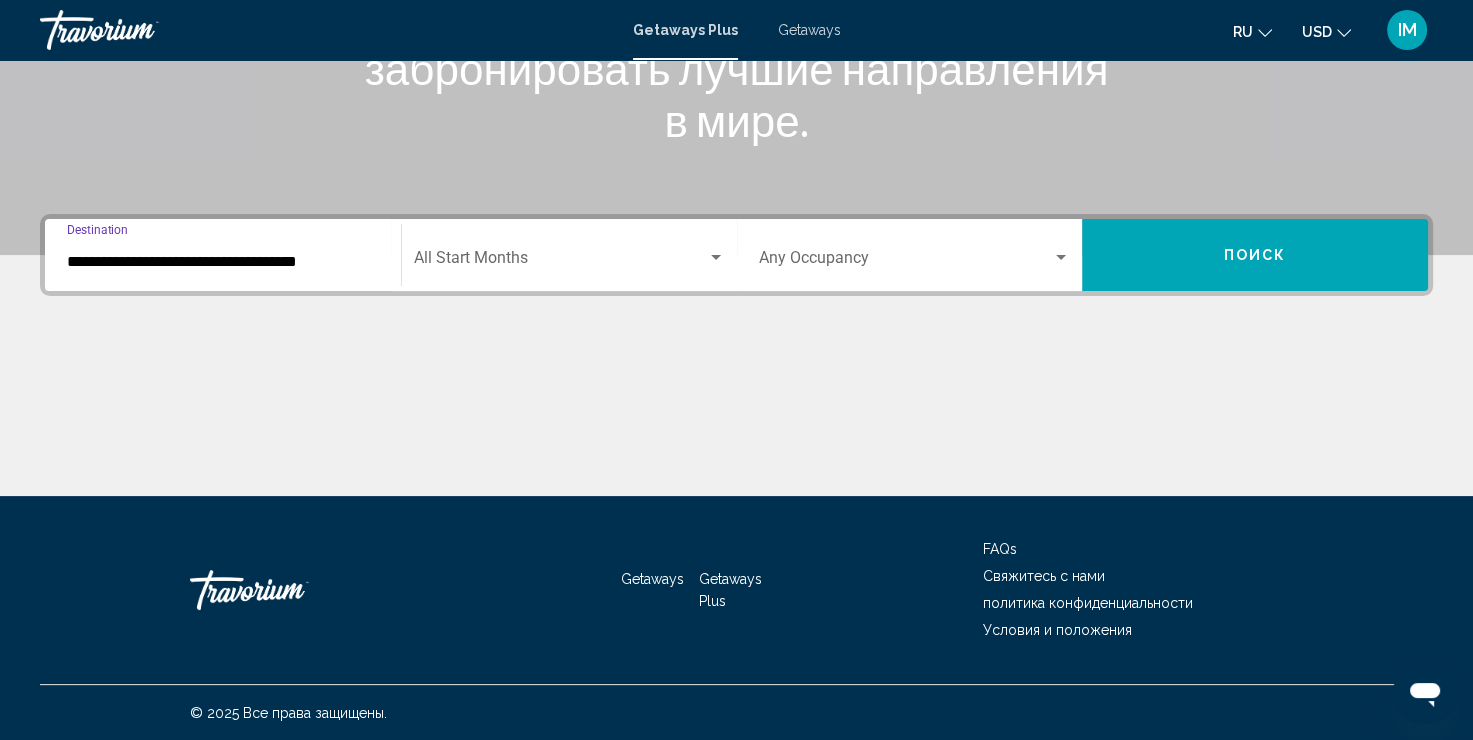click on "**********" at bounding box center (223, 262) 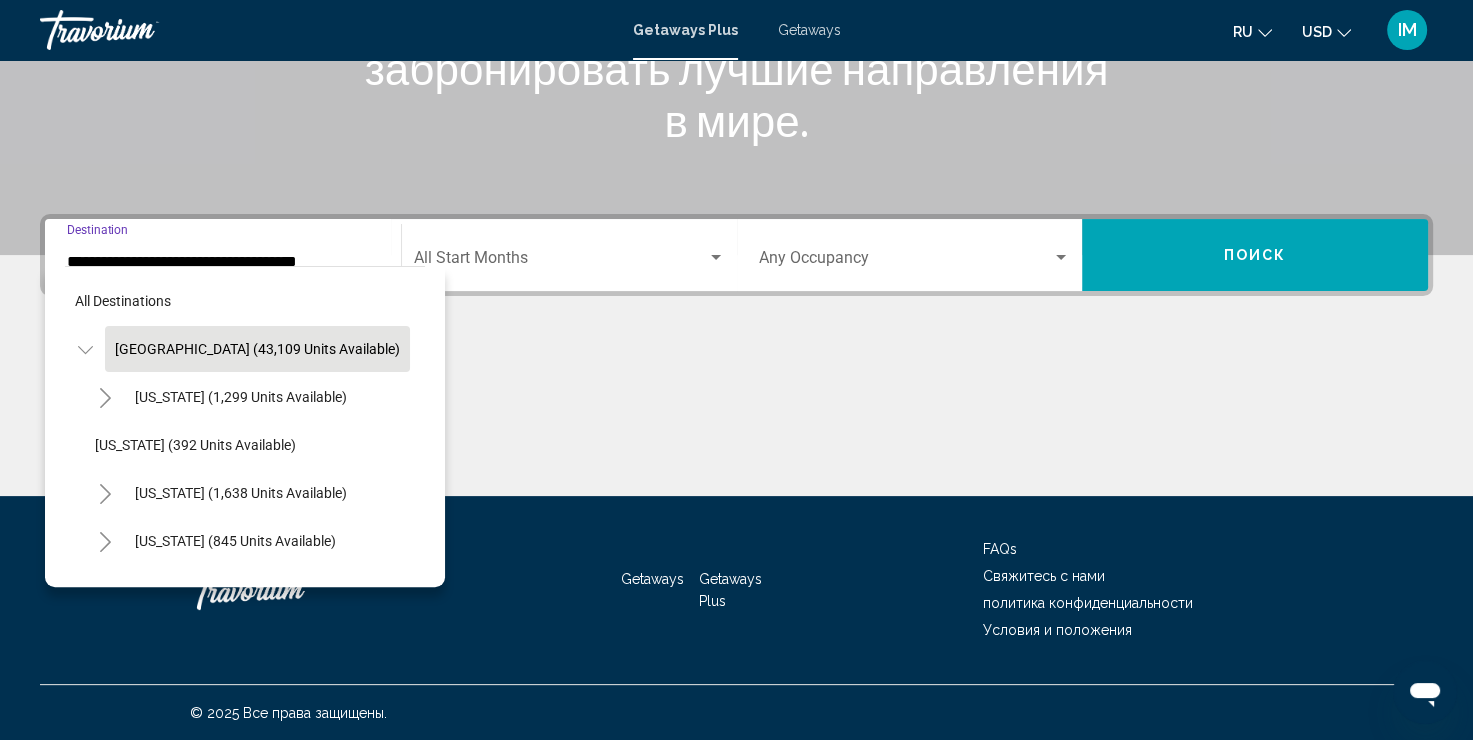 scroll, scrollTop: 324, scrollLeft: 0, axis: vertical 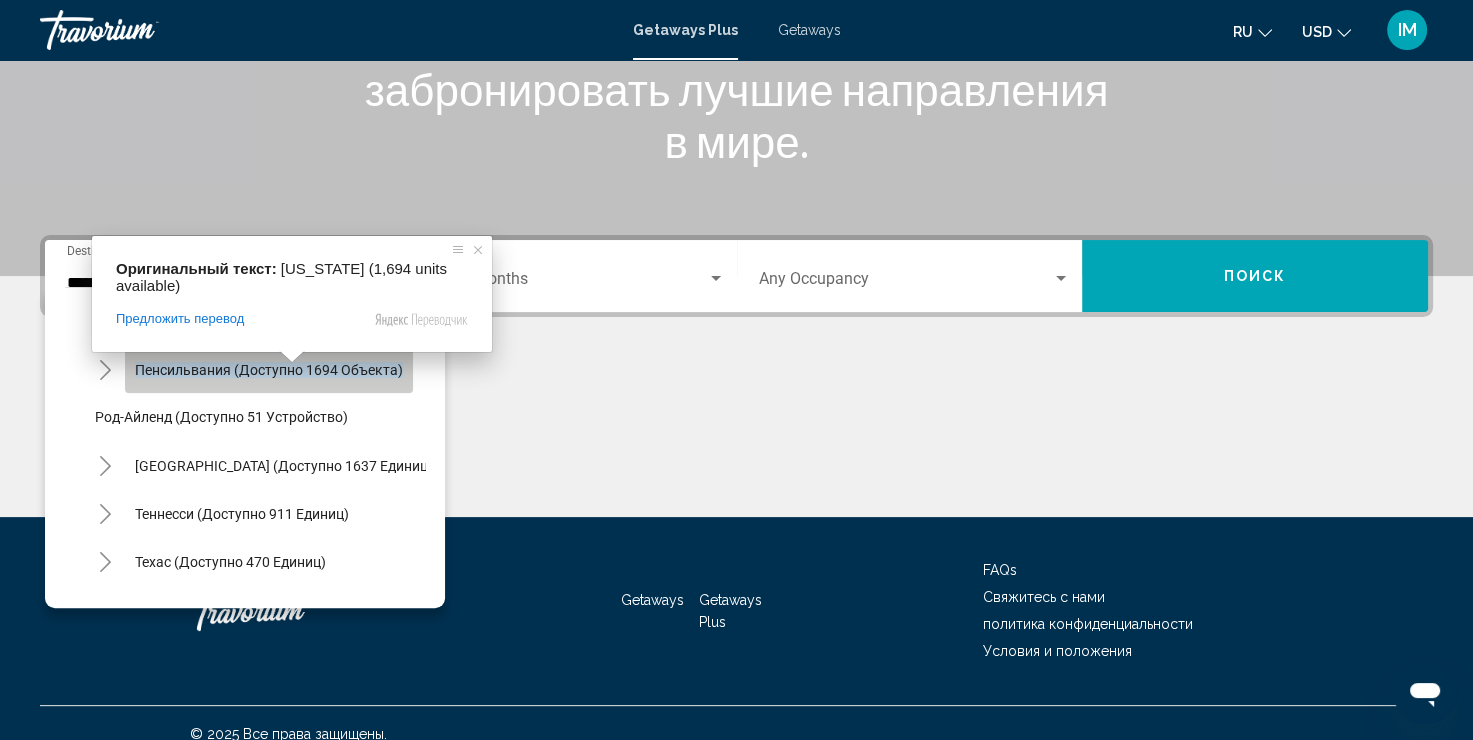 click on "**********" at bounding box center [736, 46] 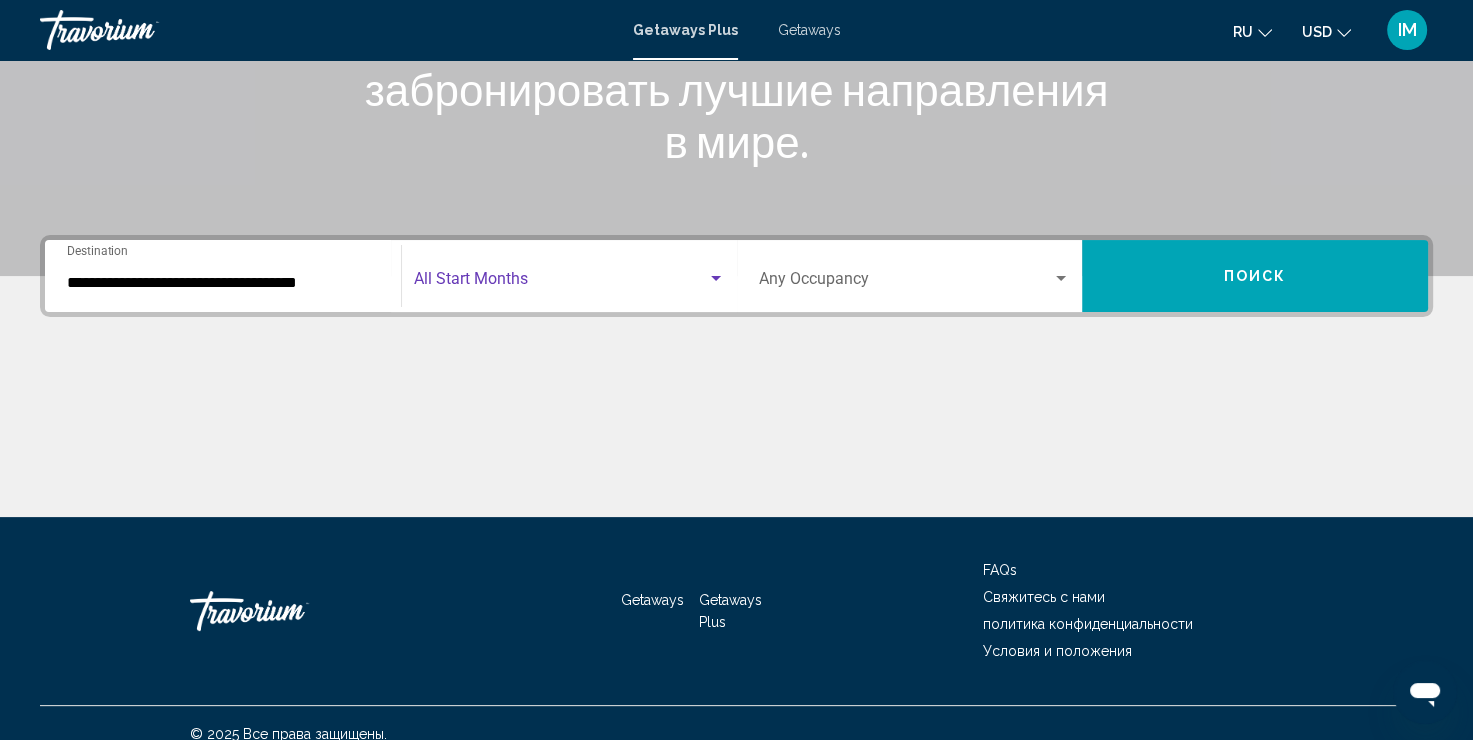 click at bounding box center [560, 283] 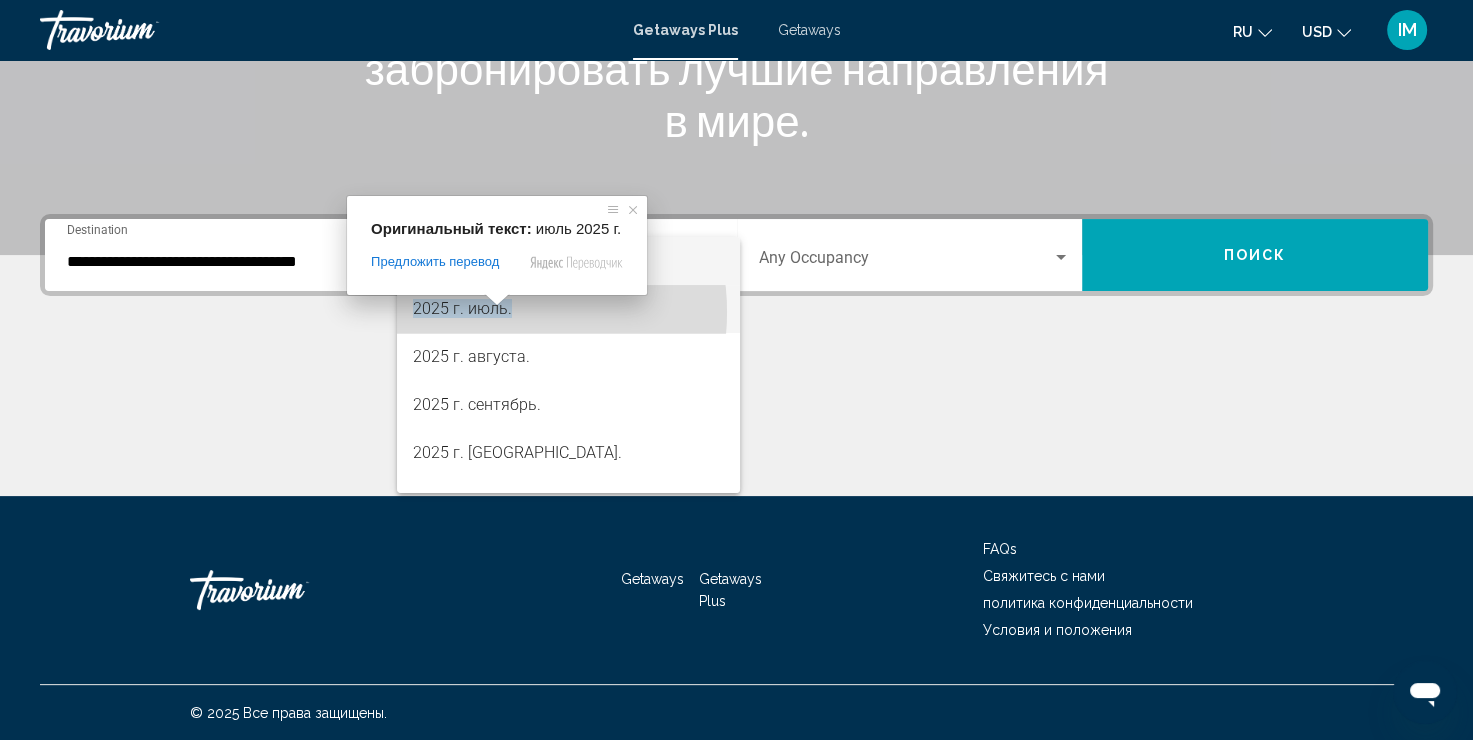 click on "2025 г. июль." at bounding box center [462, 308] 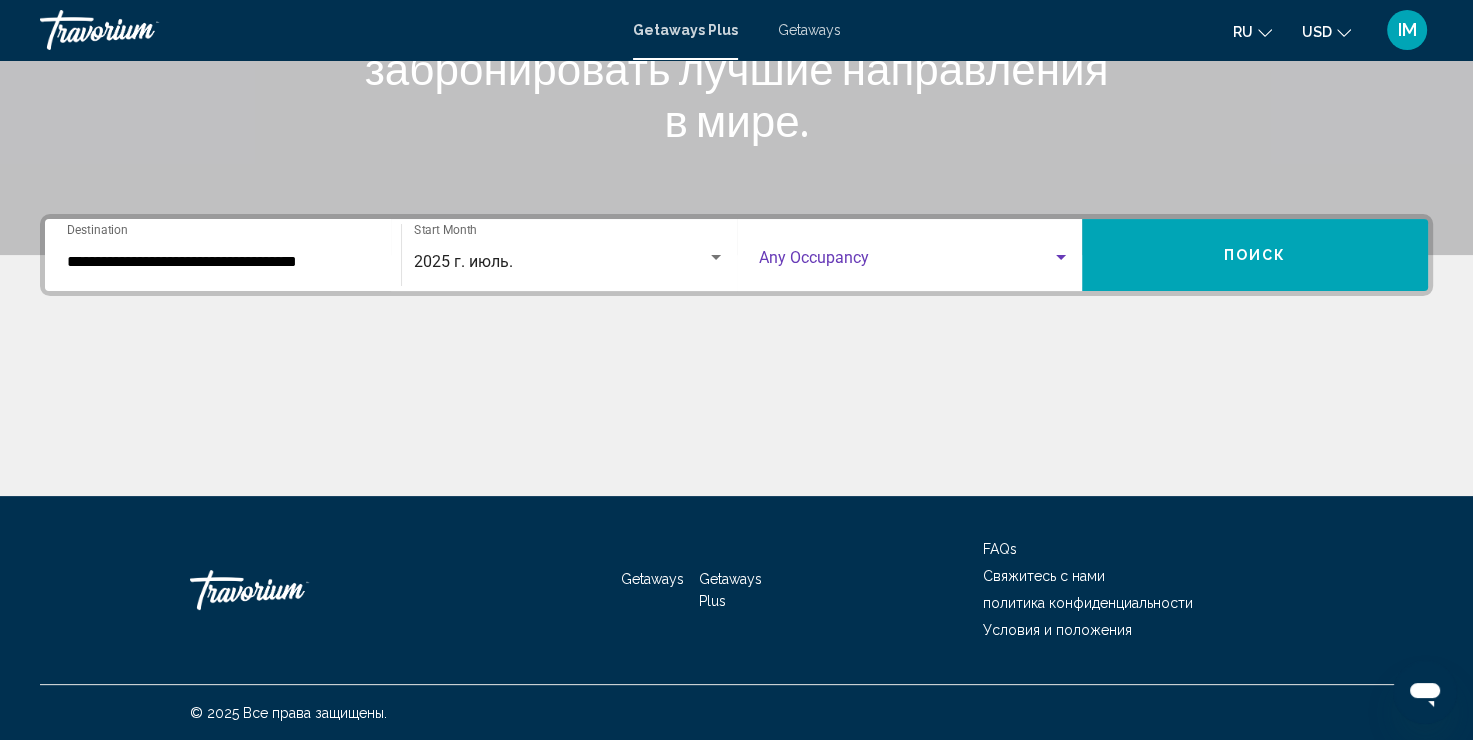 click at bounding box center (1061, 258) 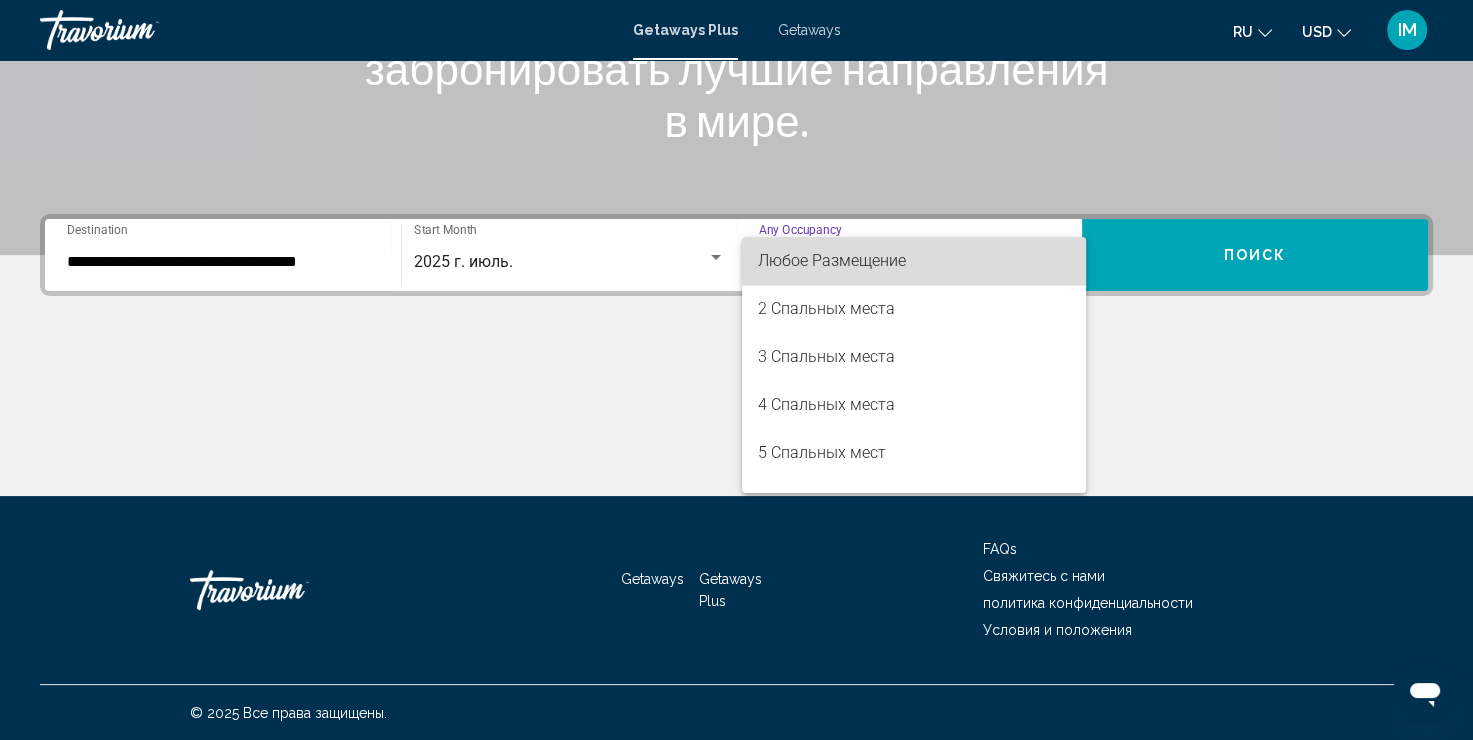 click on "Любое Размещение" at bounding box center (914, 261) 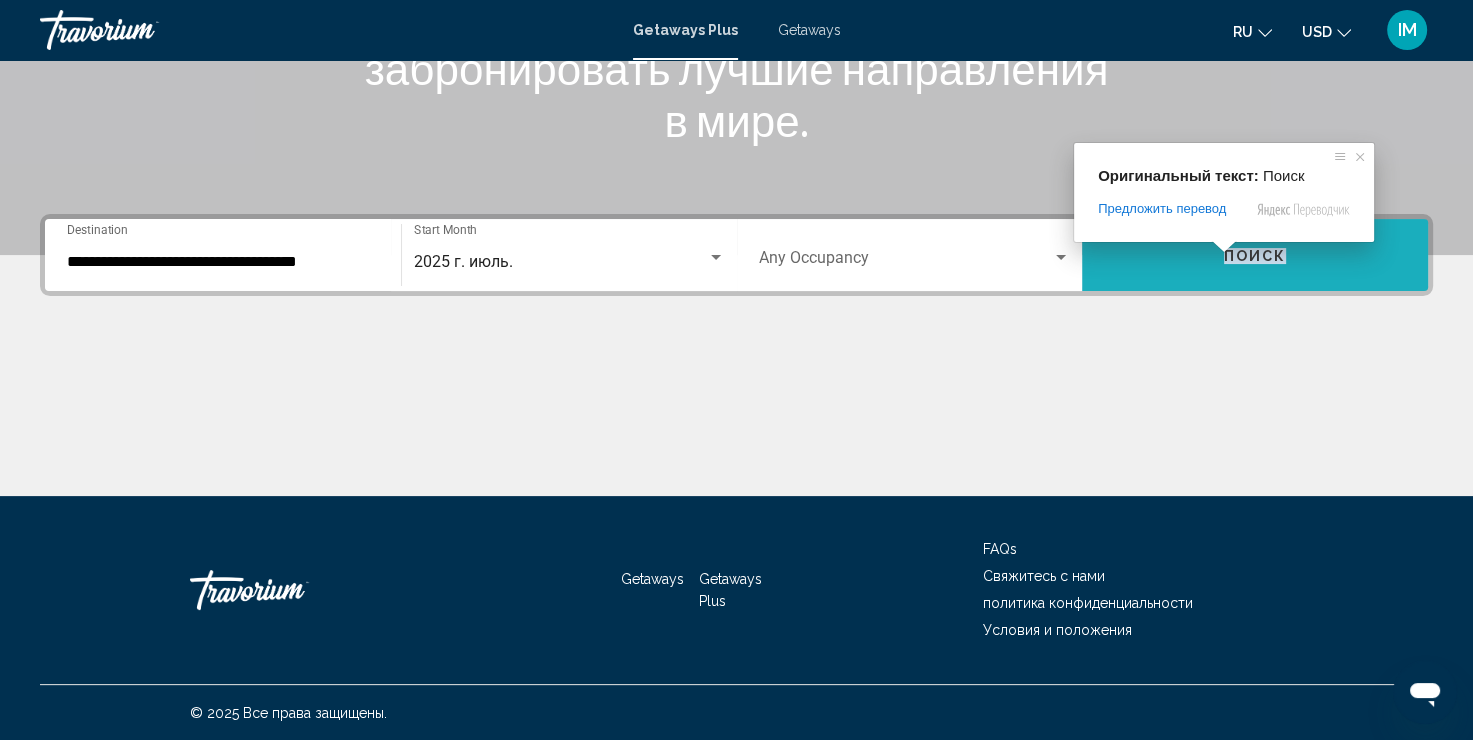 click on "Поиск" at bounding box center (1255, 256) 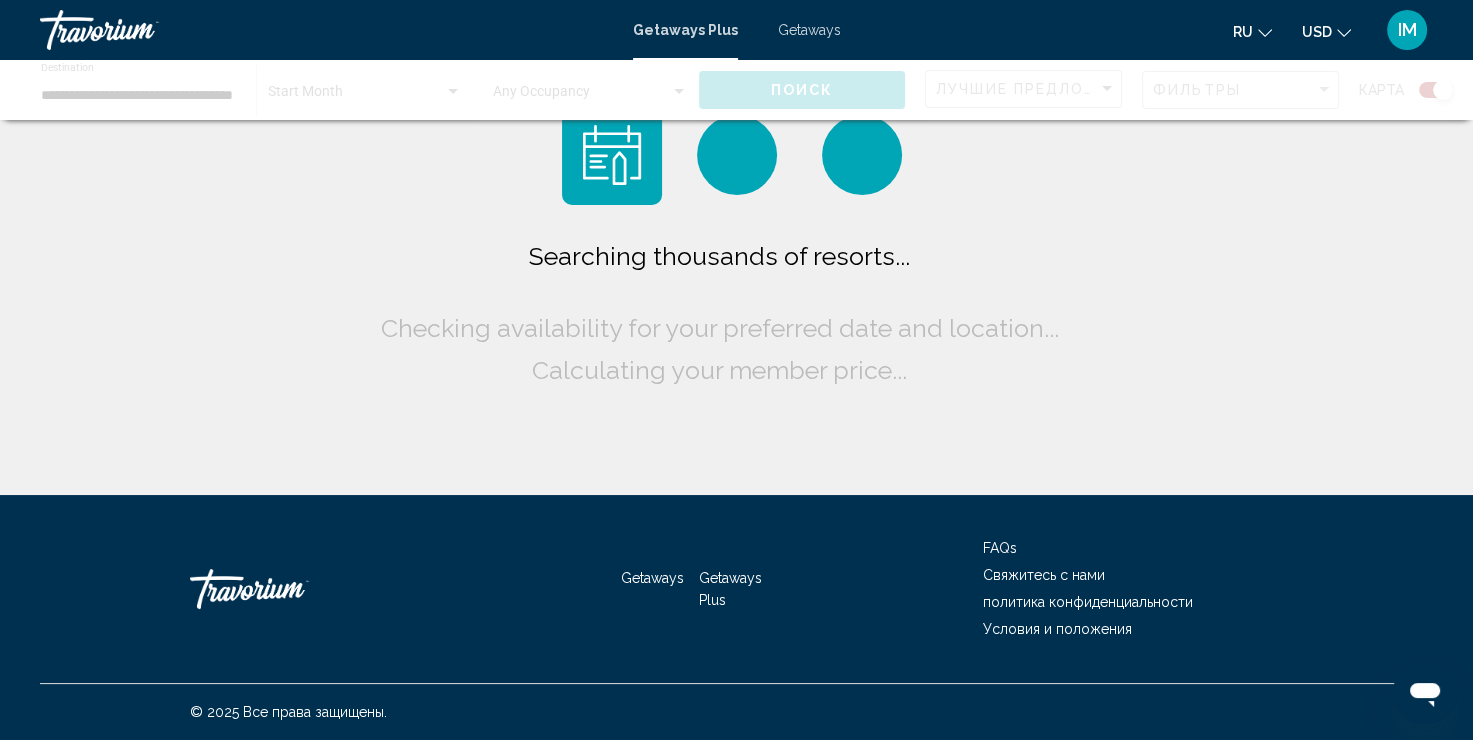 scroll, scrollTop: 0, scrollLeft: 0, axis: both 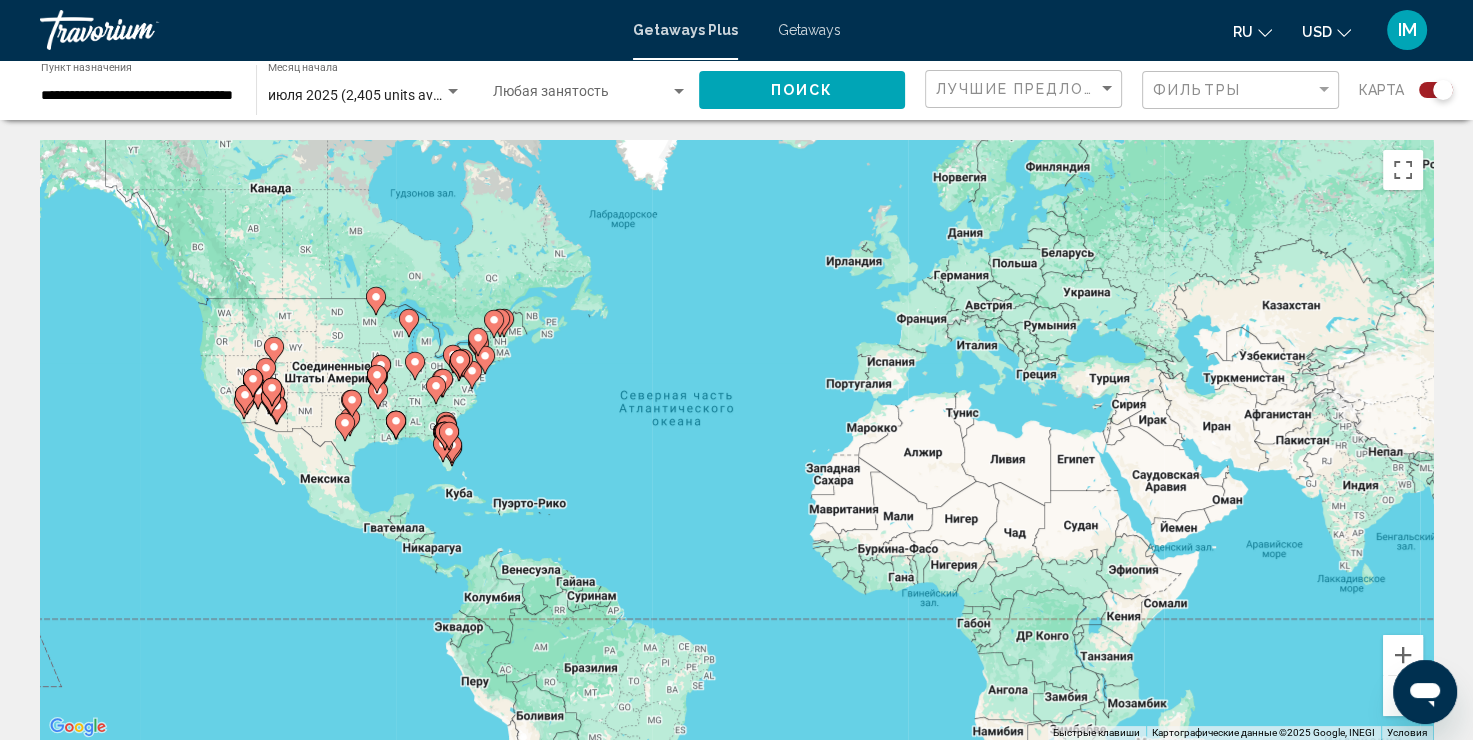 click 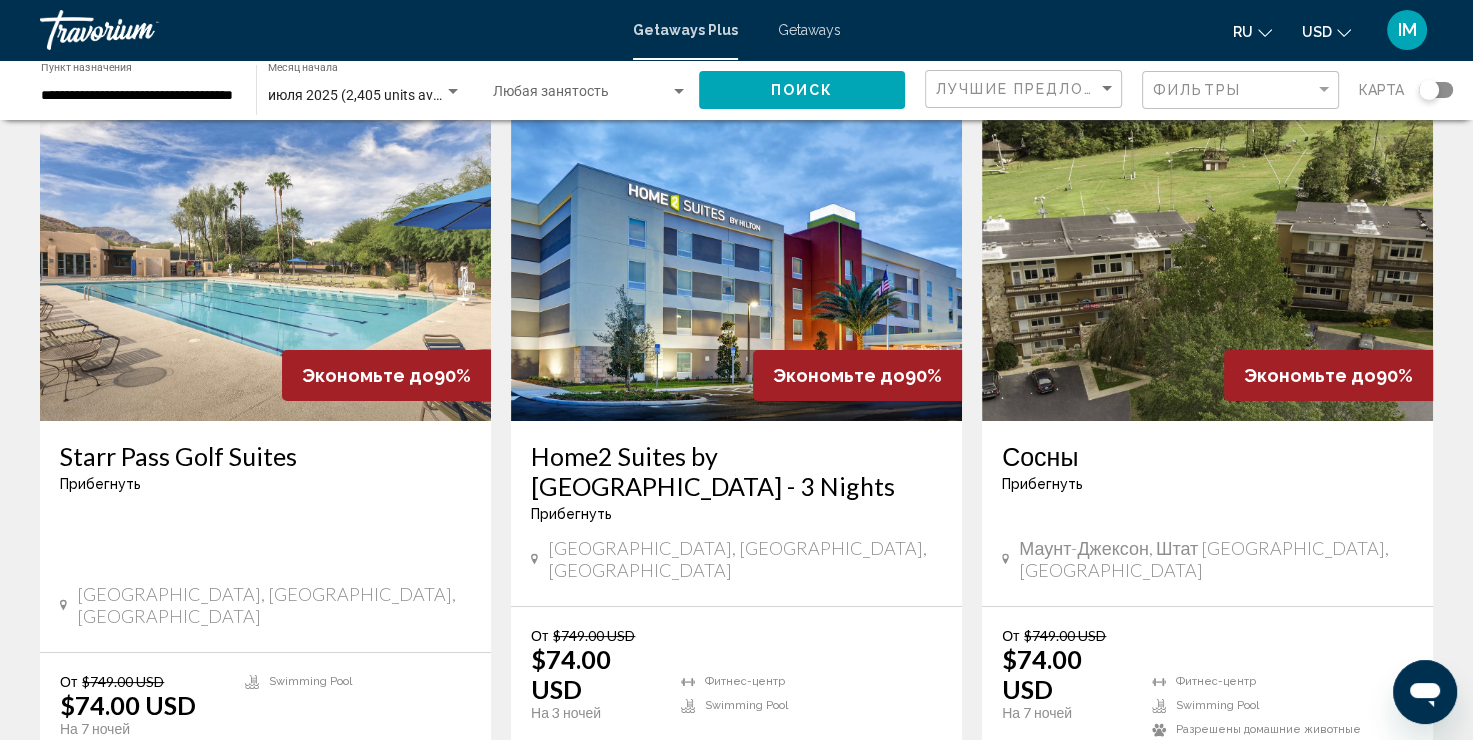 scroll, scrollTop: 71, scrollLeft: 0, axis: vertical 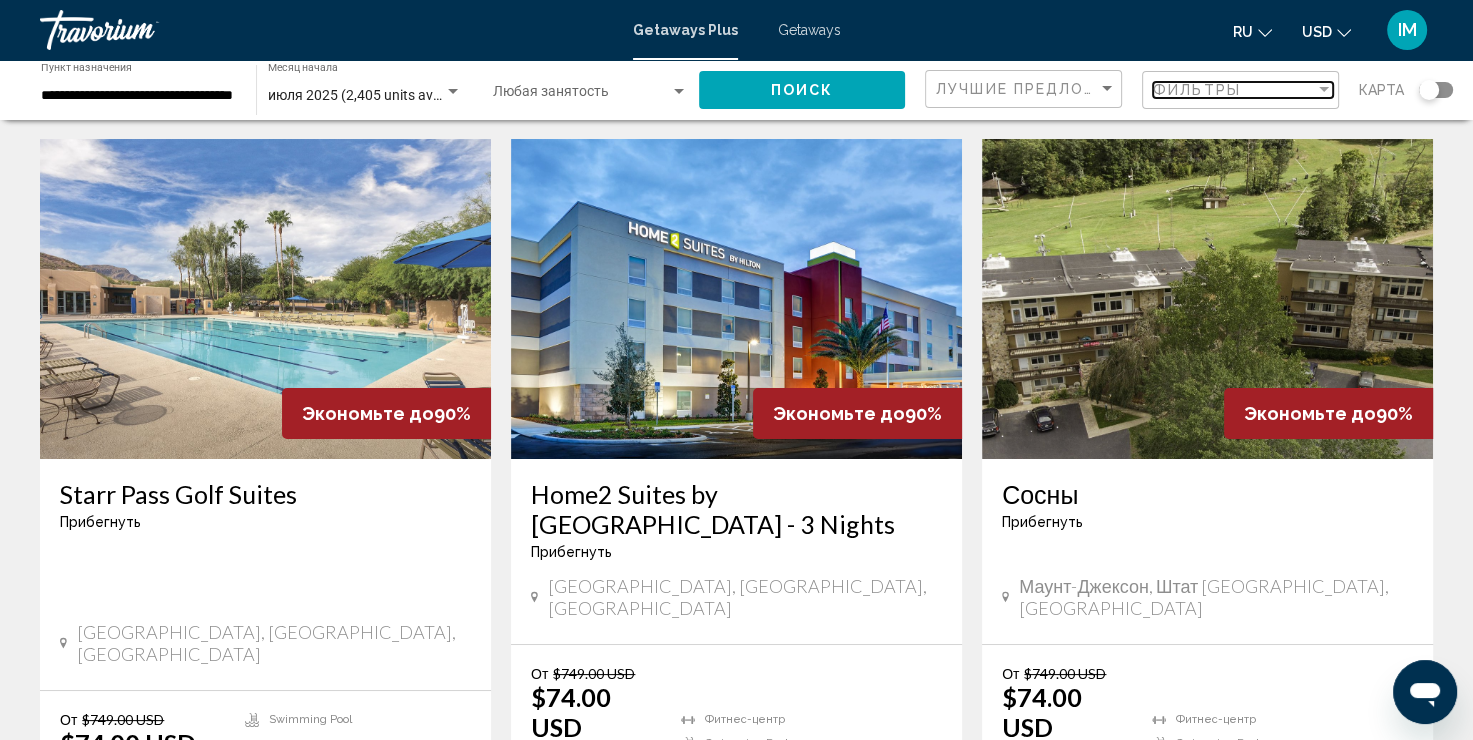 click at bounding box center (1324, 90) 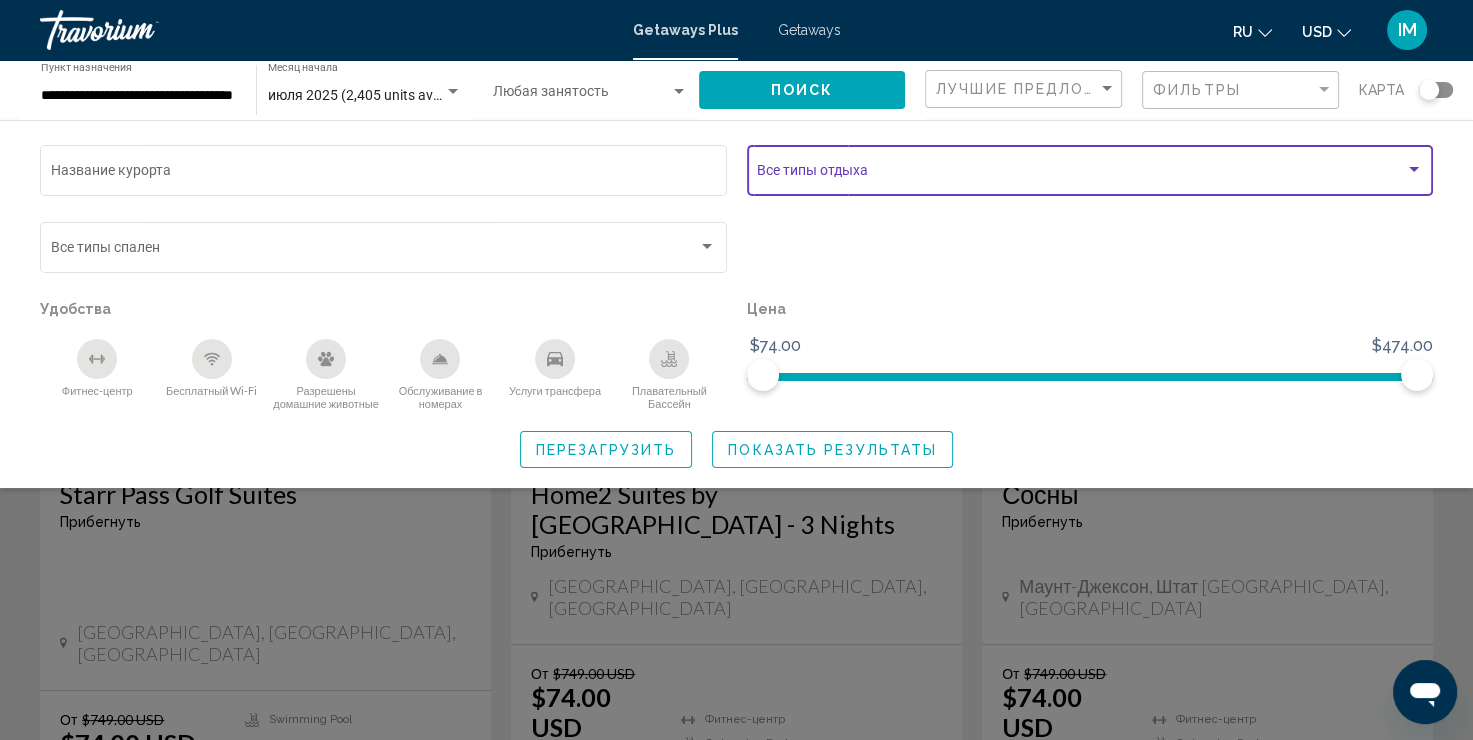 click at bounding box center (1414, 169) 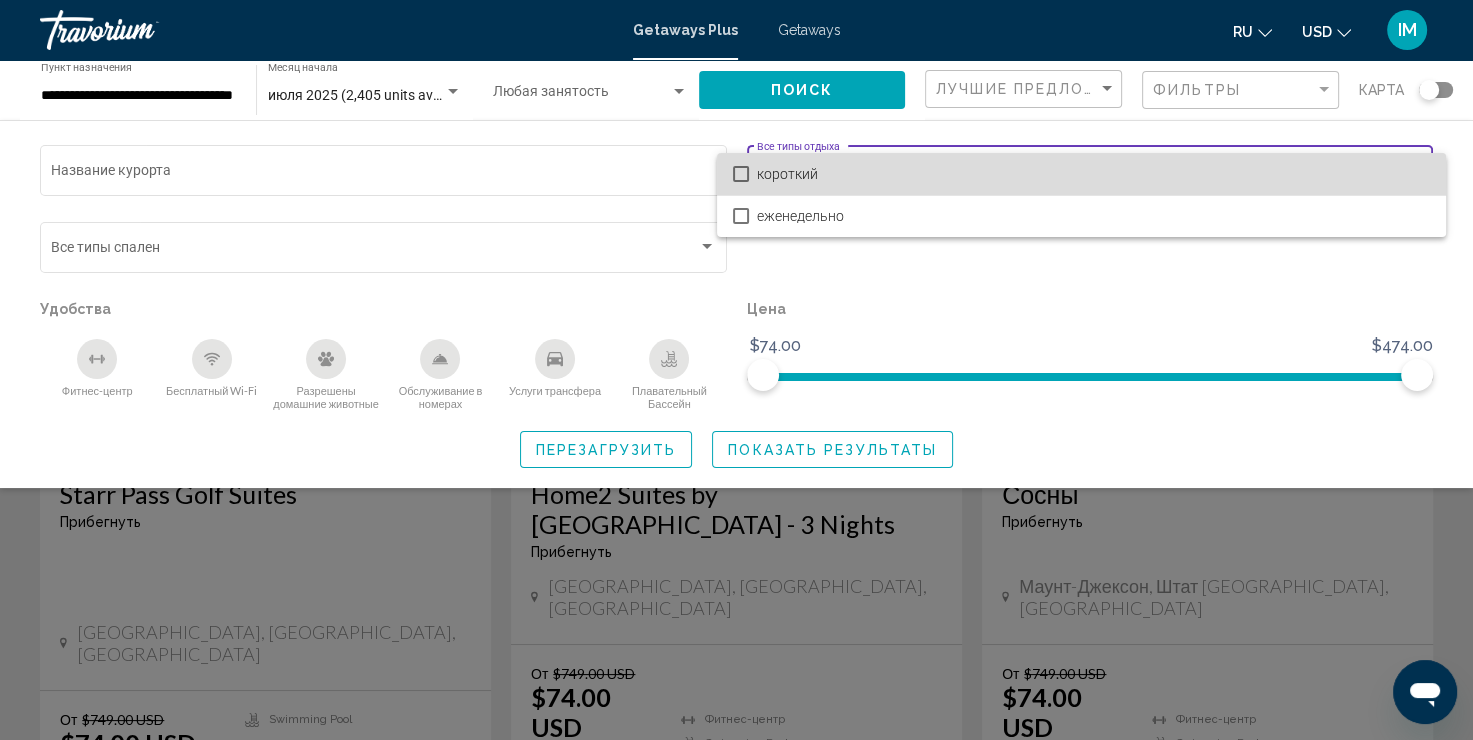 click at bounding box center (741, 174) 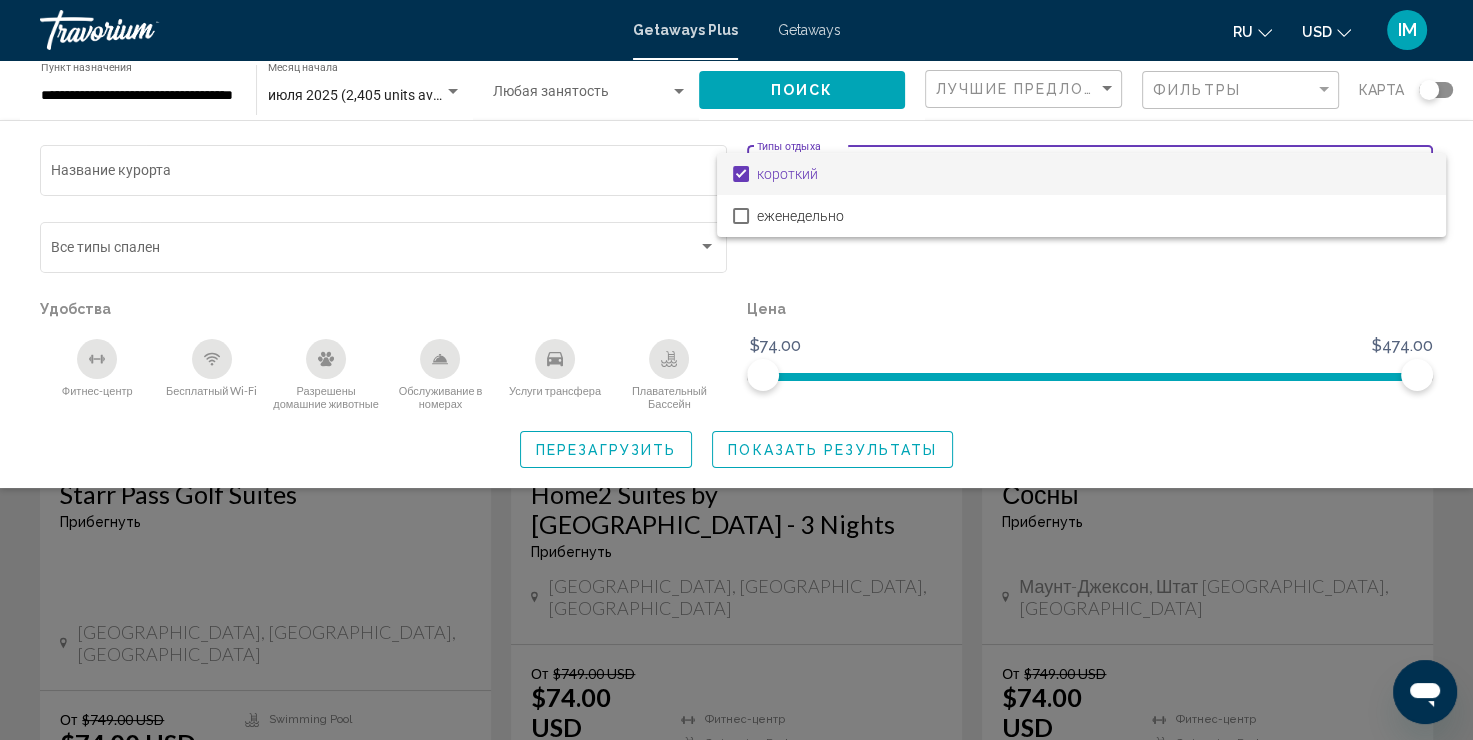 click at bounding box center [736, 370] 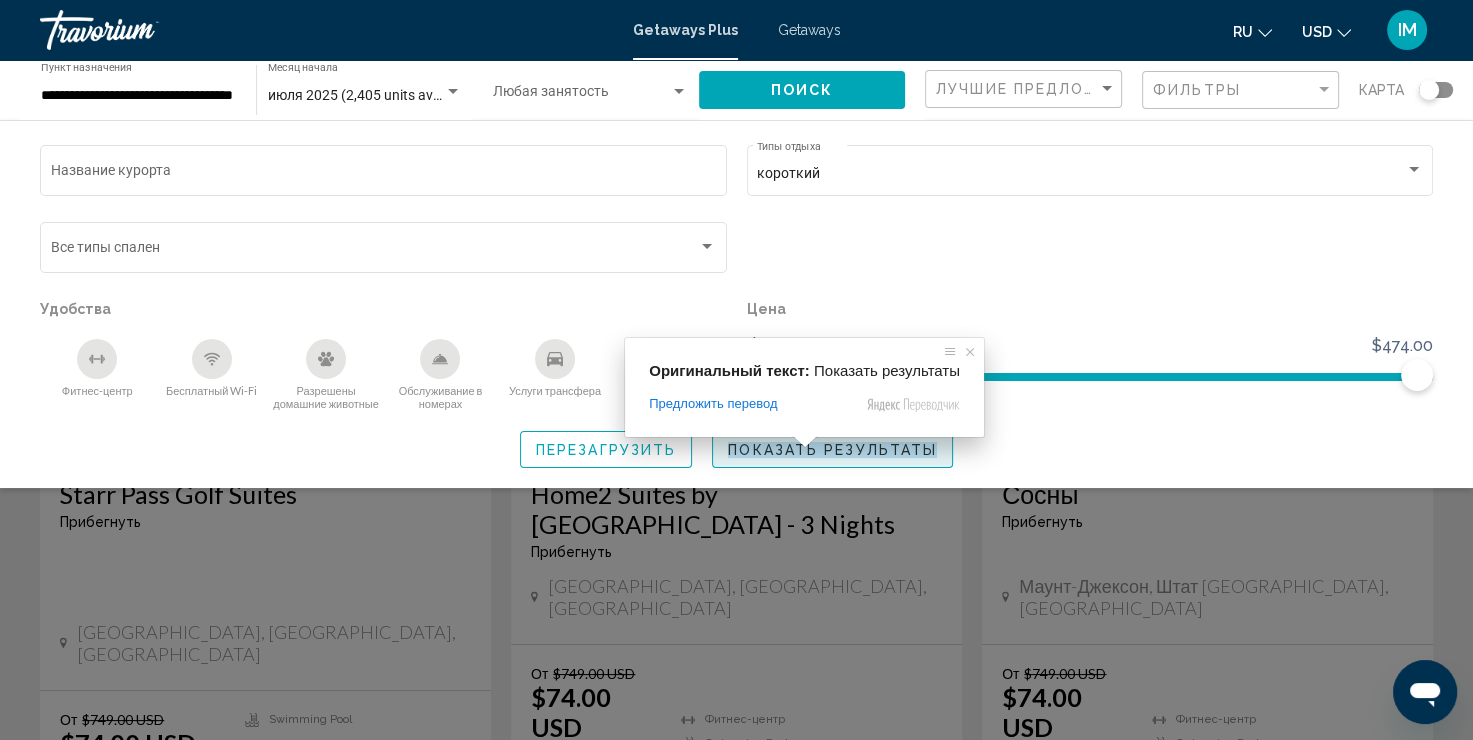 click on "Показать результаты" 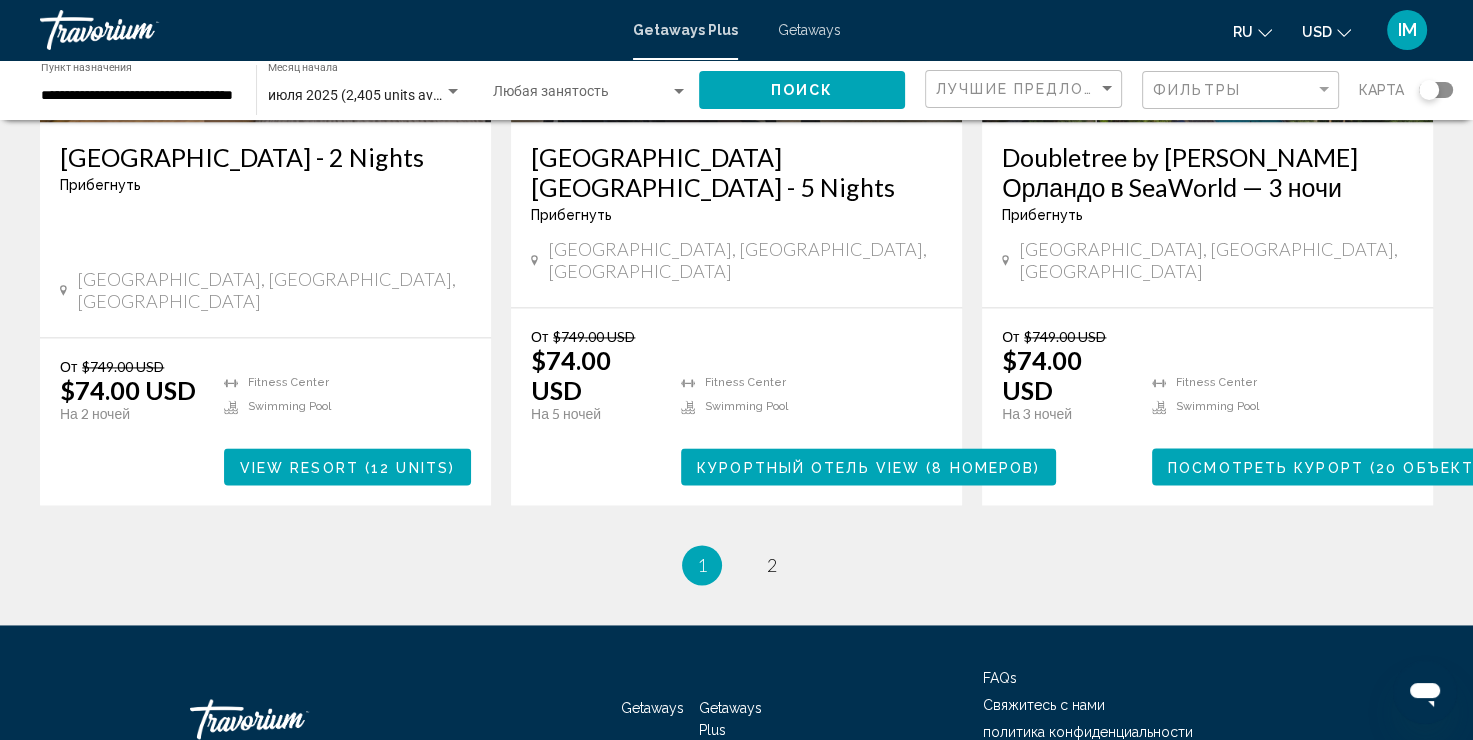 scroll, scrollTop: 2812, scrollLeft: 0, axis: vertical 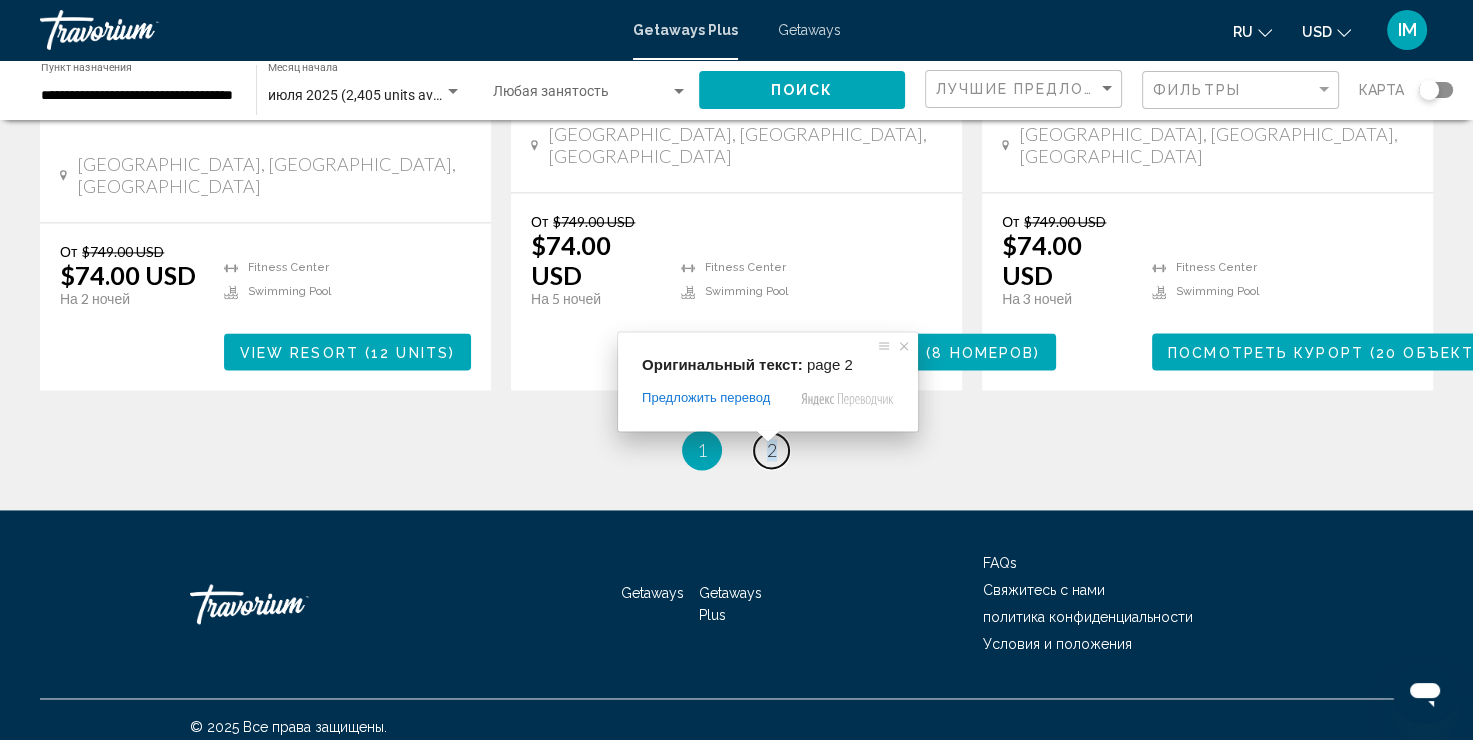 click on "2" at bounding box center [772, 450] 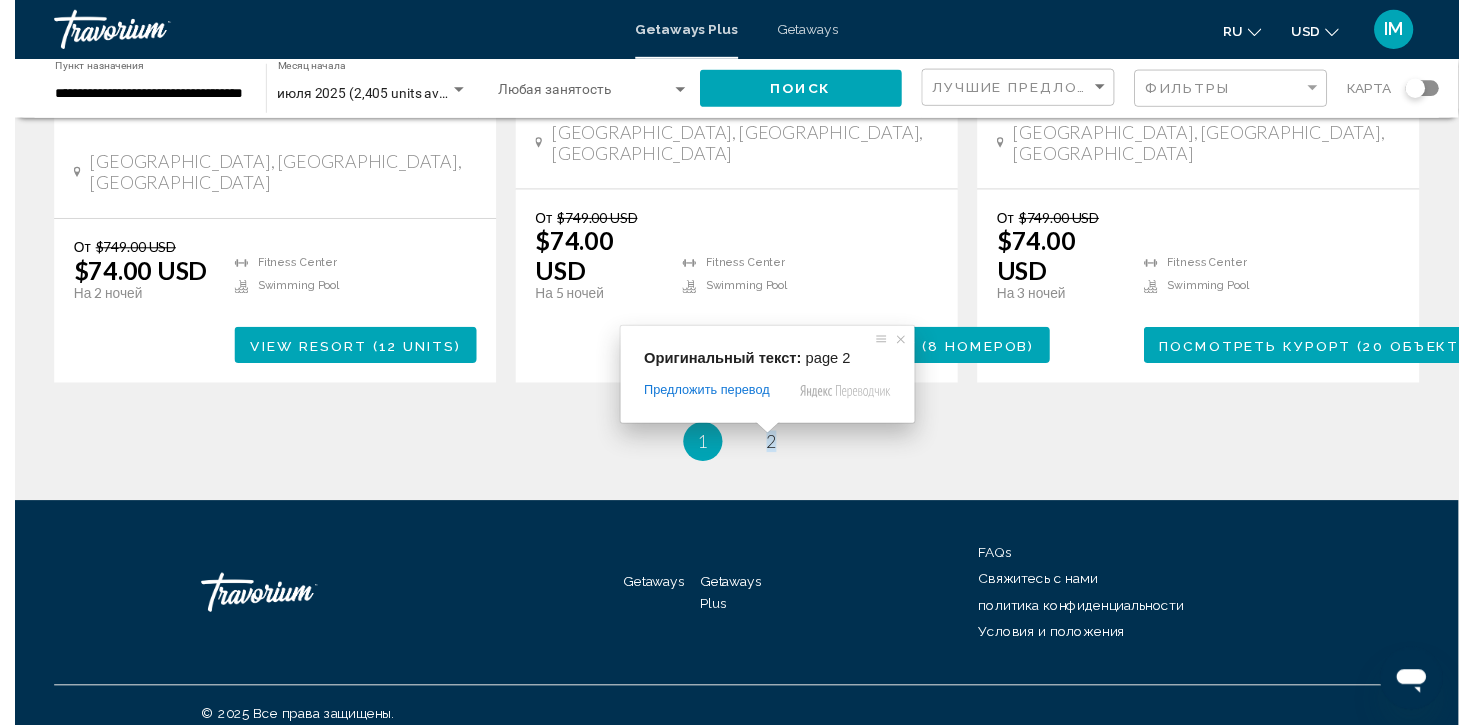 scroll, scrollTop: 0, scrollLeft: 0, axis: both 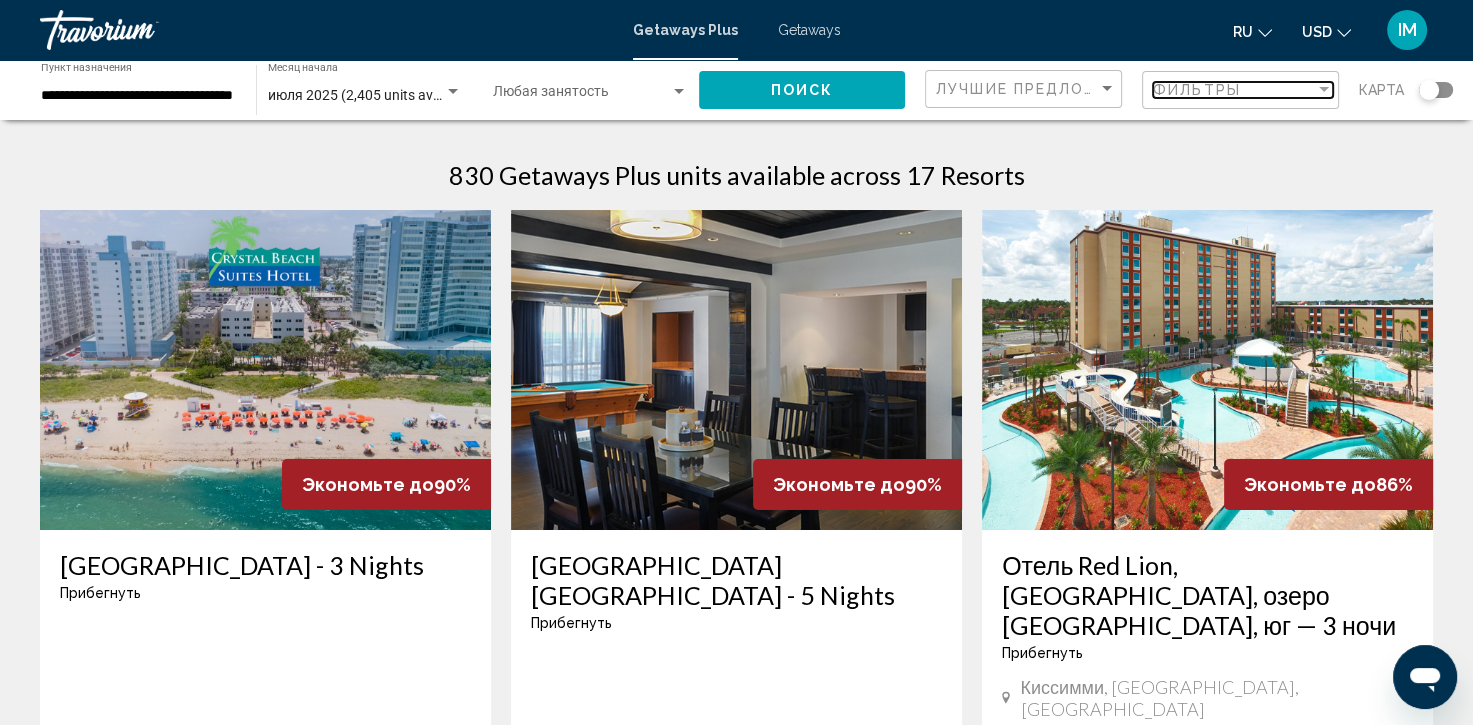 click at bounding box center (1324, 90) 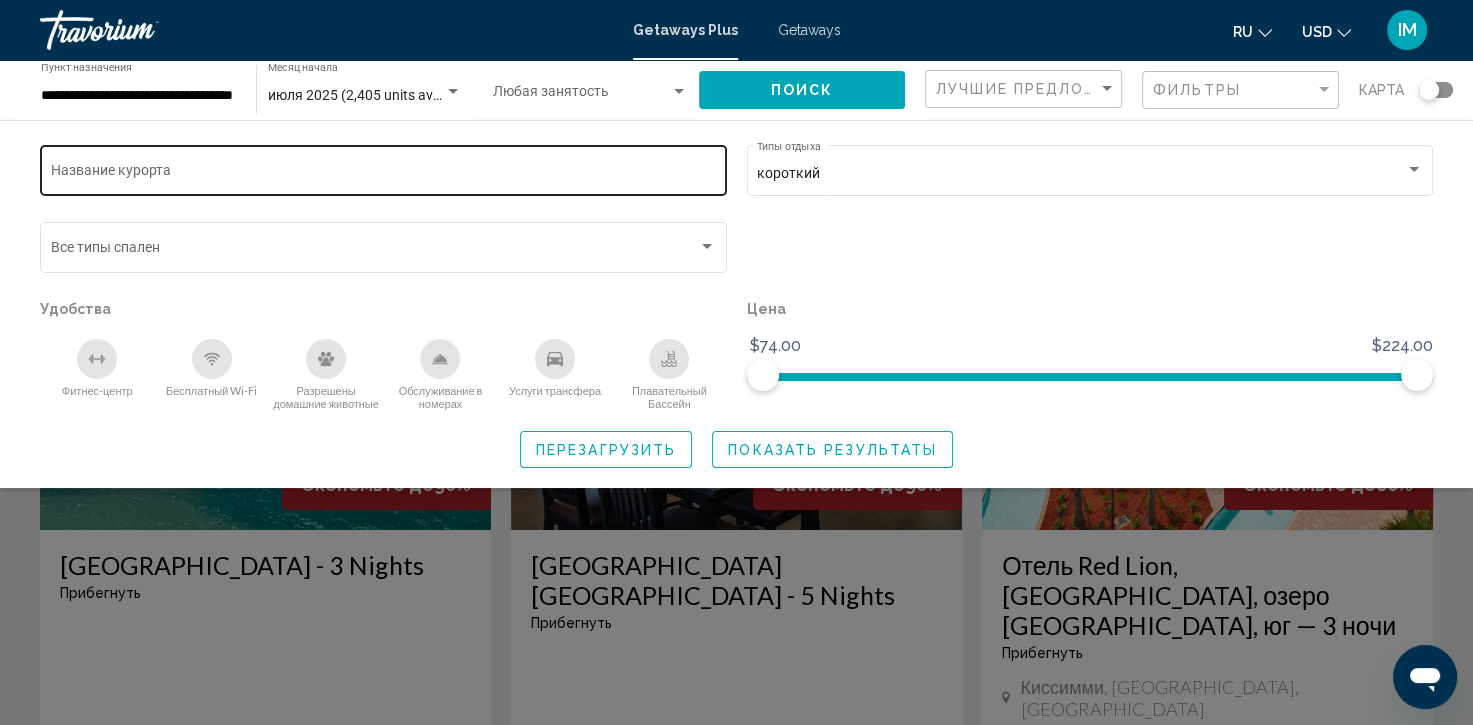 click on "Название курорта" at bounding box center [384, 174] 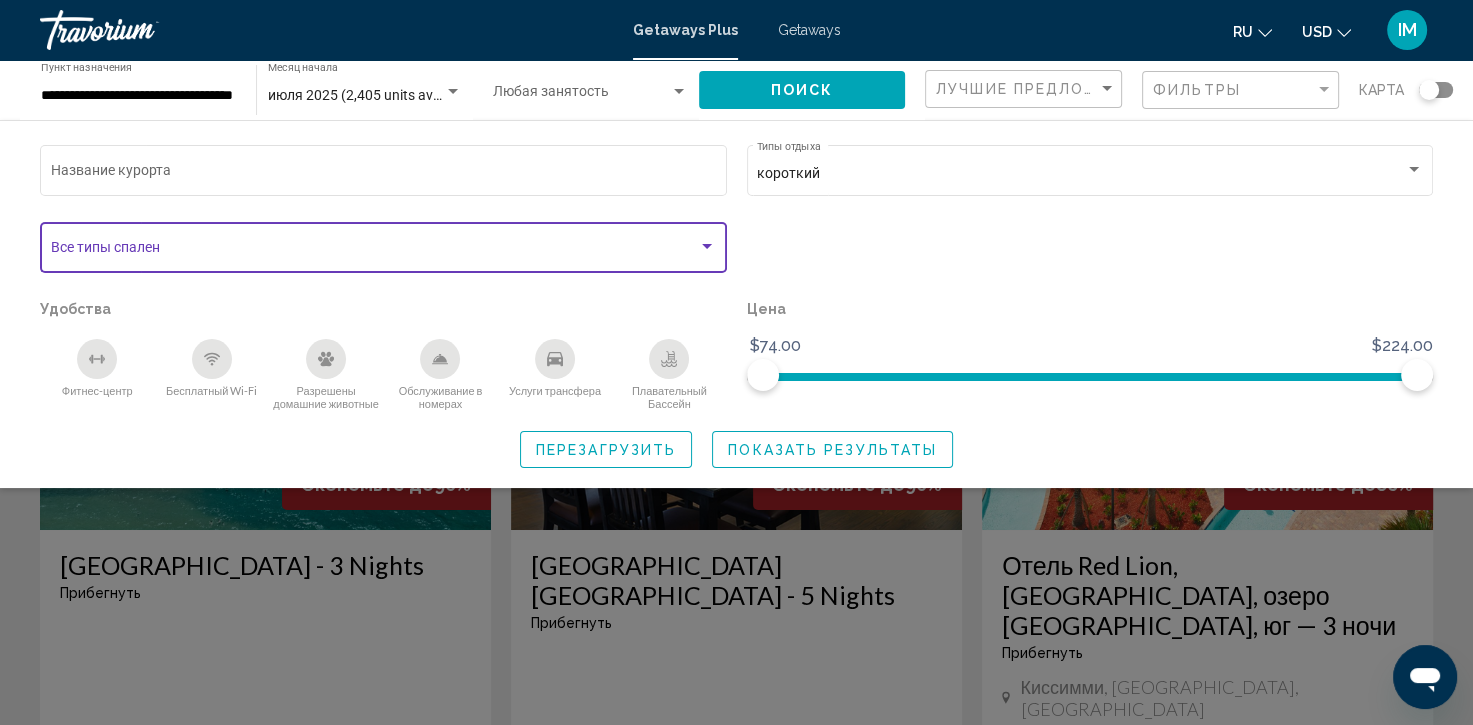 click at bounding box center [707, 246] 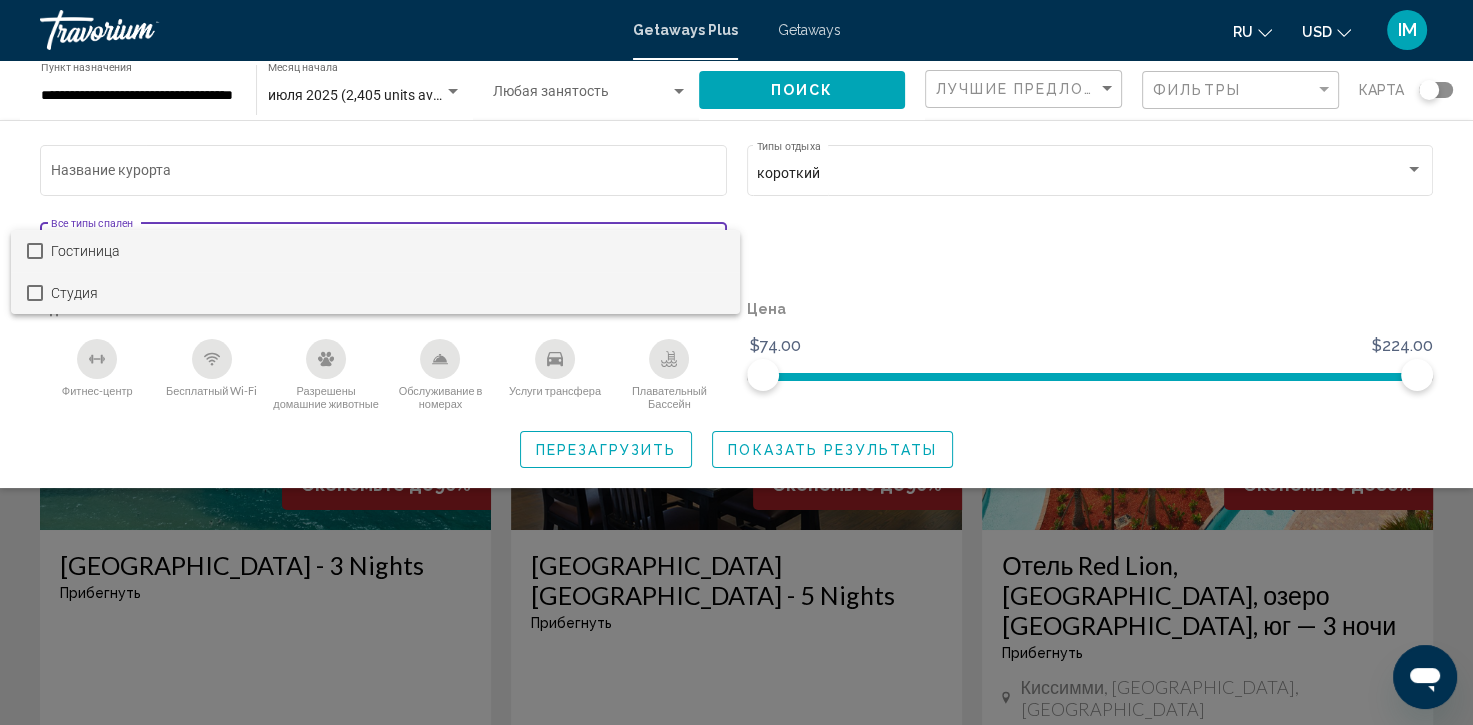 click at bounding box center (35, 293) 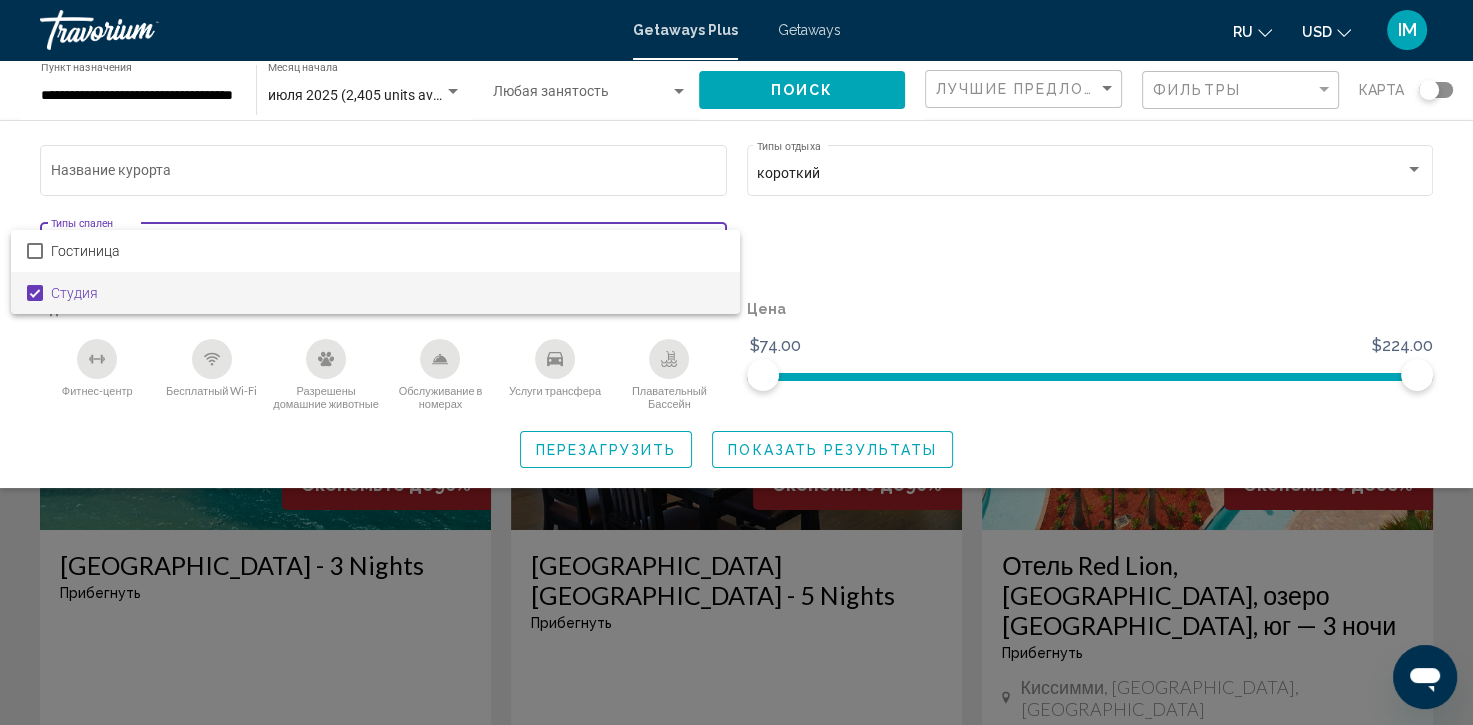 click at bounding box center [736, 362] 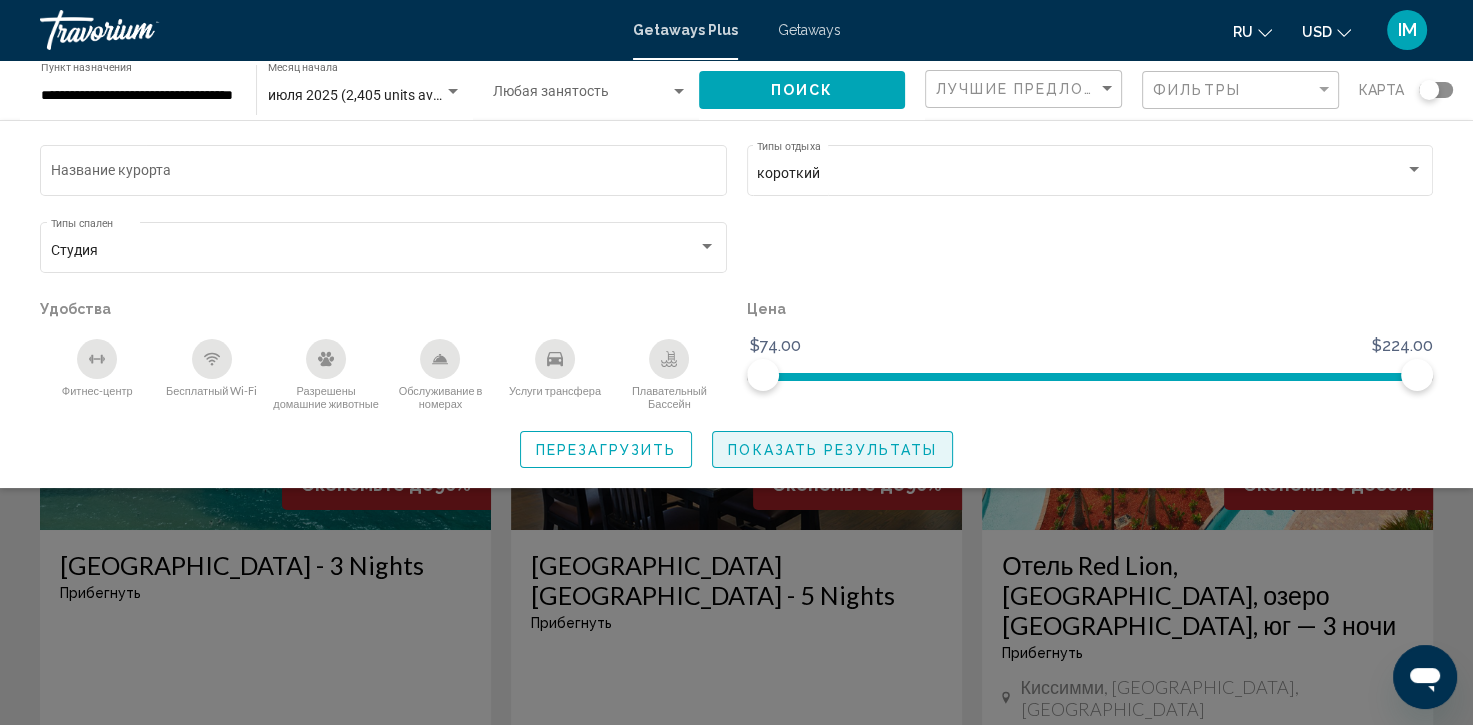 click on "Показать результаты" 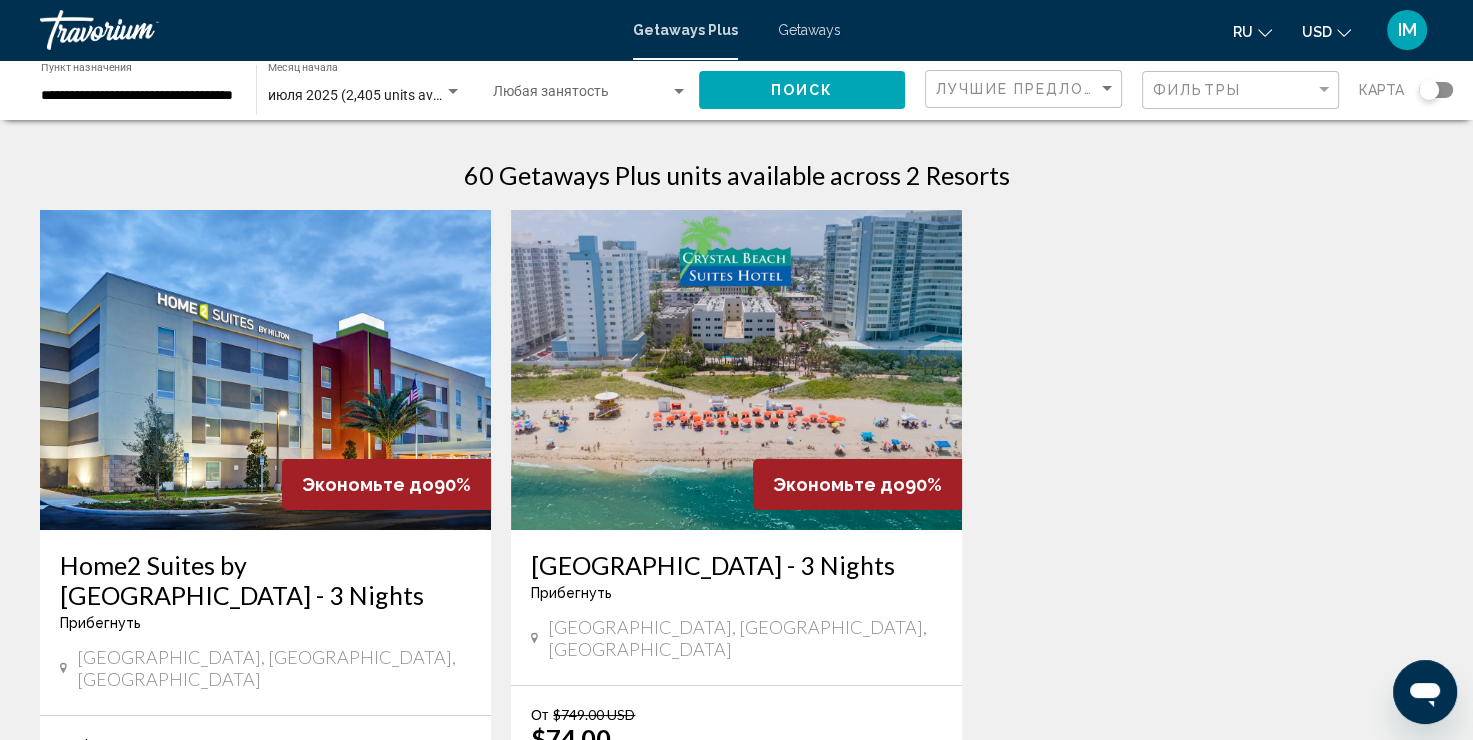 drag, startPoint x: 1221, startPoint y: 483, endPoint x: 1364, endPoint y: 408, distance: 161.47446 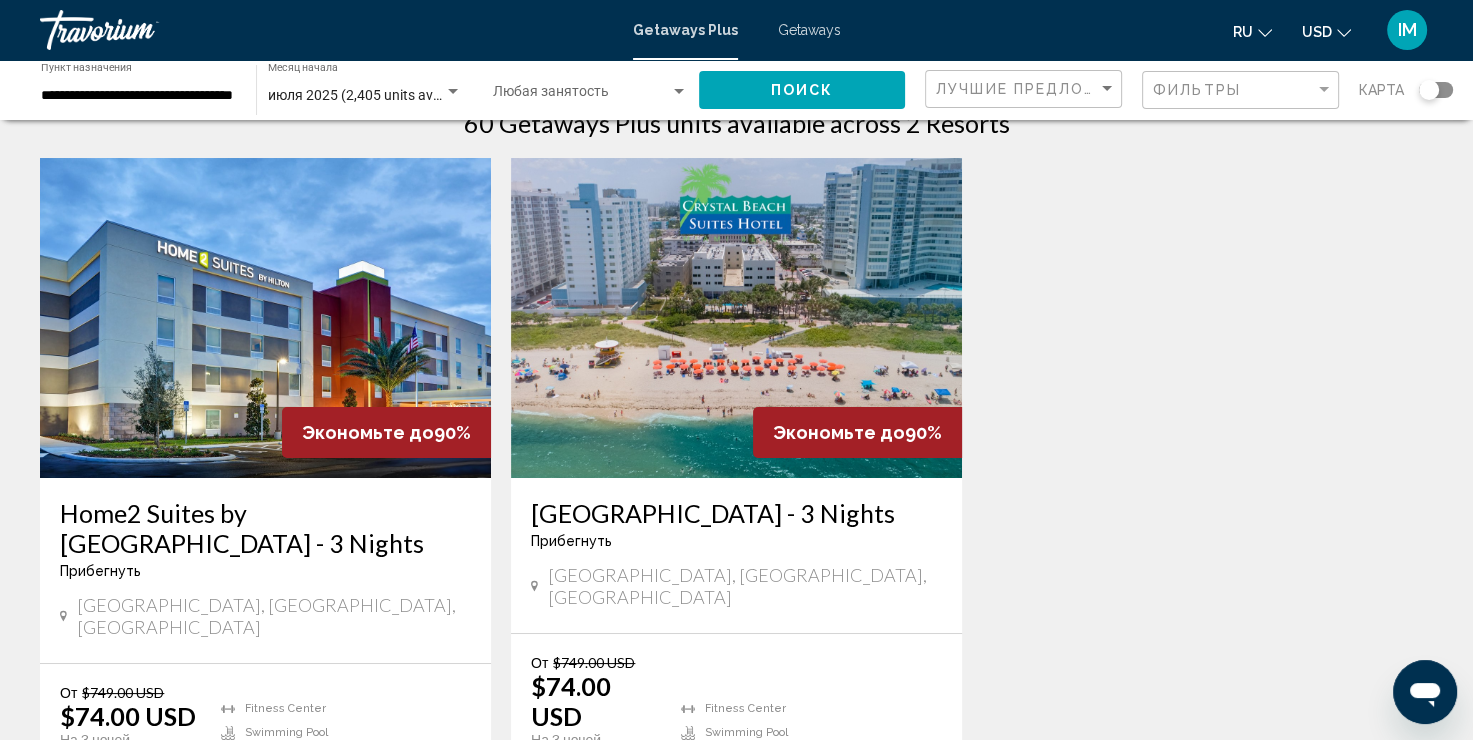 scroll, scrollTop: 0, scrollLeft: 0, axis: both 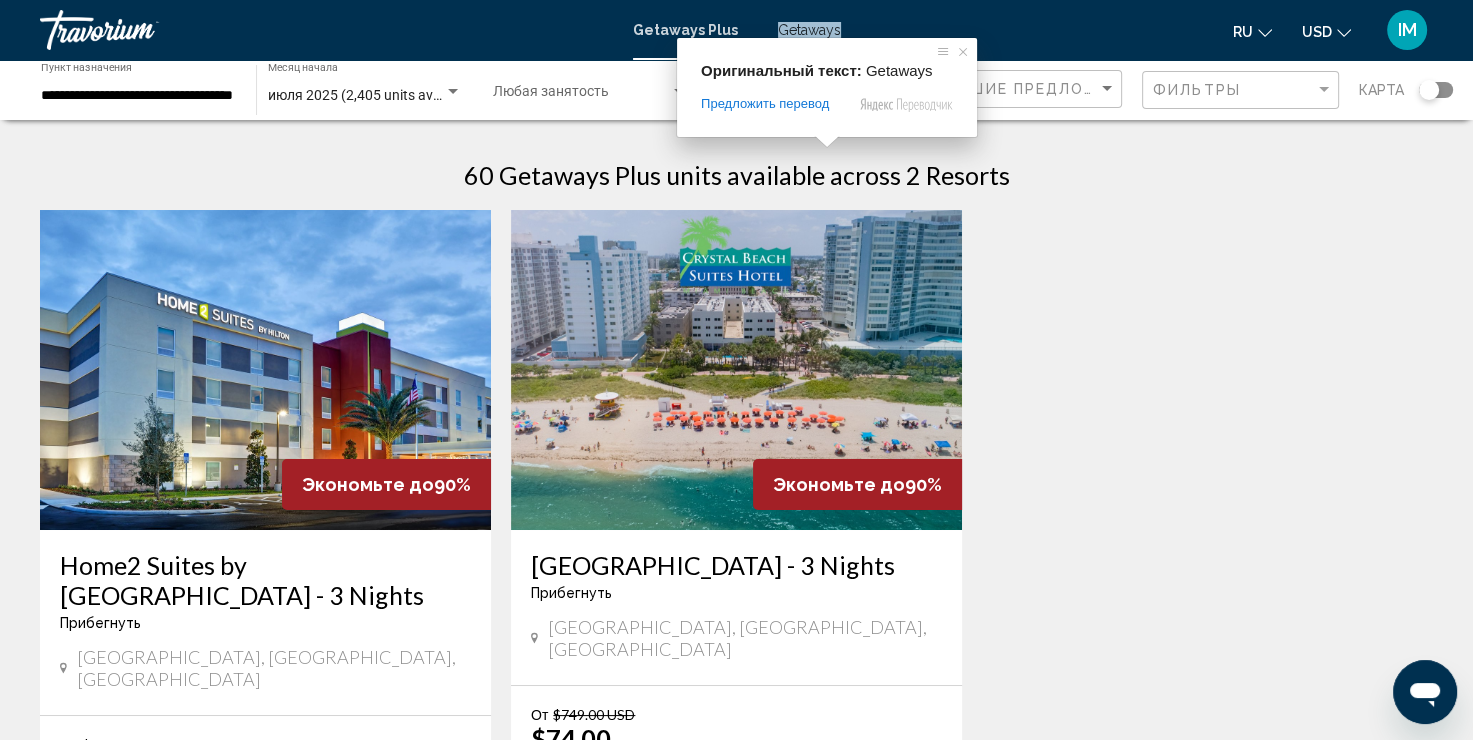 click on "Getaways" at bounding box center [809, 30] 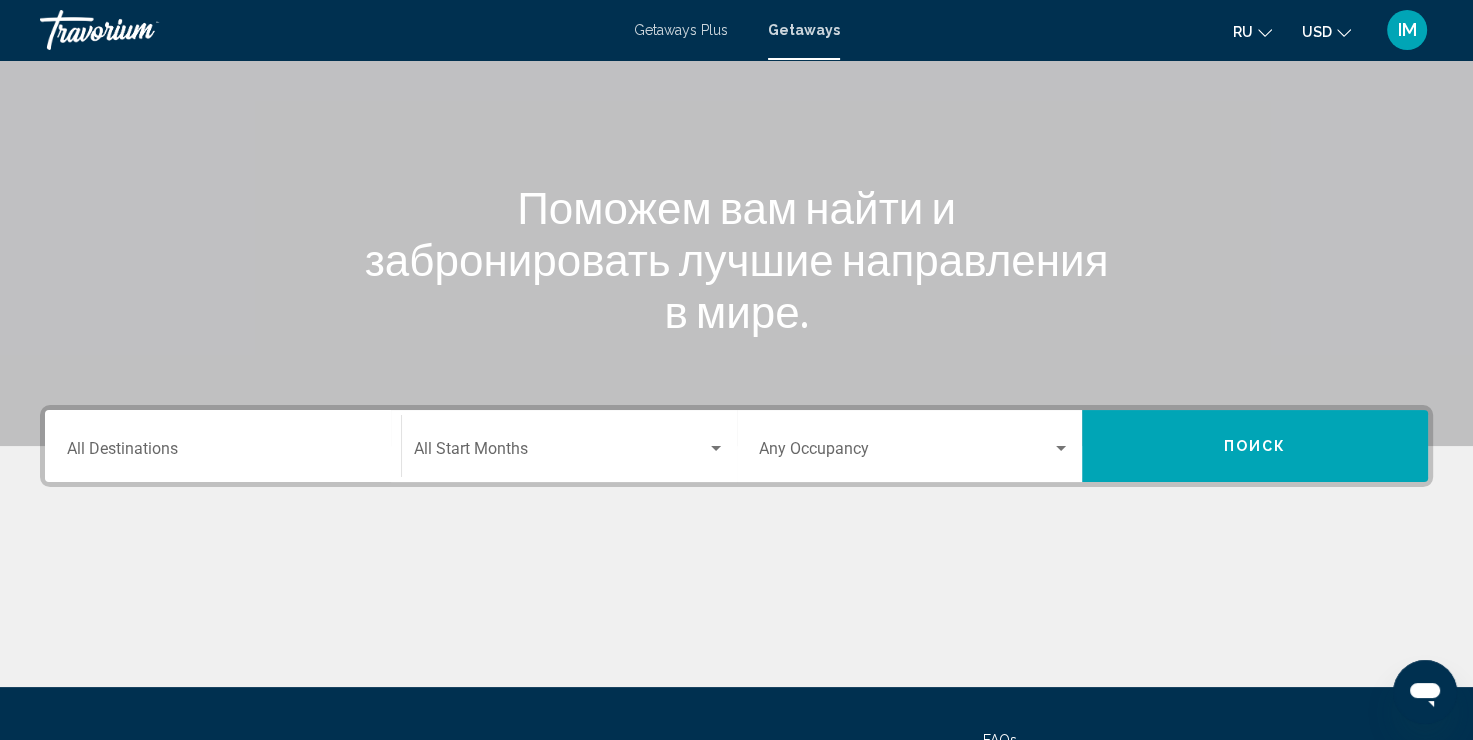 scroll, scrollTop: 198, scrollLeft: 0, axis: vertical 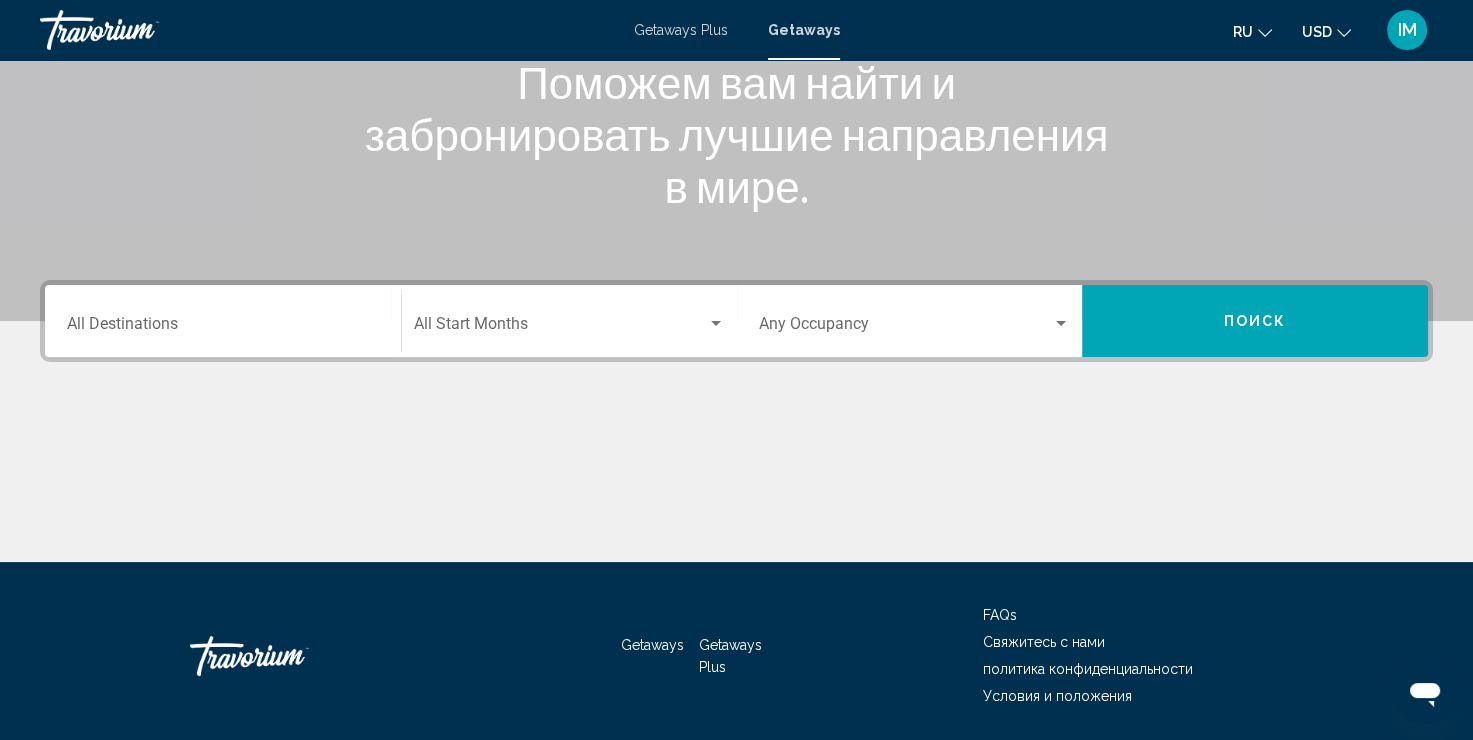 click at bounding box center [716, 323] 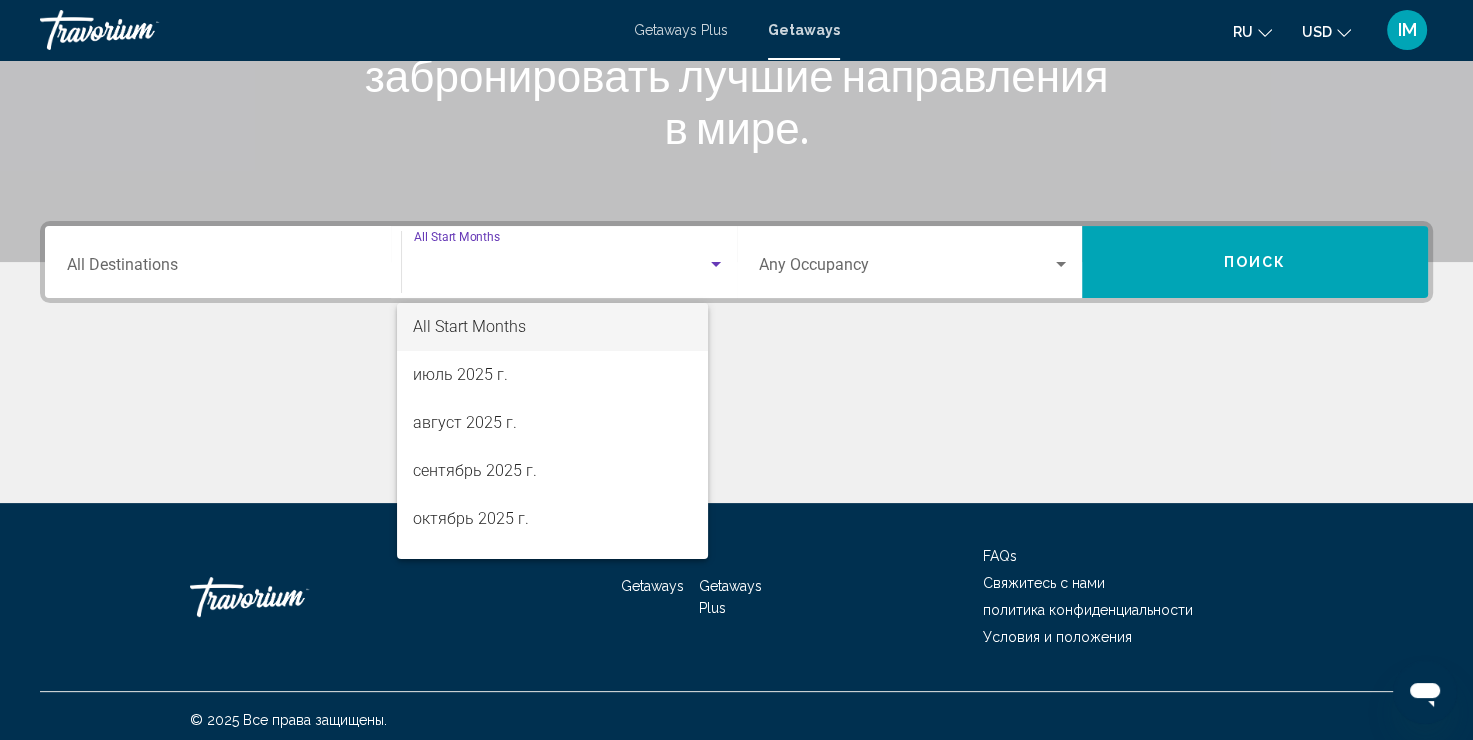scroll, scrollTop: 345, scrollLeft: 0, axis: vertical 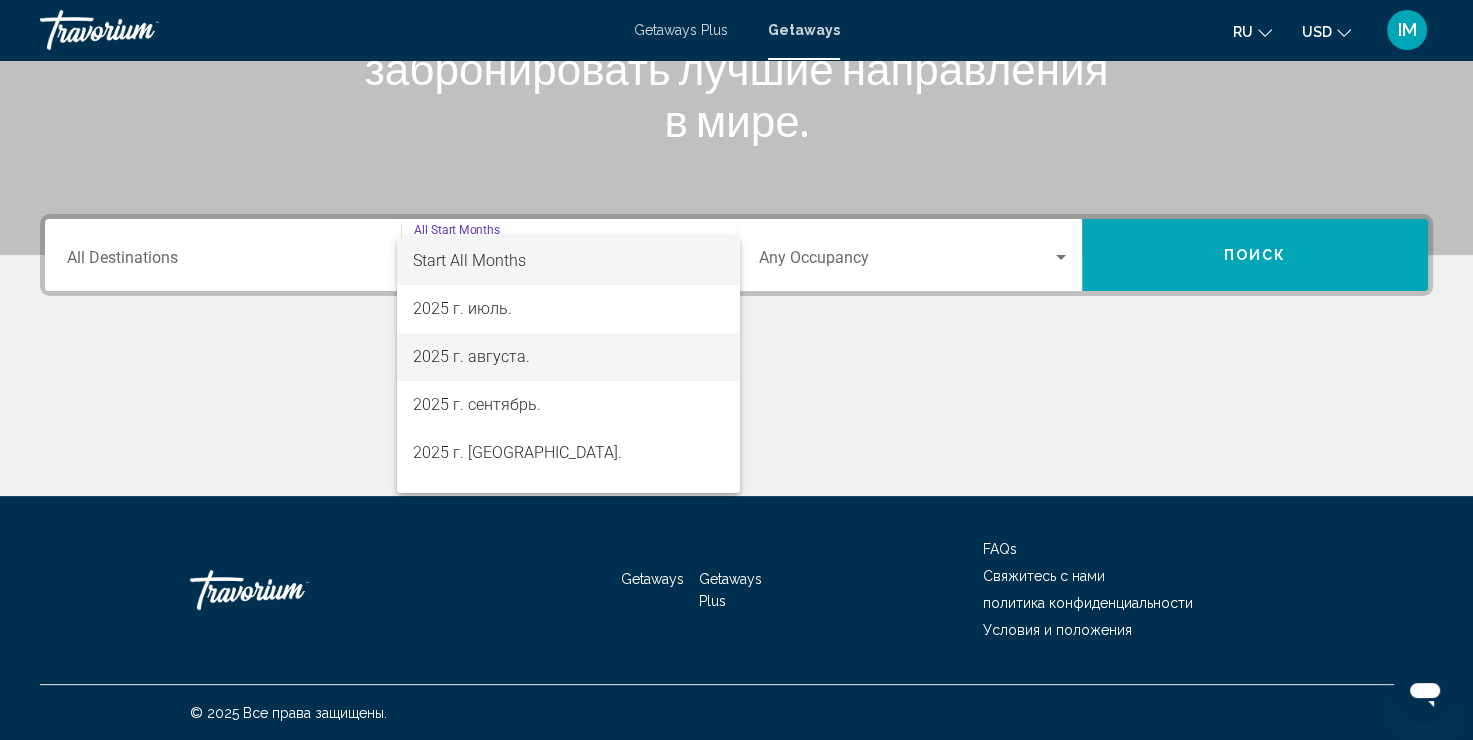 click on "2025 г. августа." at bounding box center (471, 356) 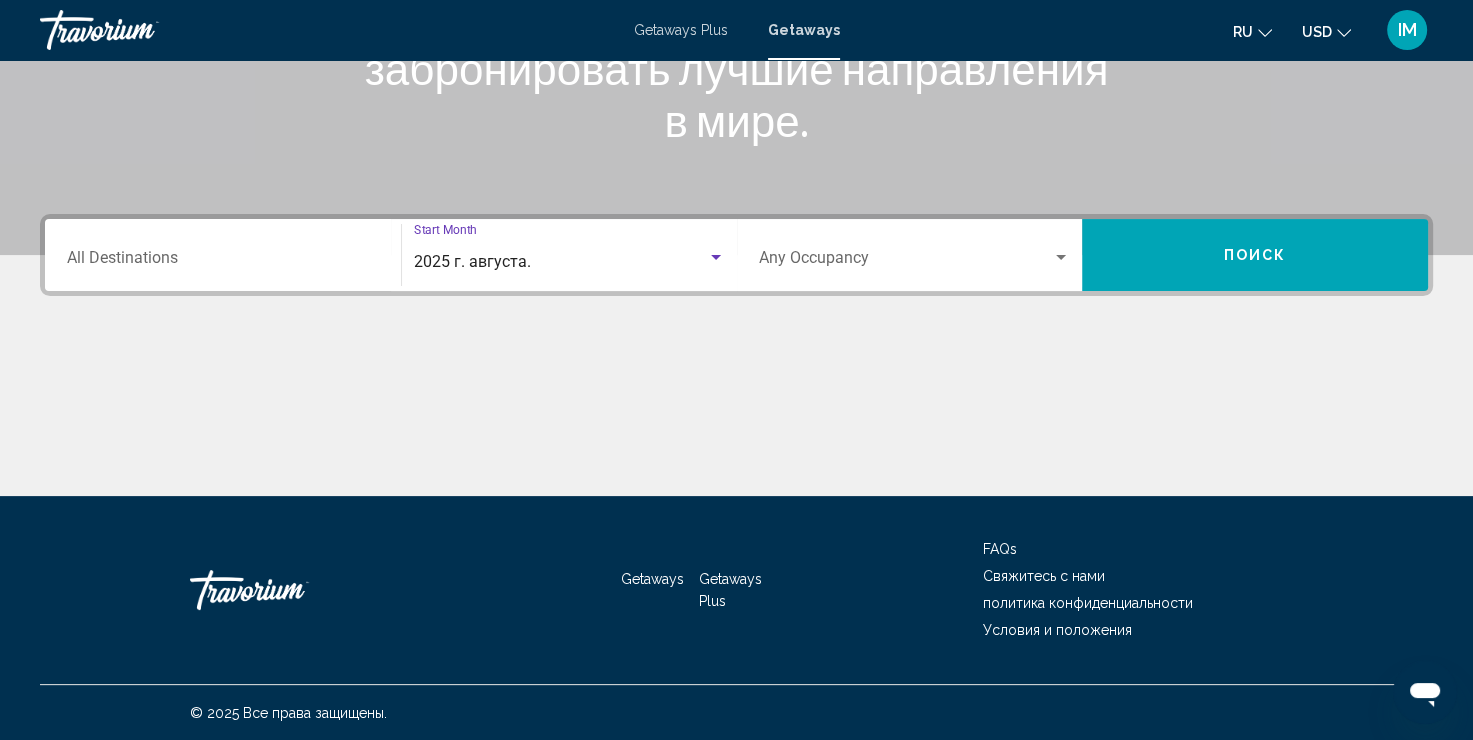 click on "Поиск" at bounding box center [1255, 255] 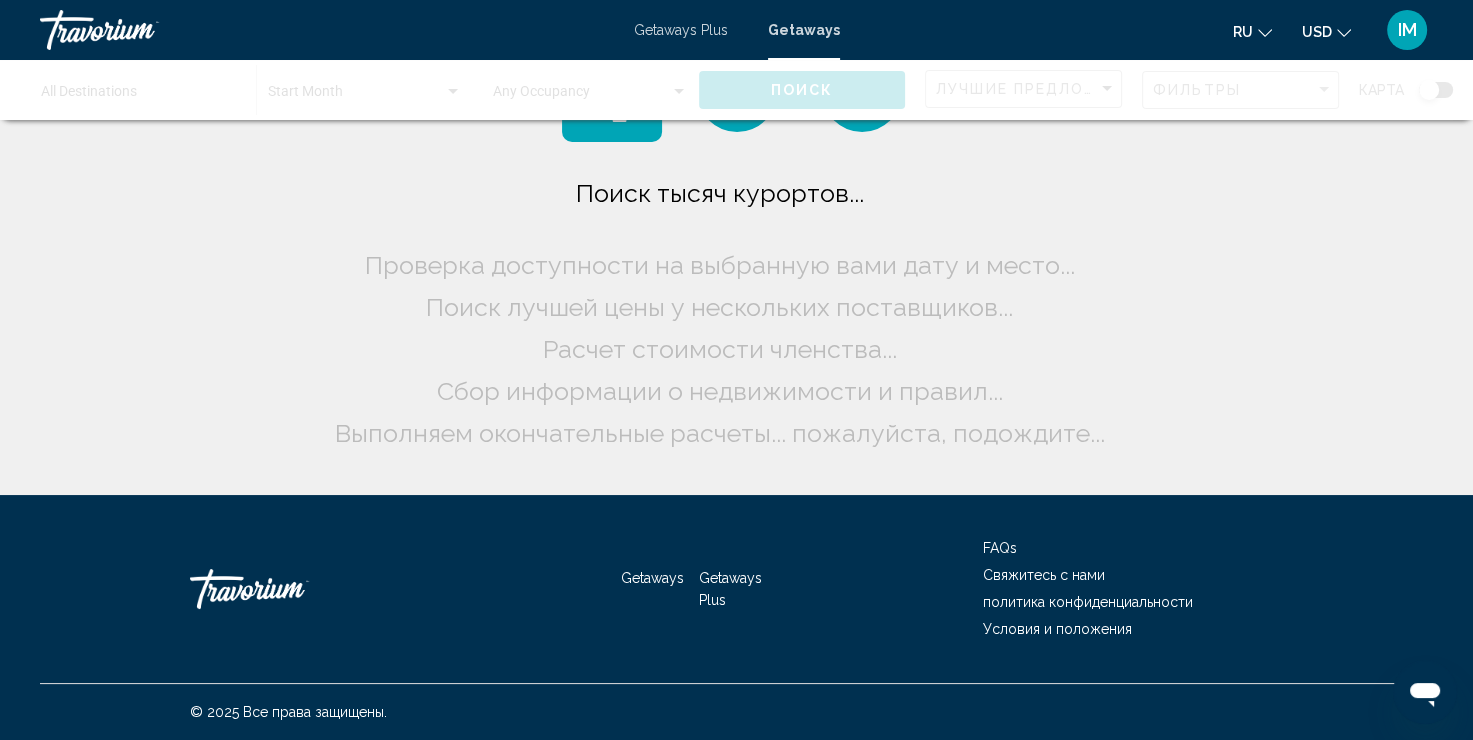 scroll, scrollTop: 0, scrollLeft: 0, axis: both 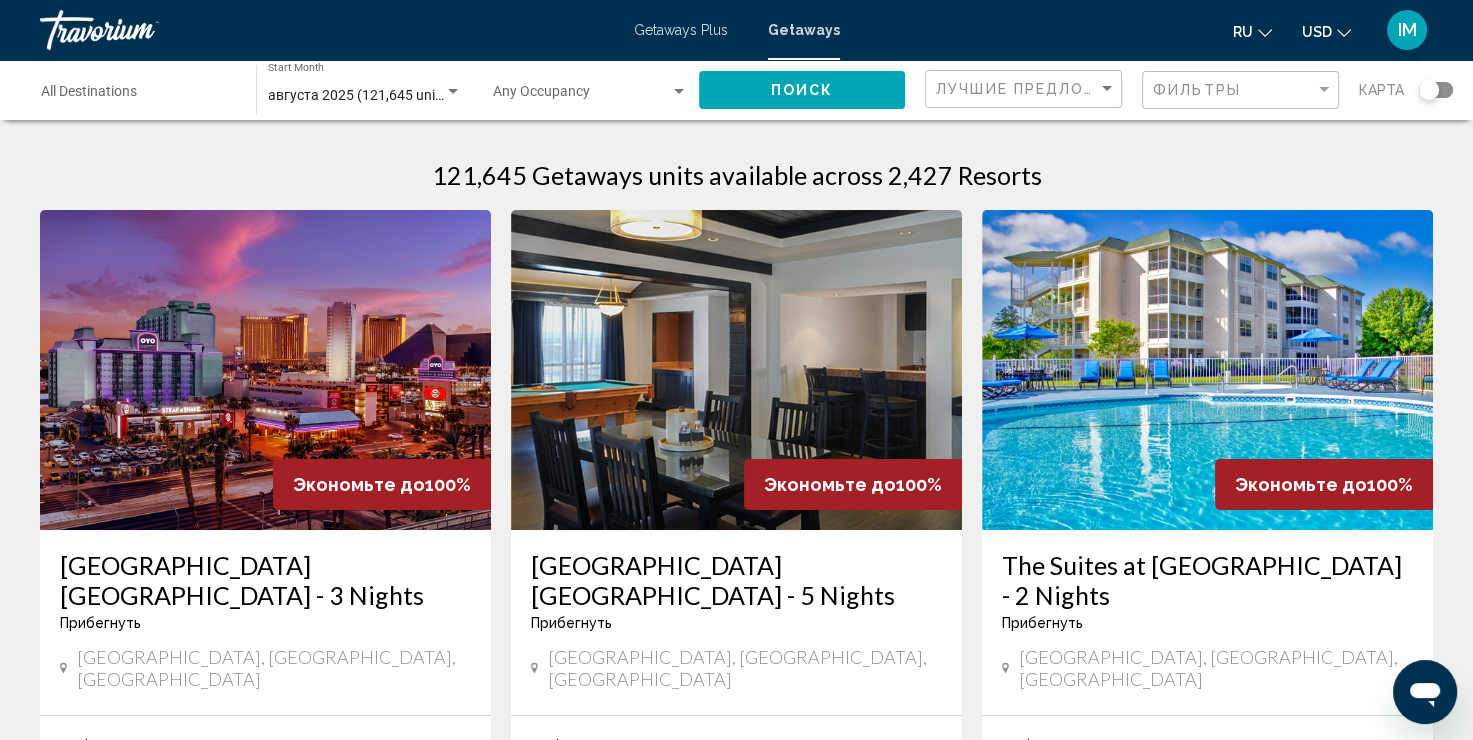 click on "Destination All Destinations" 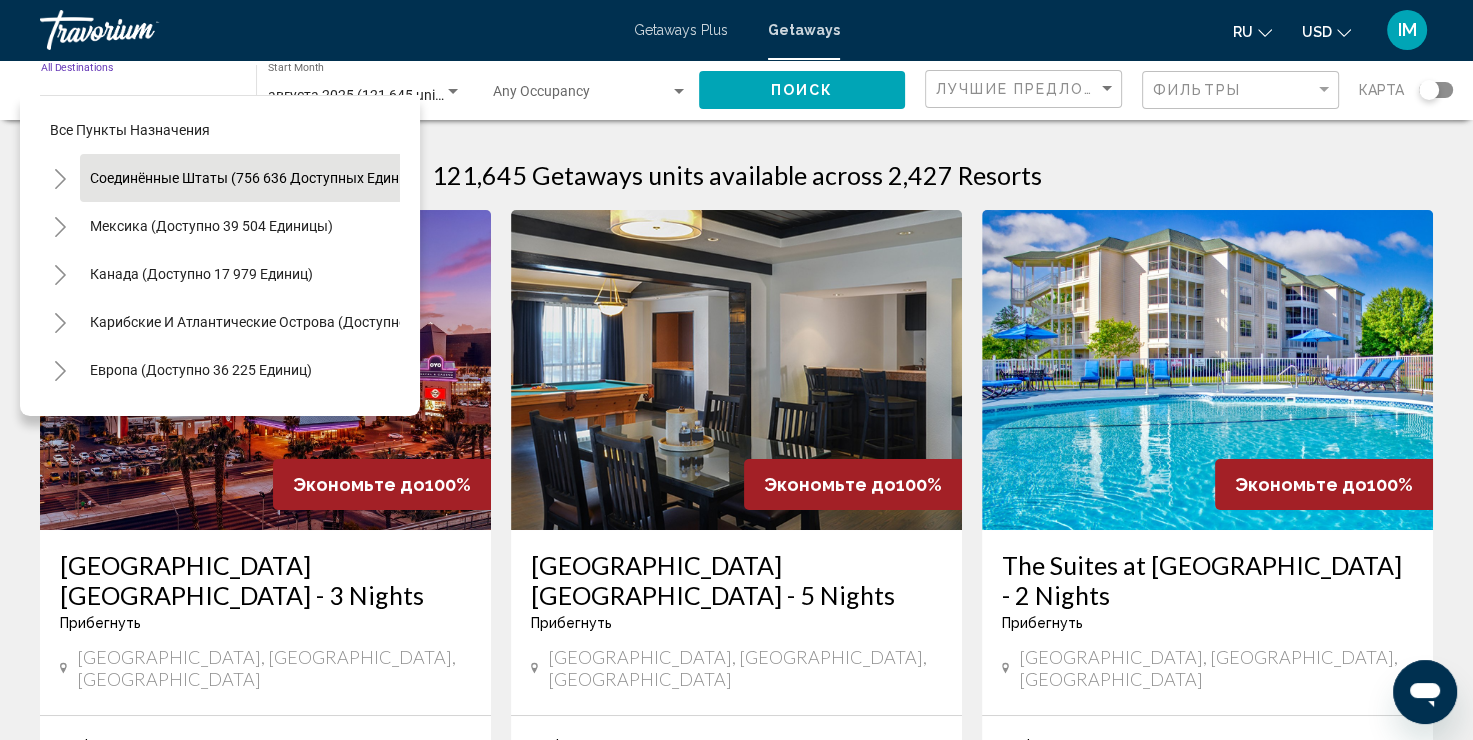click on "Соединённые Штаты (756 636 доступных единиц)" 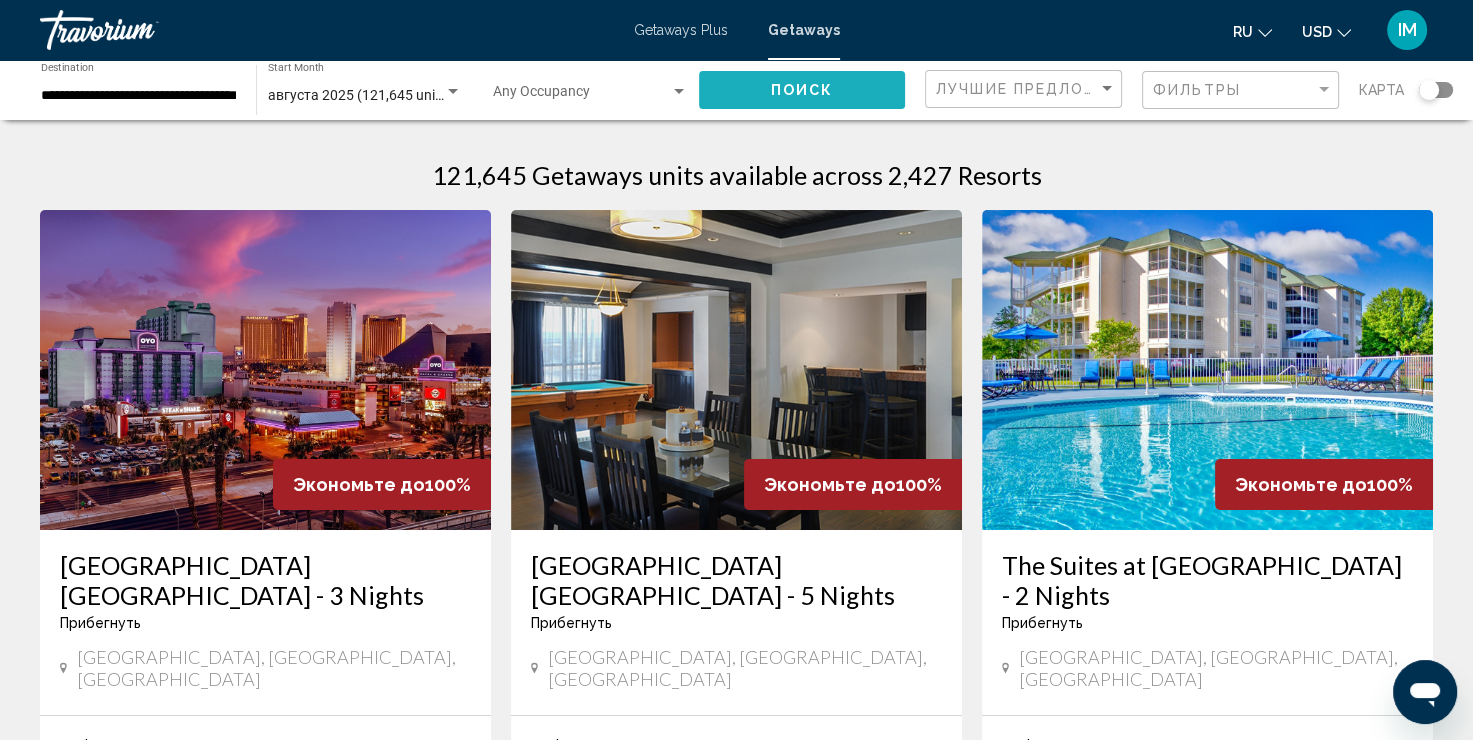 click on "Поиск" 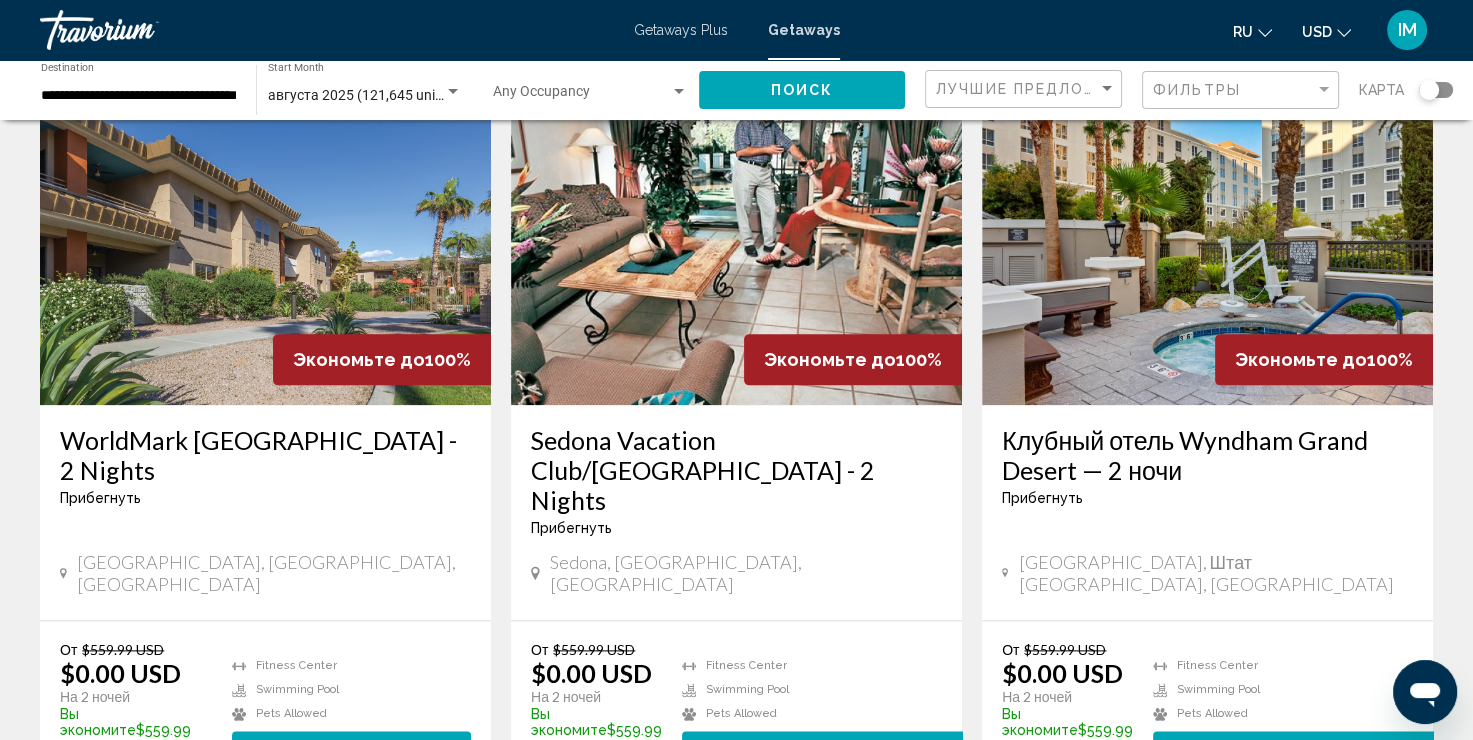 scroll, scrollTop: 2284, scrollLeft: 0, axis: vertical 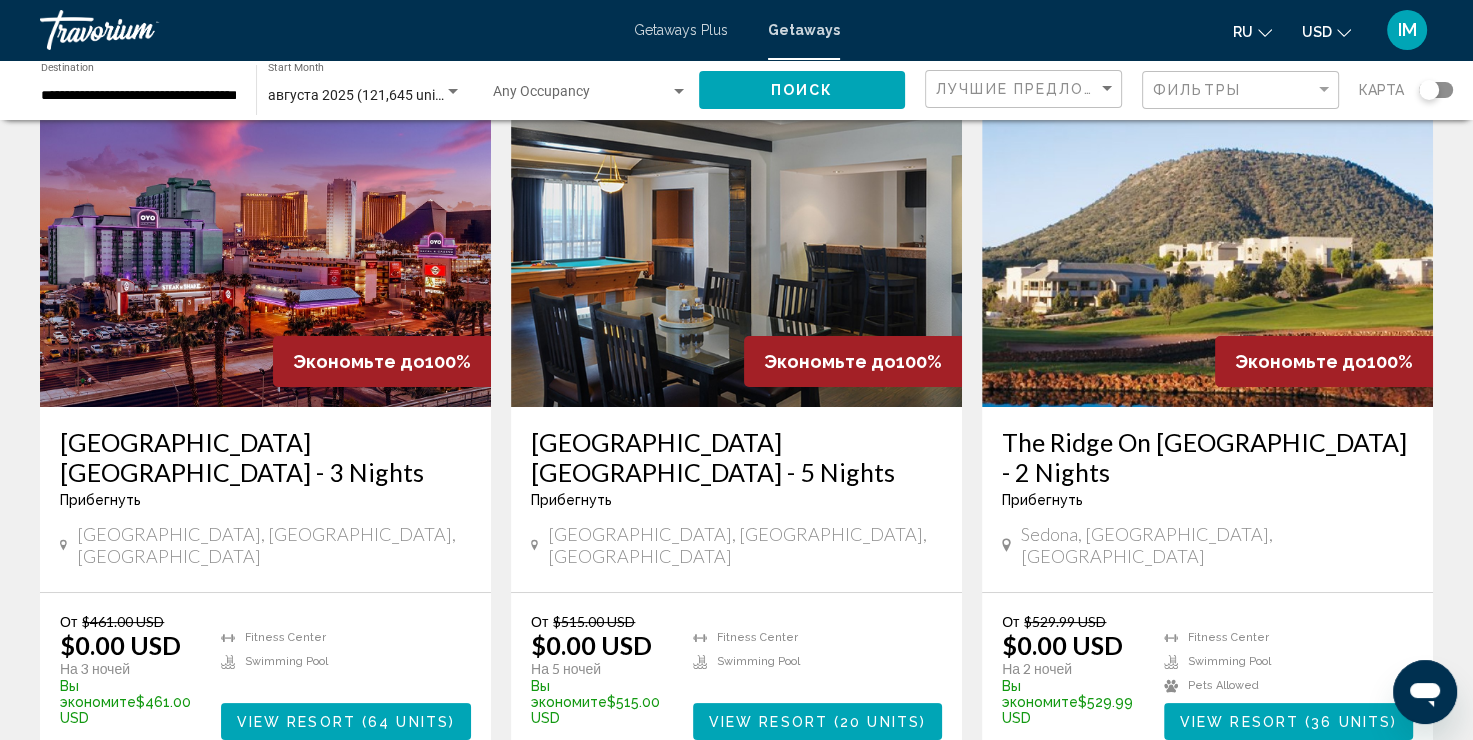 click on "**********" 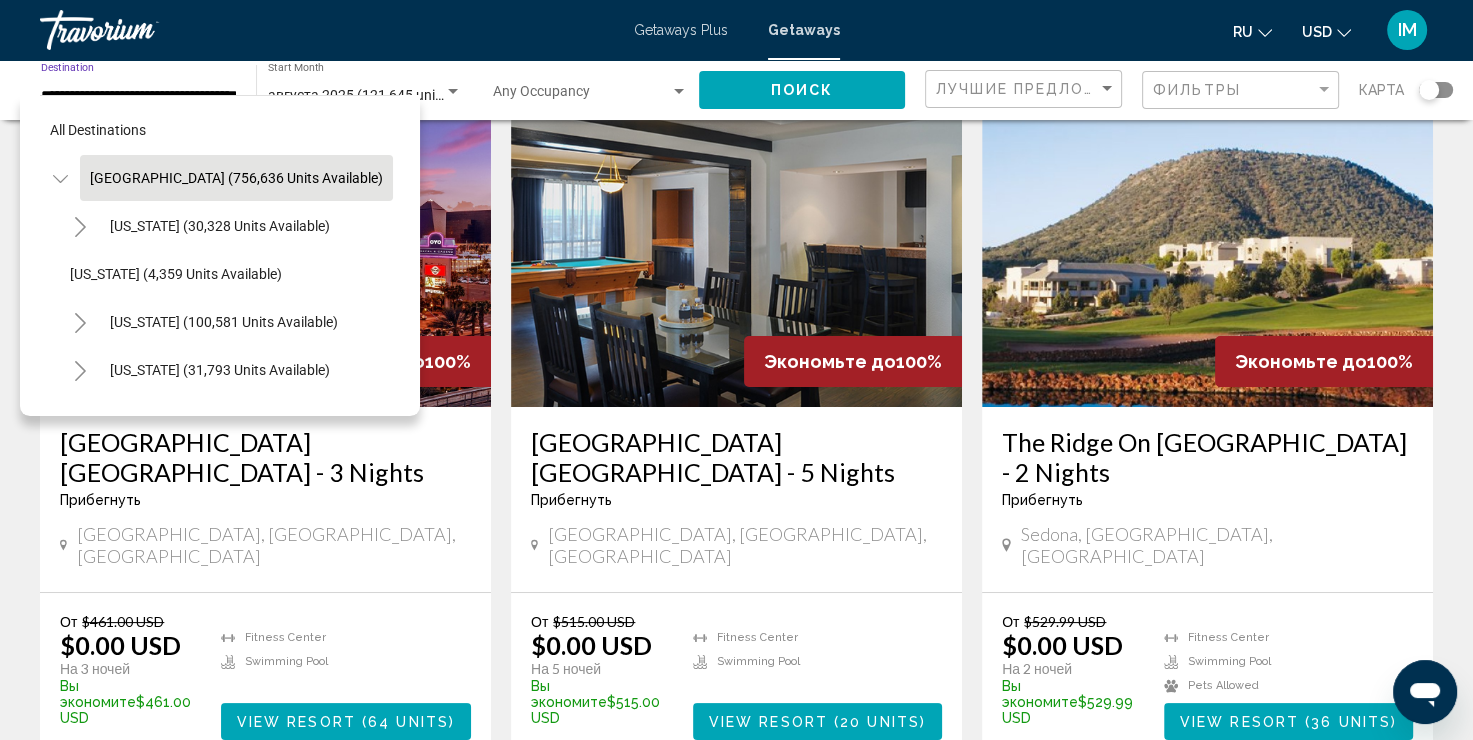 scroll, scrollTop: 0, scrollLeft: 44, axis: horizontal 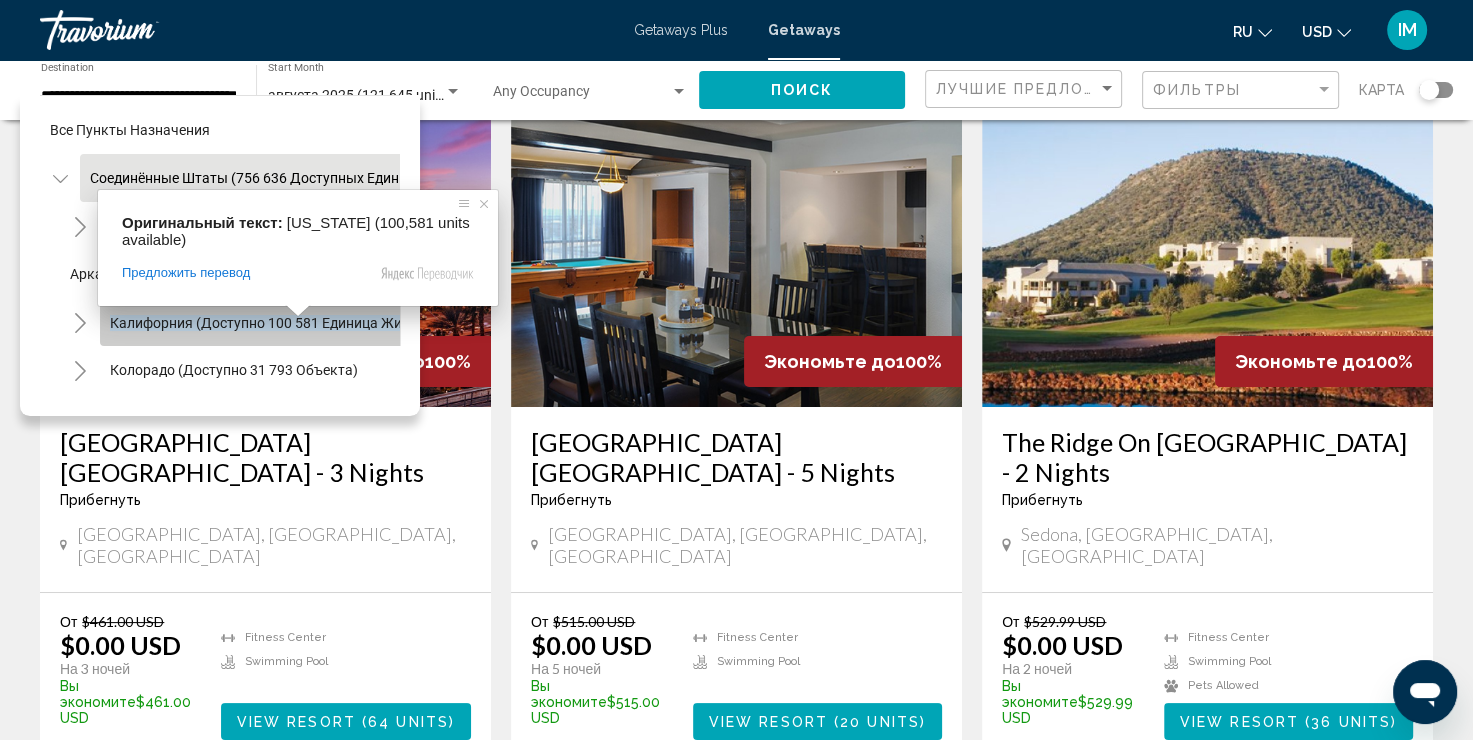 click on "Калифорния (доступно 100 581 единица жилья)" 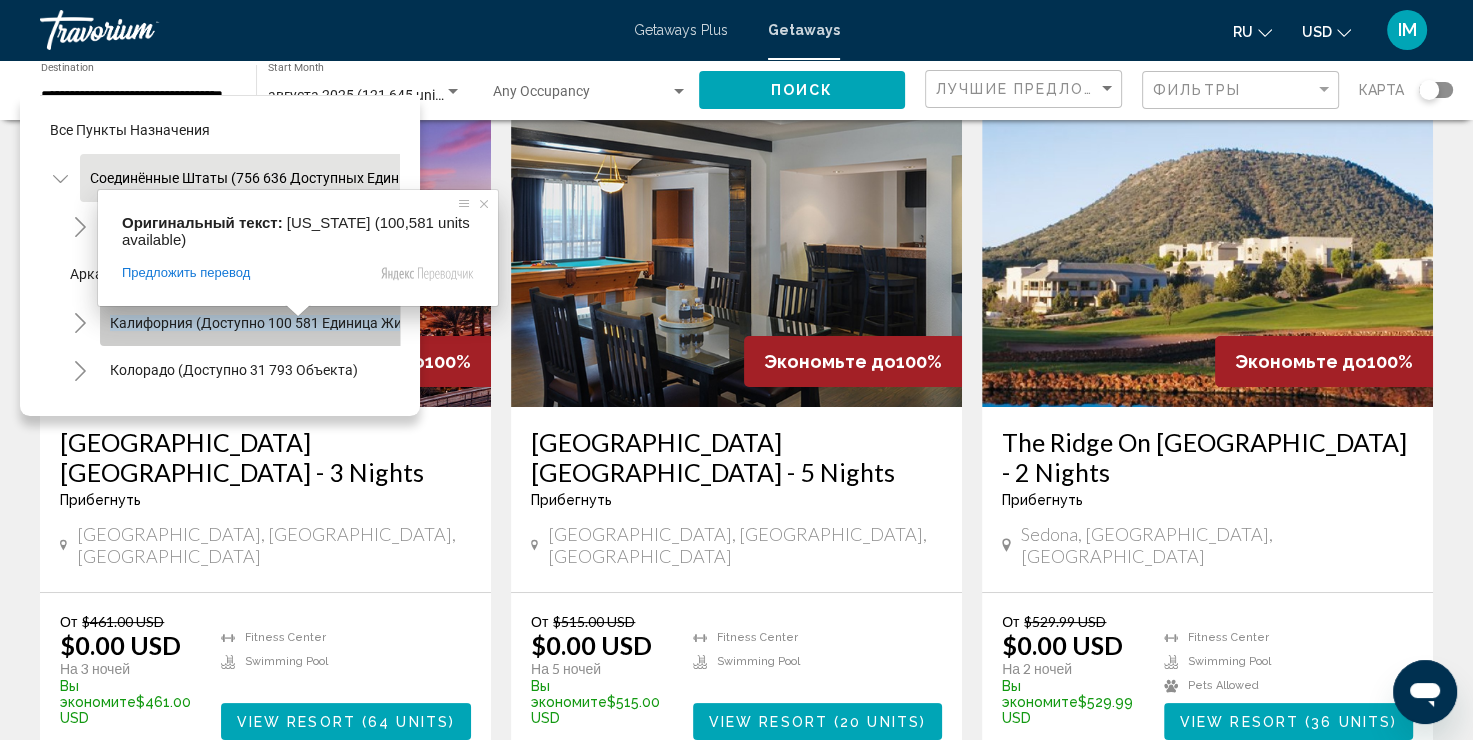 scroll, scrollTop: 0, scrollLeft: 20, axis: horizontal 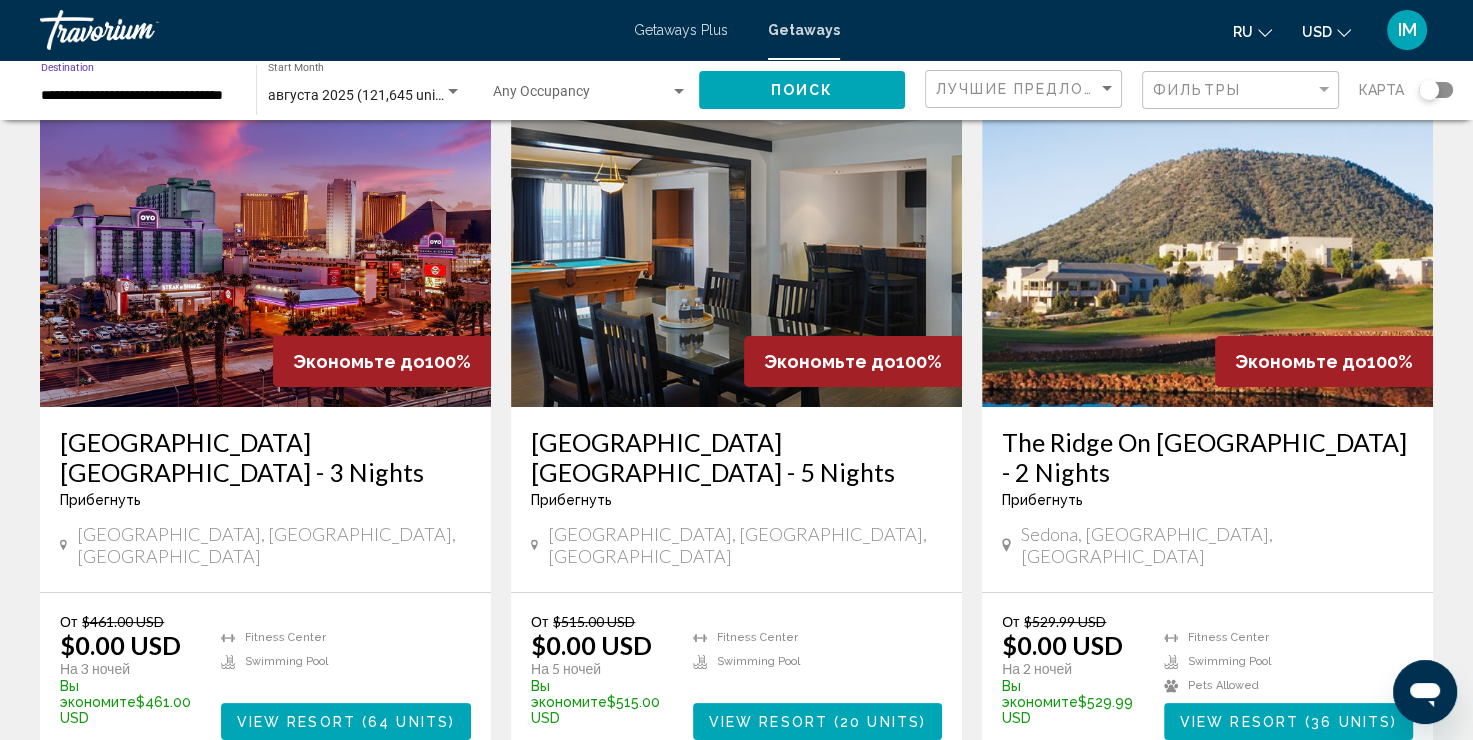 click on "Поиск" 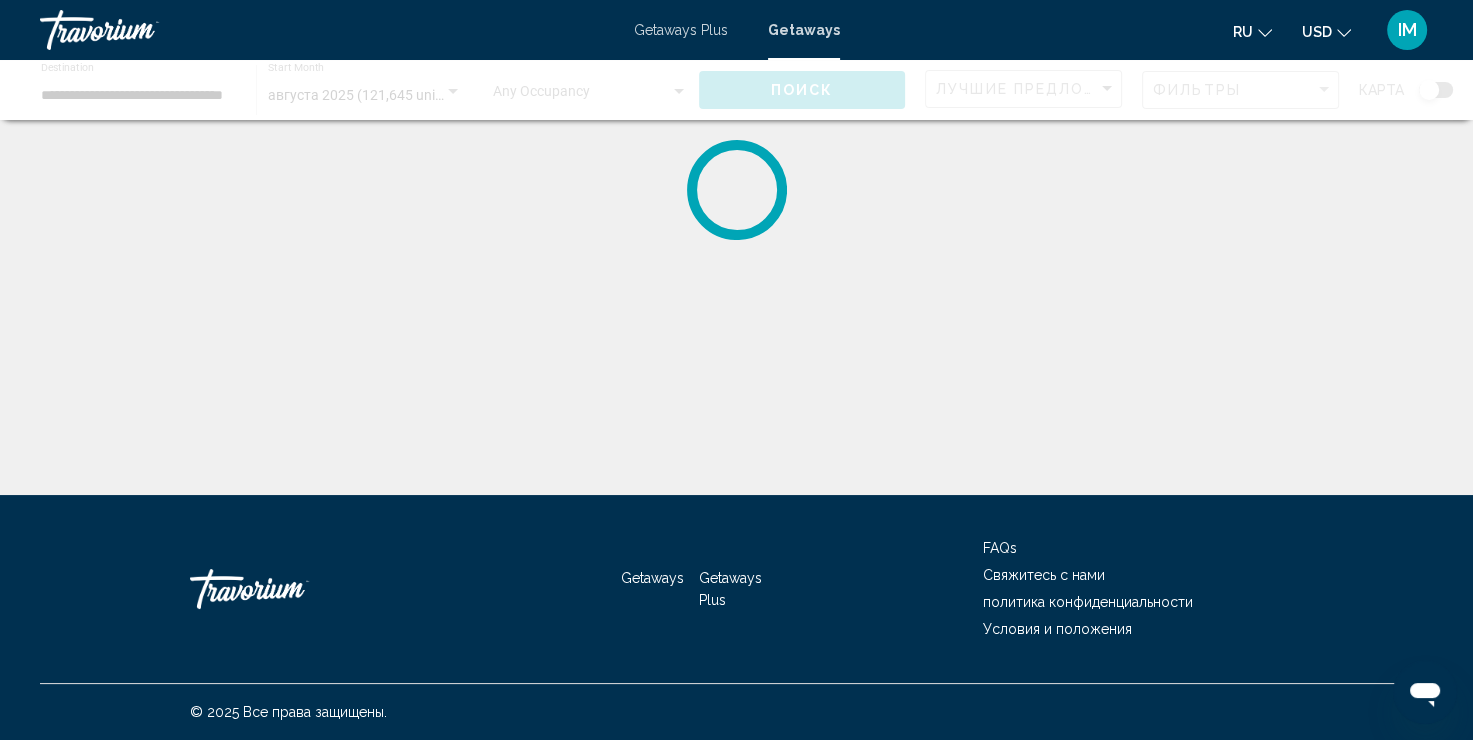 scroll, scrollTop: 0, scrollLeft: 0, axis: both 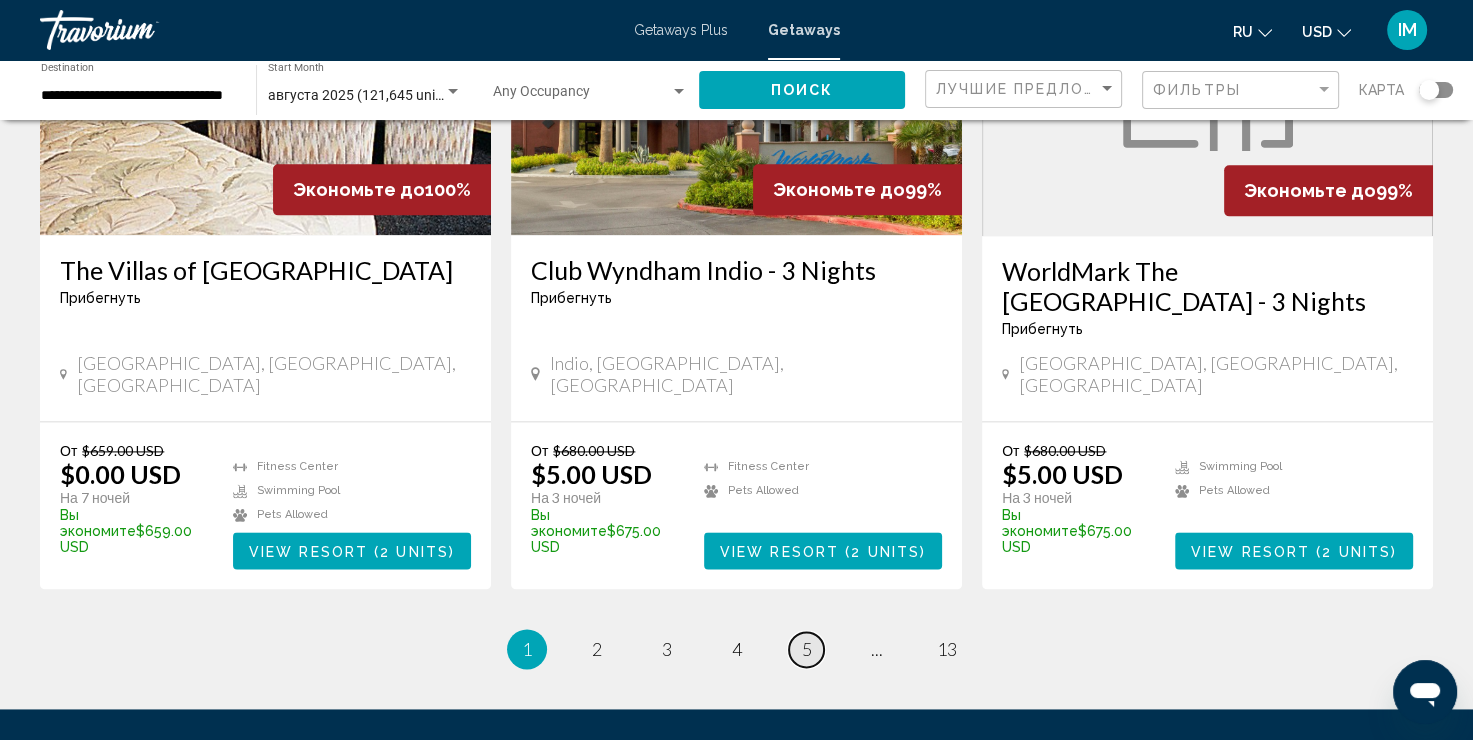 click on "Страница 5" at bounding box center (806, 649) 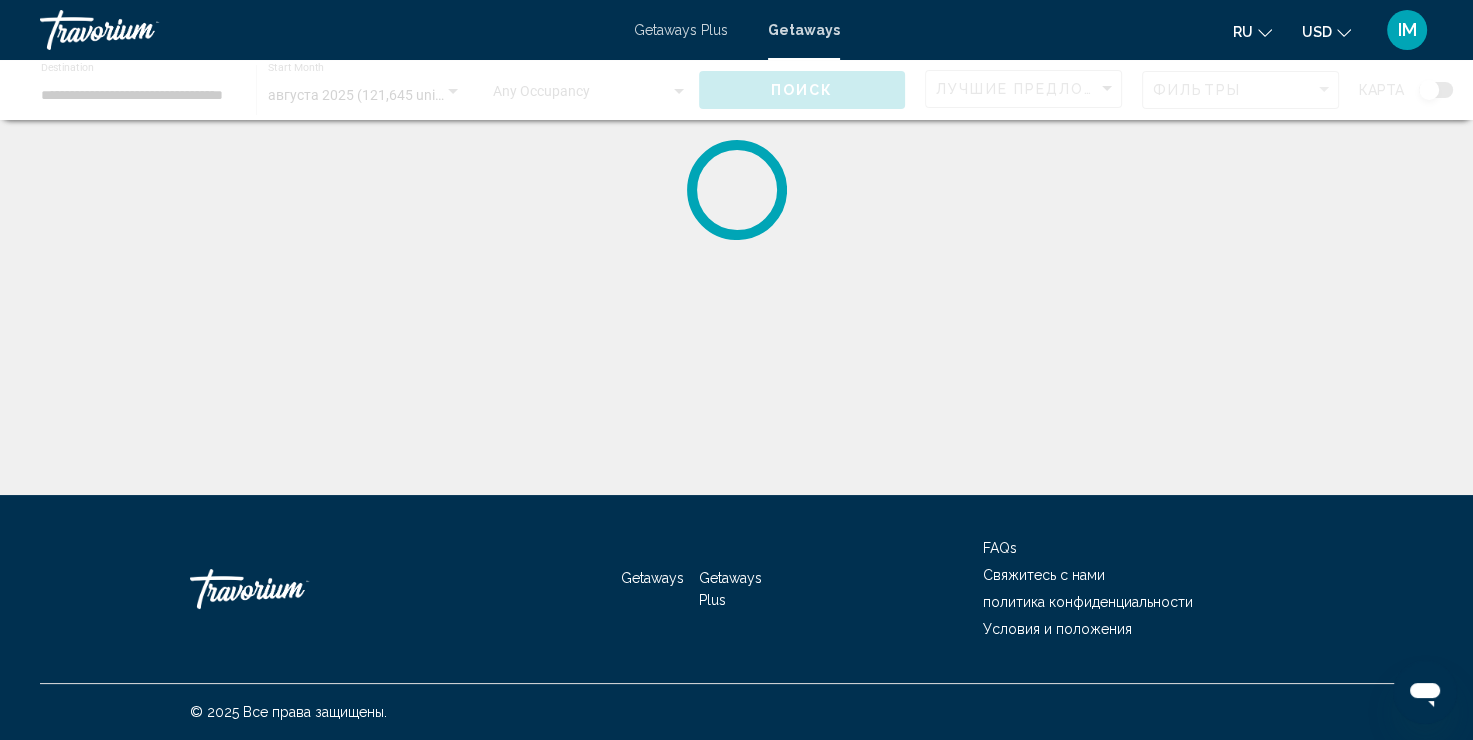 scroll, scrollTop: 0, scrollLeft: 0, axis: both 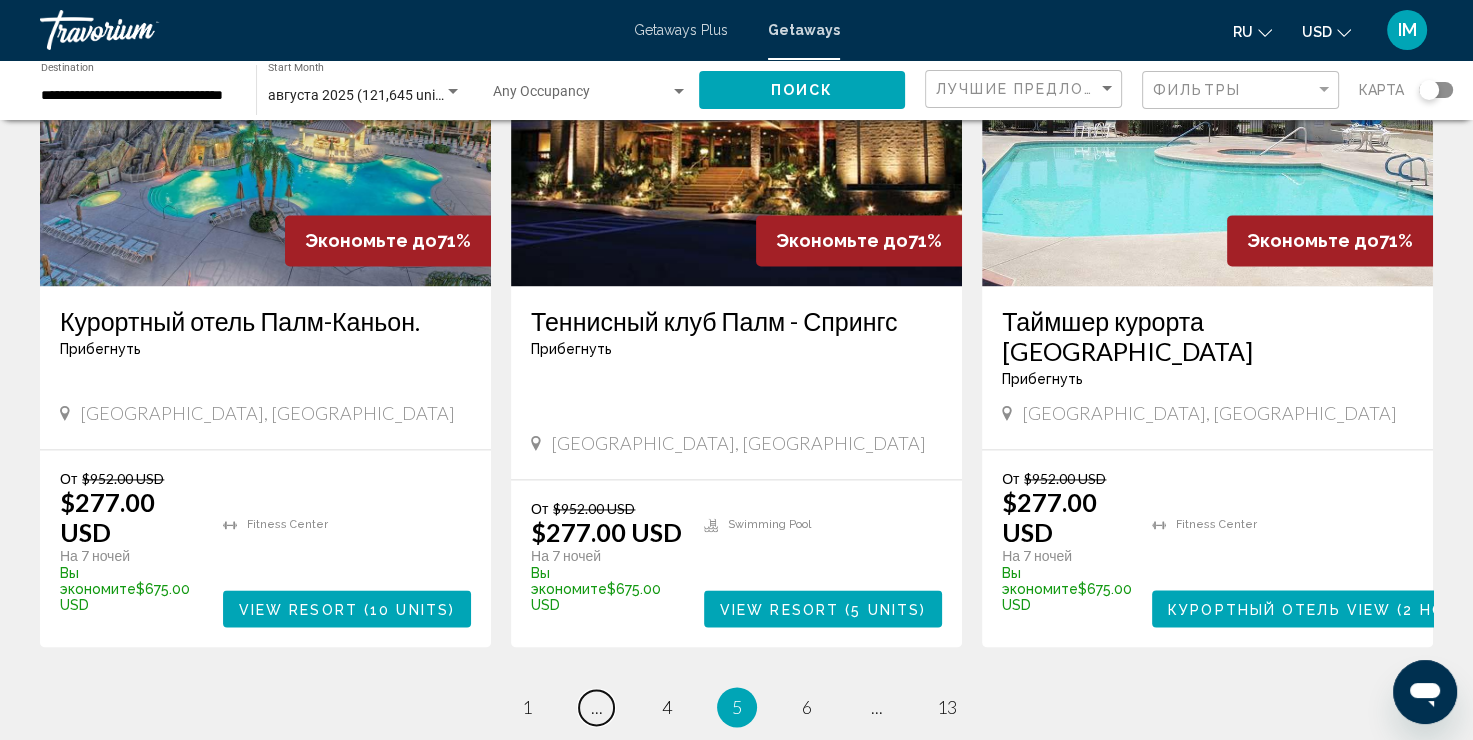 click on "страница  ..." at bounding box center (596, 707) 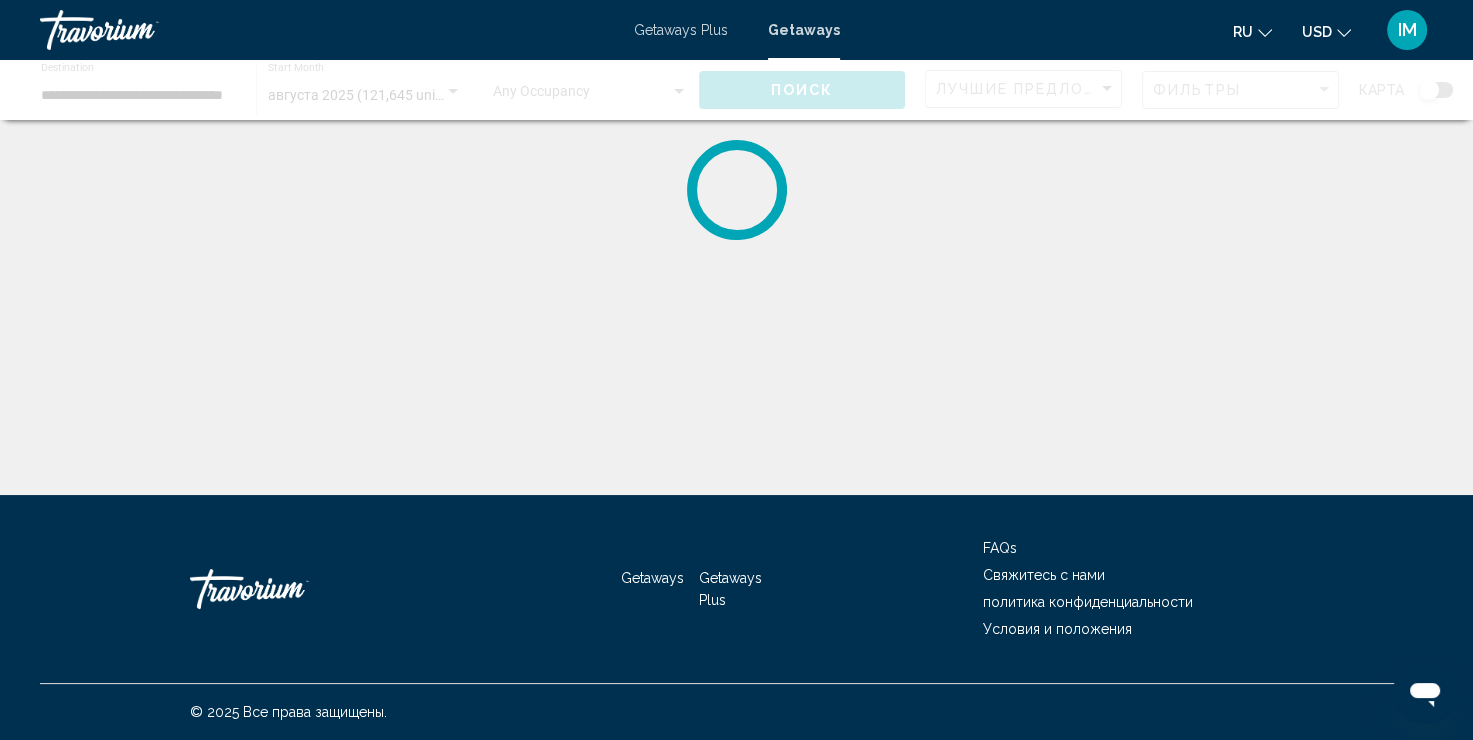 scroll, scrollTop: 0, scrollLeft: 0, axis: both 